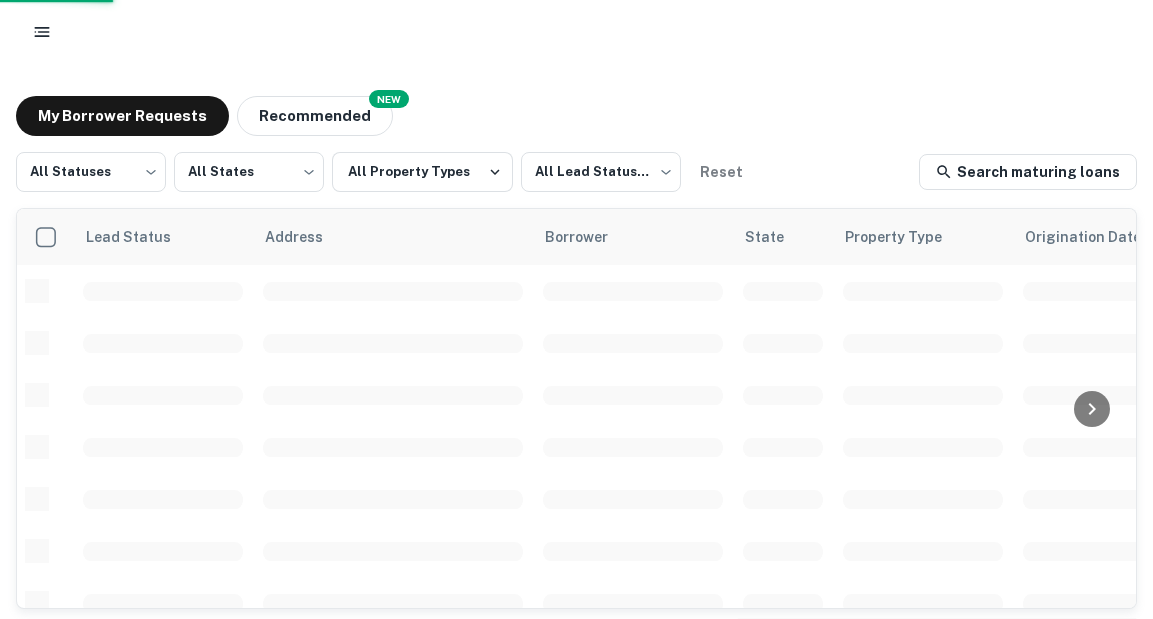 scroll, scrollTop: 0, scrollLeft: 0, axis: both 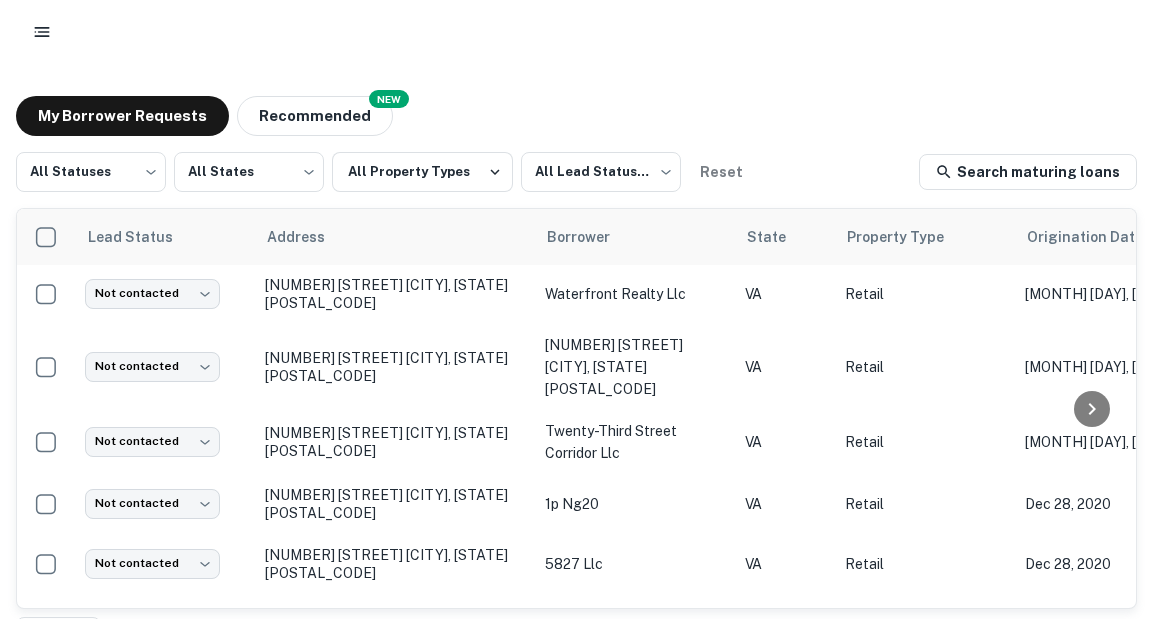 drag, startPoint x: 515, startPoint y: 98, endPoint x: 524, endPoint y: 74, distance: 25.632011 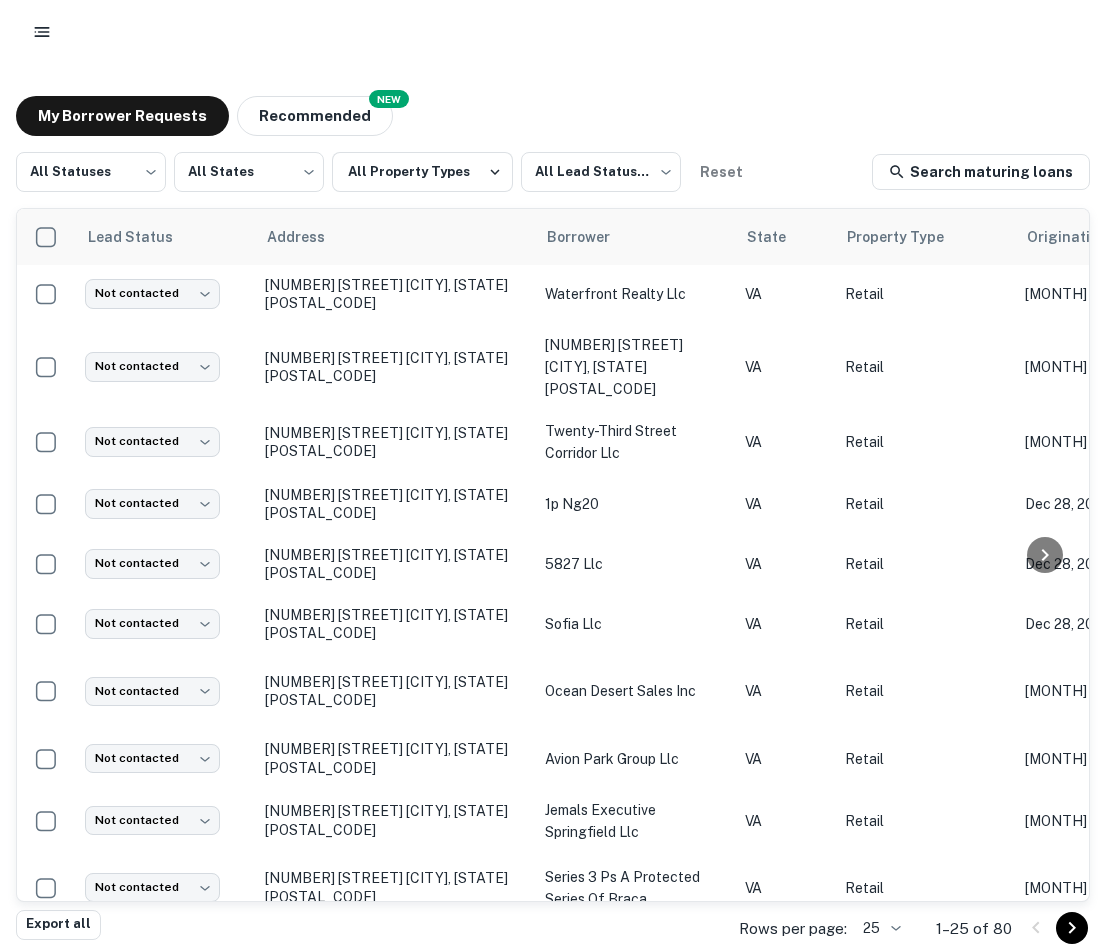 click on "My Borrower Requests NEW Recommended All Statuses *** ​ All States *** ​ All Property Types All Lead Statuses *** ​ Reset Search maturing loans Lead Status Address Borrower State Property Type Origination Date Maturity Date Mortgage Amount Requested Date sorted descending Lender Request Status Not contacted **** ​ 1006 Williamstown Dr Dumfries, VA22026  potomac valley church of christ VA Retail Dec 29, 2020 Dec 31, 2025 $4.7M Aug 07, 2025 ST. Louis Sports Commission Fulfilled Not contacted **** ​ 600 Preston Ave Charlottesville, VA22903  brooks family llc VA Retail Dec 14, 2023 Dec 31, 2025 $1.8M Aug 07, 2025 R   I Reit I LLC Pending Not contacted **** ​ 608 S King St Ste 300 Leesburg, VA20175  tfac leasing llc VA Retail Dec 30, 2020 Dec 30, 2025 $3M Aug 07, 2025 John Marshall Bank Pending Not contacted **** ​ 2670 Market St Christiansburg, VA24073  nrv marketplace llc VA Retail Dec 30, 2020 Dec 30, 2025 $7.7M Aug 07, 2025 M   S Mcreif Subreit, LLC Fulfilled Not contacted **** ​ VA Retail $2M" at bounding box center [553, 505] 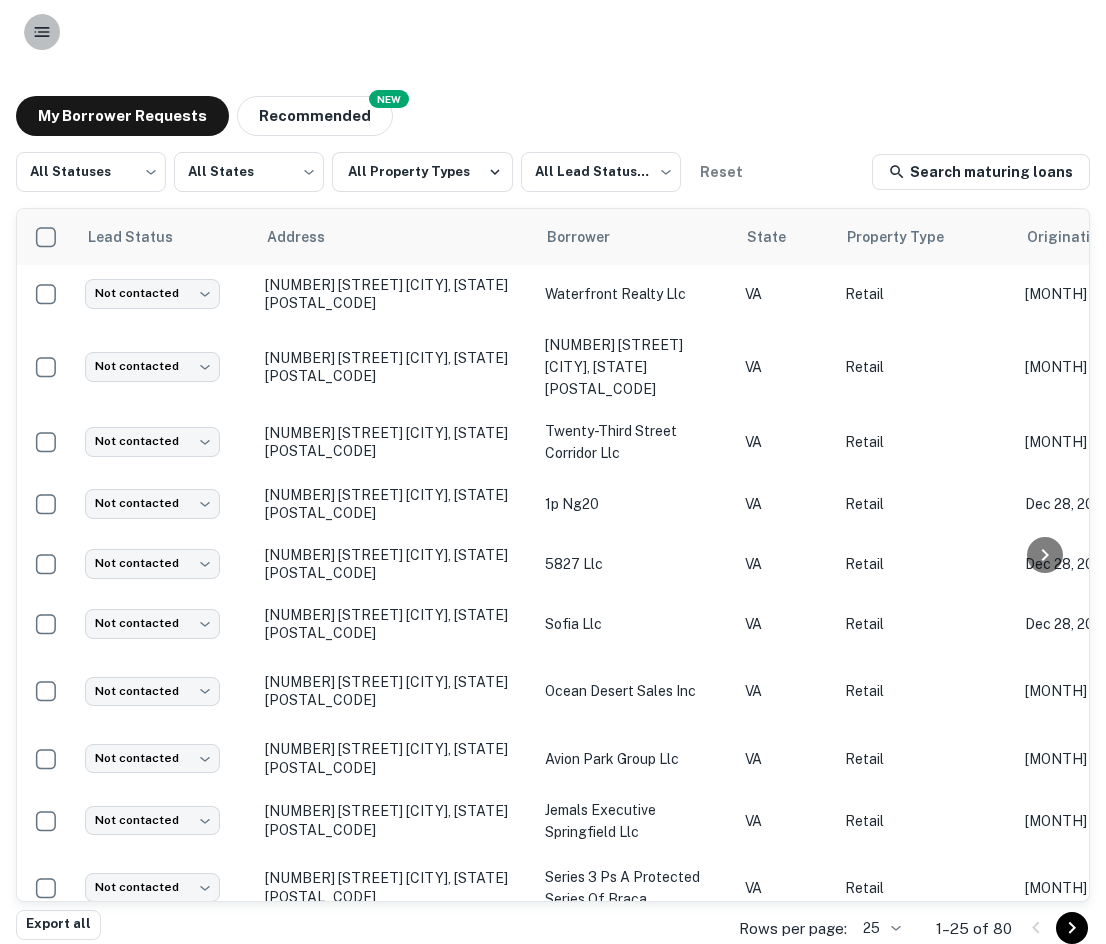 click 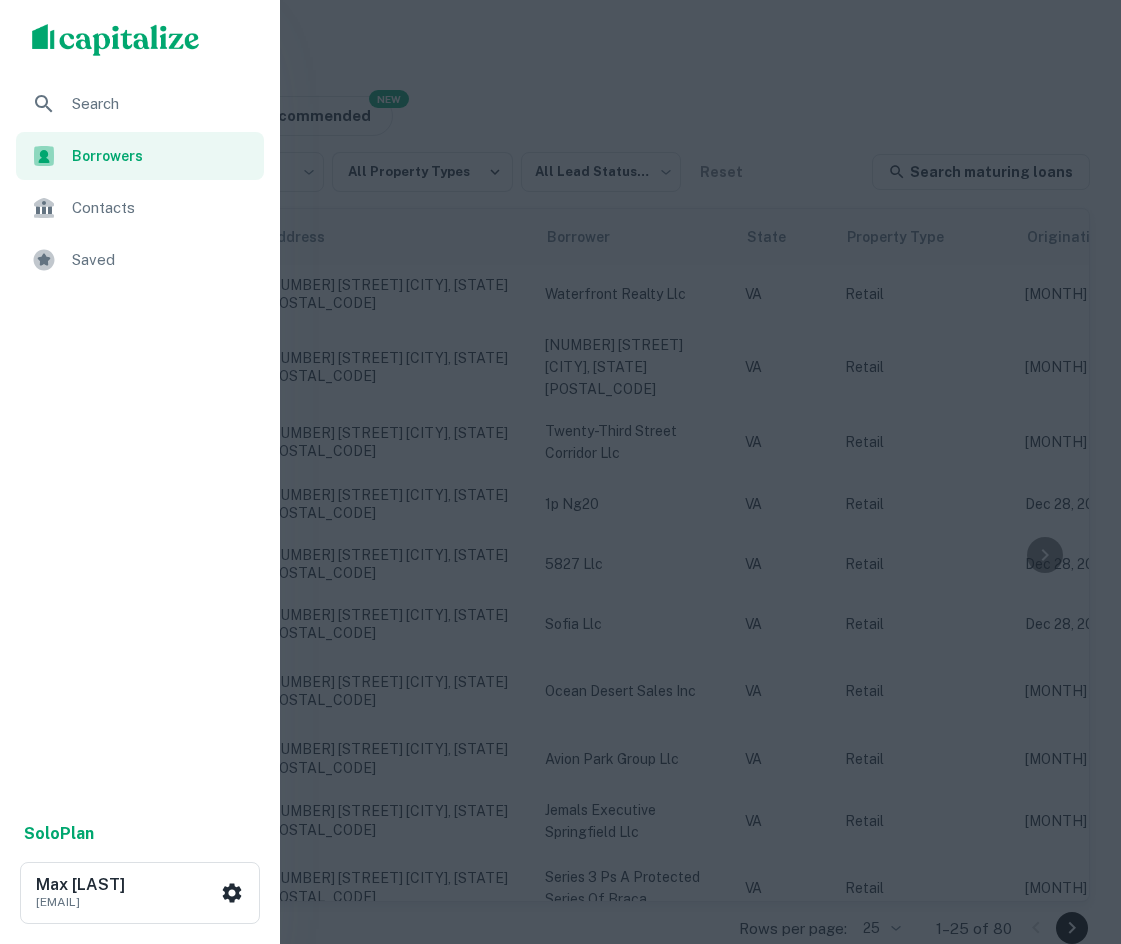 click on "Saved" at bounding box center (140, 260) 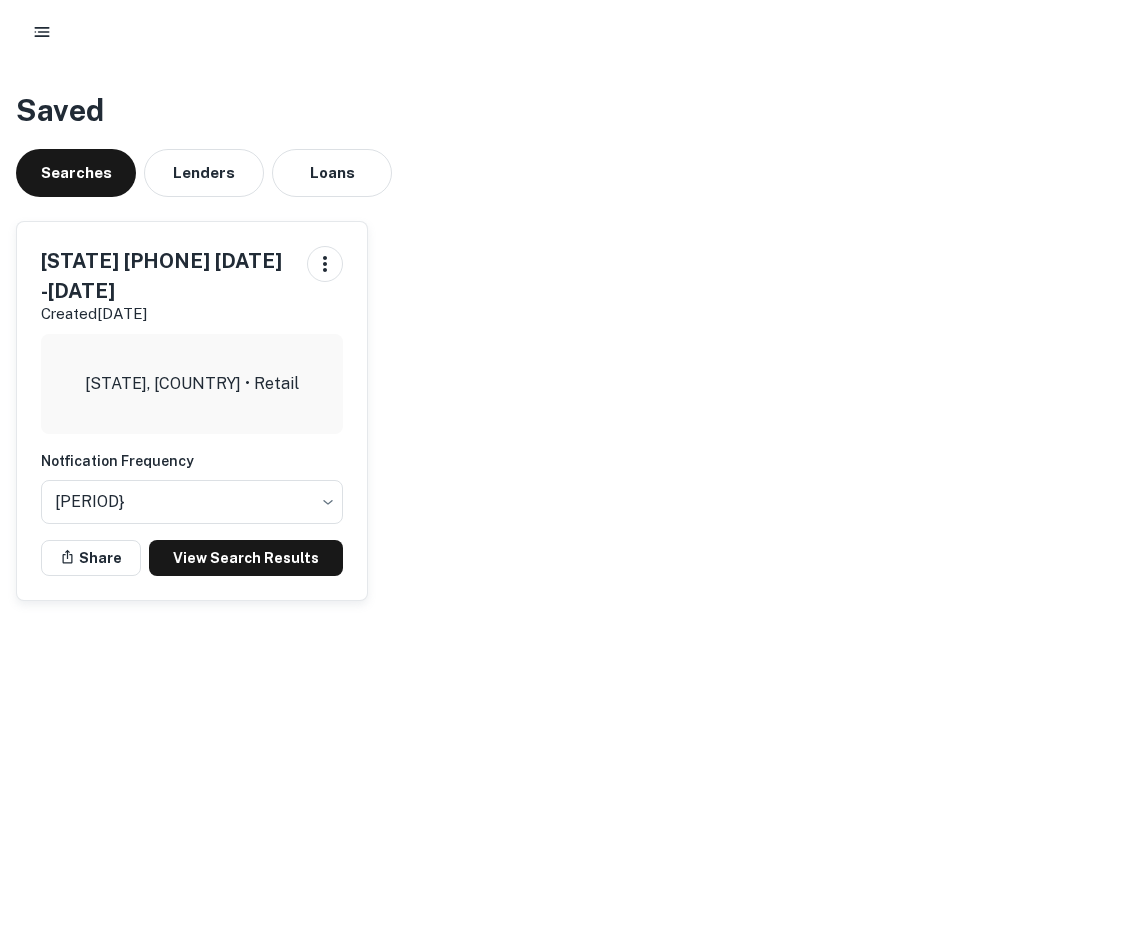 scroll, scrollTop: 0, scrollLeft: 0, axis: both 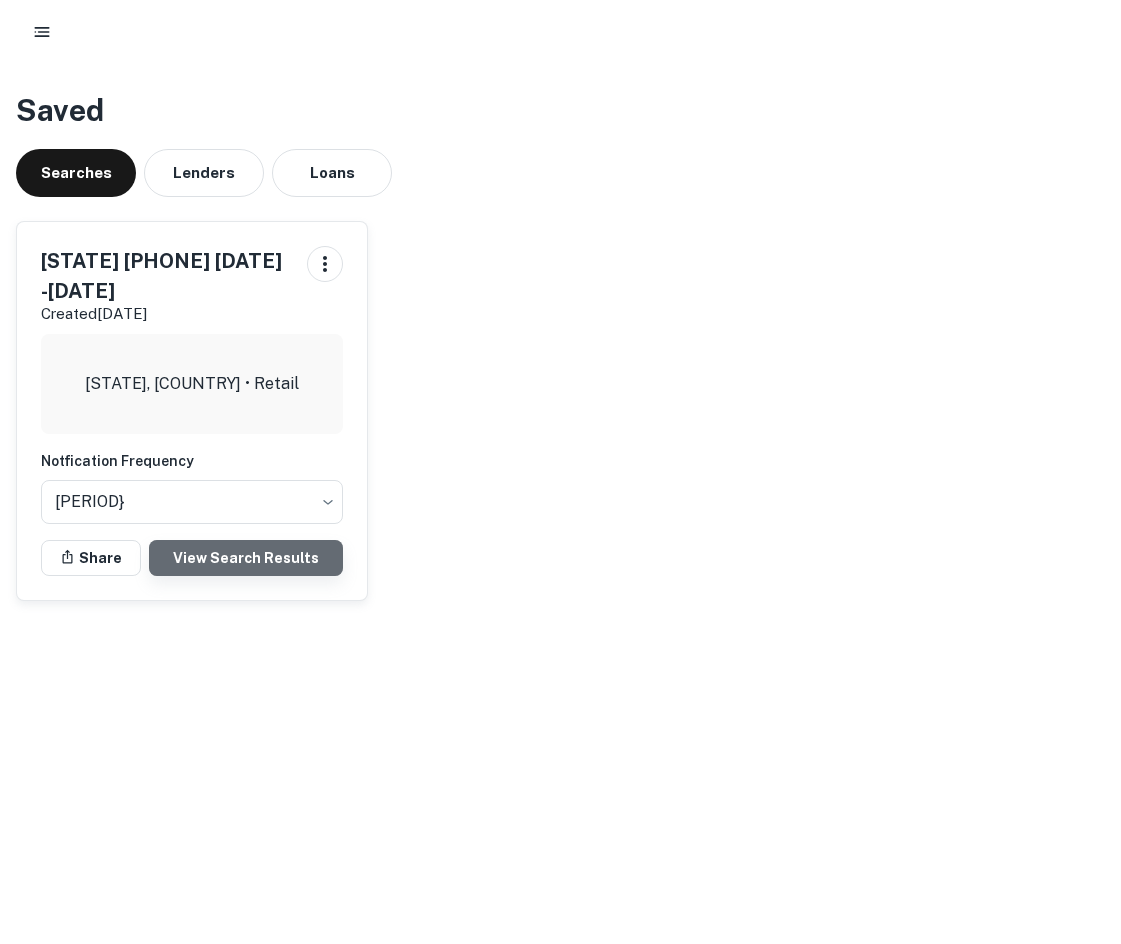 click on "View Search Results" at bounding box center [246, 558] 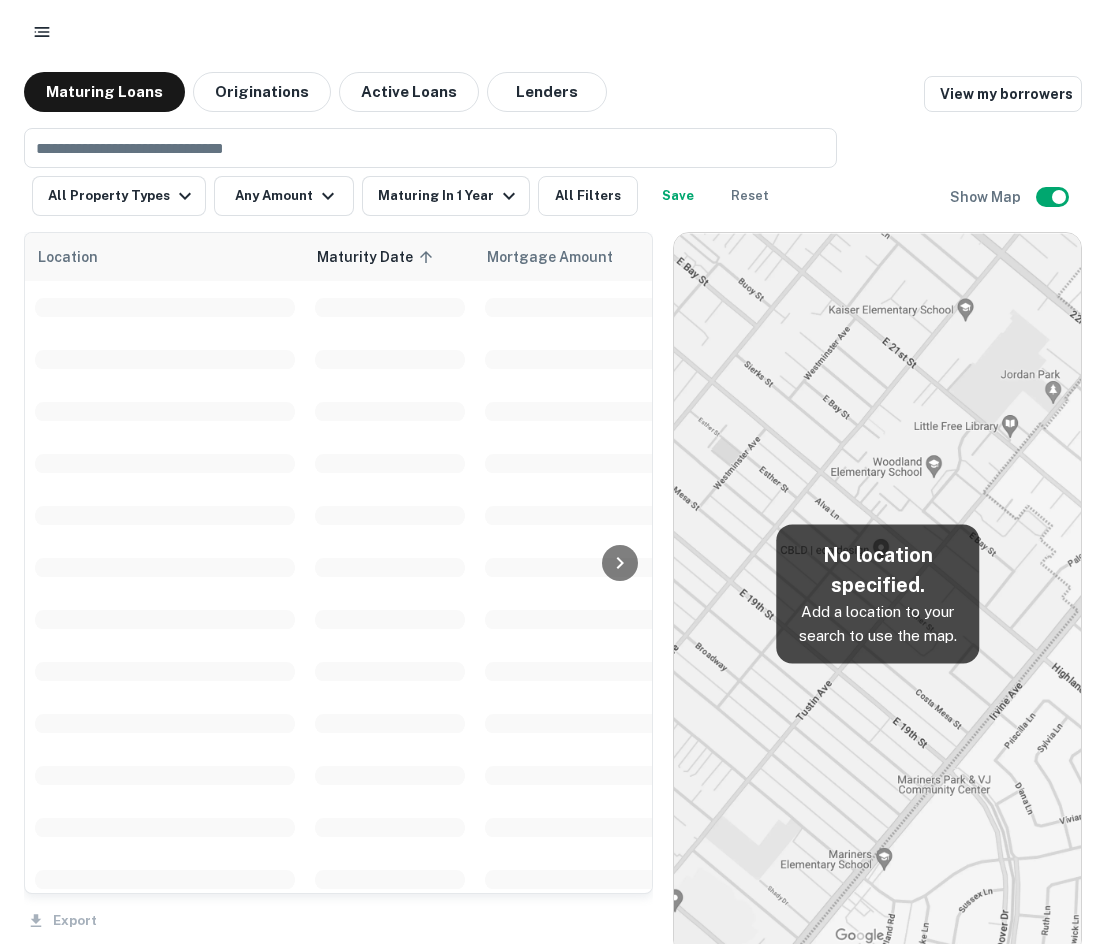 scroll, scrollTop: 0, scrollLeft: 0, axis: both 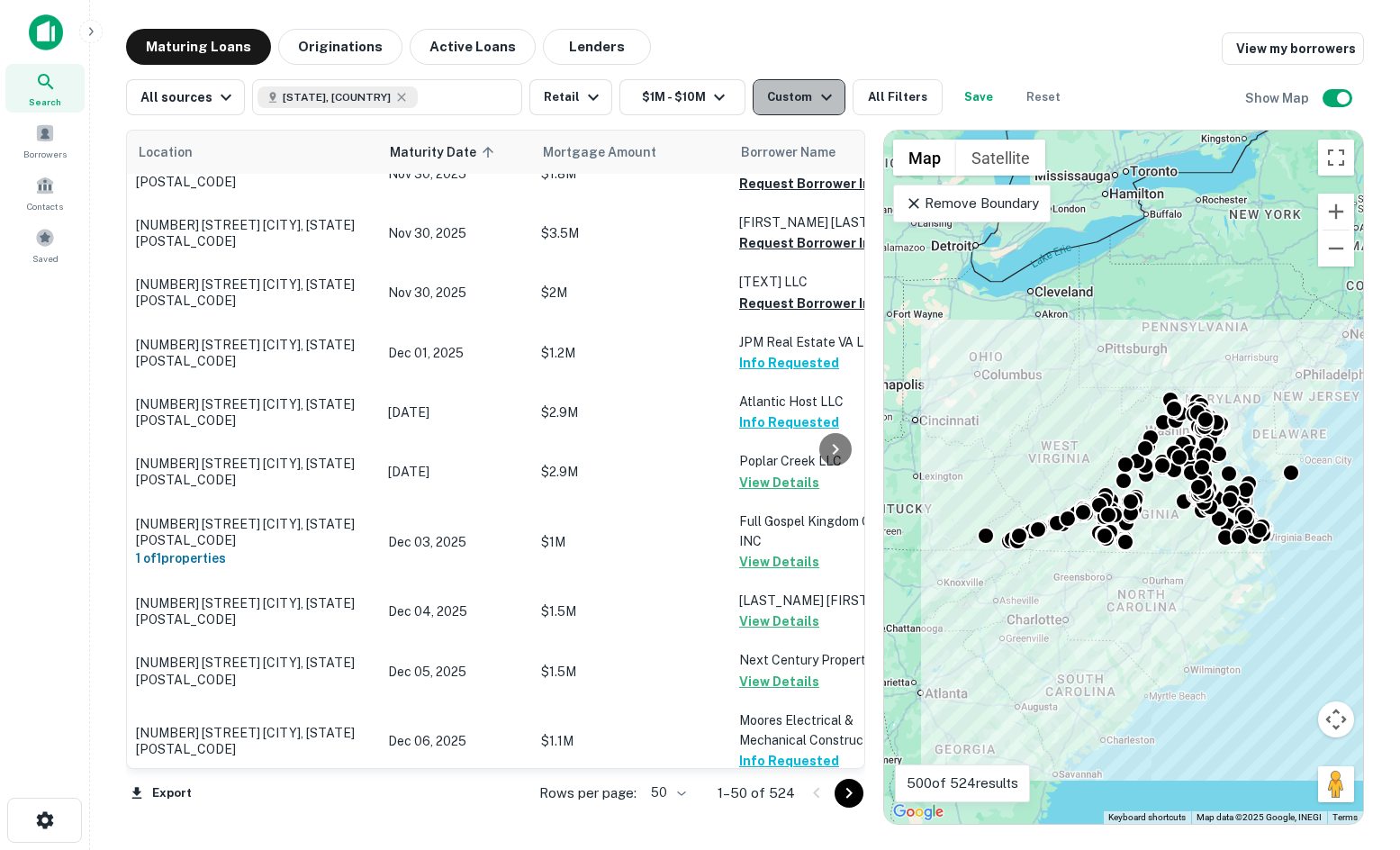 click on "Custom" at bounding box center [801, 97] 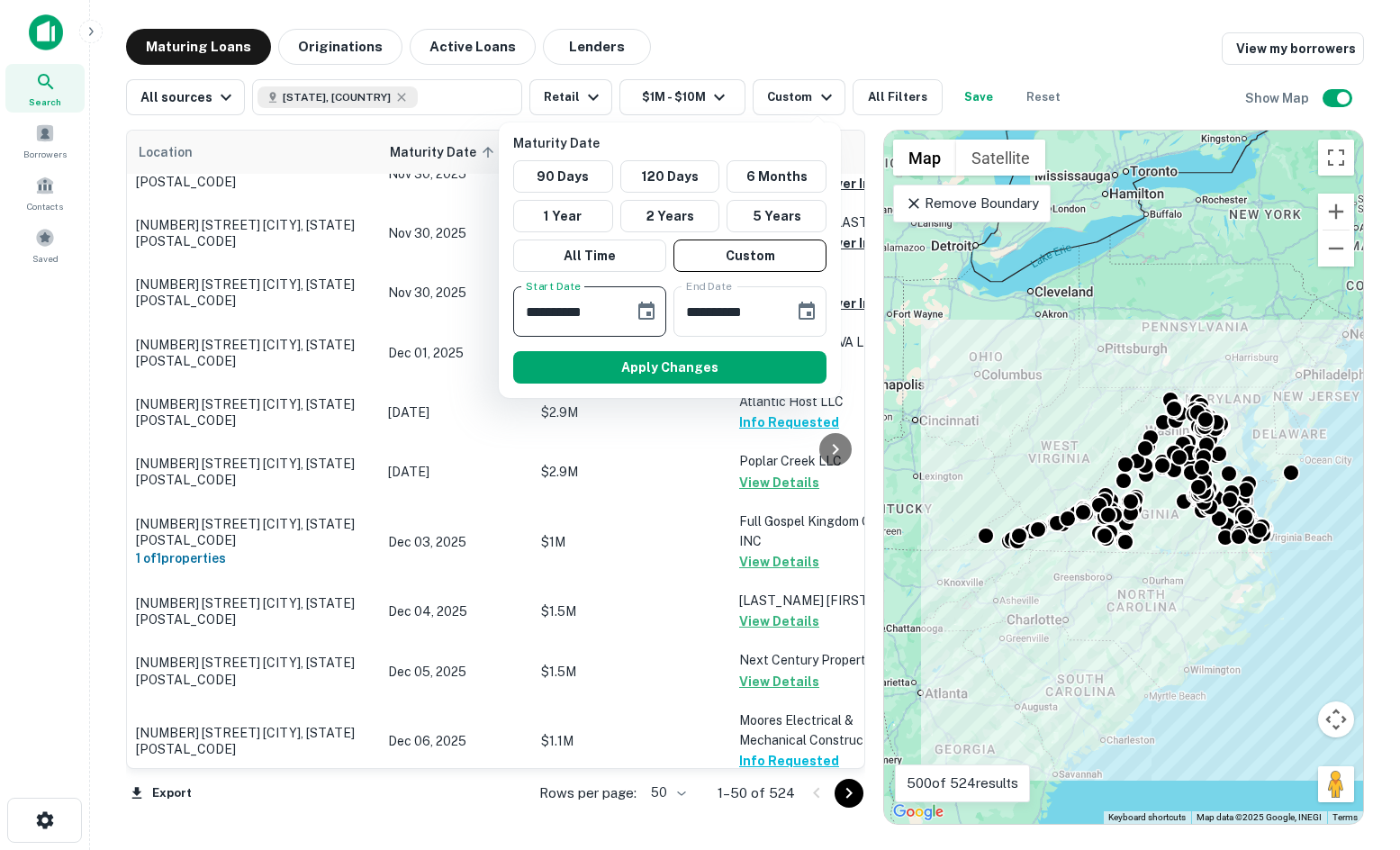 click on "**********" at bounding box center (567, 312) 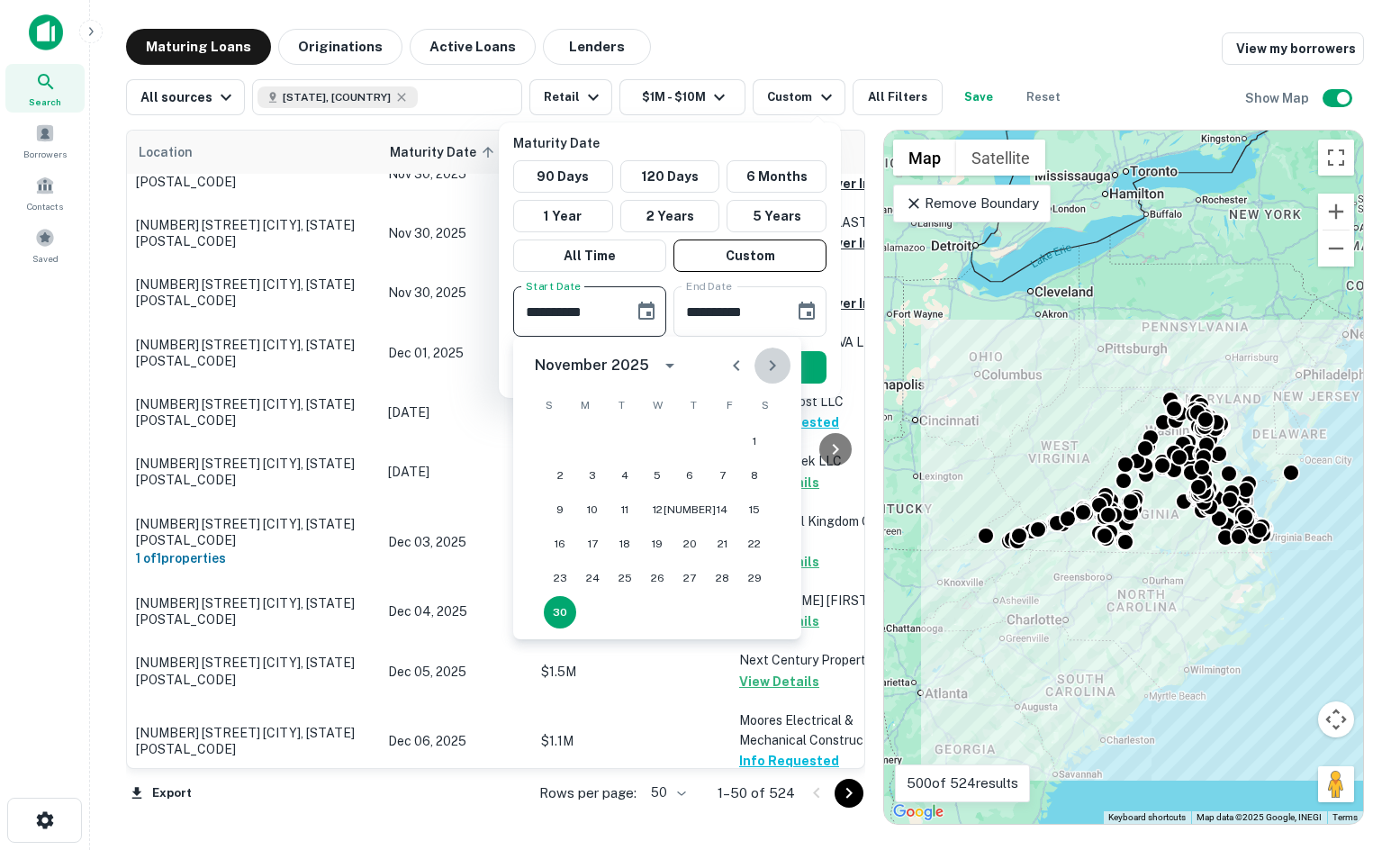 click 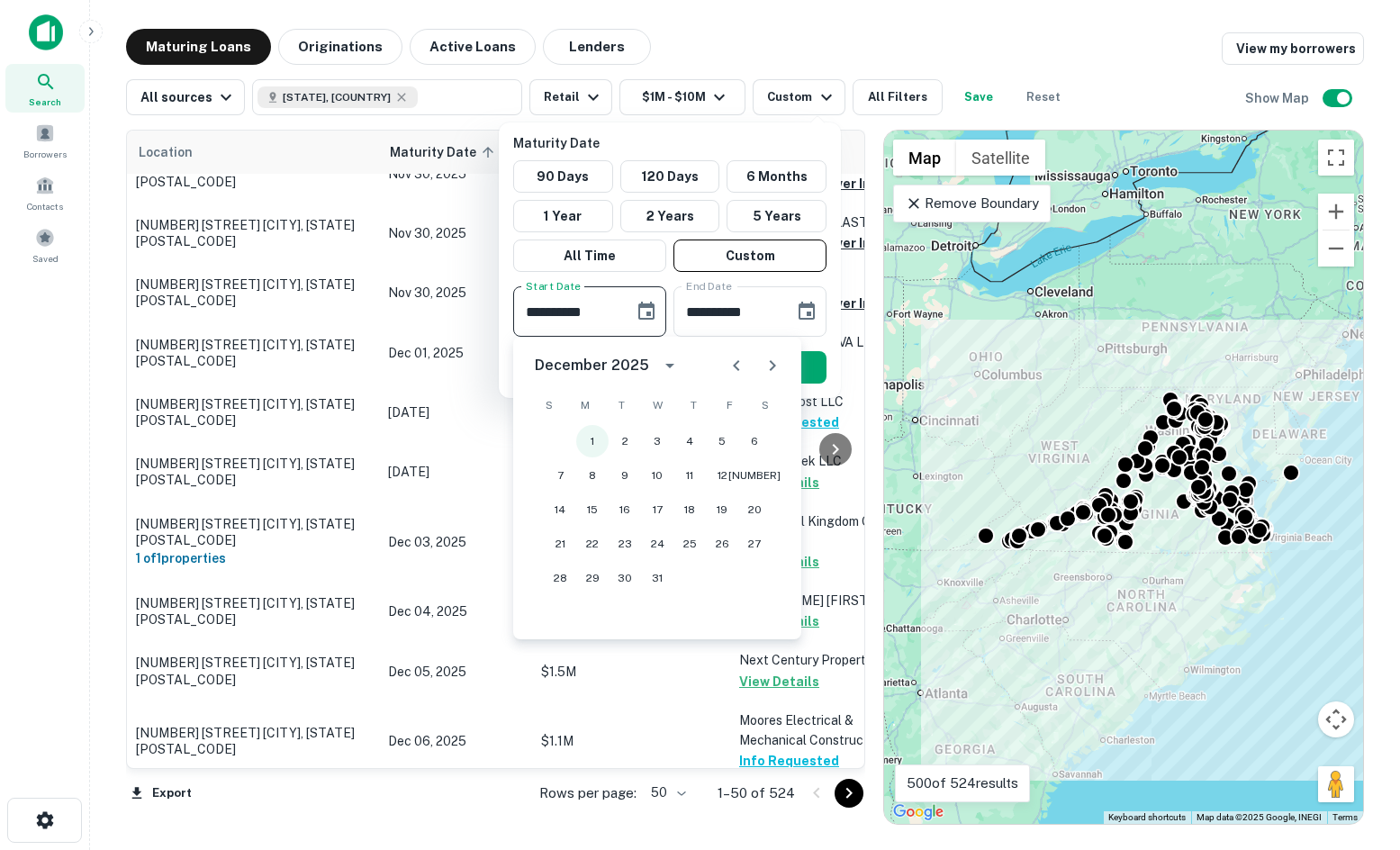 click on "1" at bounding box center (592, 441) 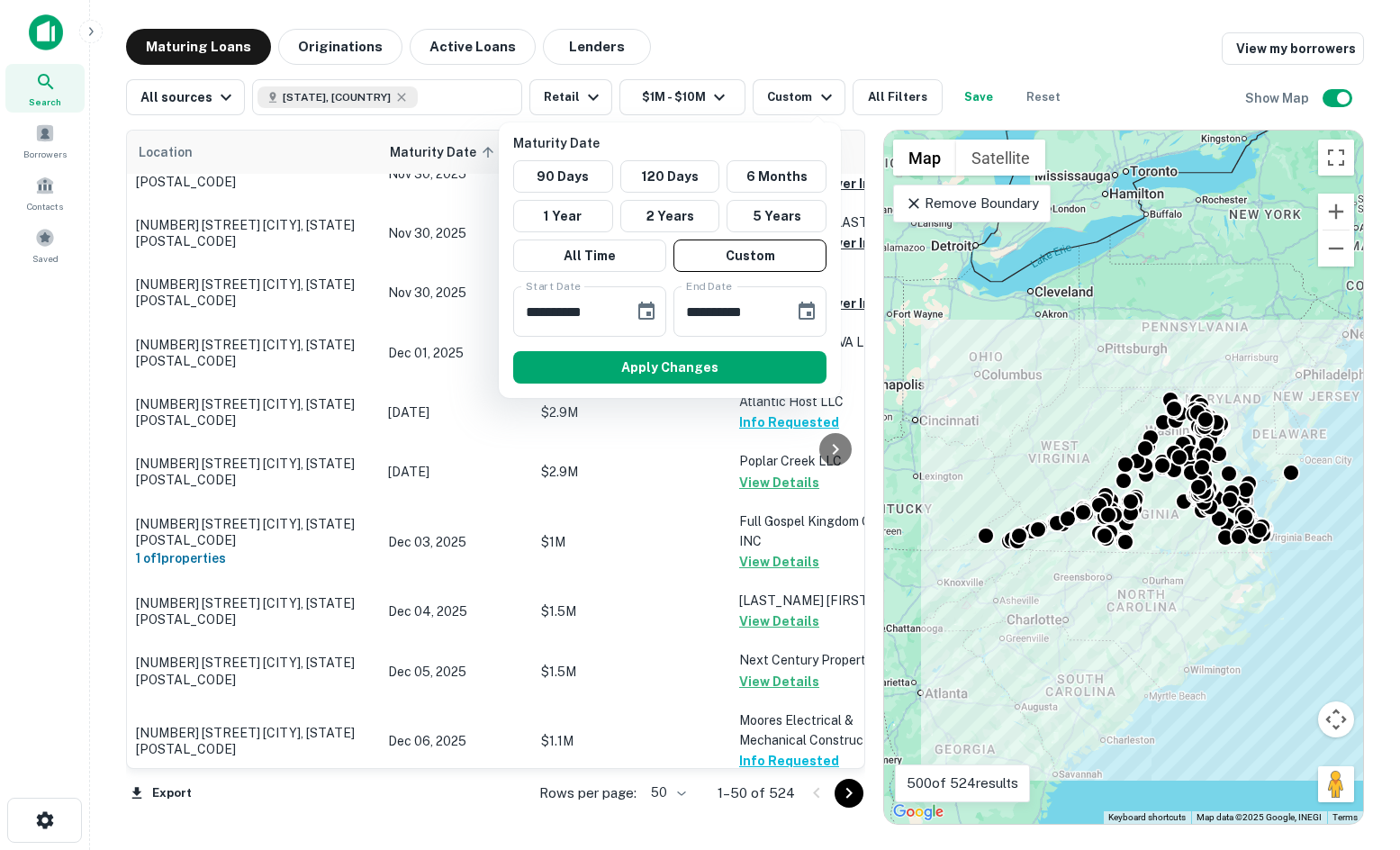 type on "**********" 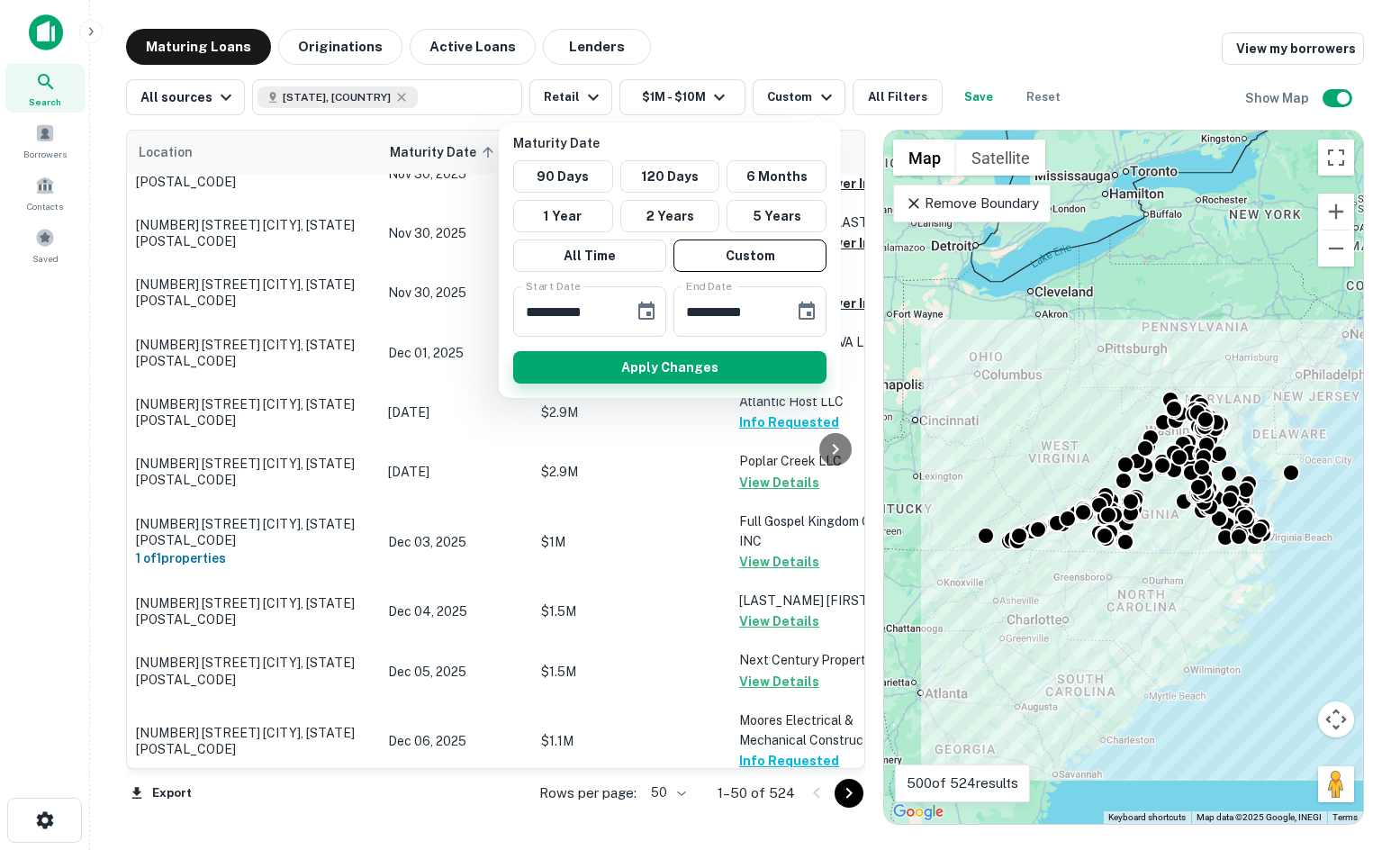 click on "Apply Changes" at bounding box center (670, 367) 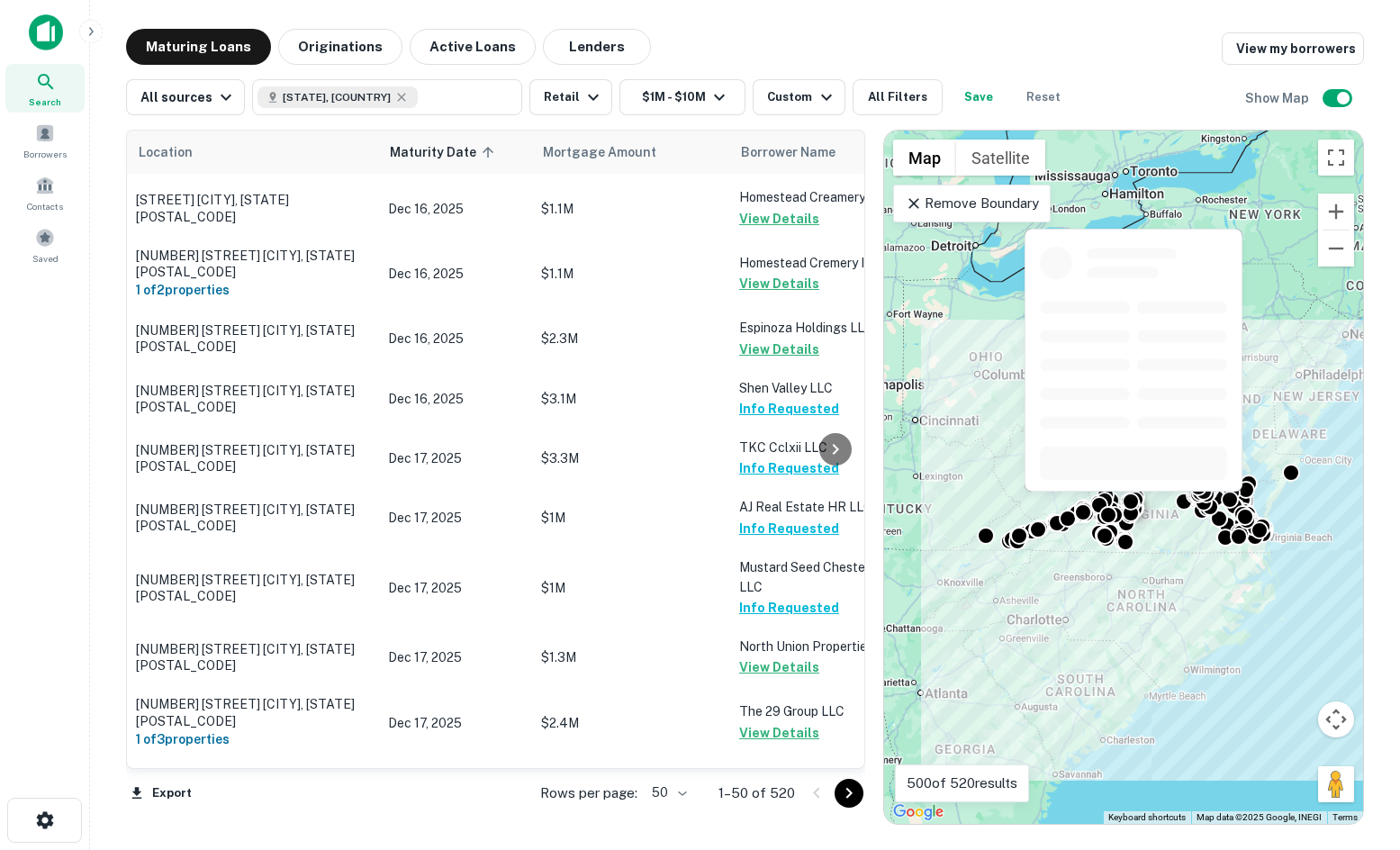 scroll, scrollTop: 2615, scrollLeft: 0, axis: vertical 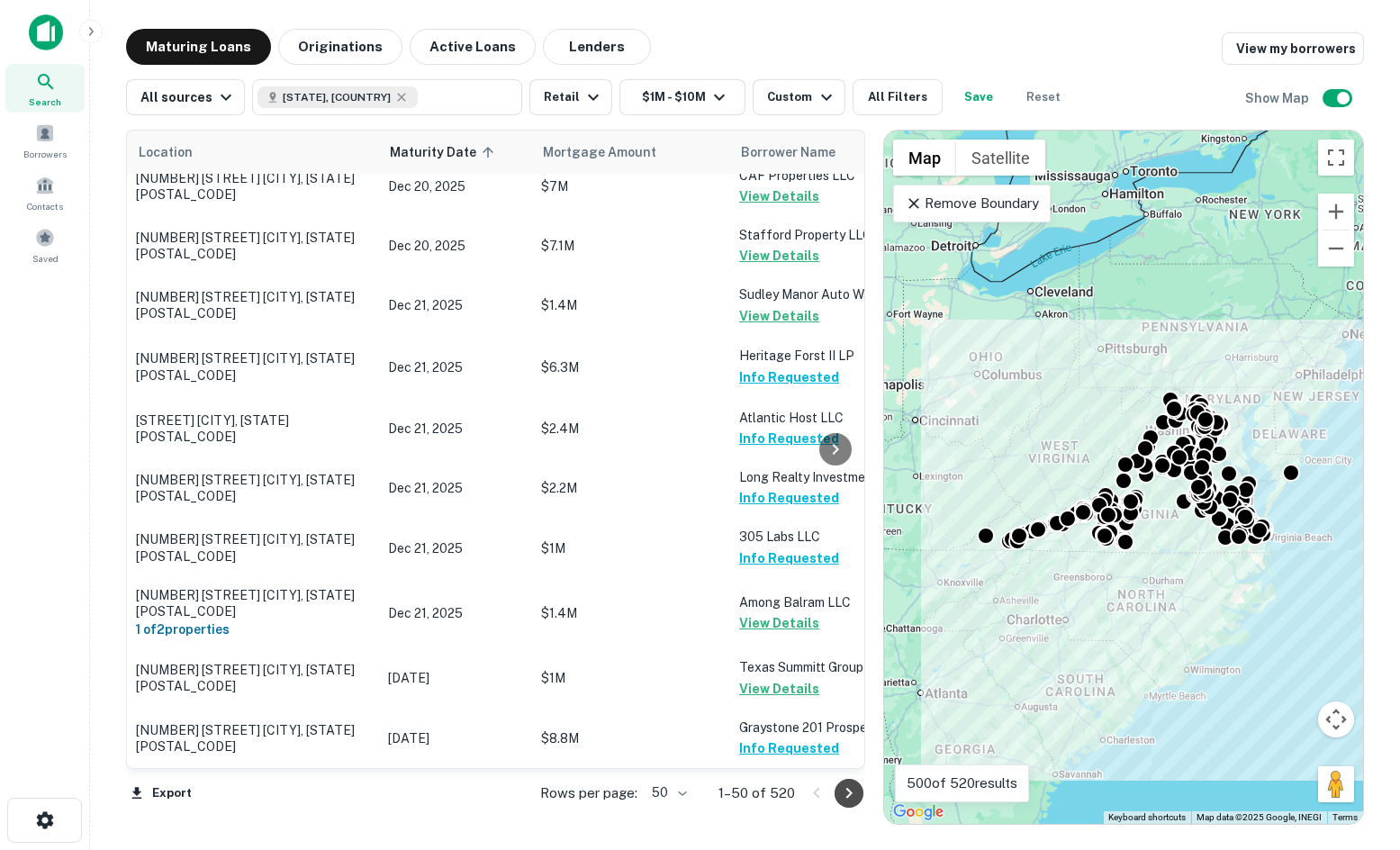 click 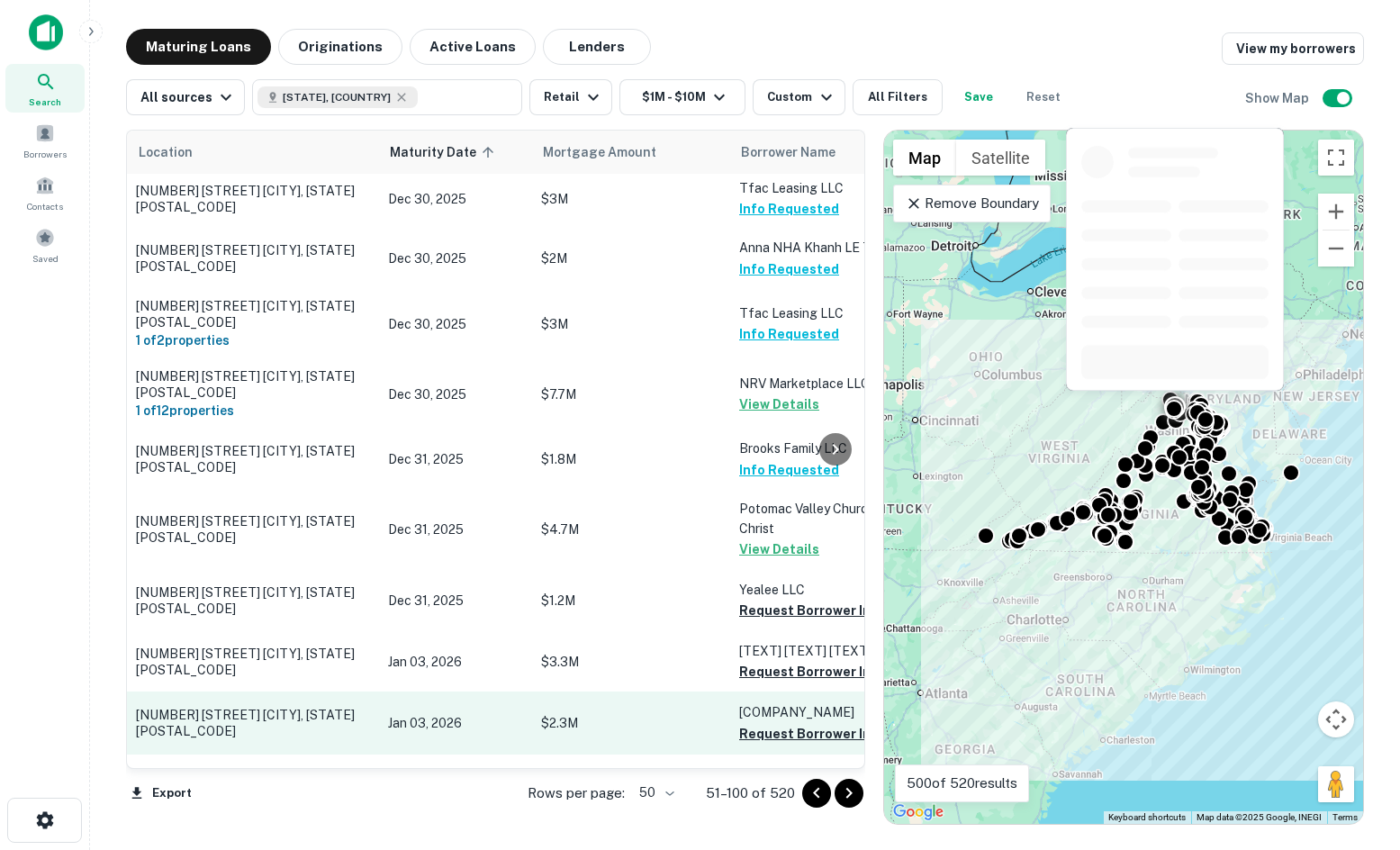 scroll, scrollTop: 1624, scrollLeft: 0, axis: vertical 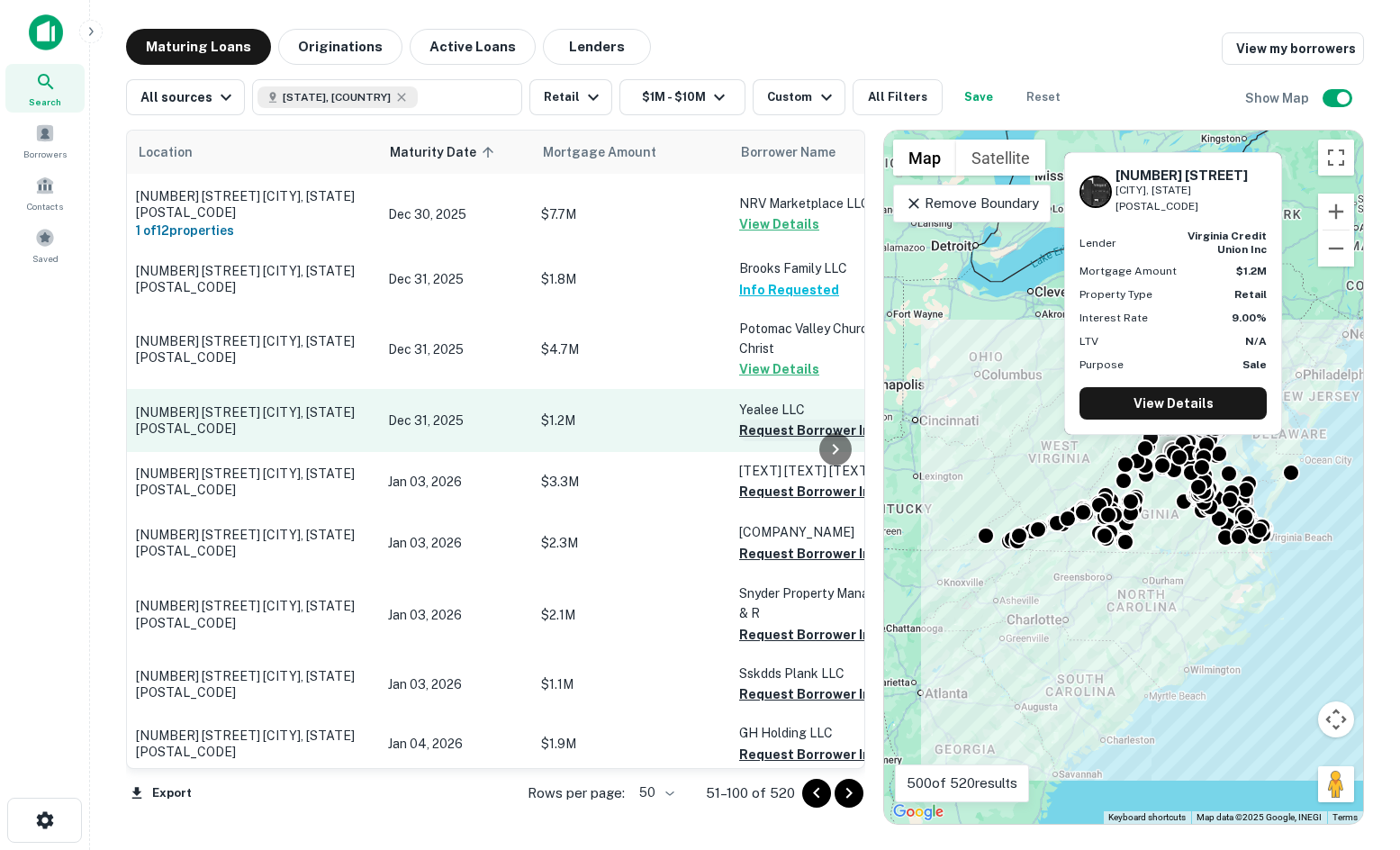 click on "Request Borrower Info" at bounding box center [812, 430] 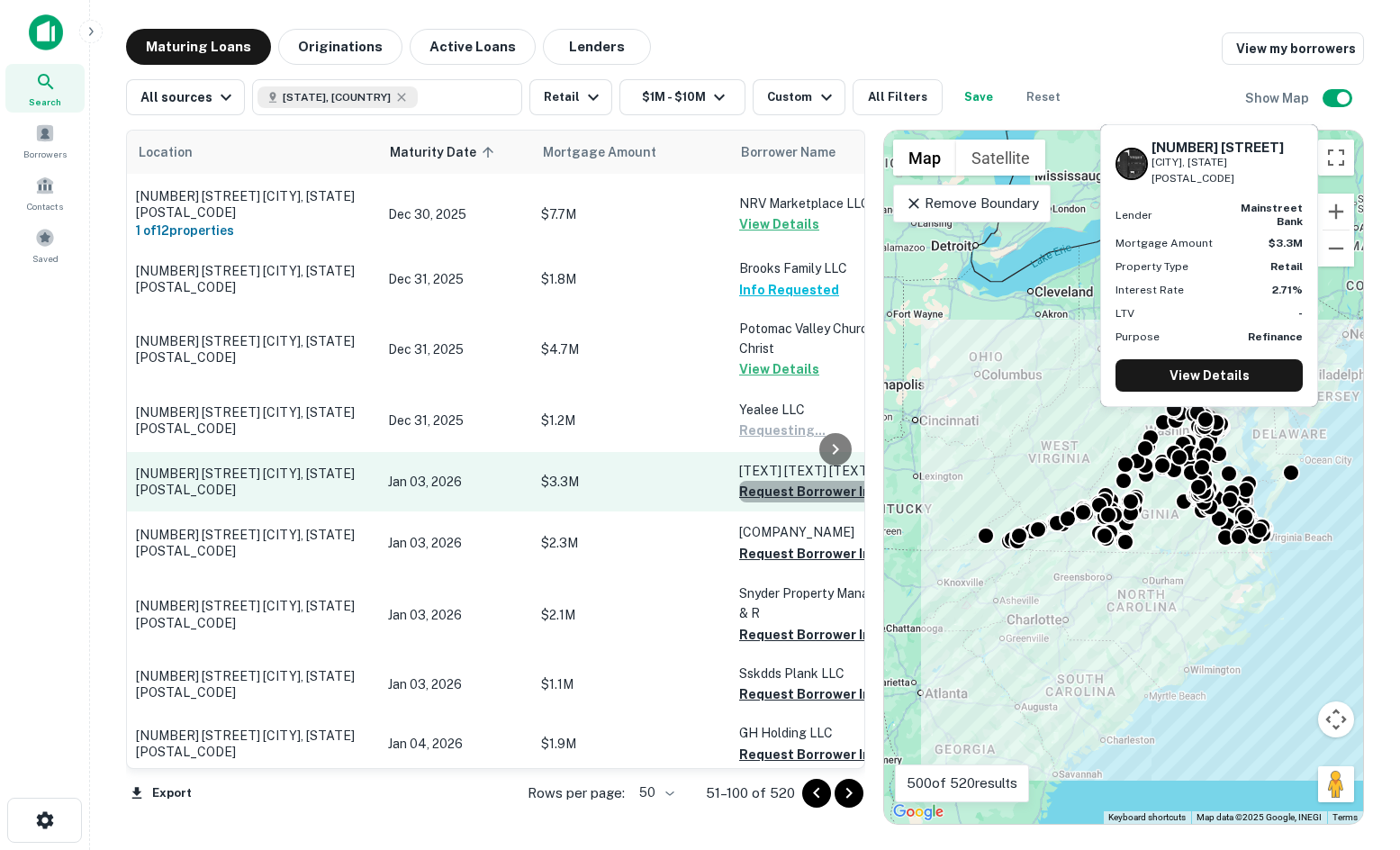 click on "Request Borrower Info" at bounding box center (812, 492) 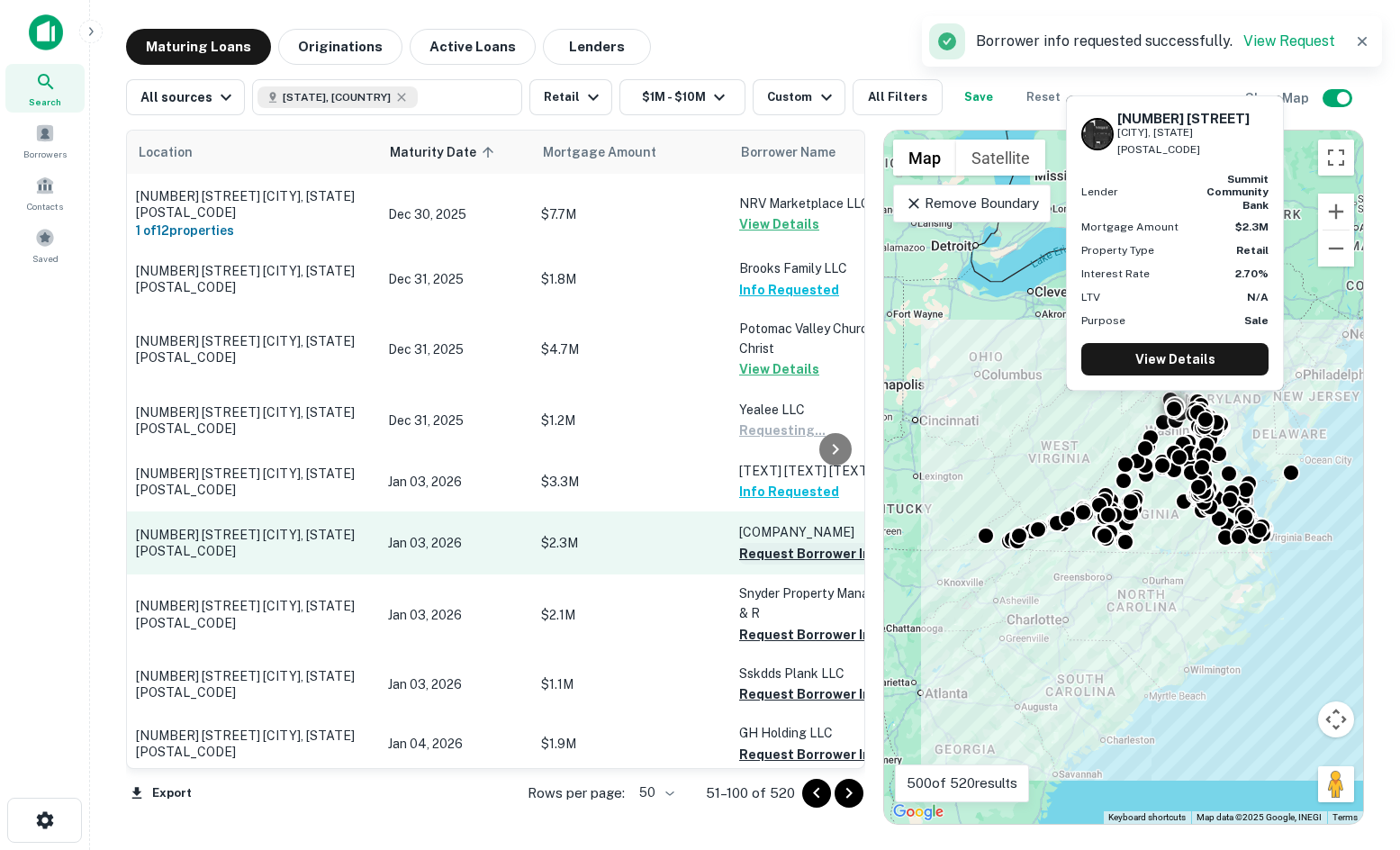 click on "Request Borrower Info" at bounding box center (812, 554) 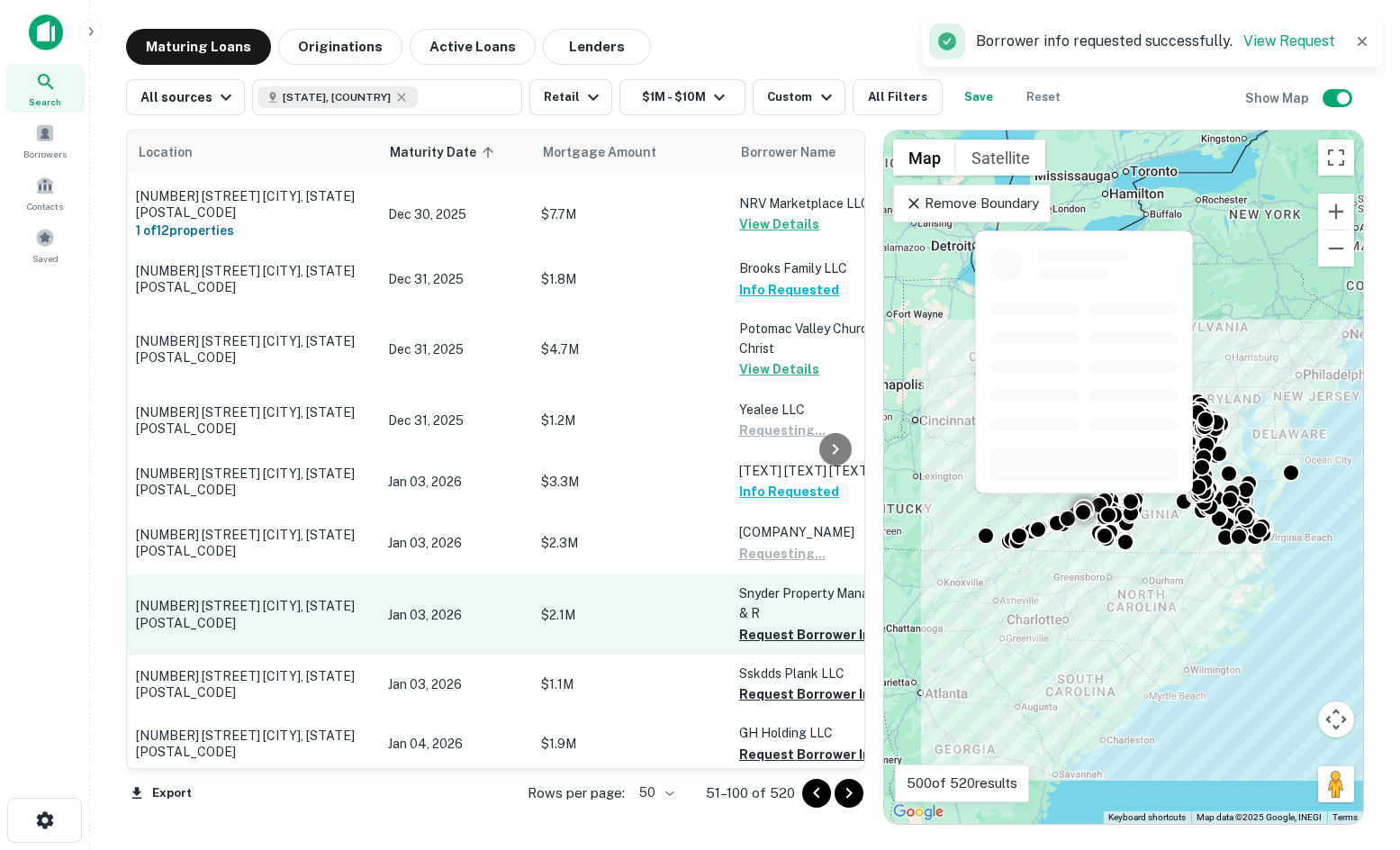 scroll, scrollTop: 1985, scrollLeft: 0, axis: vertical 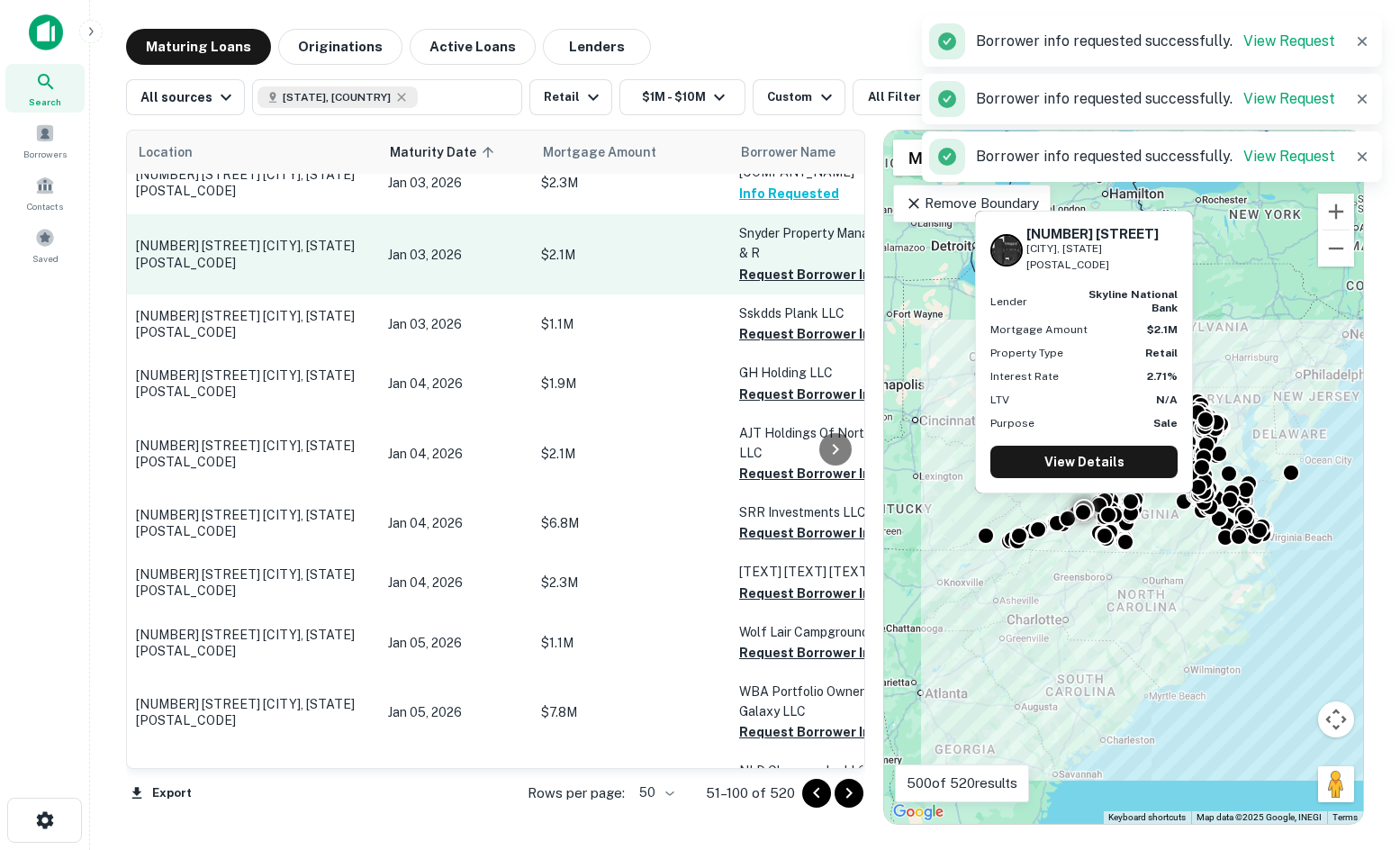 click on "Request Borrower Info" at bounding box center (812, 275) 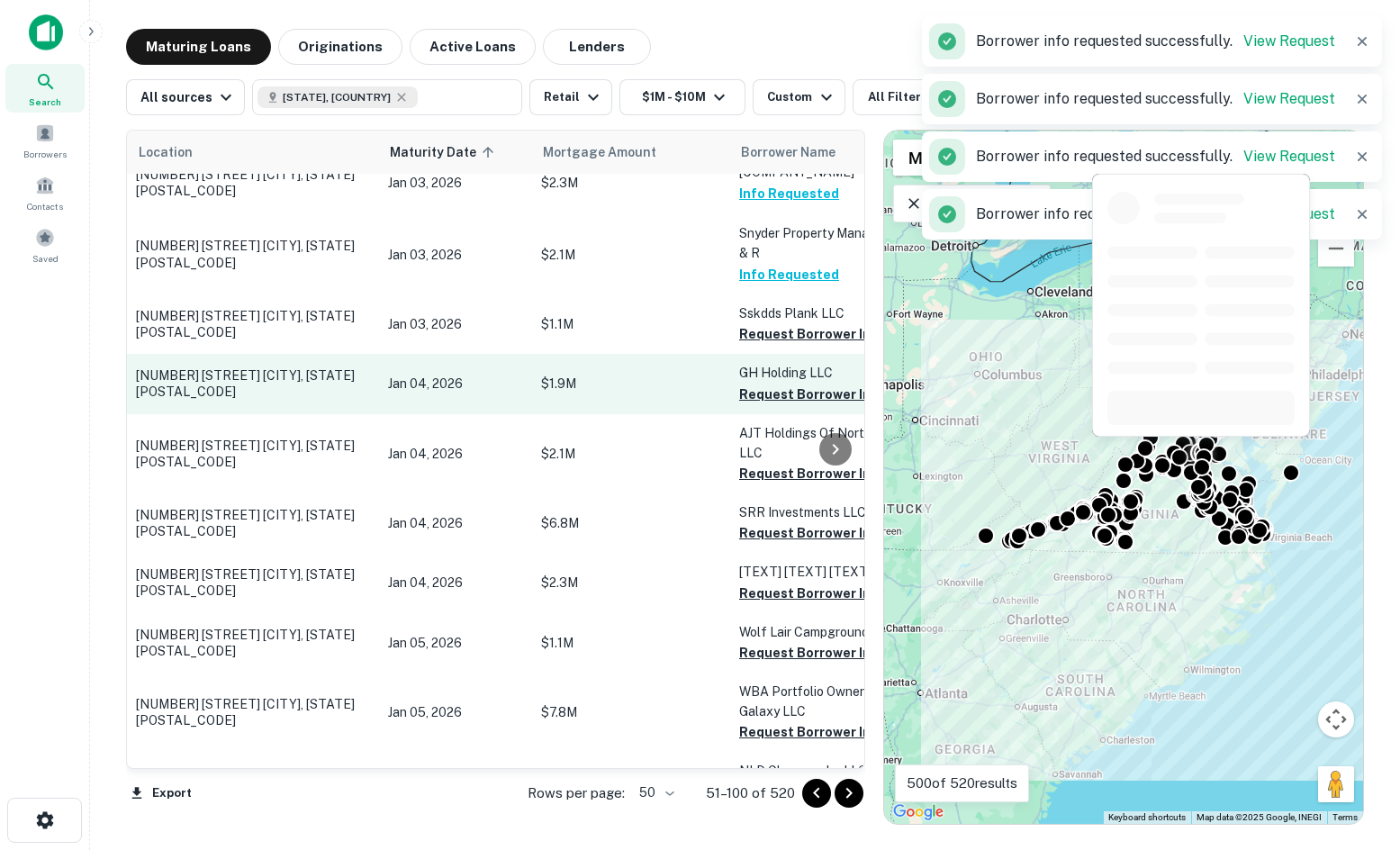 click on "Request Borrower Info" at bounding box center [812, 334] 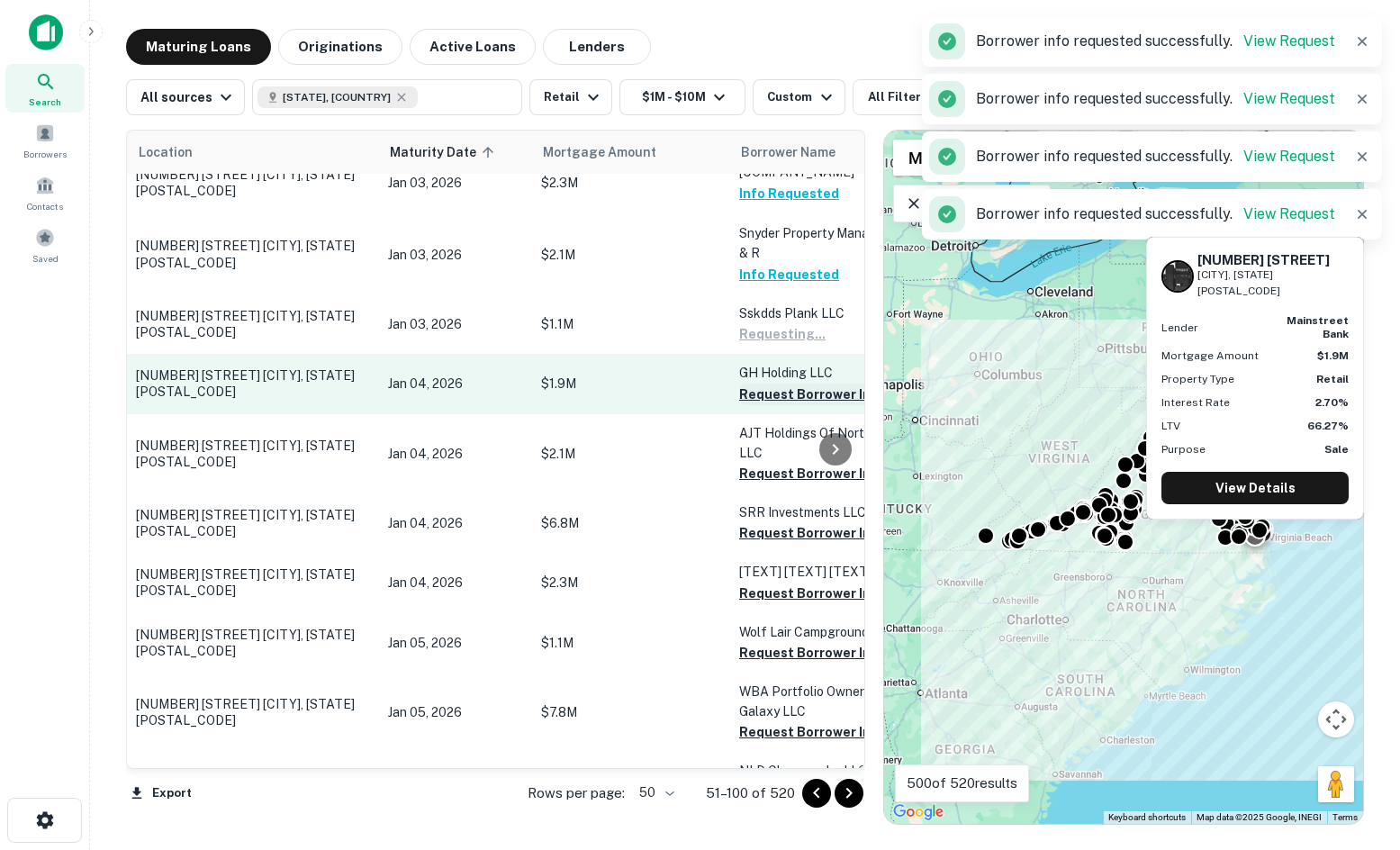 click on "Request Borrower Info" at bounding box center (812, 394) 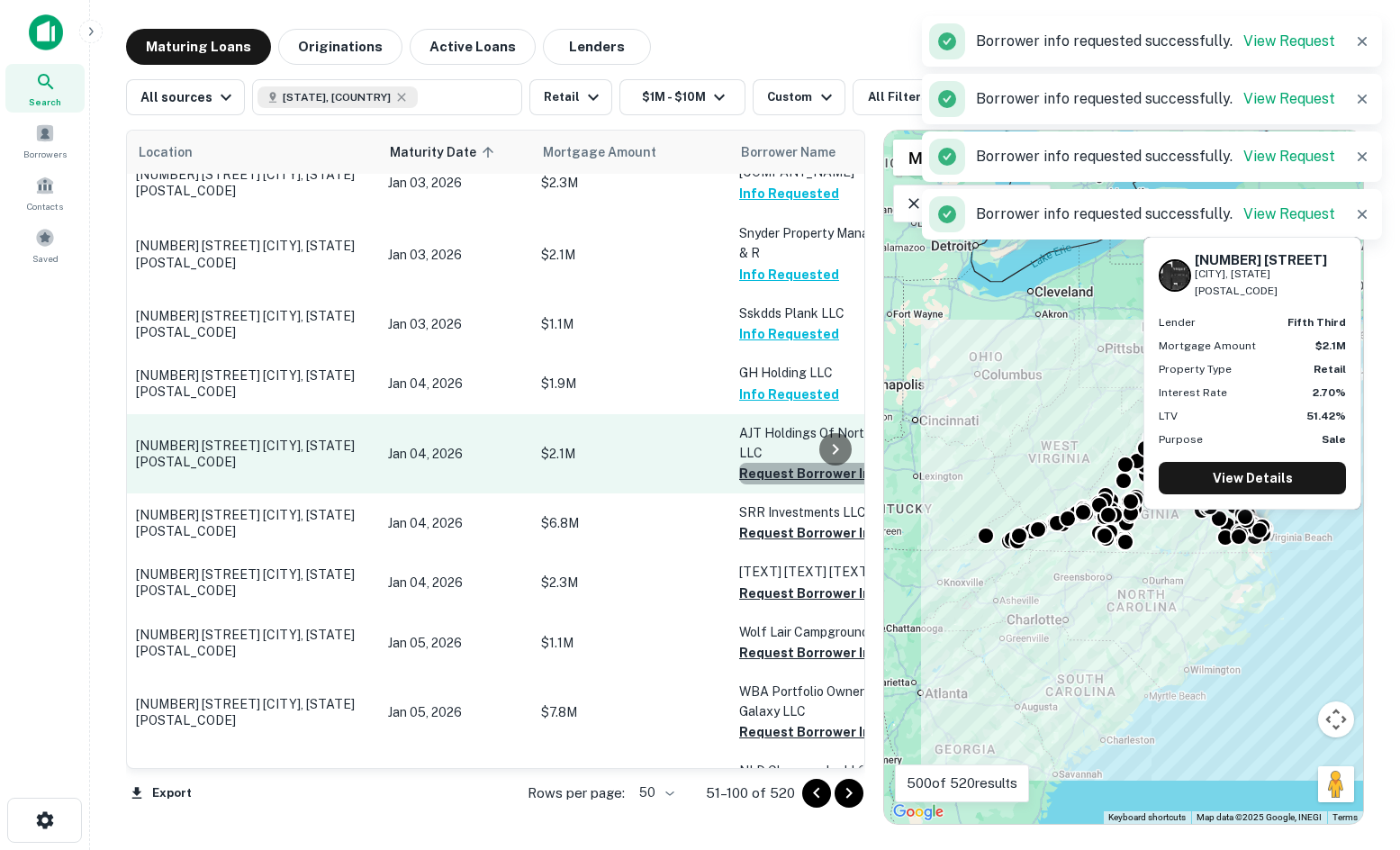 click on "Request Borrower Info" at bounding box center [812, 474] 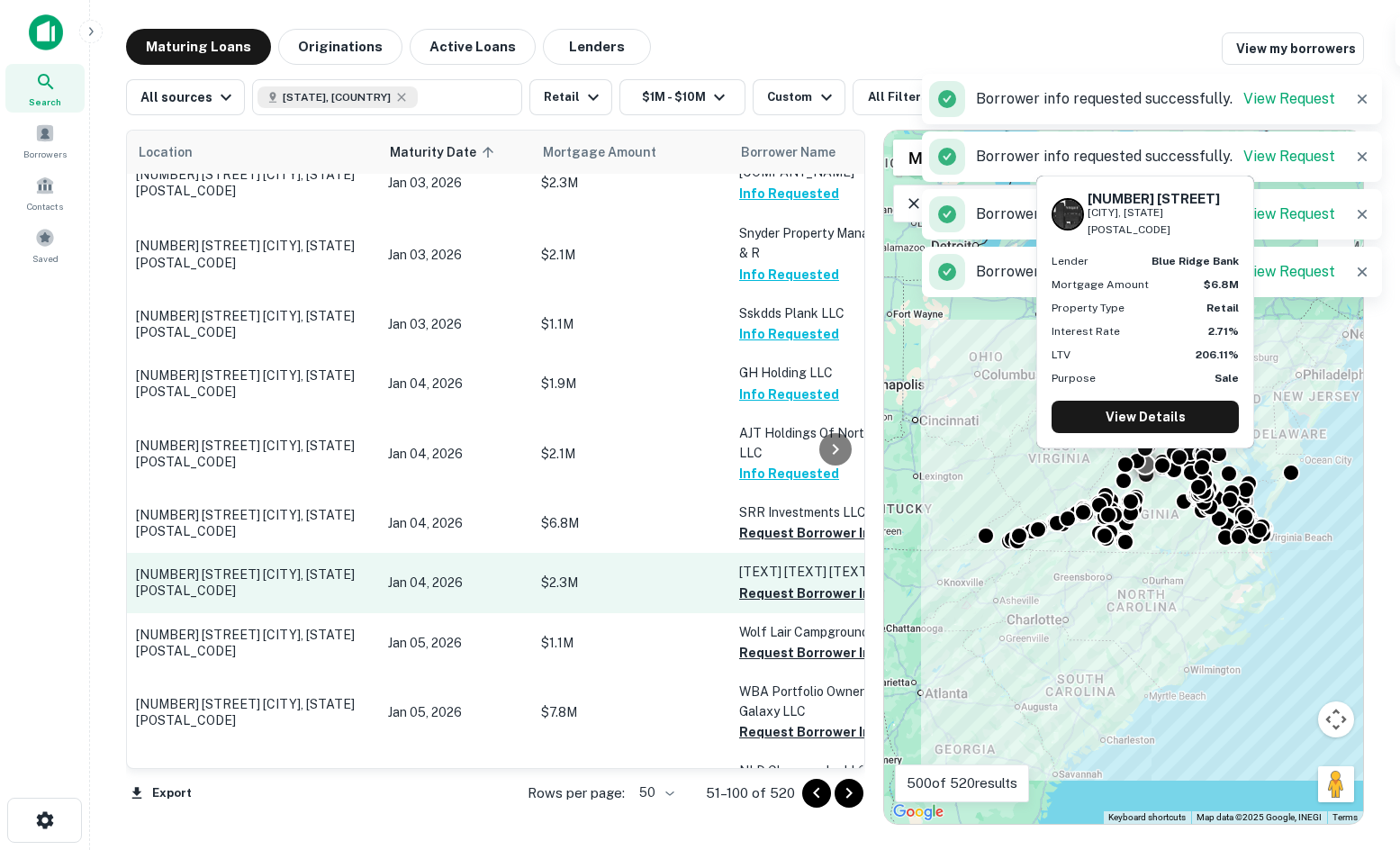 click on "Request Borrower Info" at bounding box center [812, 533] 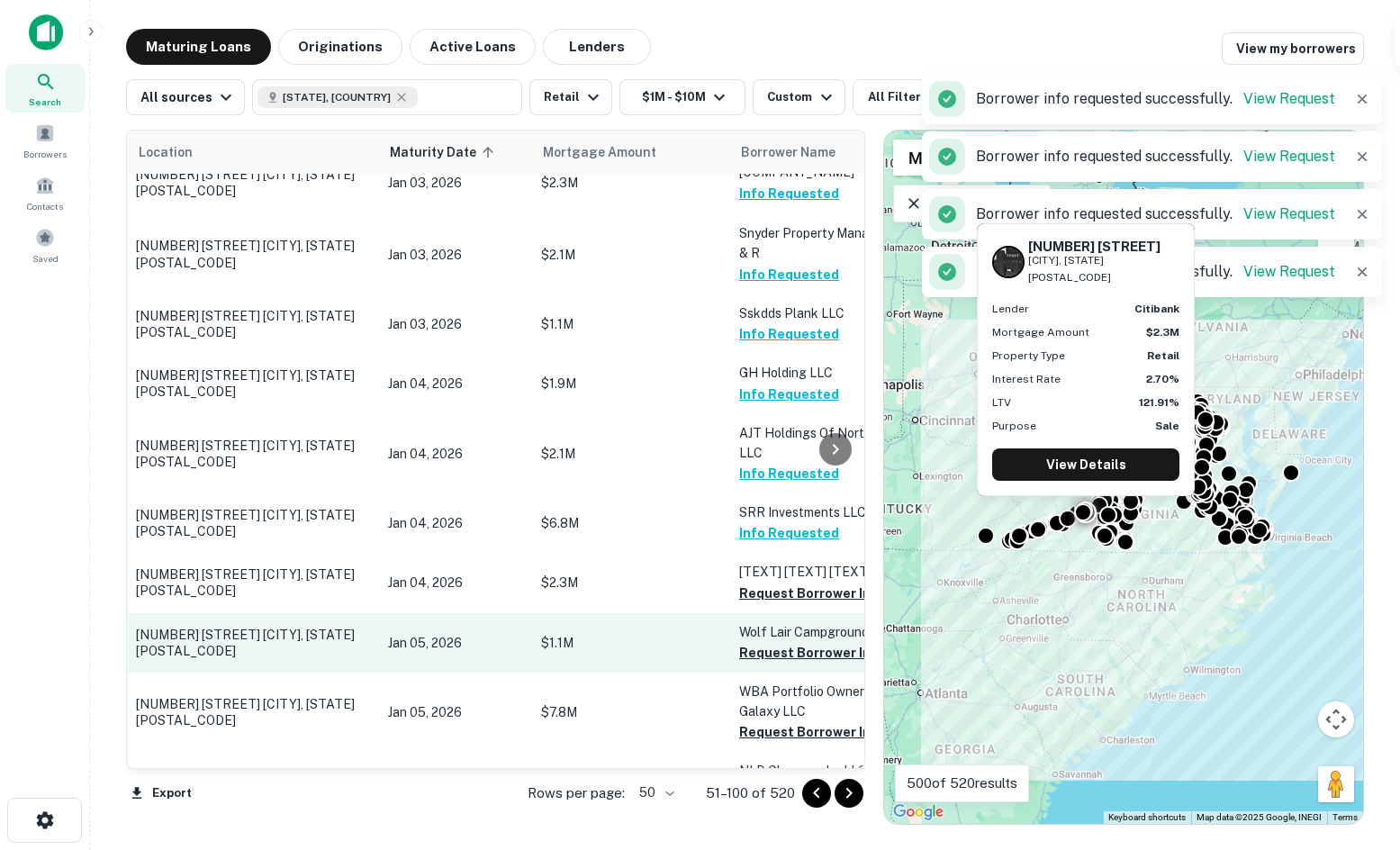 click on "Request Borrower Info" at bounding box center [812, 593] 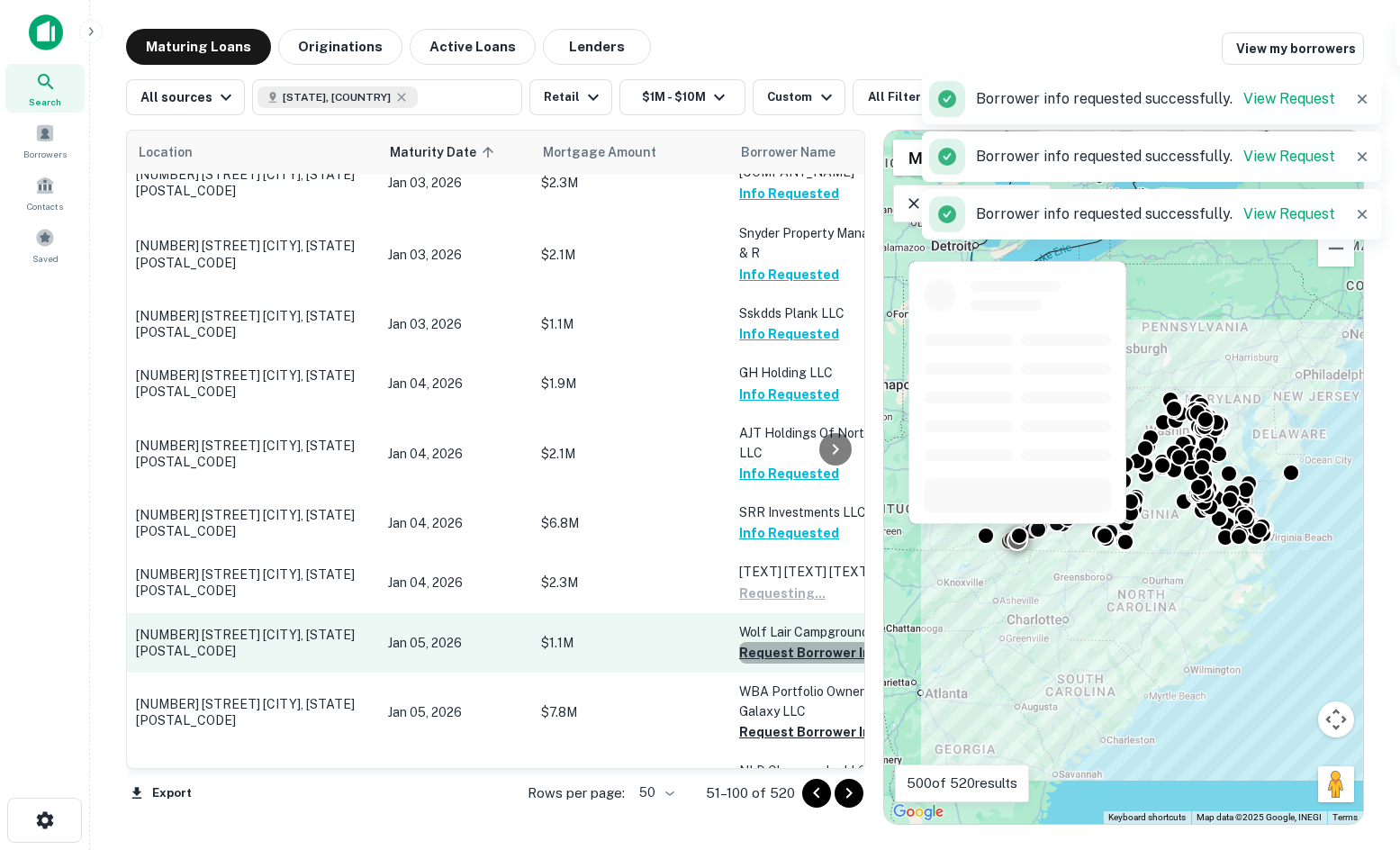click on "Request Borrower Info" at bounding box center [812, 653] 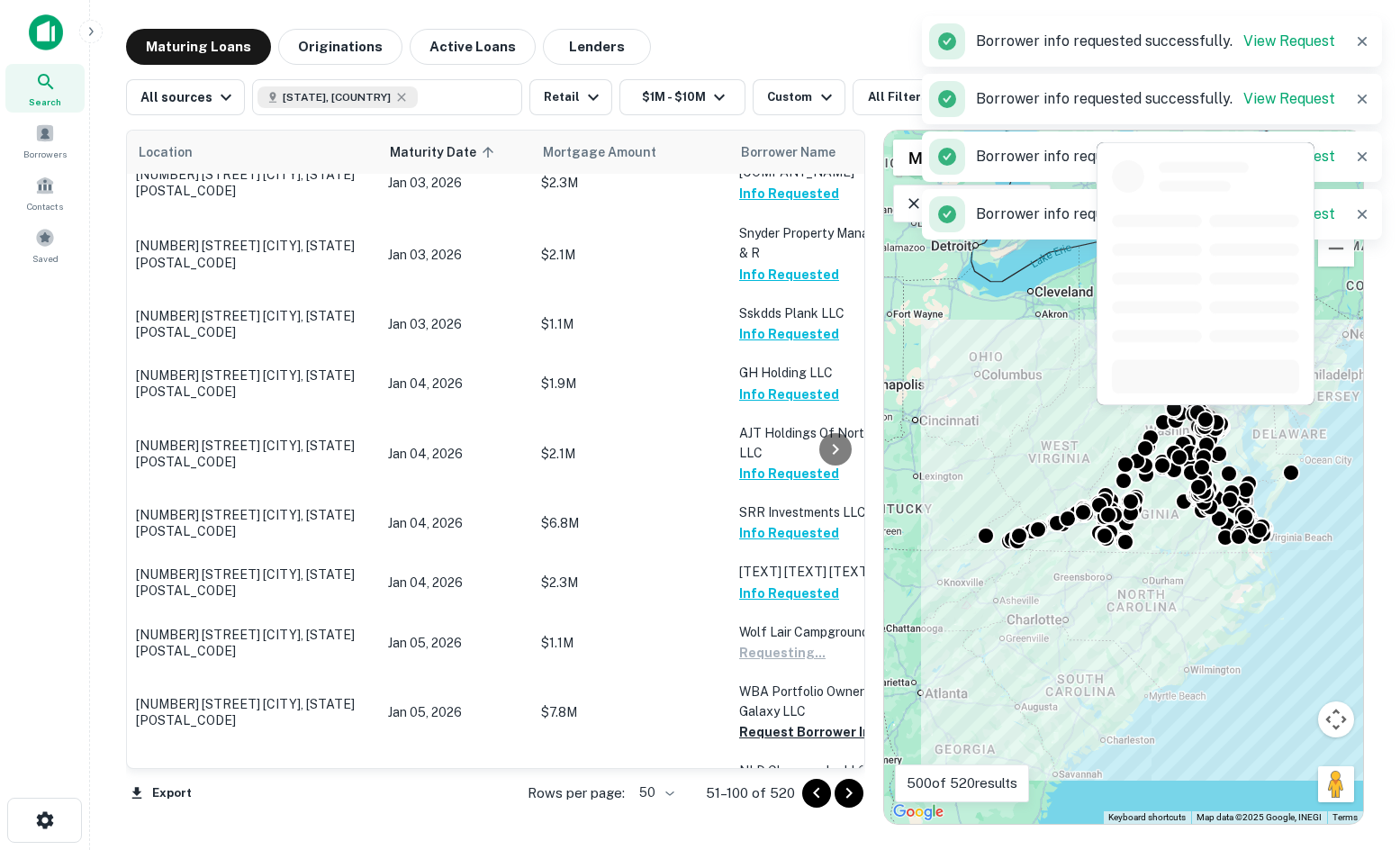 scroll, scrollTop: 2435, scrollLeft: 0, axis: vertical 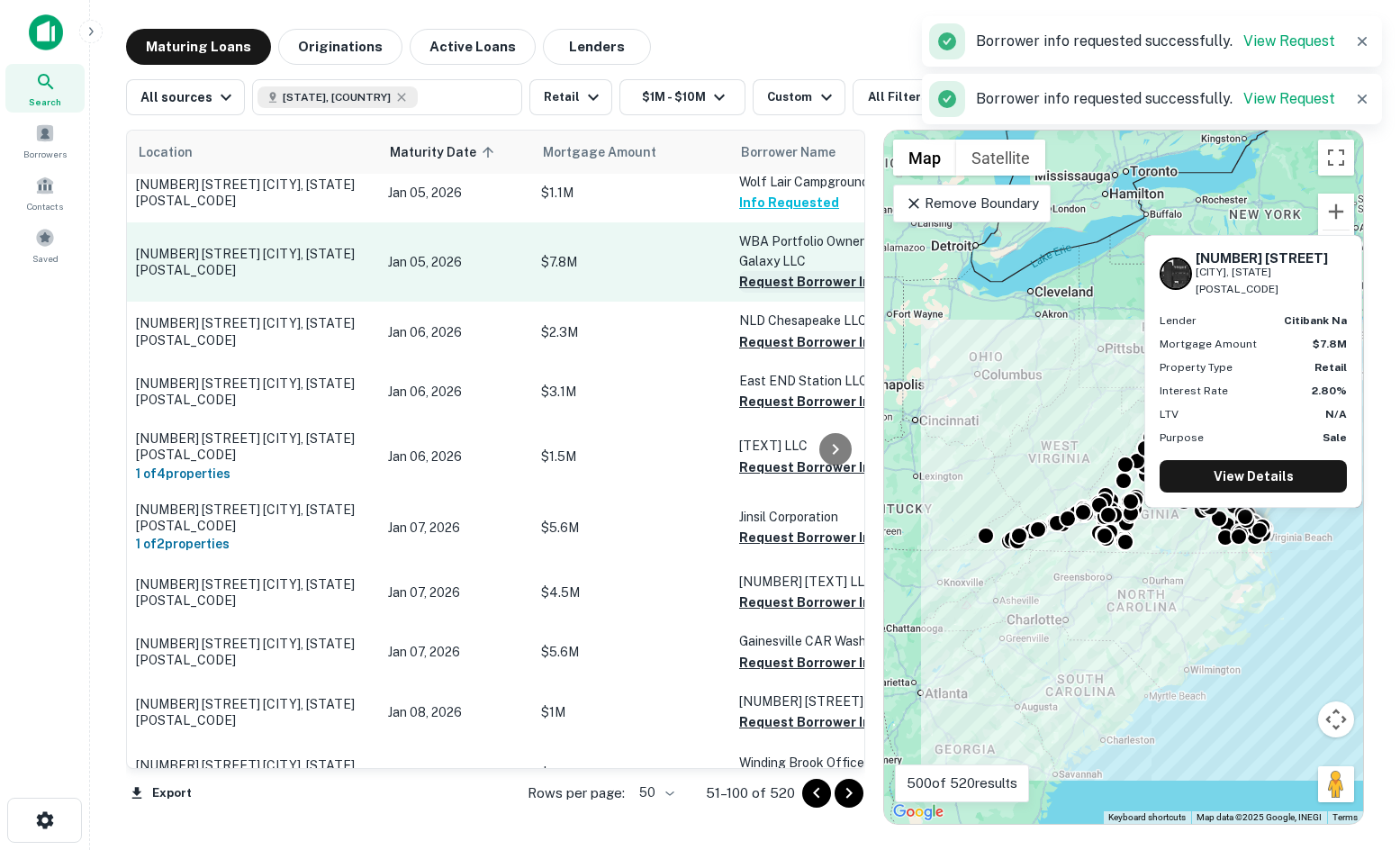 click on "Request Borrower Info" at bounding box center [812, 282] 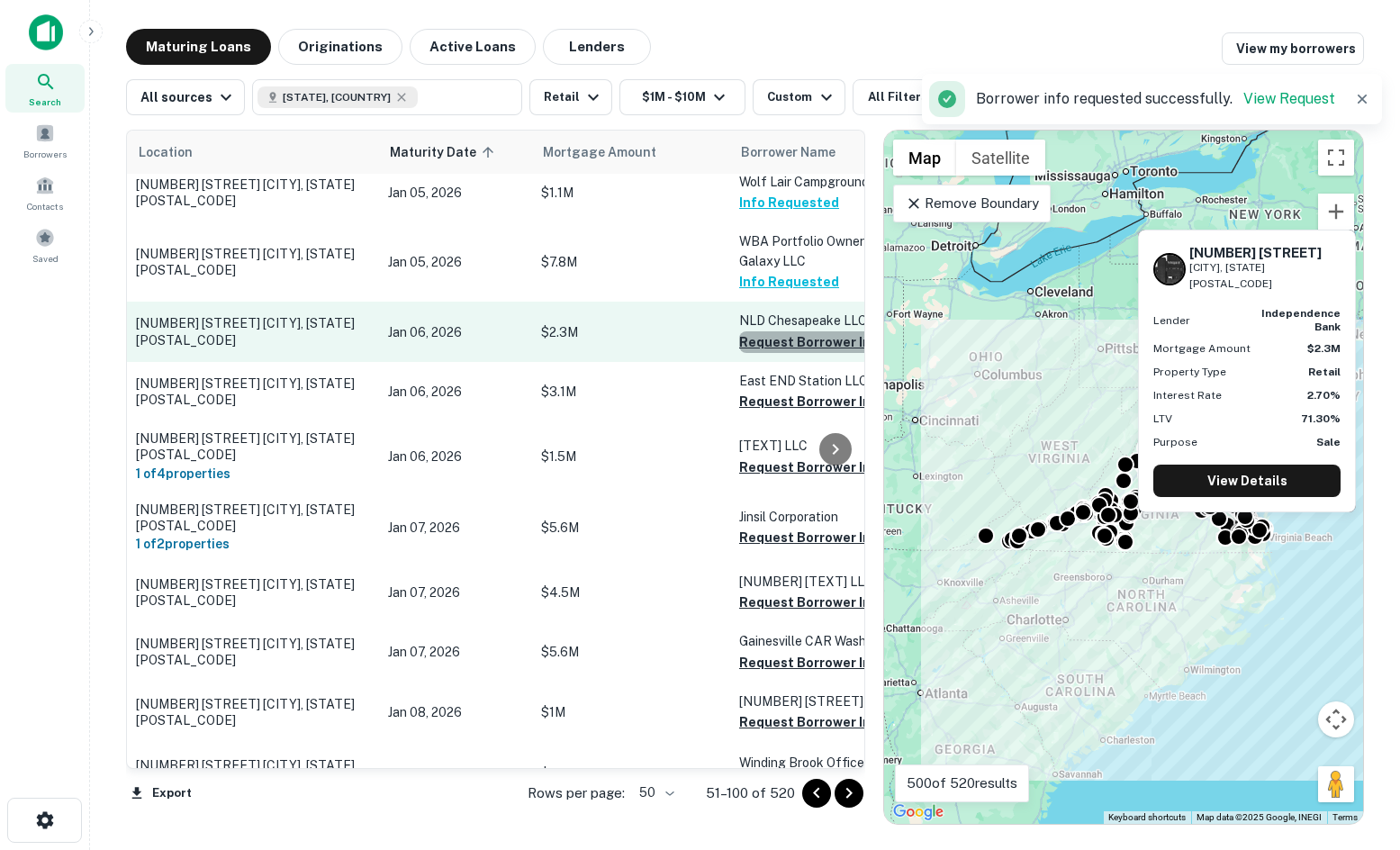 click on "Request Borrower Info" at bounding box center [812, 342] 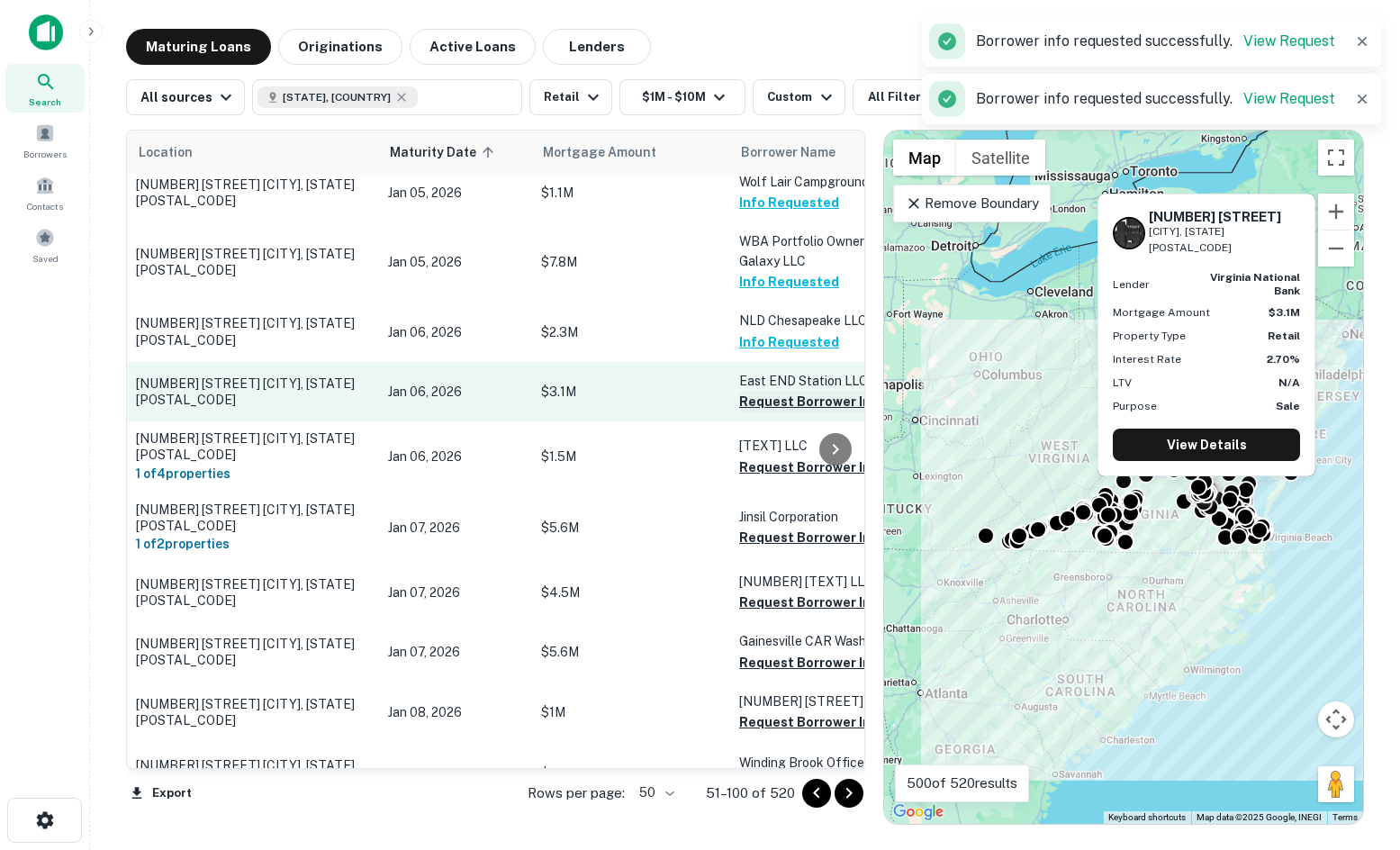 click on "Request Borrower Info" at bounding box center [812, 402] 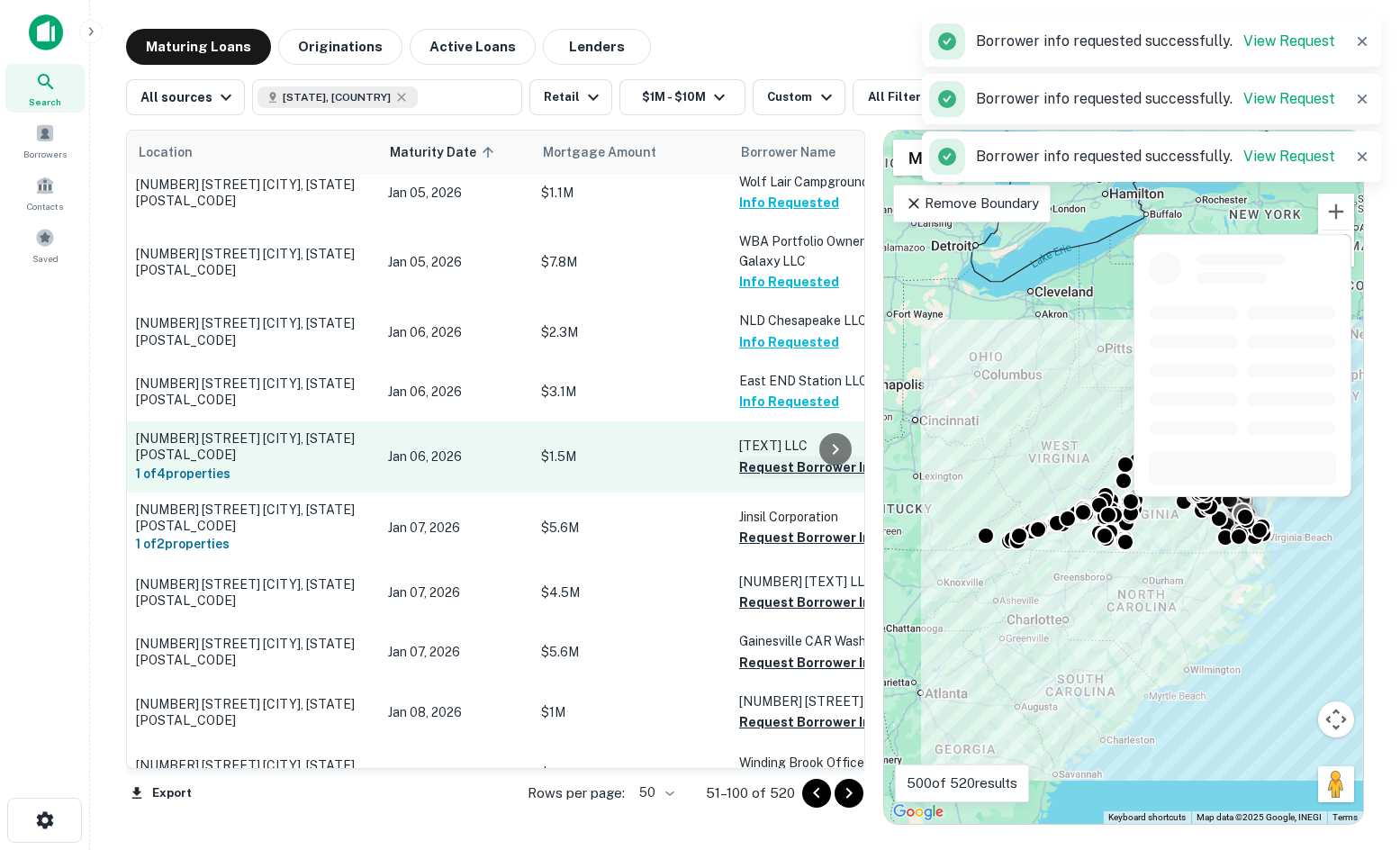 click on "Request Borrower Info" at bounding box center (812, 467) 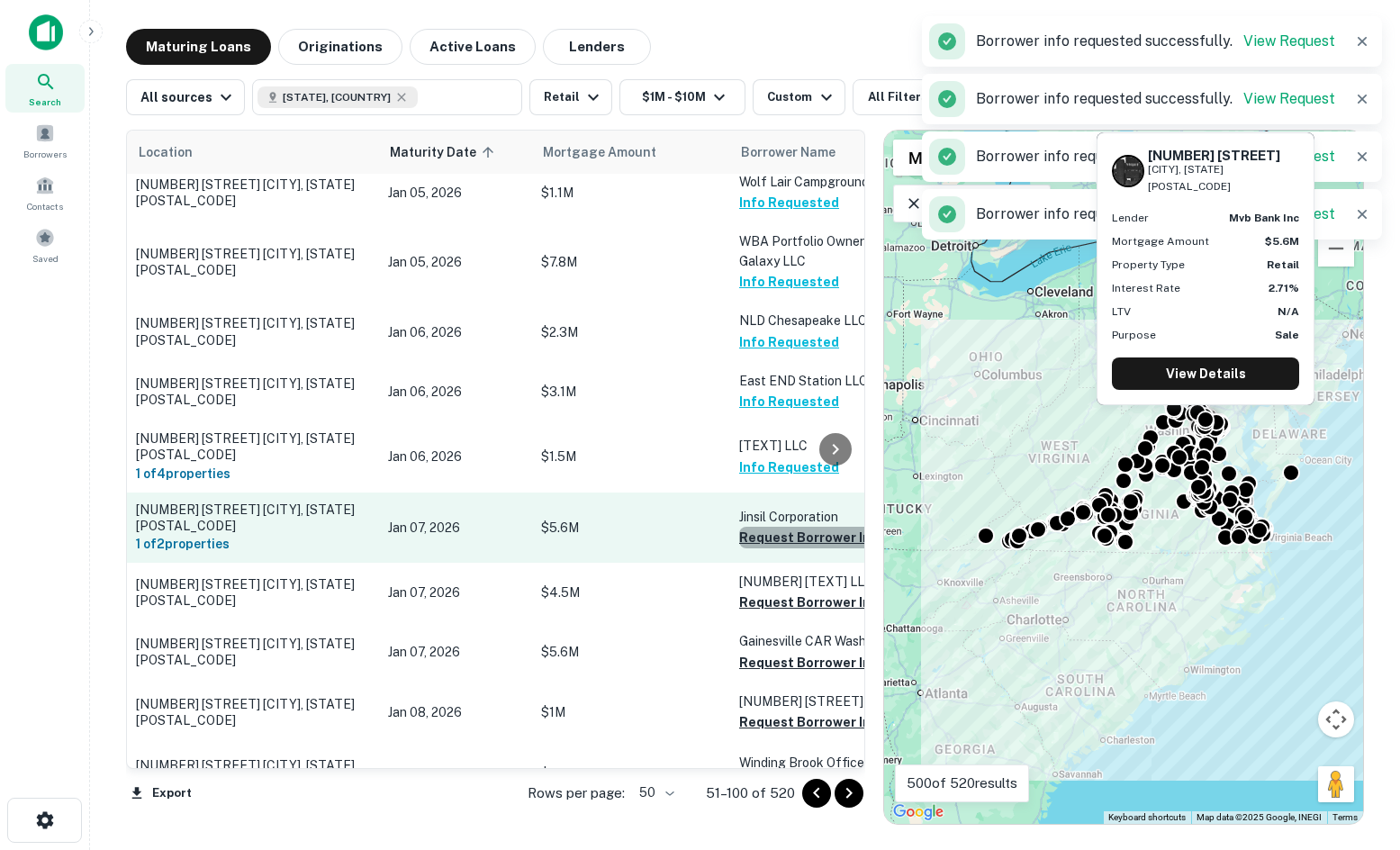 click on "Request Borrower Info" at bounding box center (812, 538) 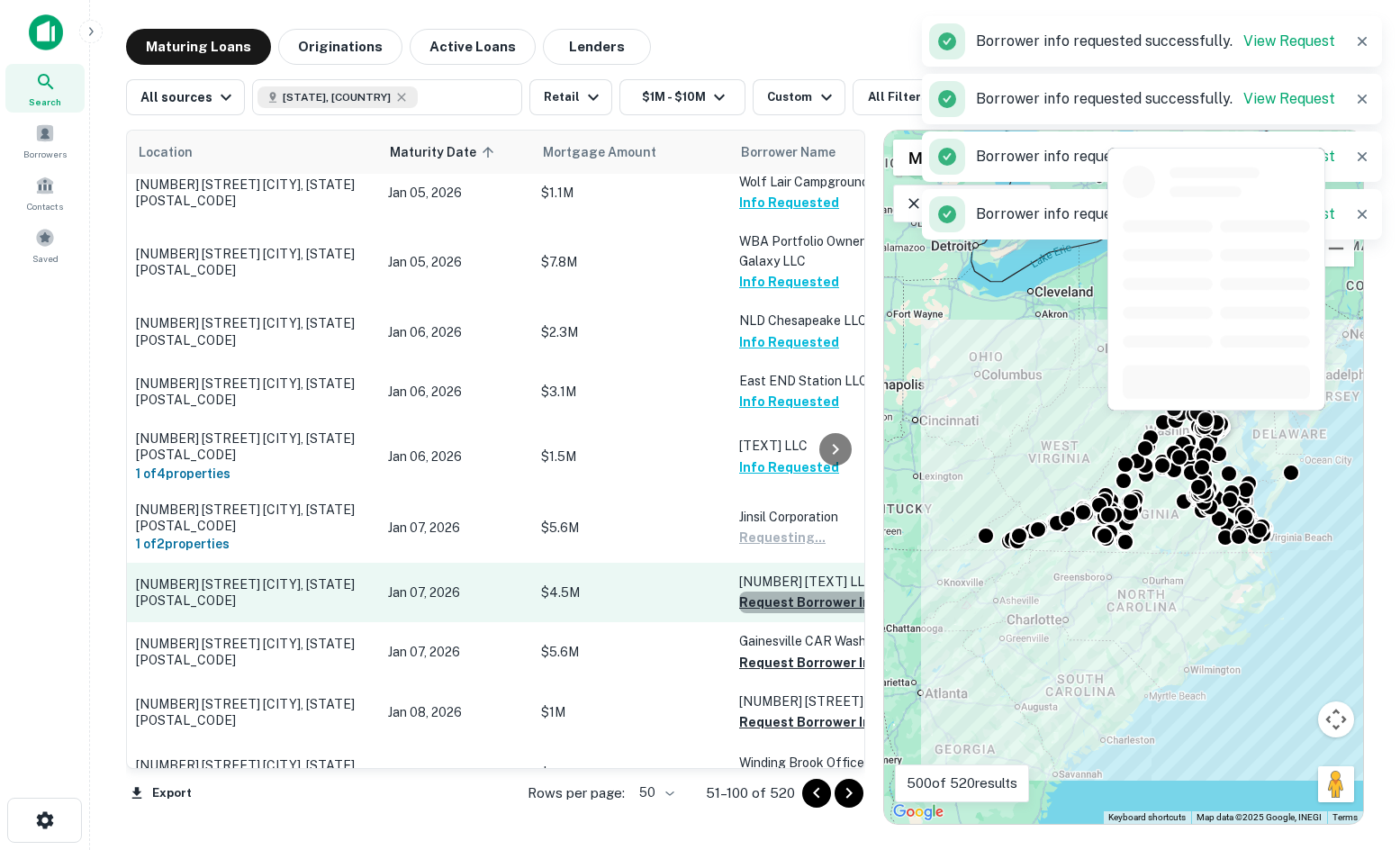 click on "Request Borrower Info" at bounding box center (812, 602) 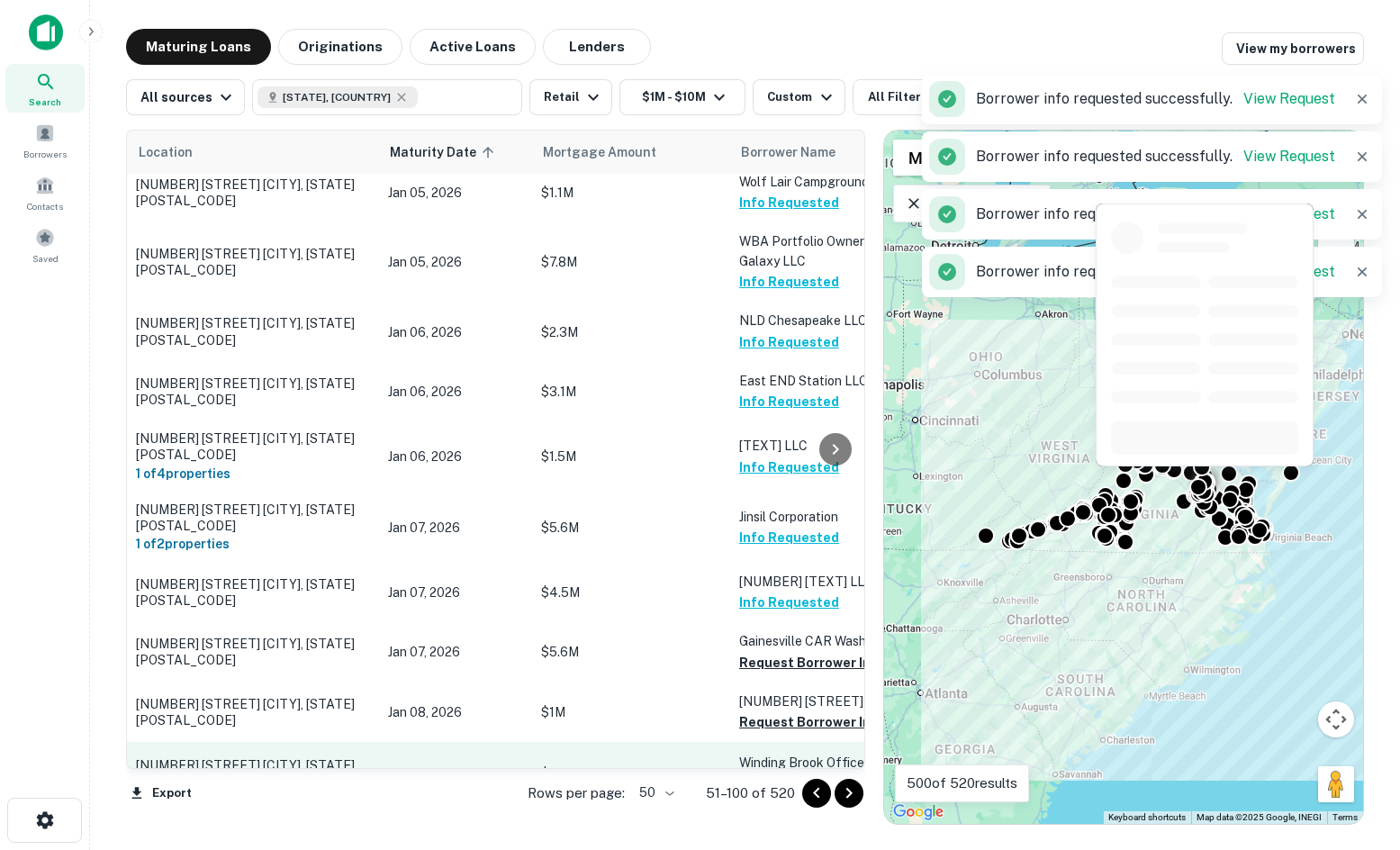 scroll, scrollTop: 2715, scrollLeft: 0, axis: vertical 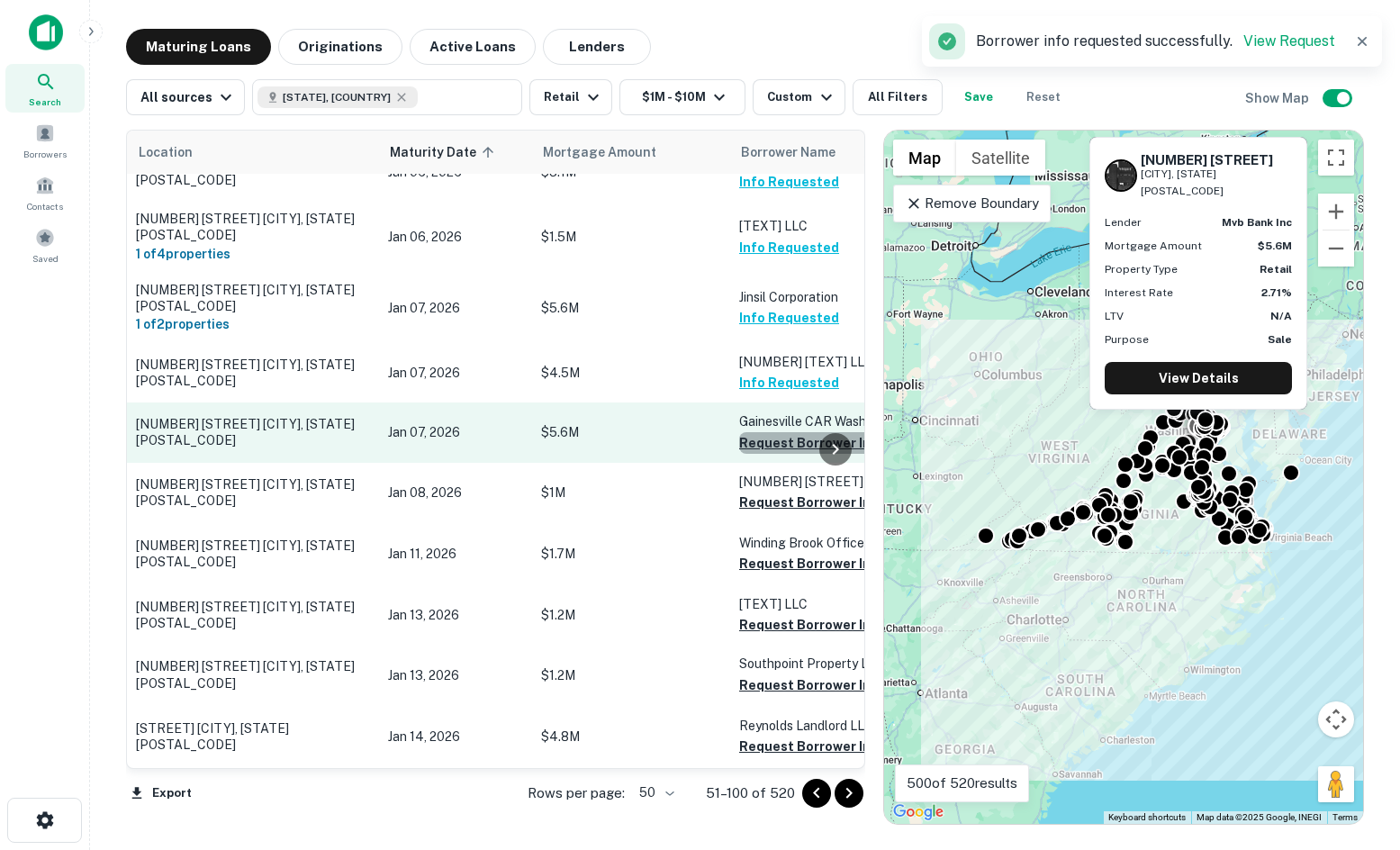 click on "Request Borrower Info" at bounding box center (812, 443) 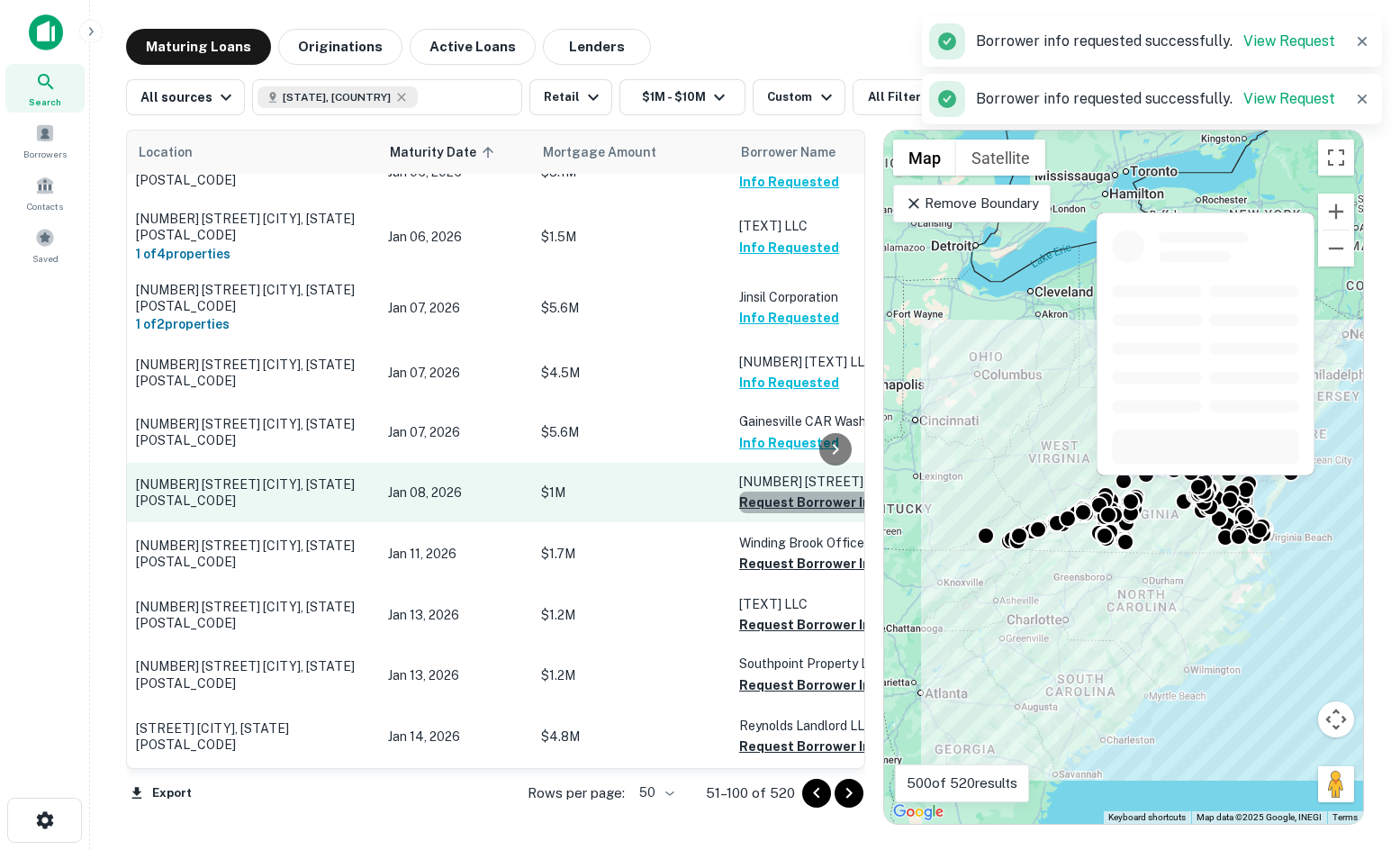 click on "Request Borrower Info" at bounding box center (812, 502) 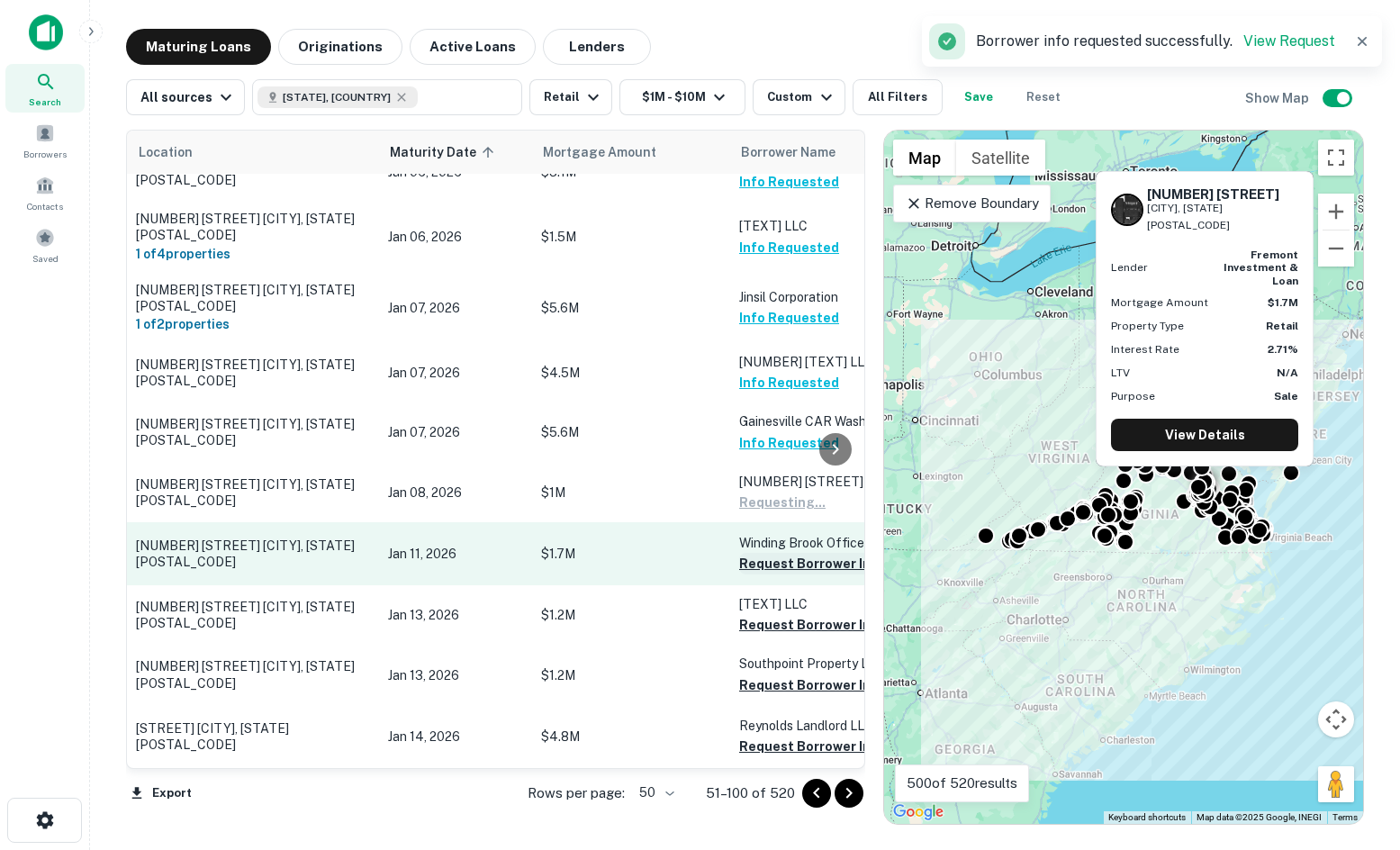 click on "Request Borrower Info" at bounding box center (812, 564) 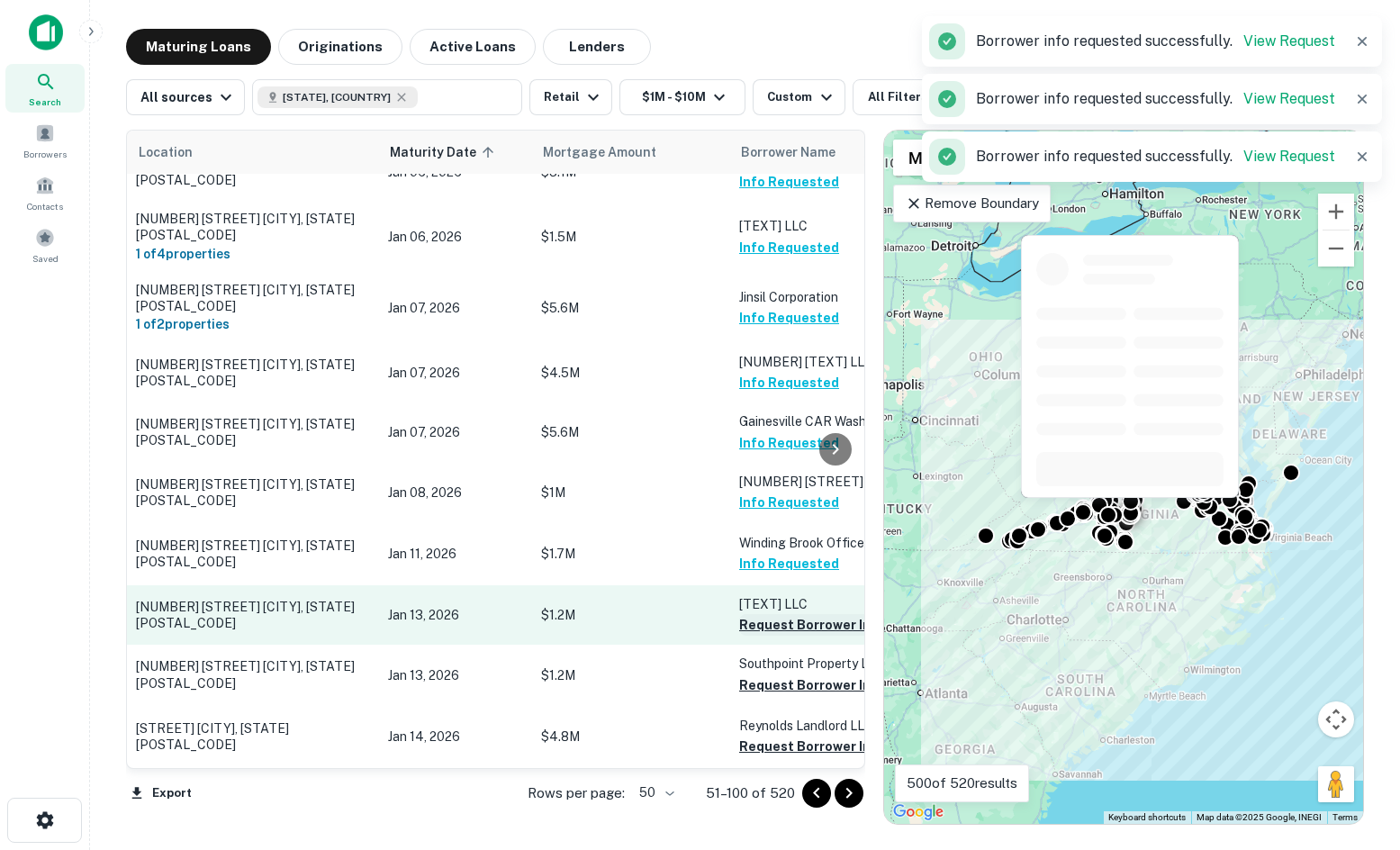 click on "Request Borrower Info" at bounding box center (812, 625) 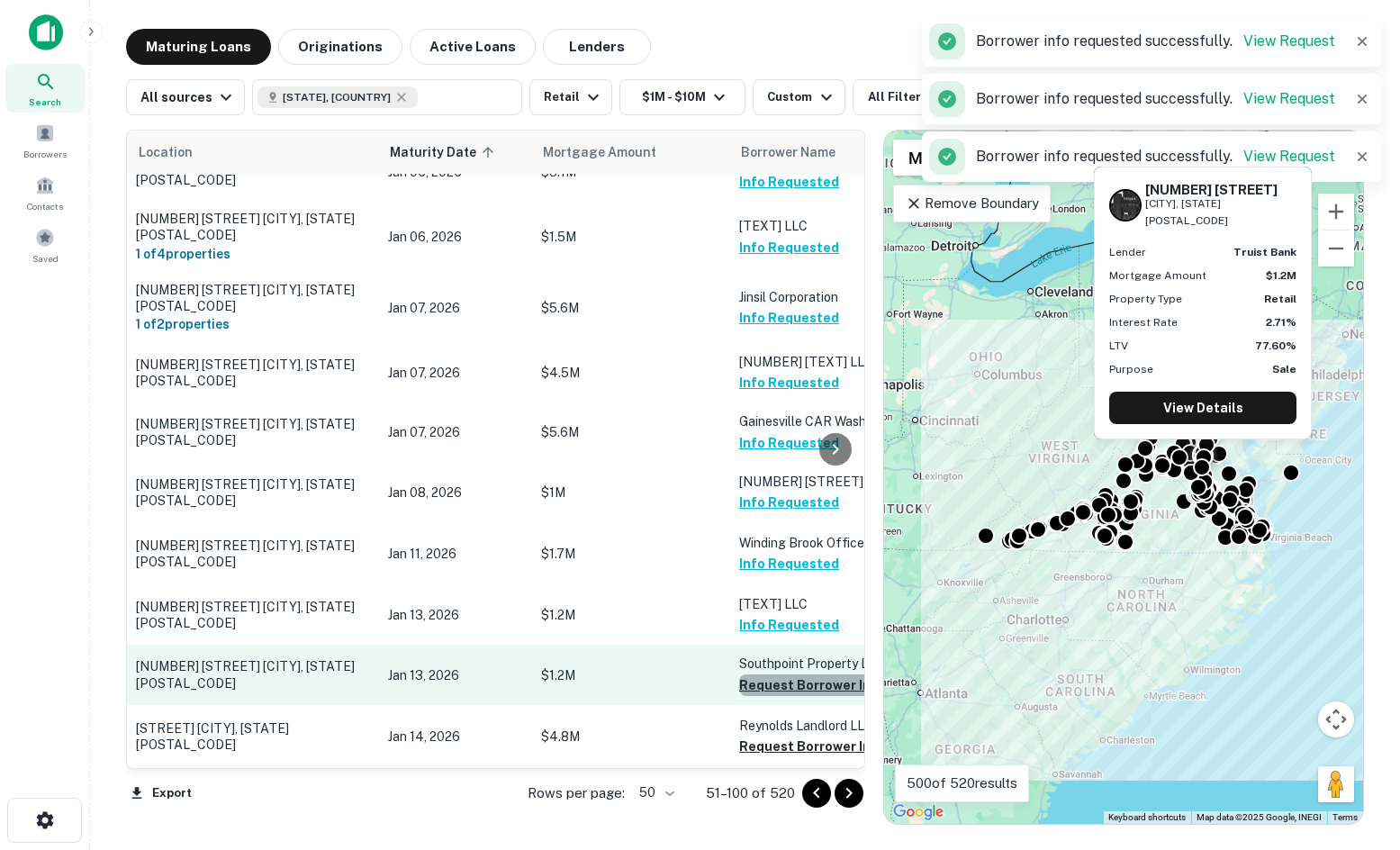 click on "Request Borrower Info" at bounding box center [812, 685] 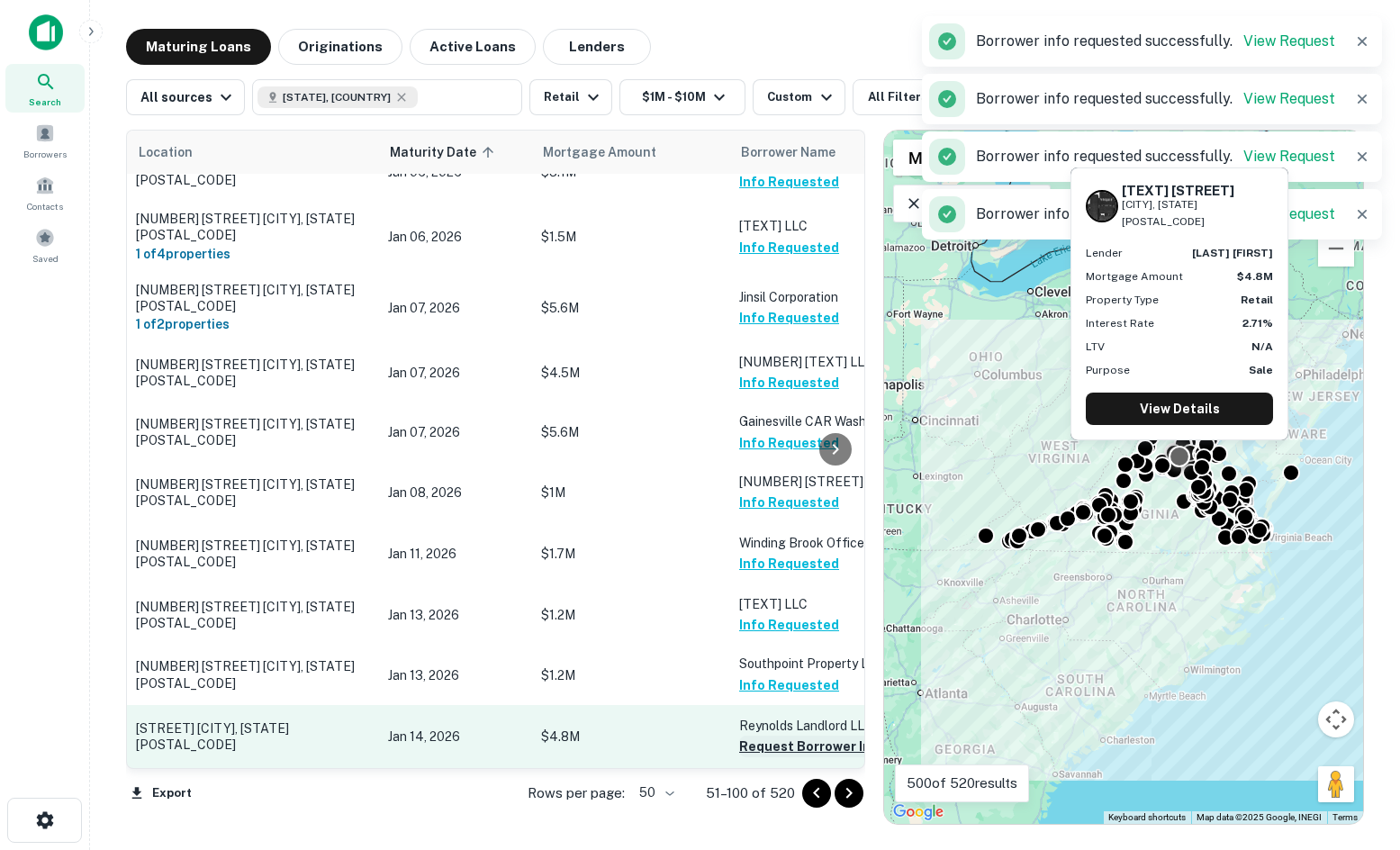 click on "Request Borrower Info" at bounding box center (812, 746) 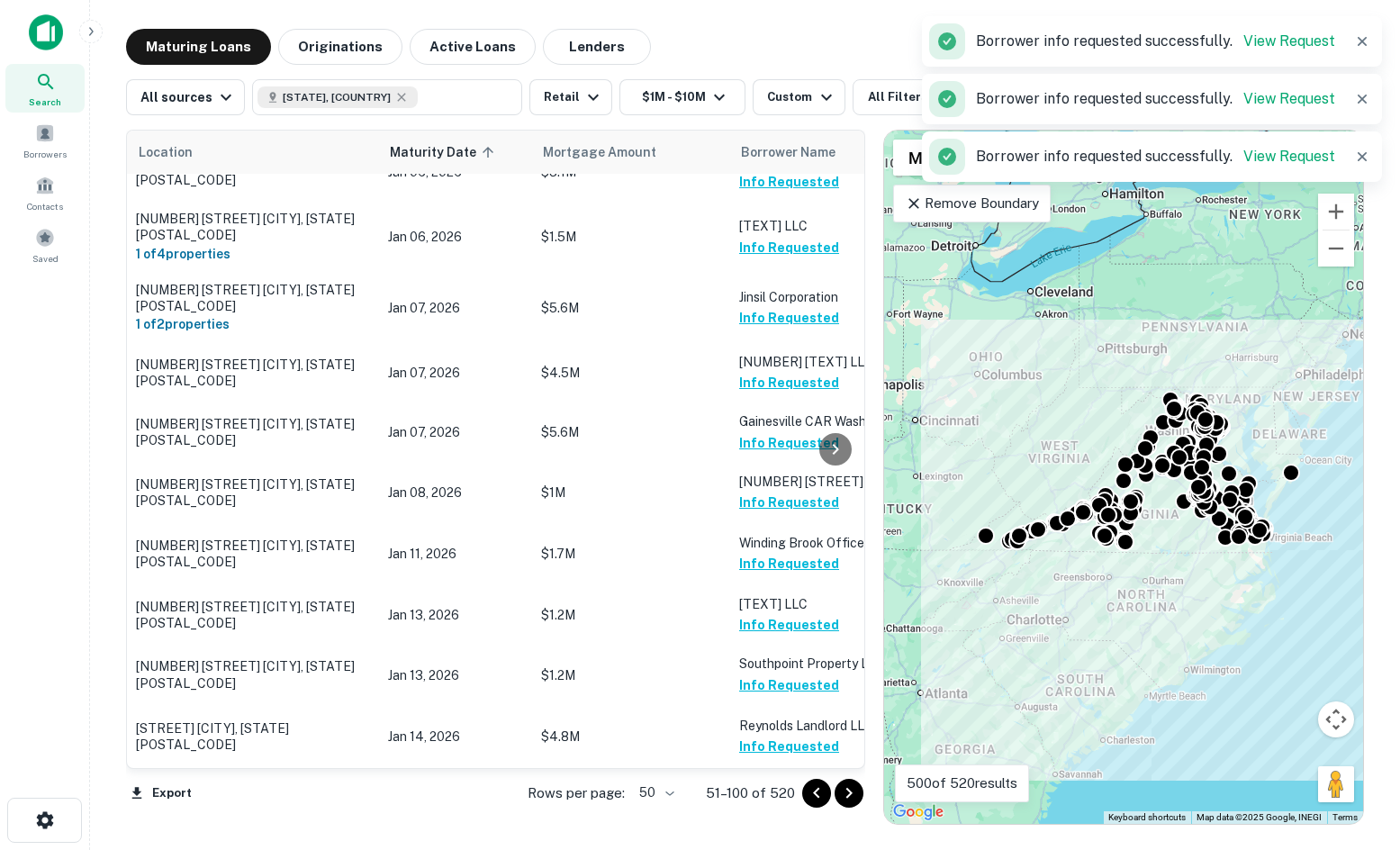 click 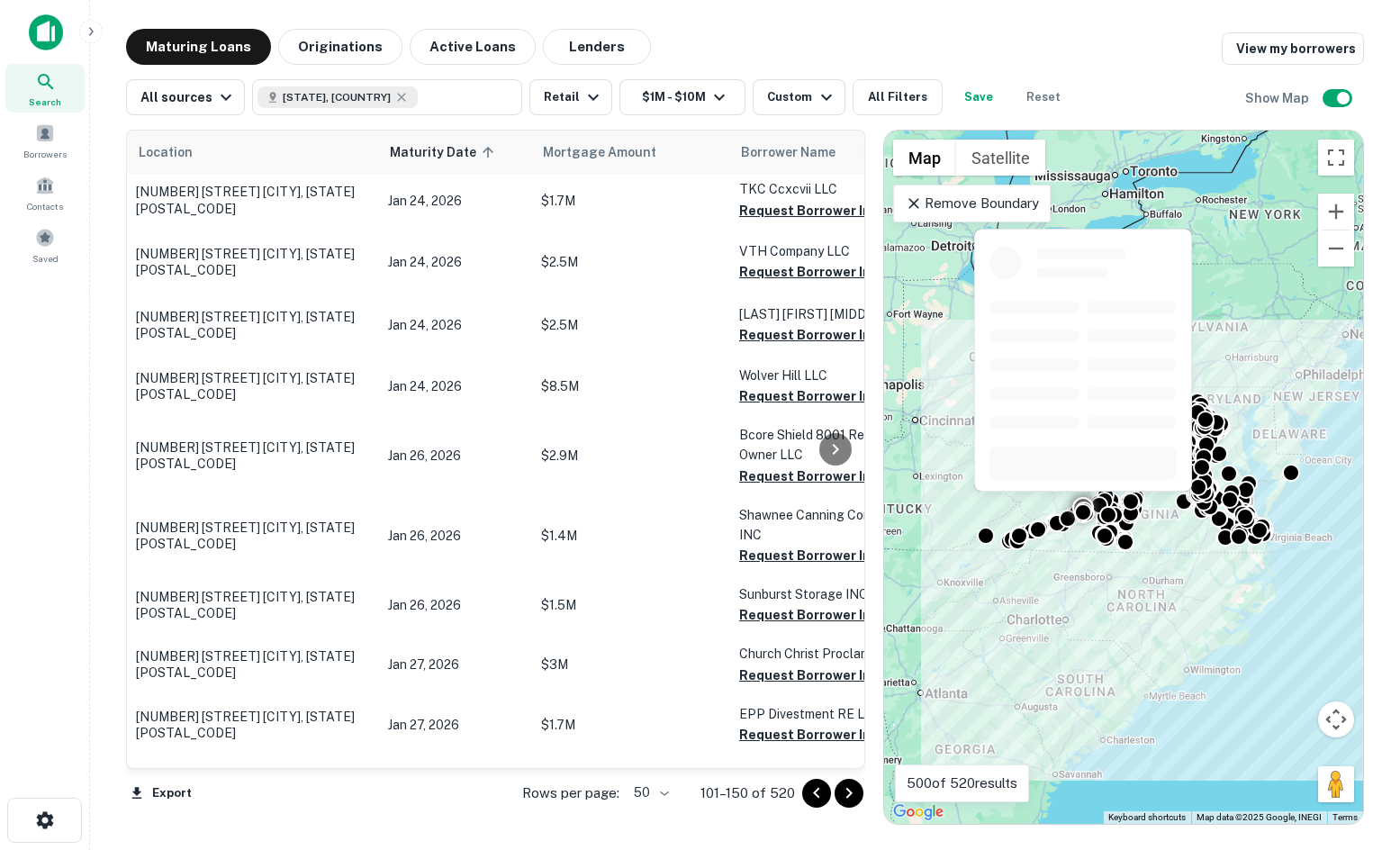 scroll, scrollTop: 0, scrollLeft: 0, axis: both 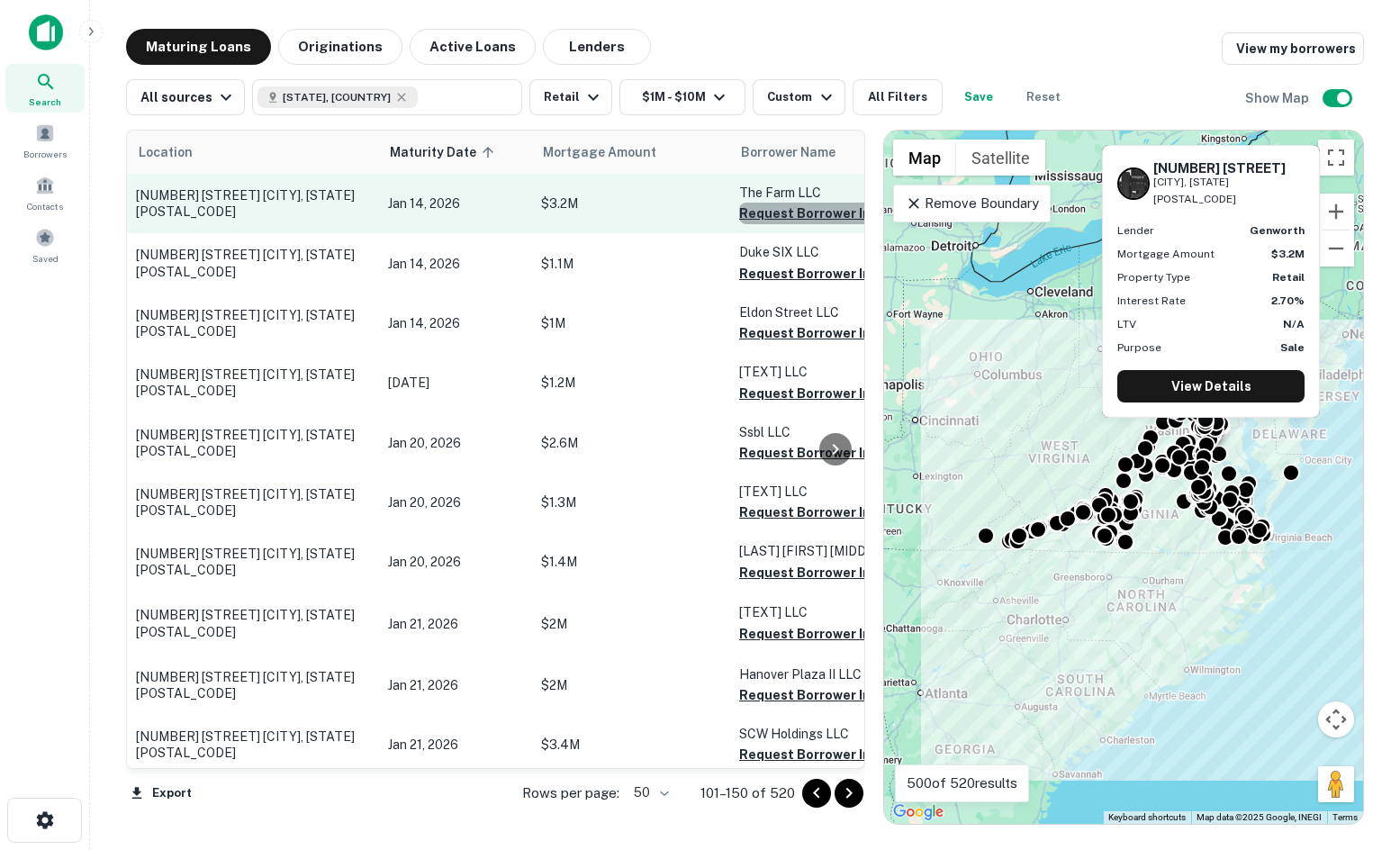click on "Request Borrower Info" at bounding box center [812, 213] 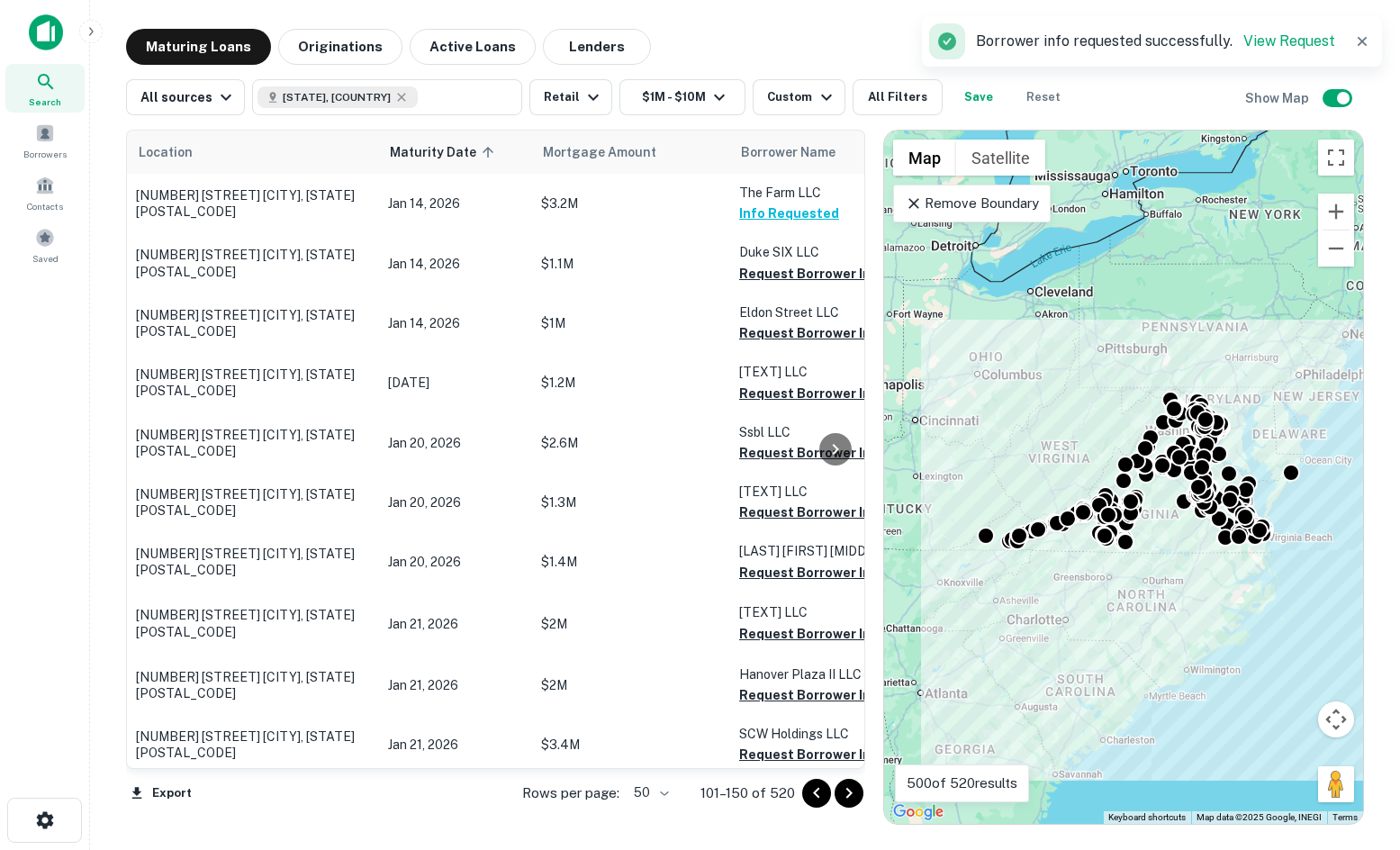 click at bounding box center [835, 449] 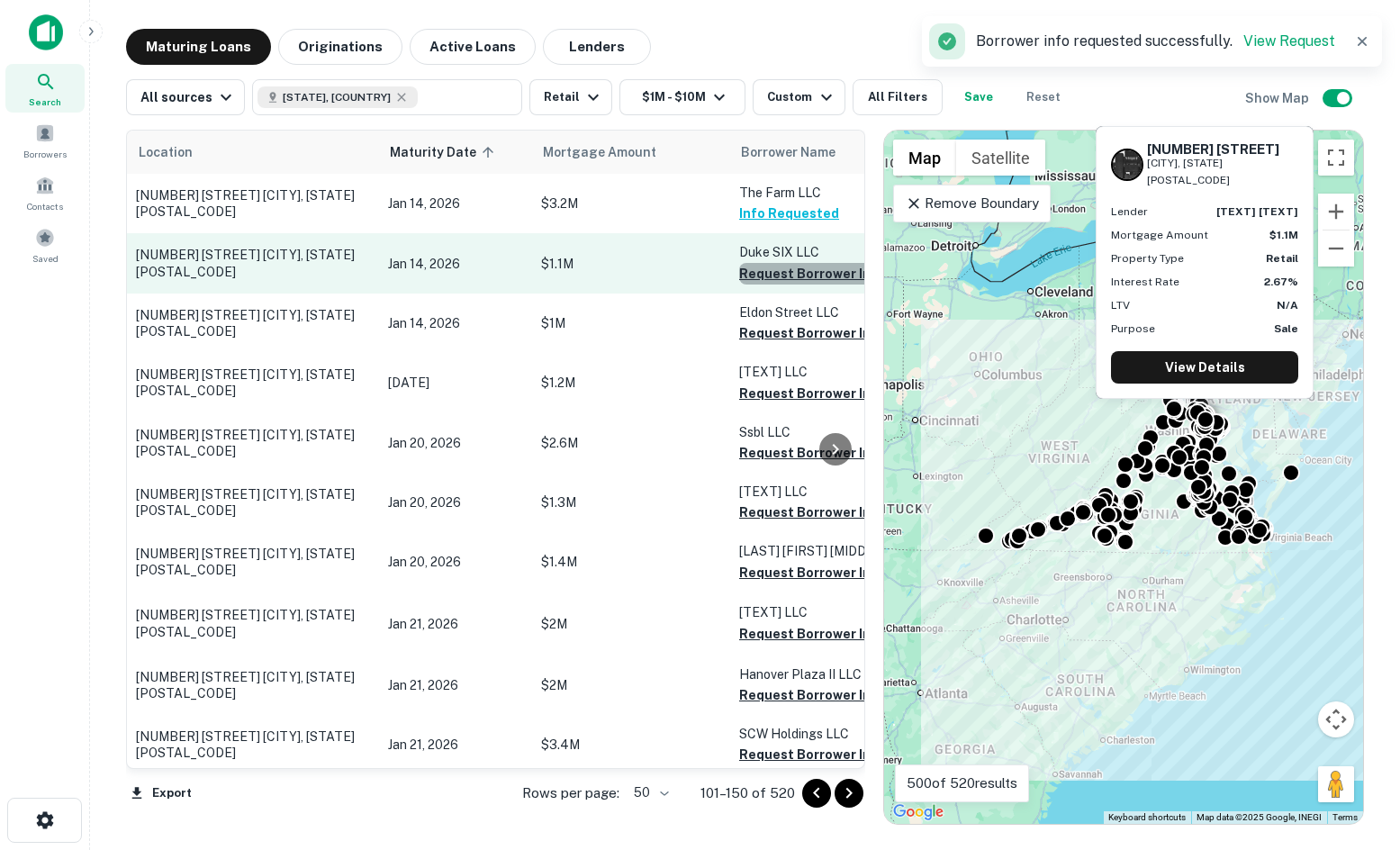 click on "Request Borrower Info" at bounding box center [812, 274] 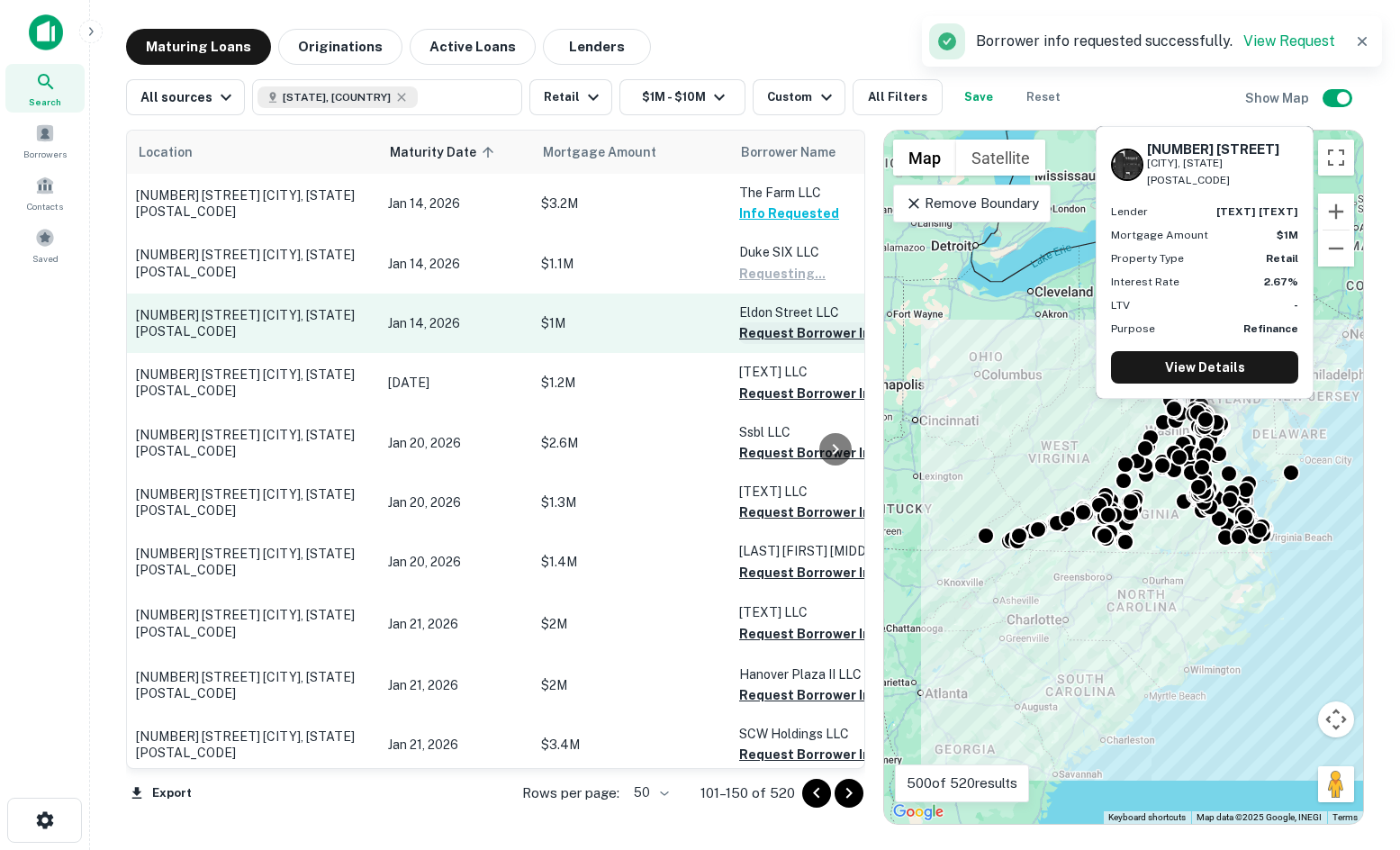 click on "Request Borrower Info" at bounding box center [812, 333] 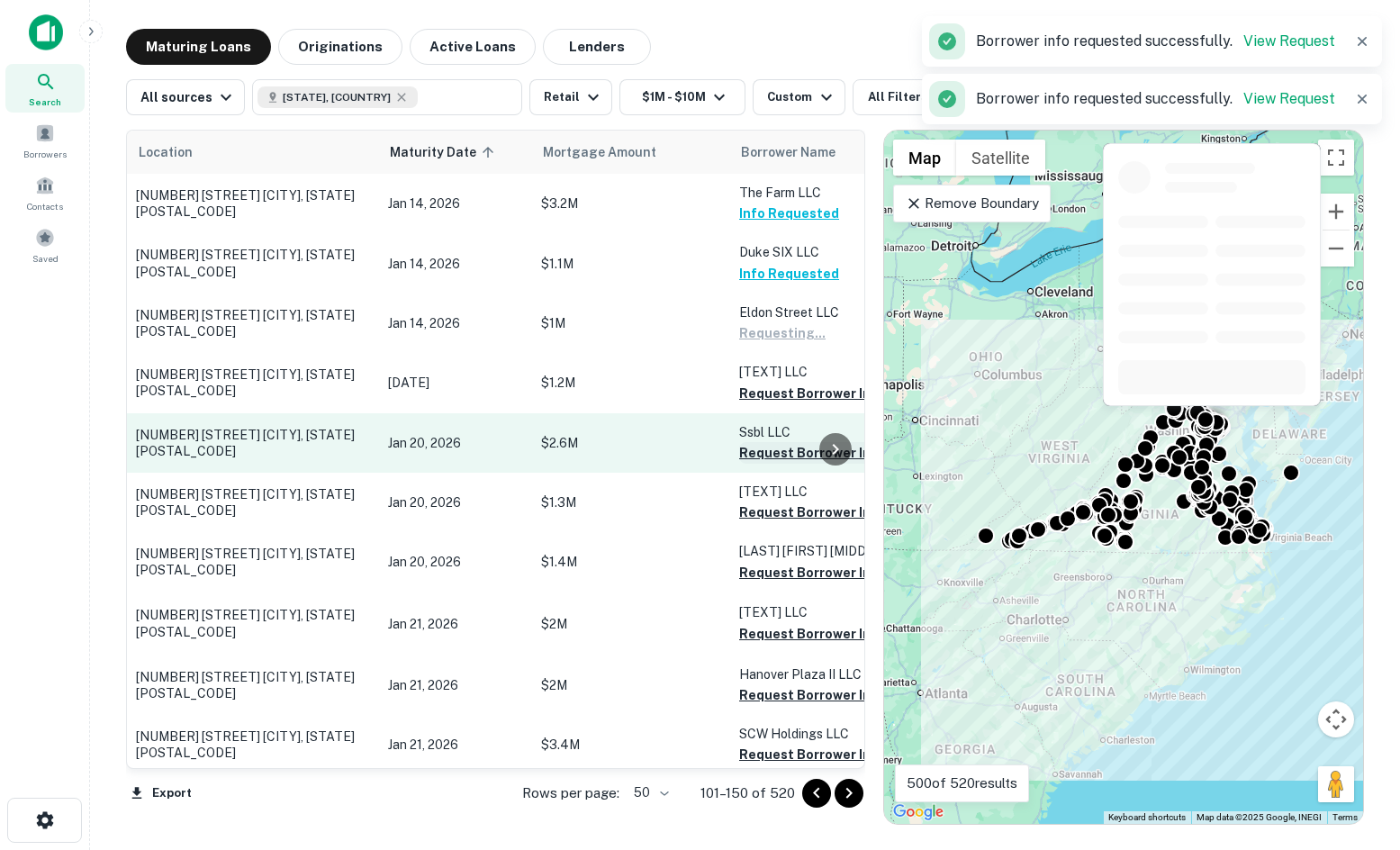 click on "Request Borrower Info" at bounding box center [812, 393] 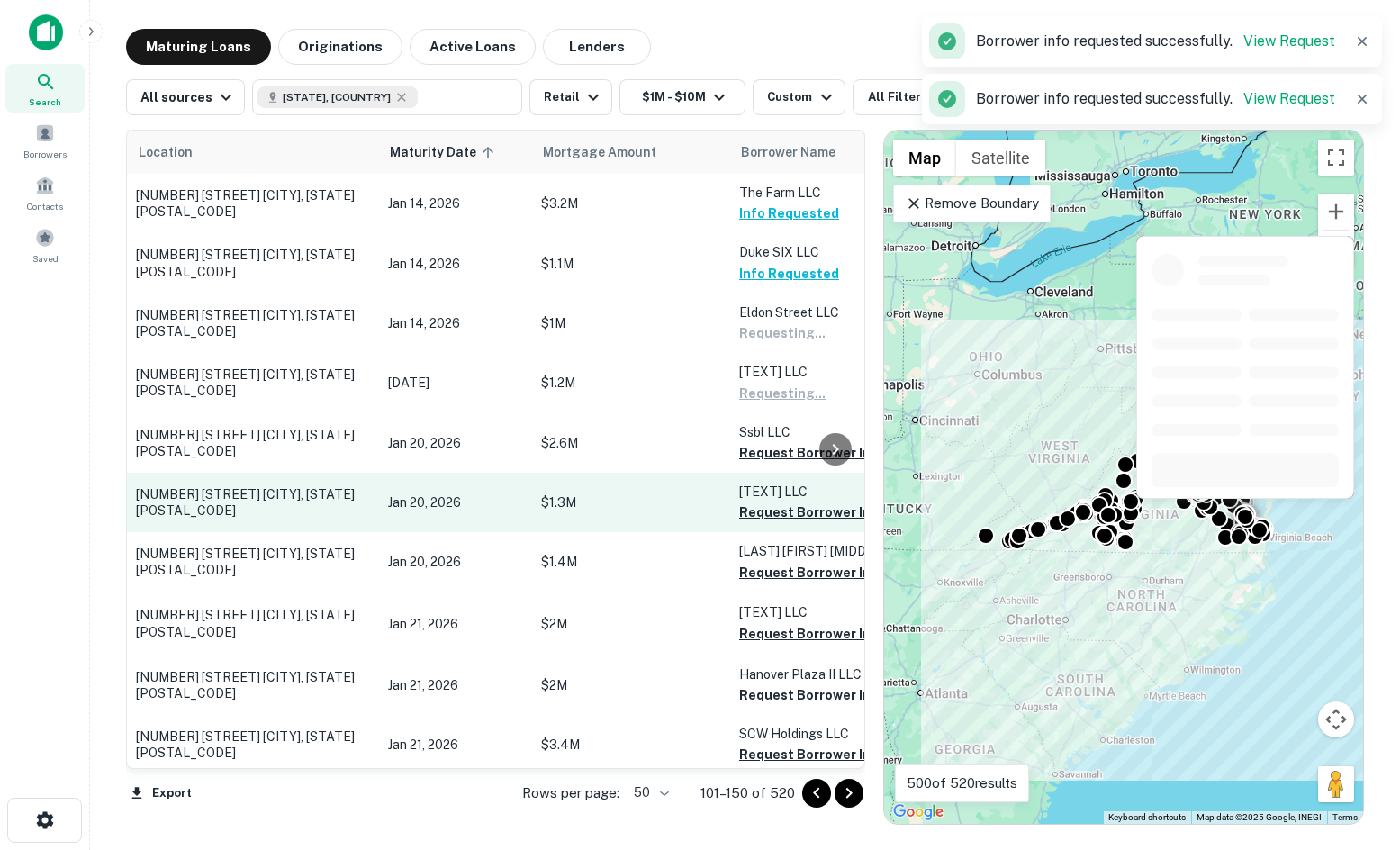 click on "Request Borrower Info" at bounding box center [812, 453] 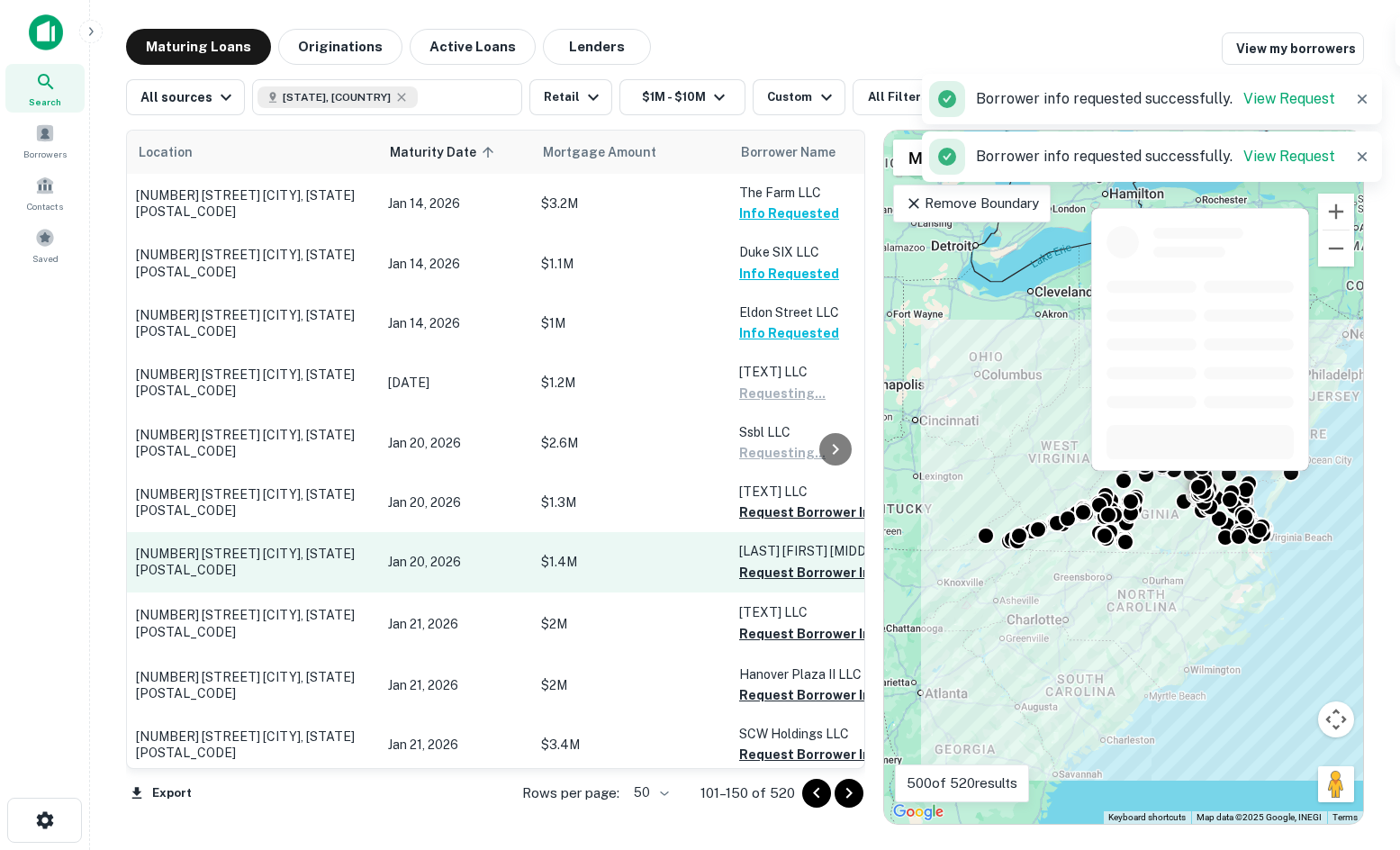 click on "Request Borrower Info" at bounding box center (812, 512) 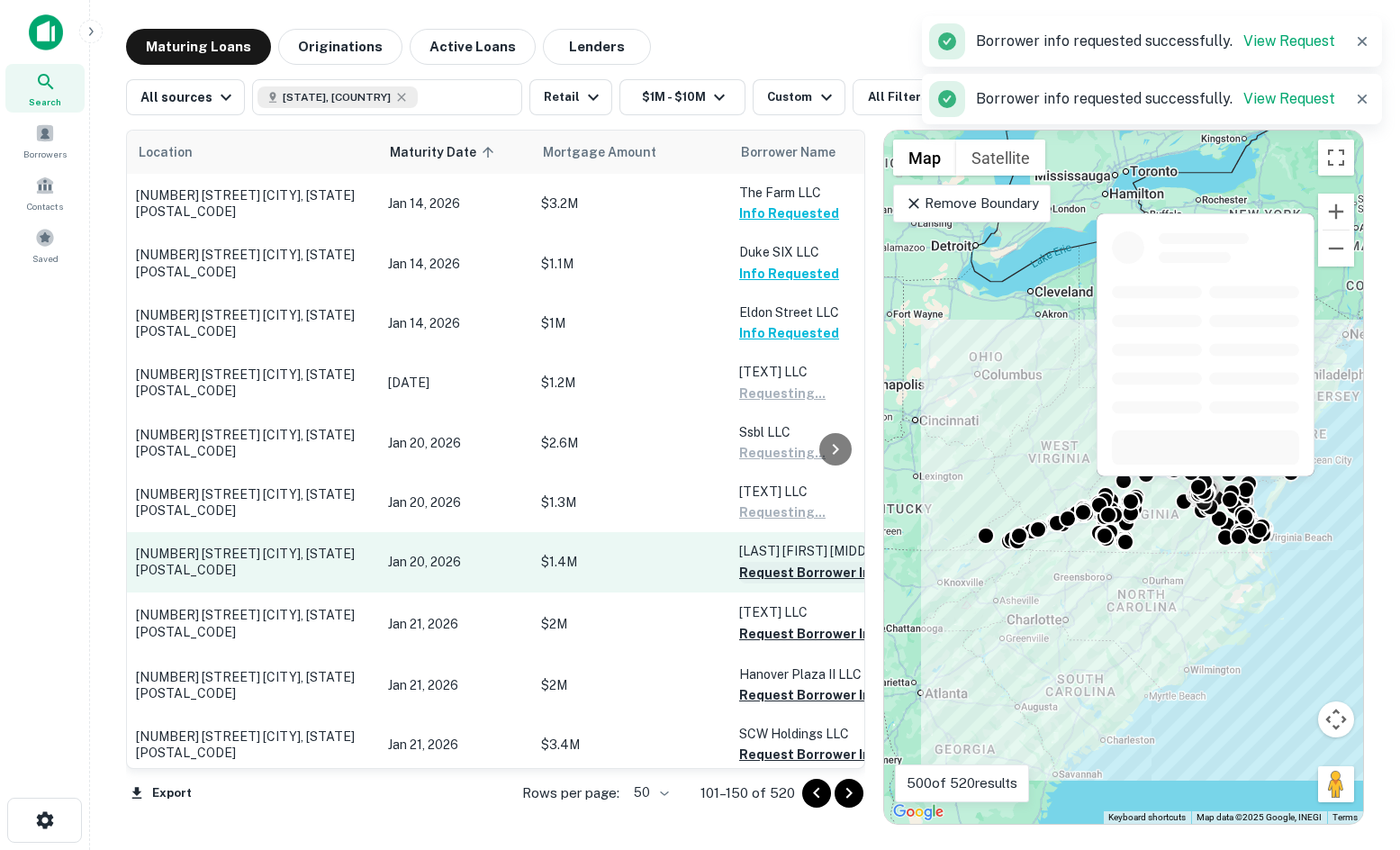 click on "Request Borrower Info" at bounding box center [812, 573] 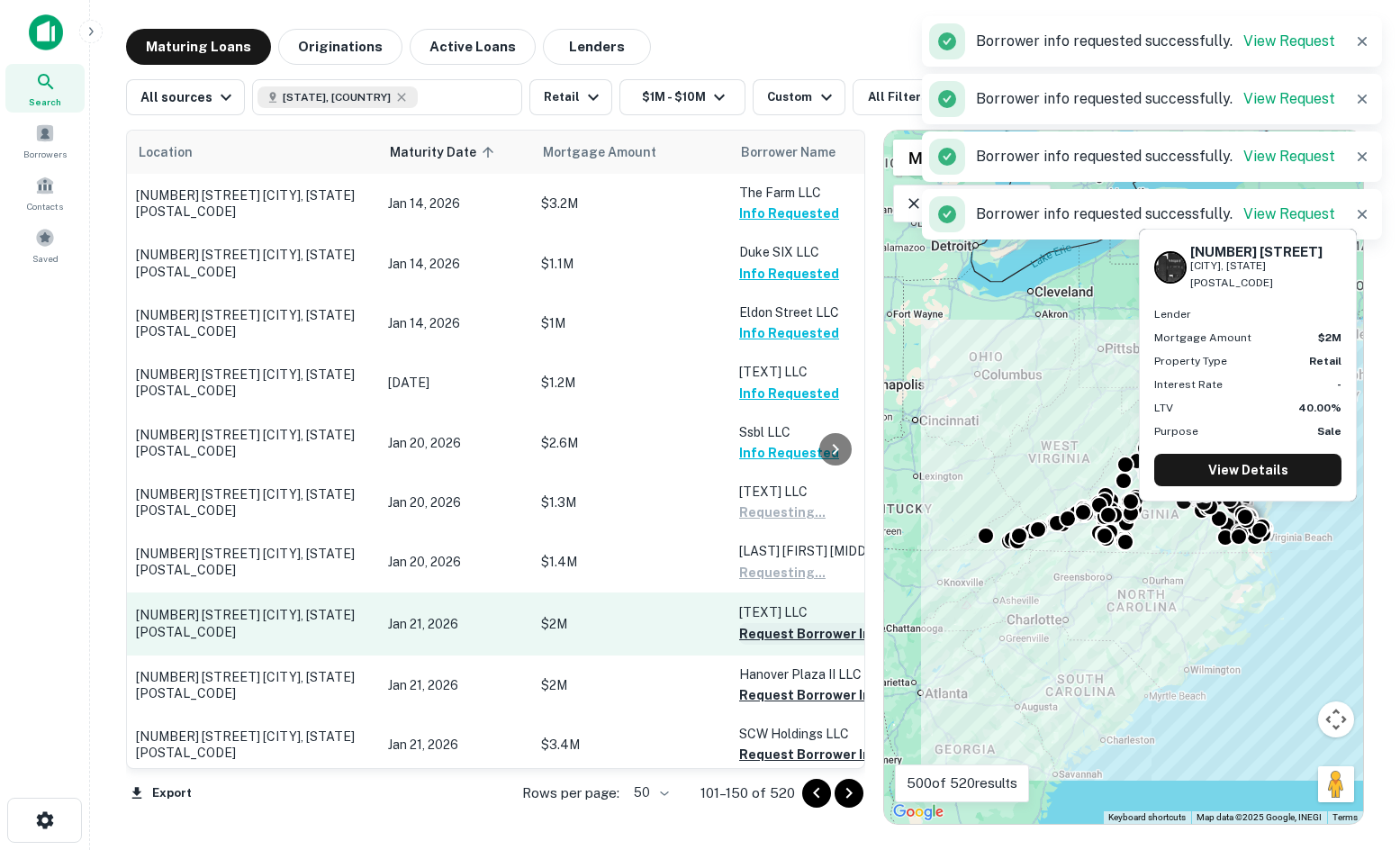 click on "Request Borrower Info" at bounding box center (812, 634) 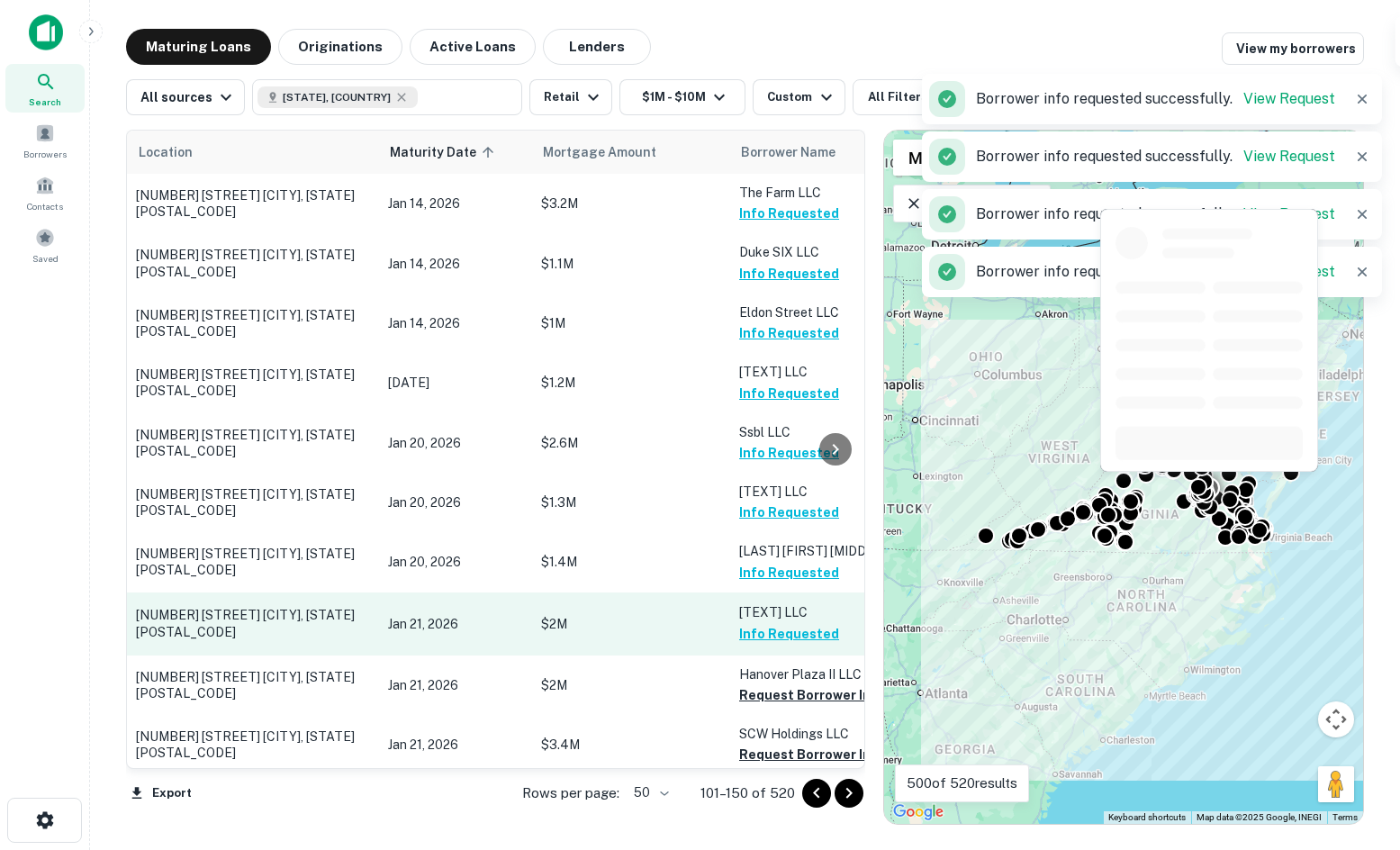 click on "Request Borrower Info" at bounding box center [812, 695] 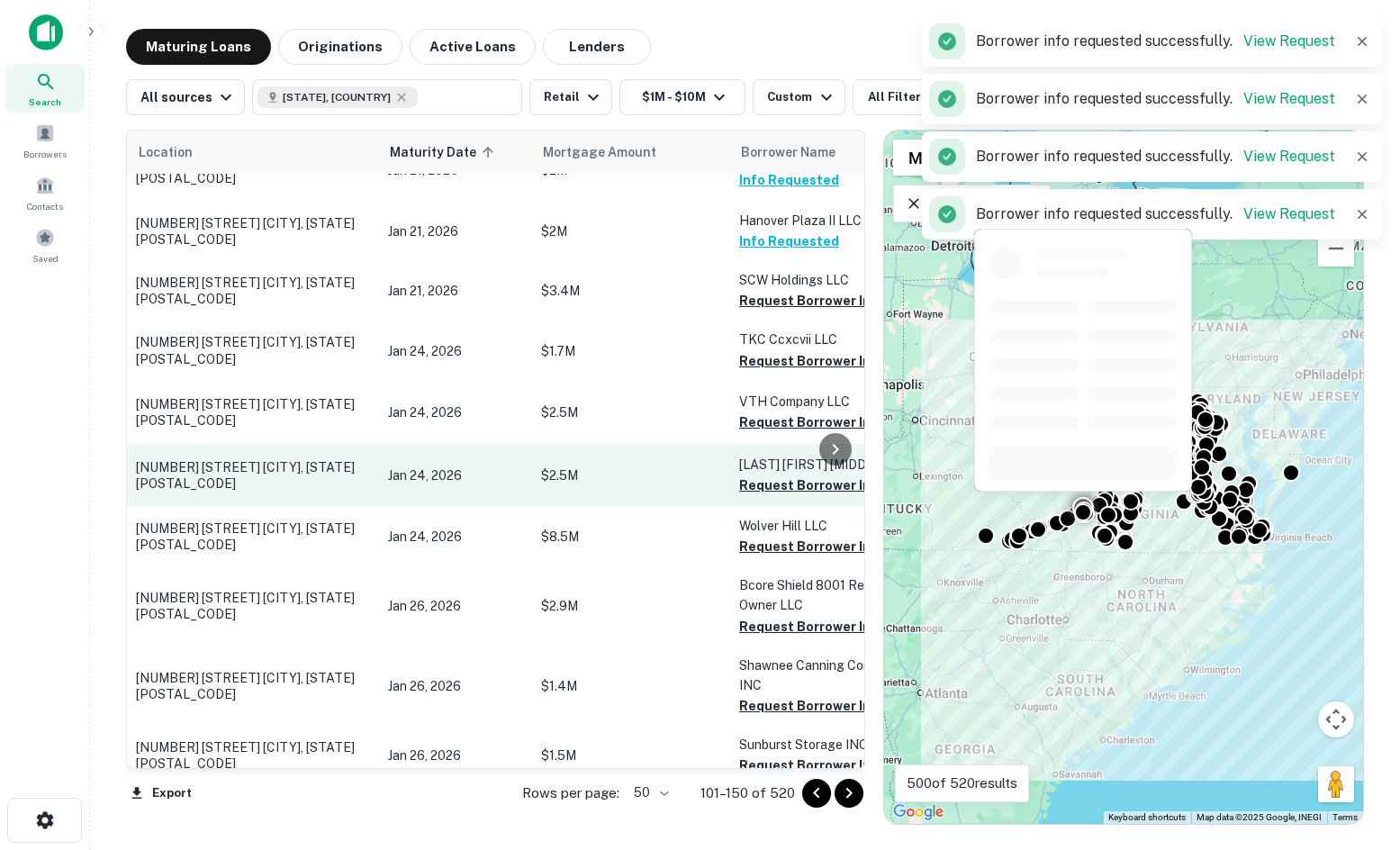 scroll, scrollTop: 540, scrollLeft: 0, axis: vertical 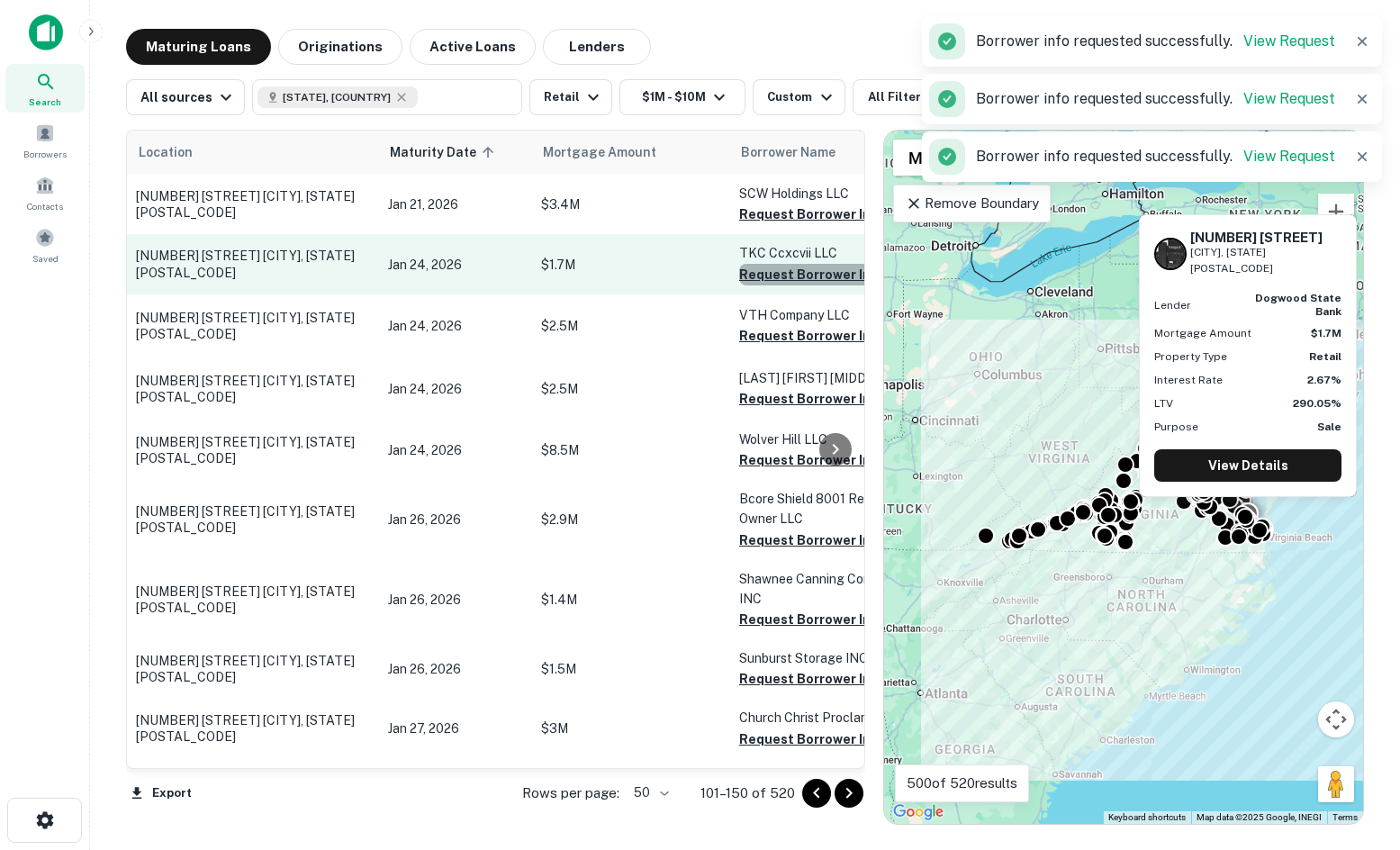 click on "Request Borrower Info" at bounding box center (812, 275) 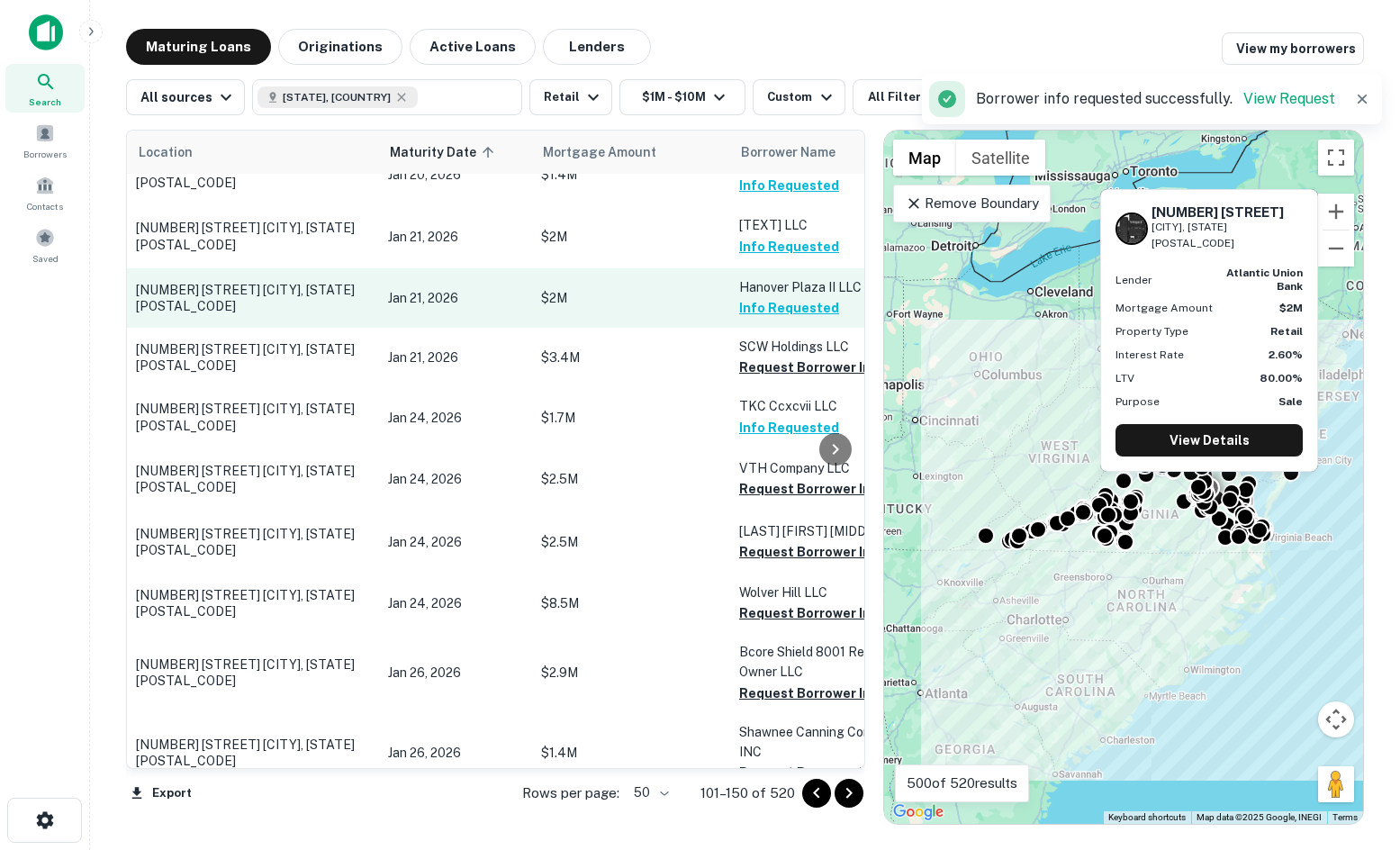 scroll, scrollTop: 360, scrollLeft: 0, axis: vertical 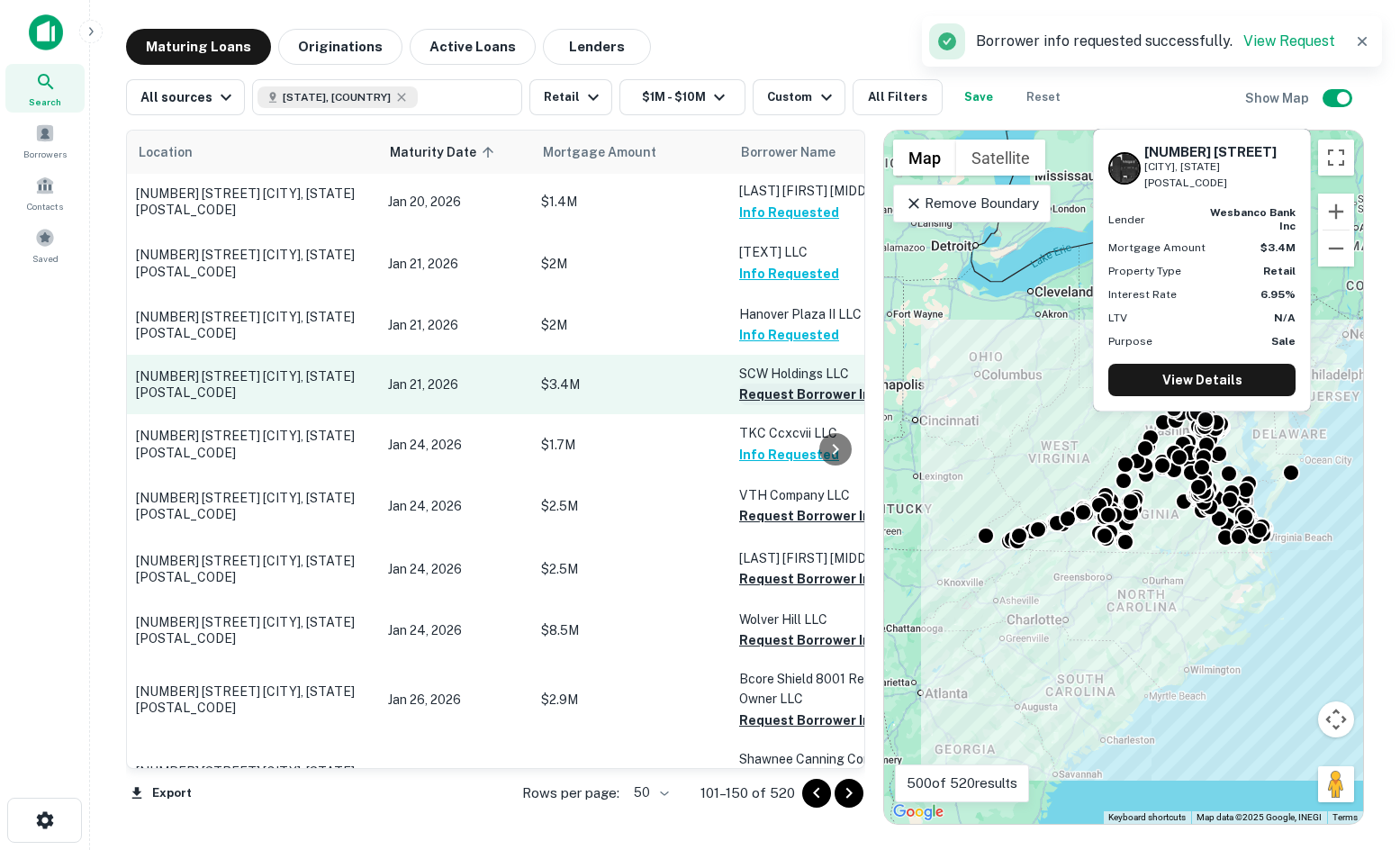 click on "Request Borrower Info" at bounding box center [812, 394] 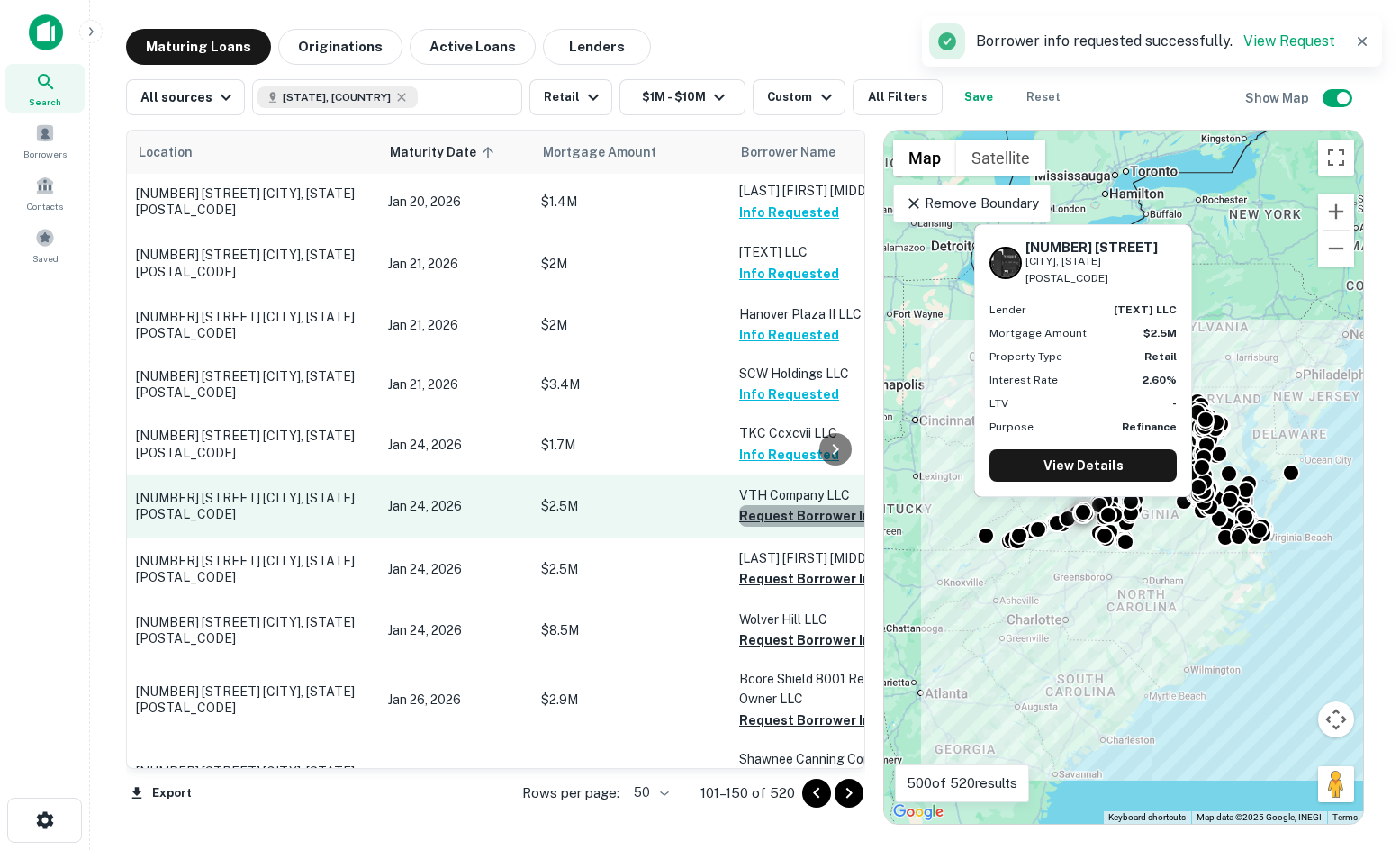 click on "Request Borrower Info" at bounding box center (812, 516) 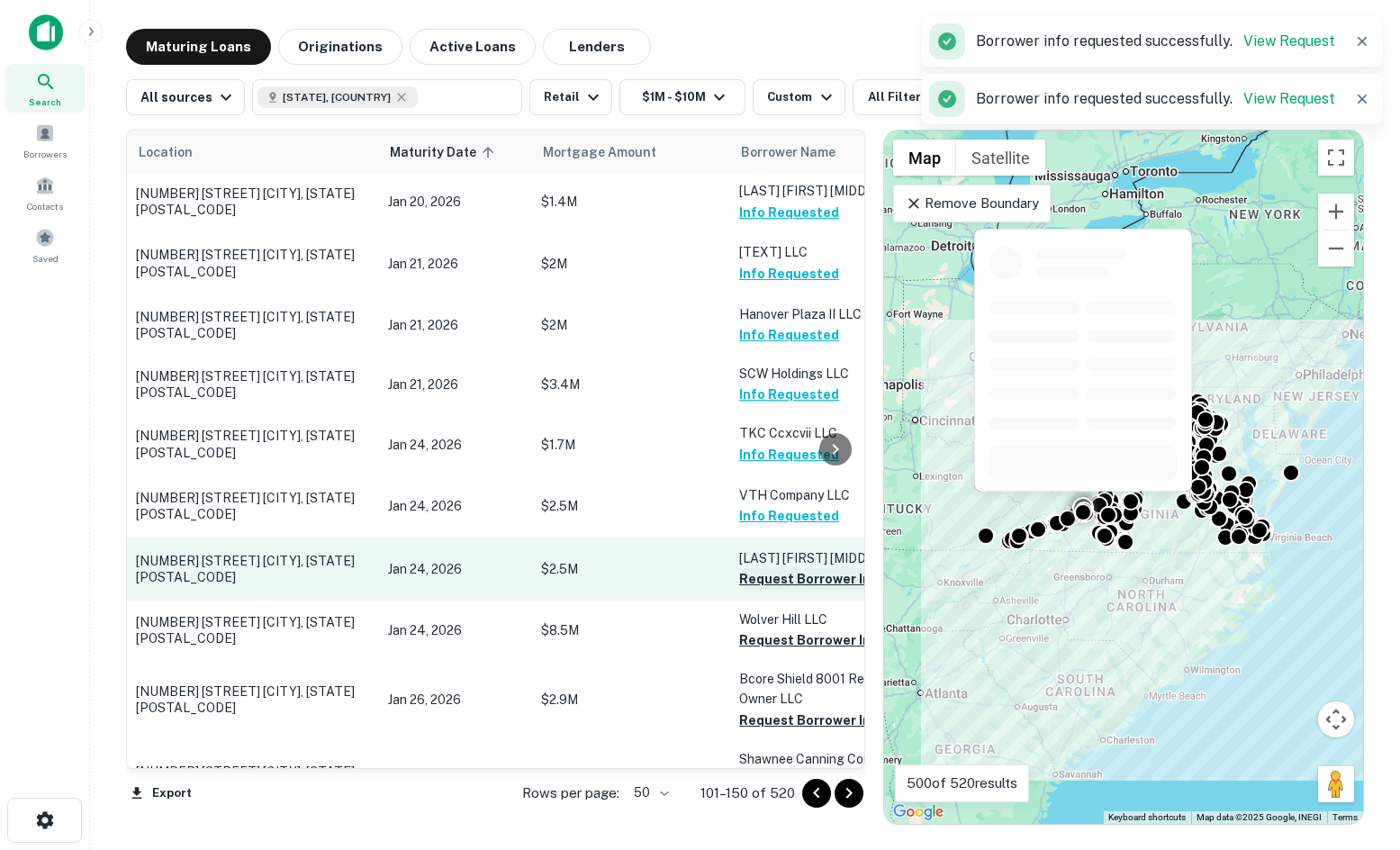 click on "Request Borrower Info" at bounding box center [812, 579] 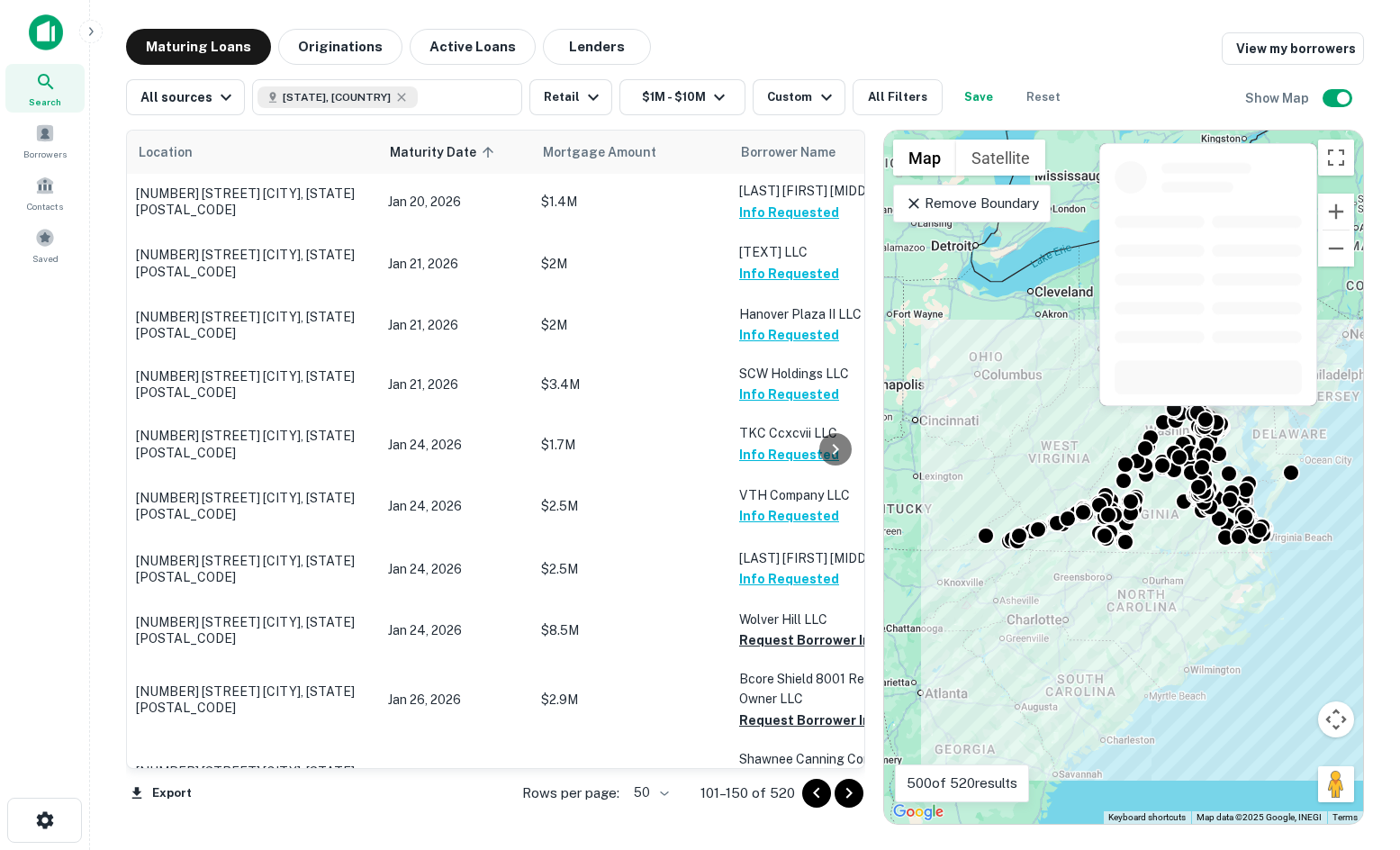 scroll, scrollTop: 630, scrollLeft: 0, axis: vertical 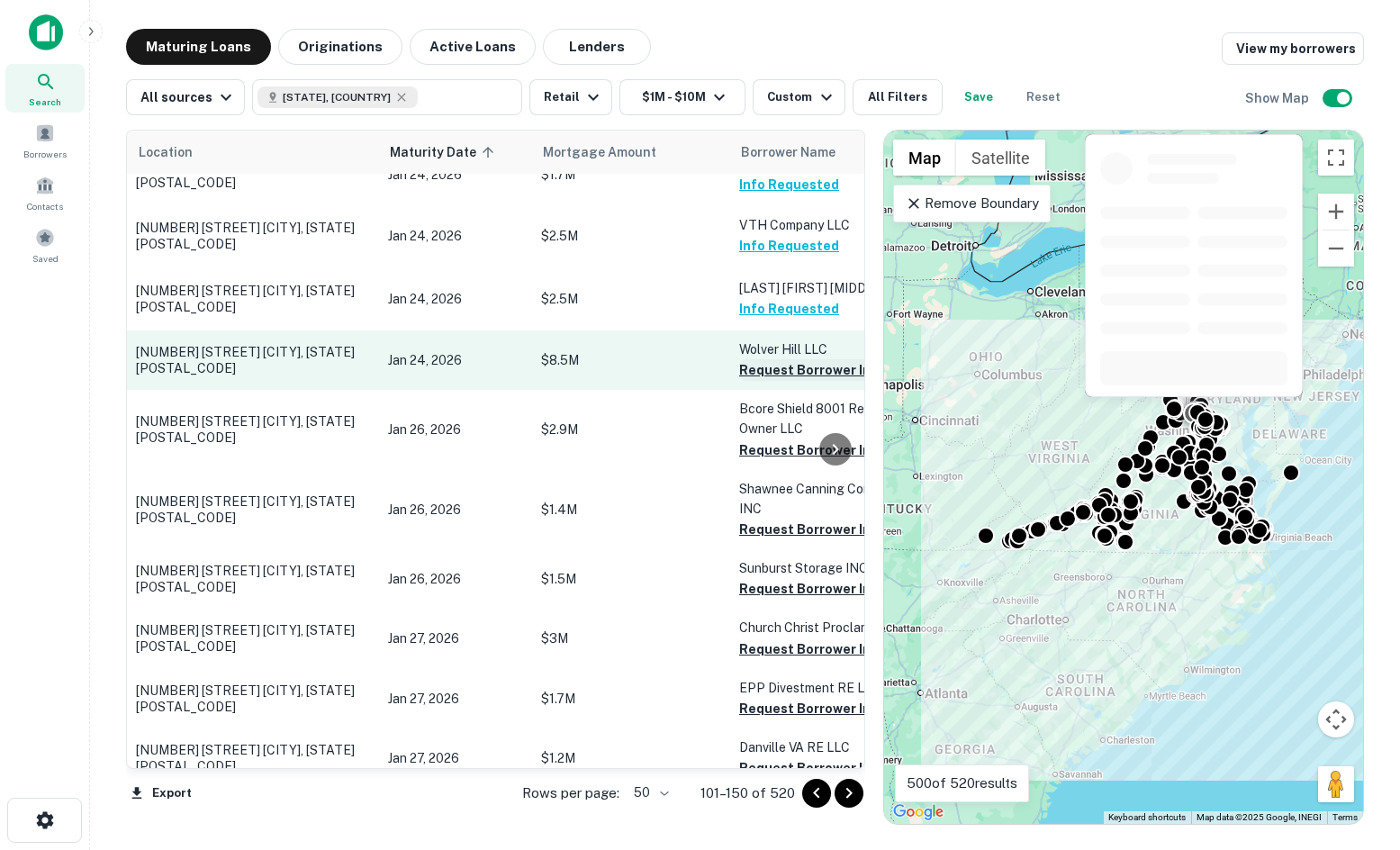 click on "Request Borrower Info" at bounding box center [812, 370] 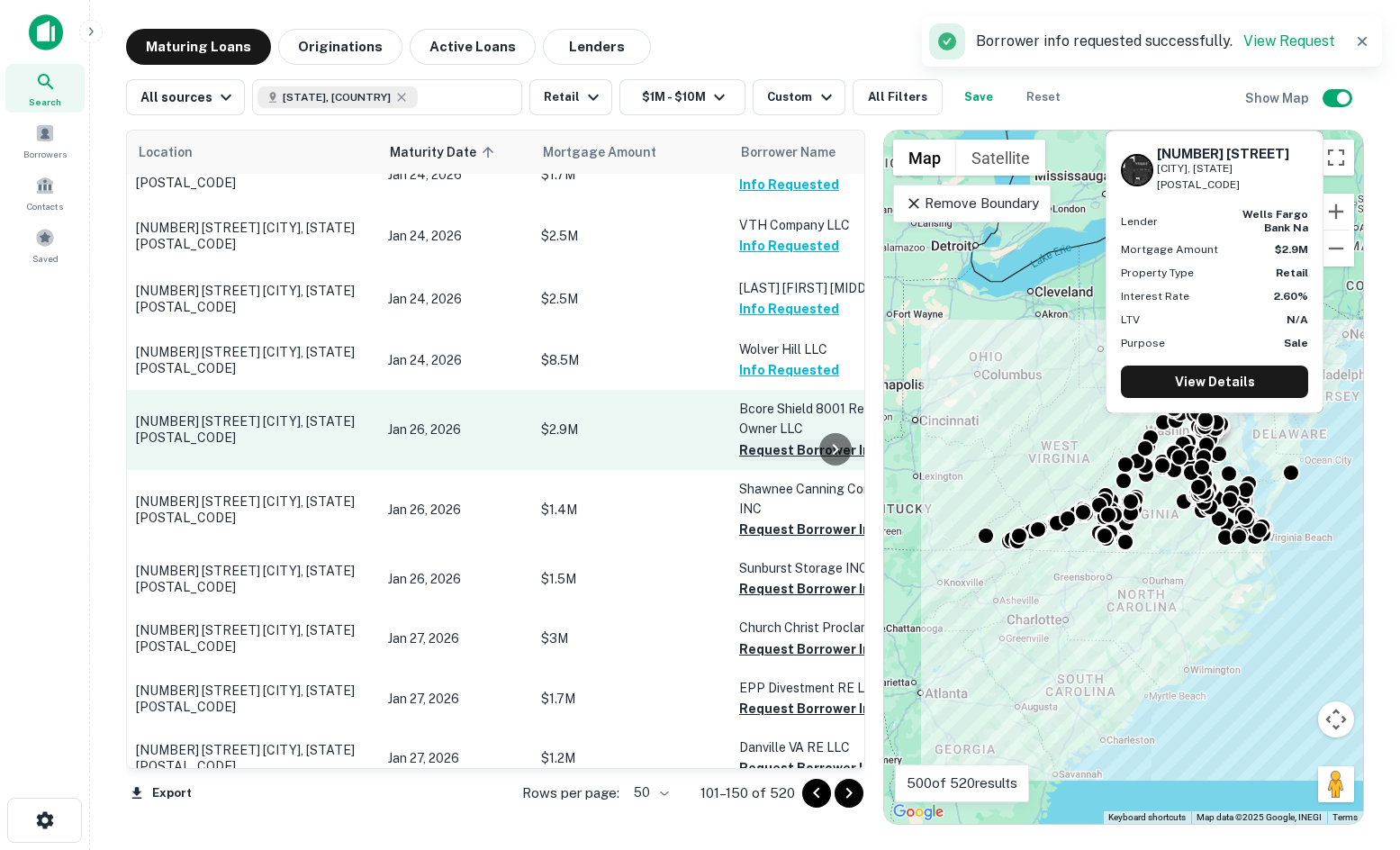 click on "Request Borrower Info" at bounding box center [812, 450] 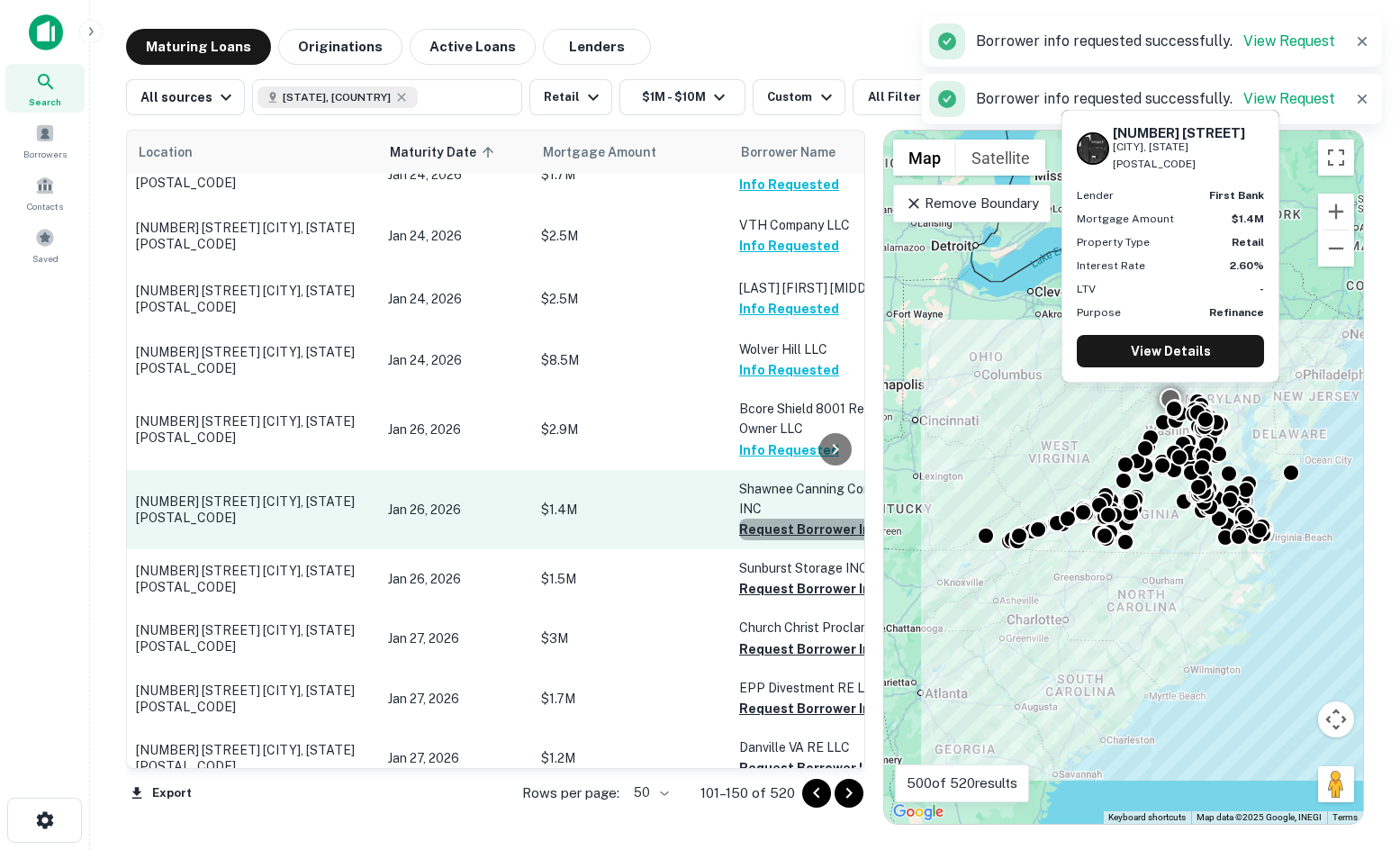 click on "Request Borrower Info" at bounding box center (812, 529) 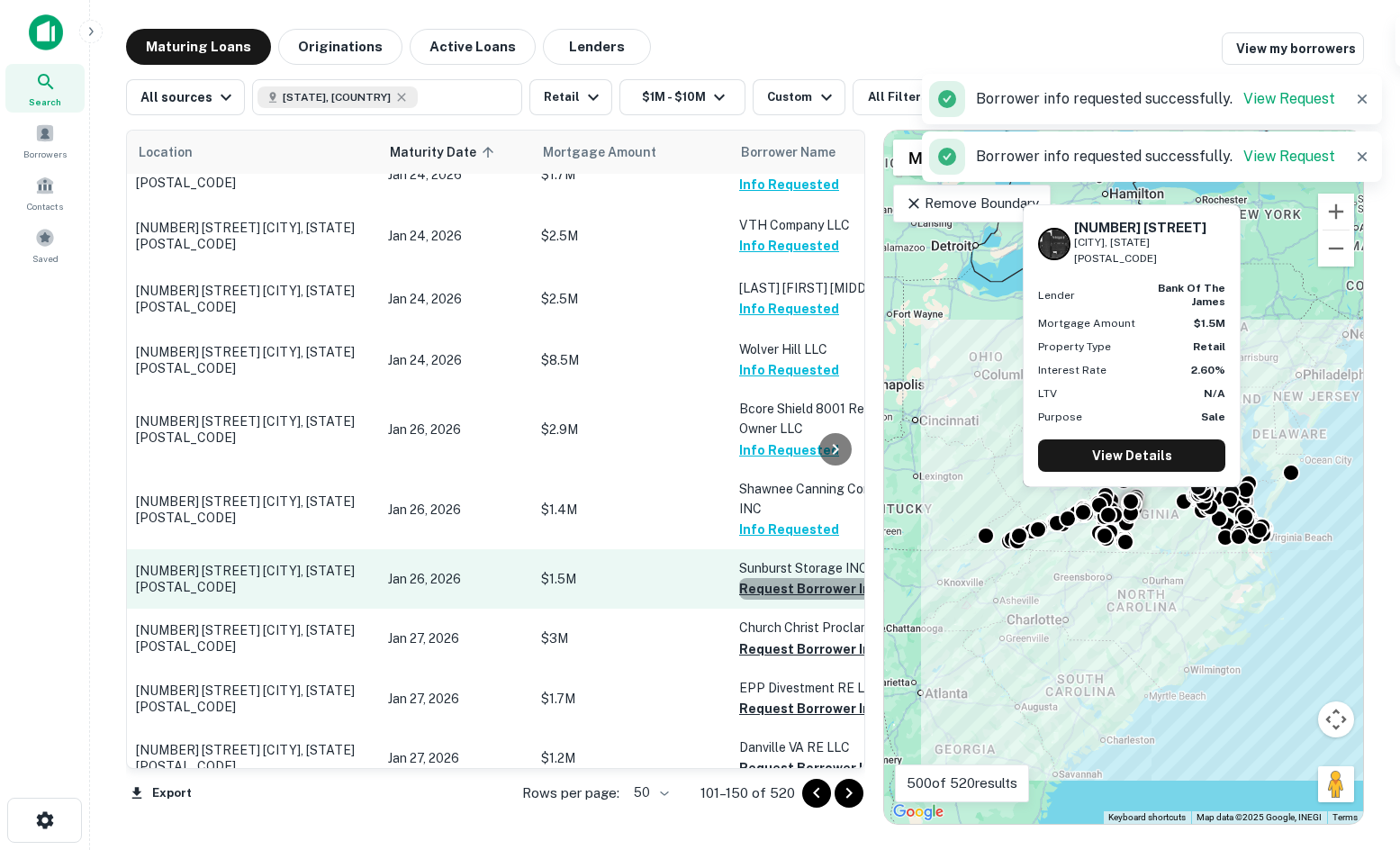 click on "Request Borrower Info" at bounding box center (812, 589) 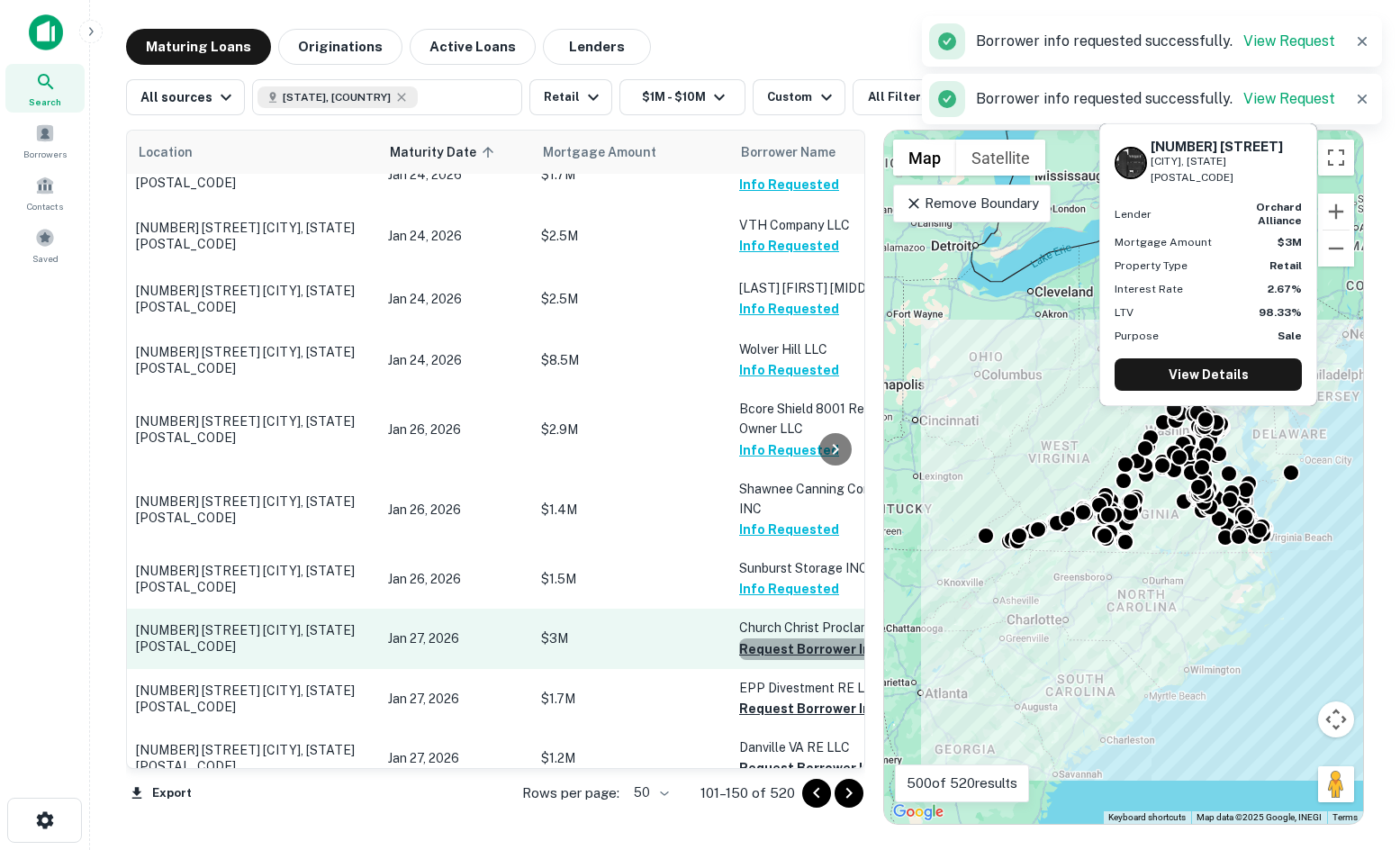 click on "Request Borrower Info" at bounding box center [812, 649] 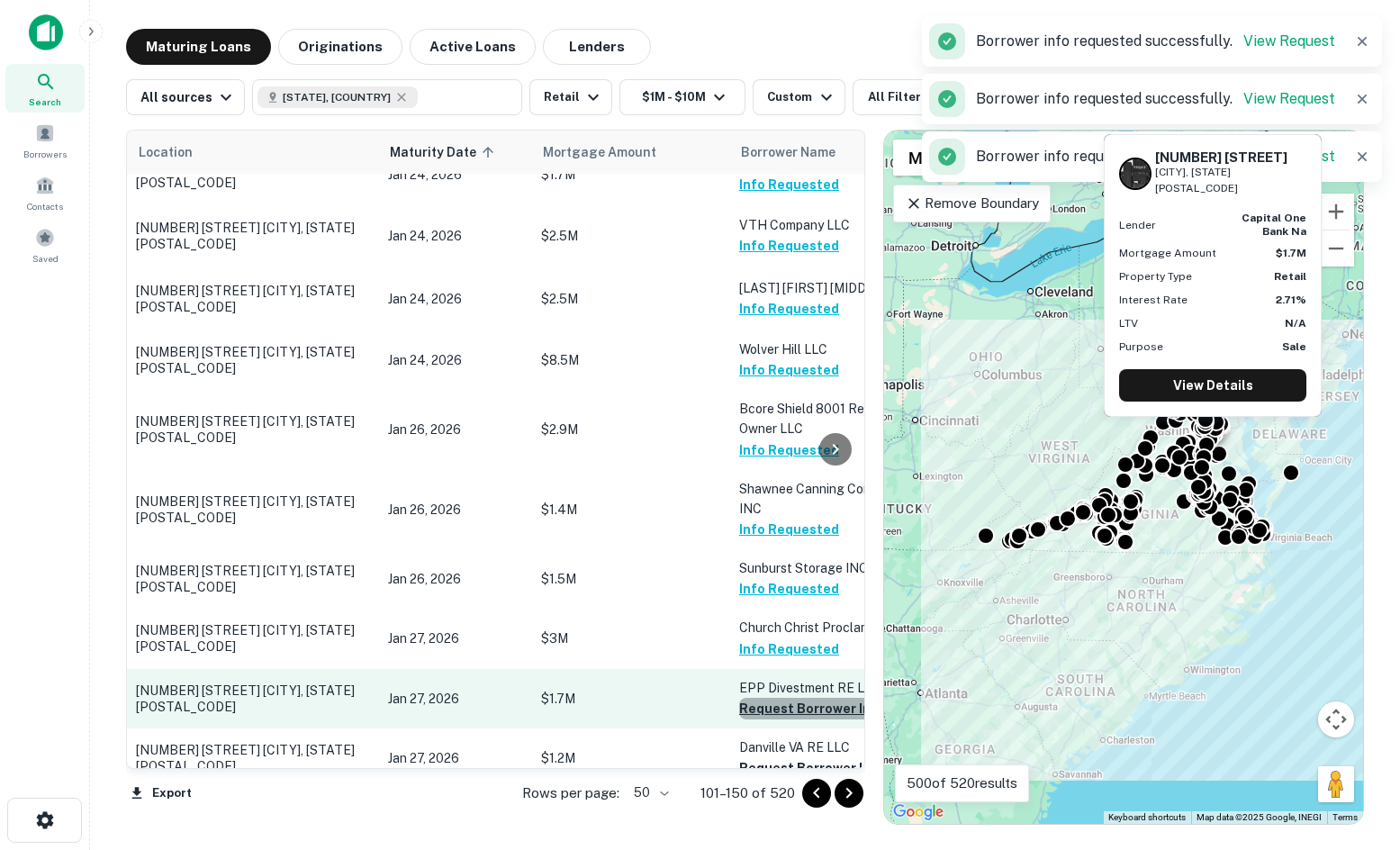 click on "Request Borrower Info" at bounding box center (812, 709) 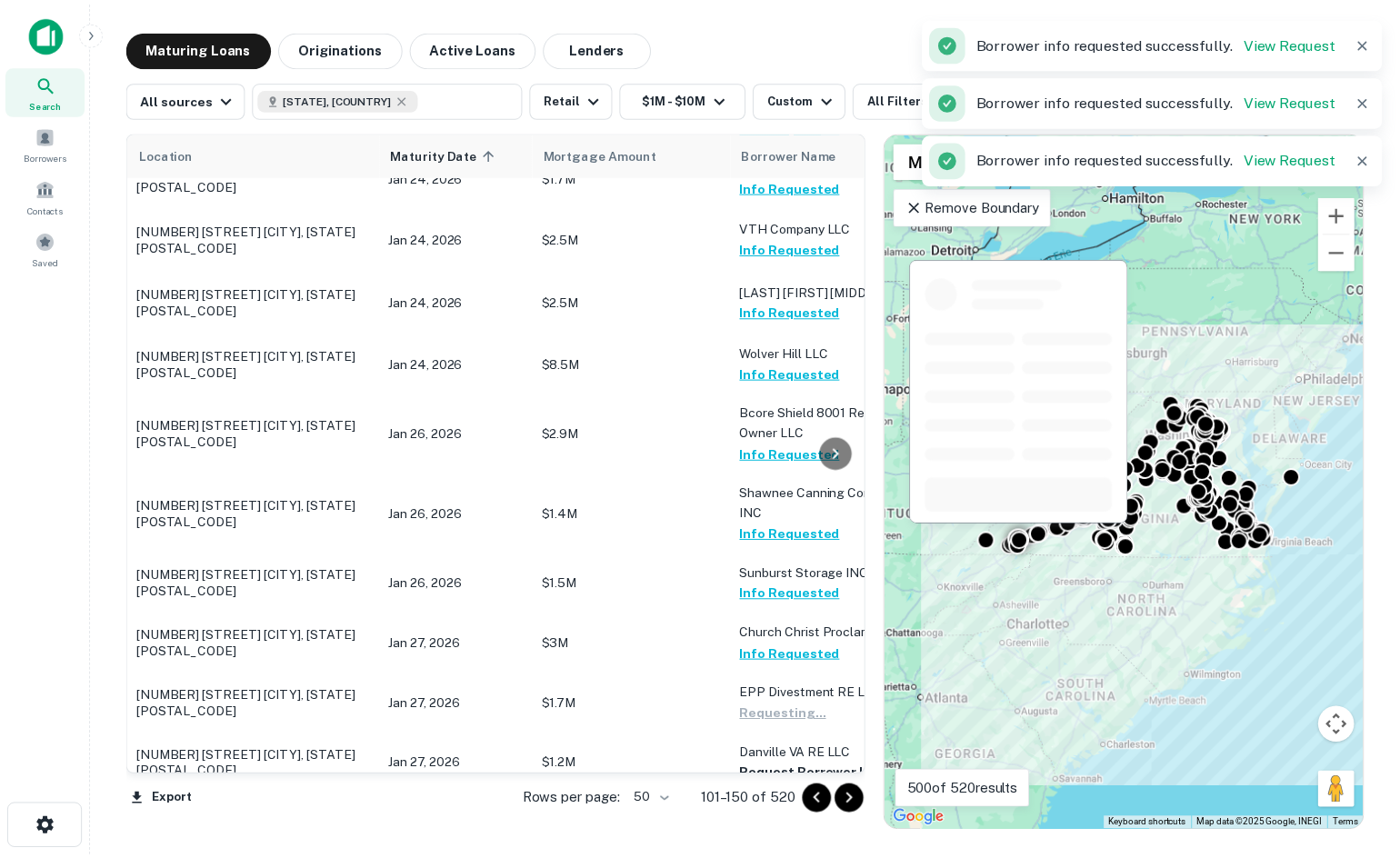 scroll, scrollTop: 909, scrollLeft: 0, axis: vertical 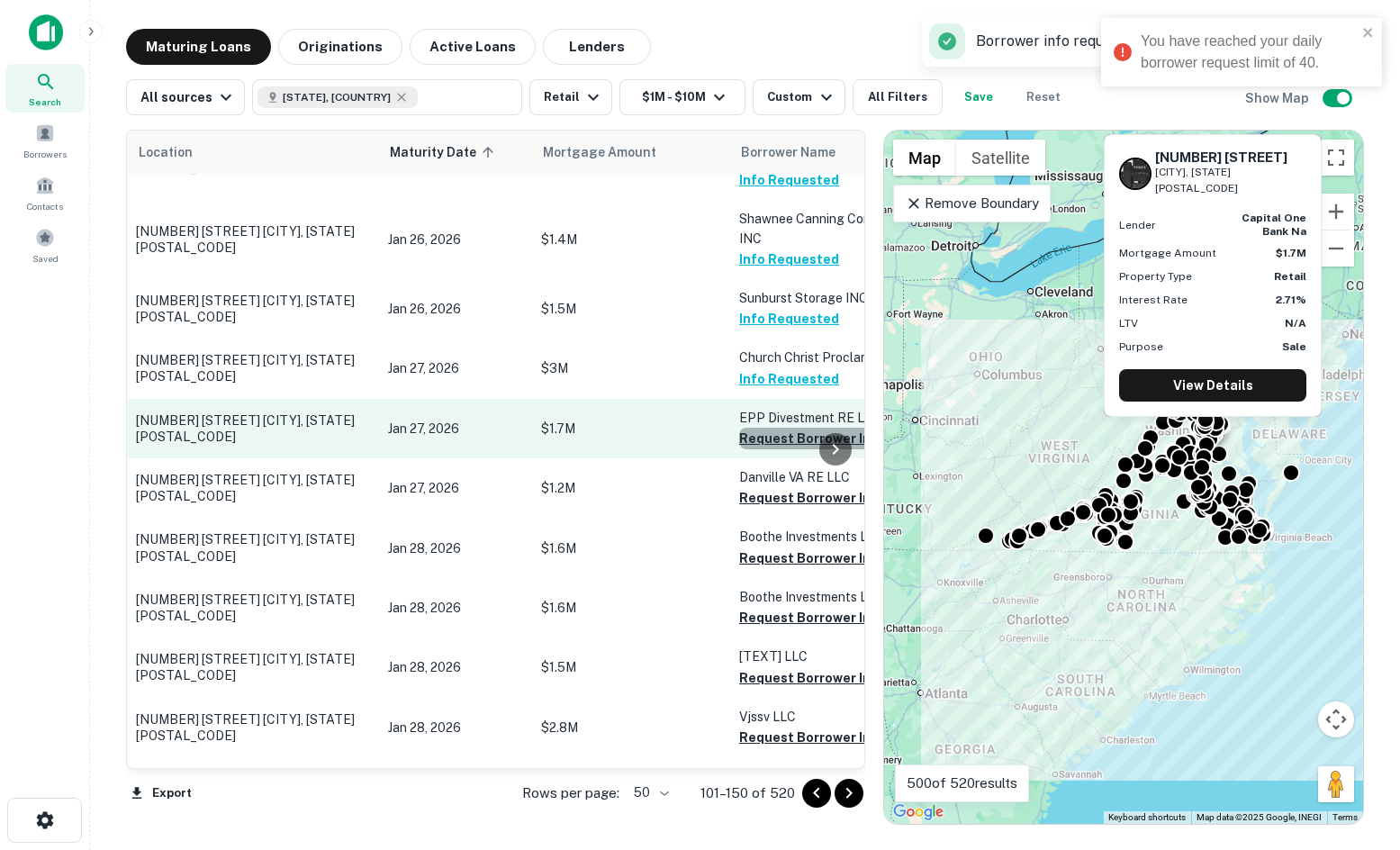 click on "Request Borrower Info" at bounding box center (812, 439) 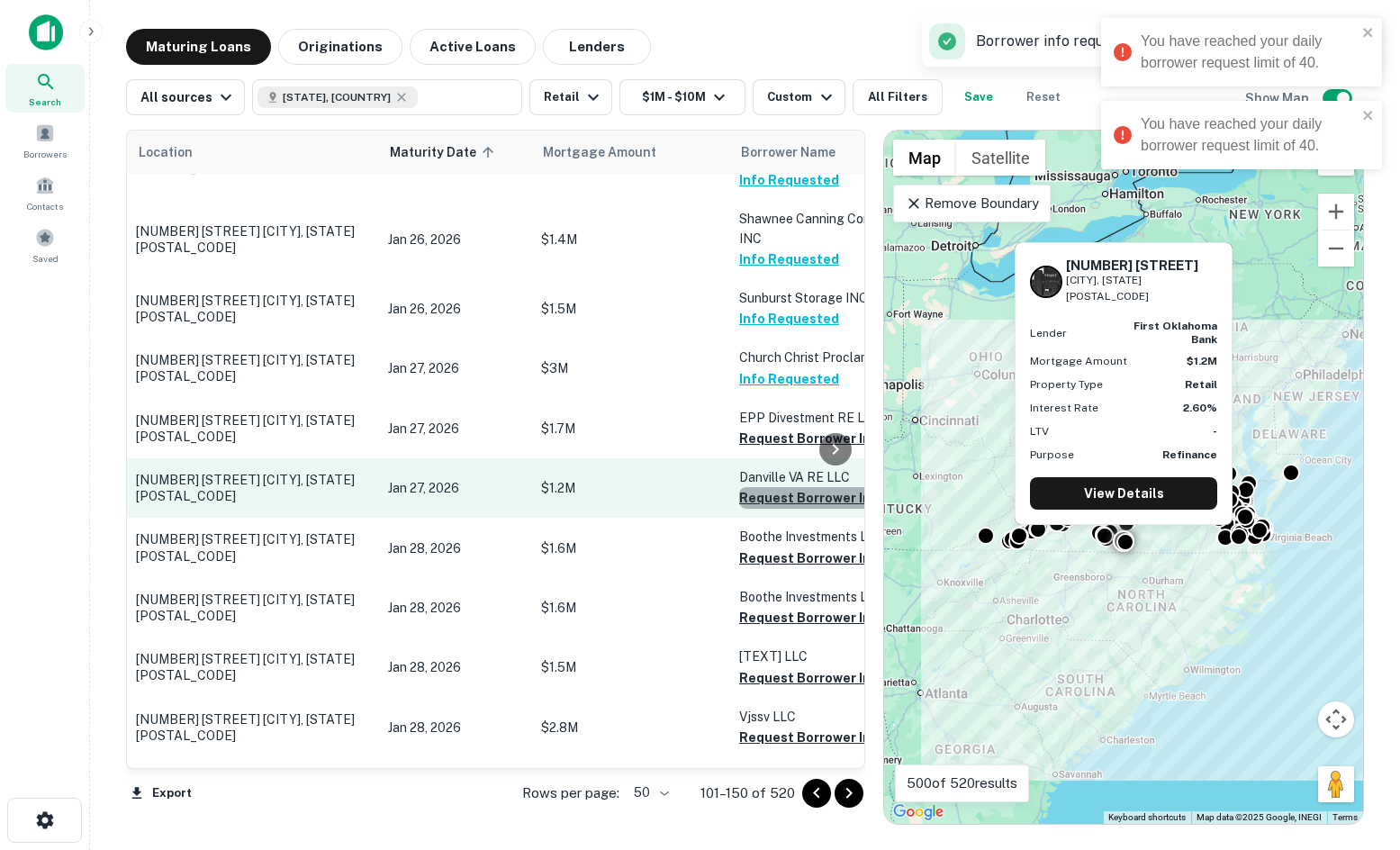 click on "Request Borrower Info" at bounding box center (812, 498) 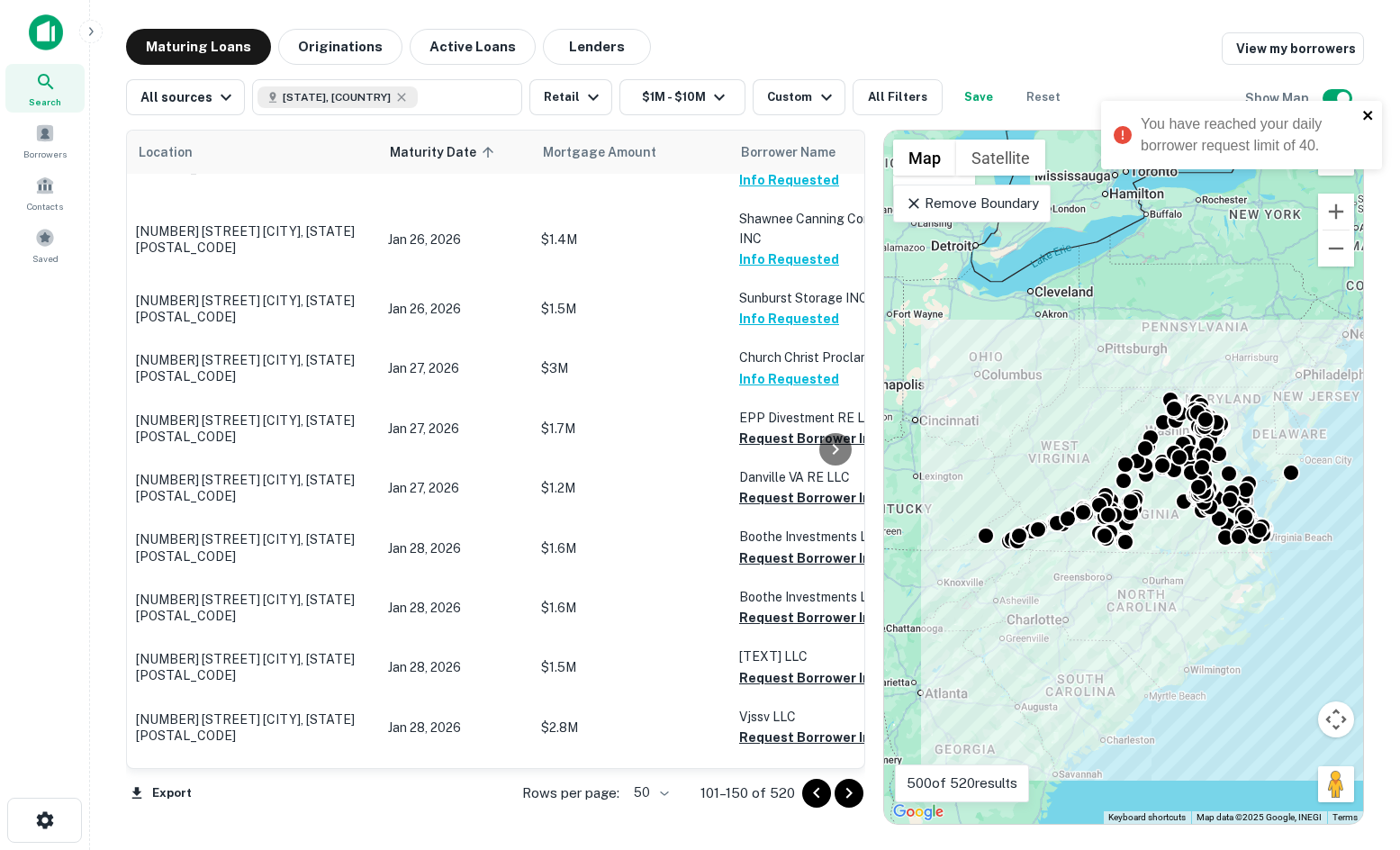 click 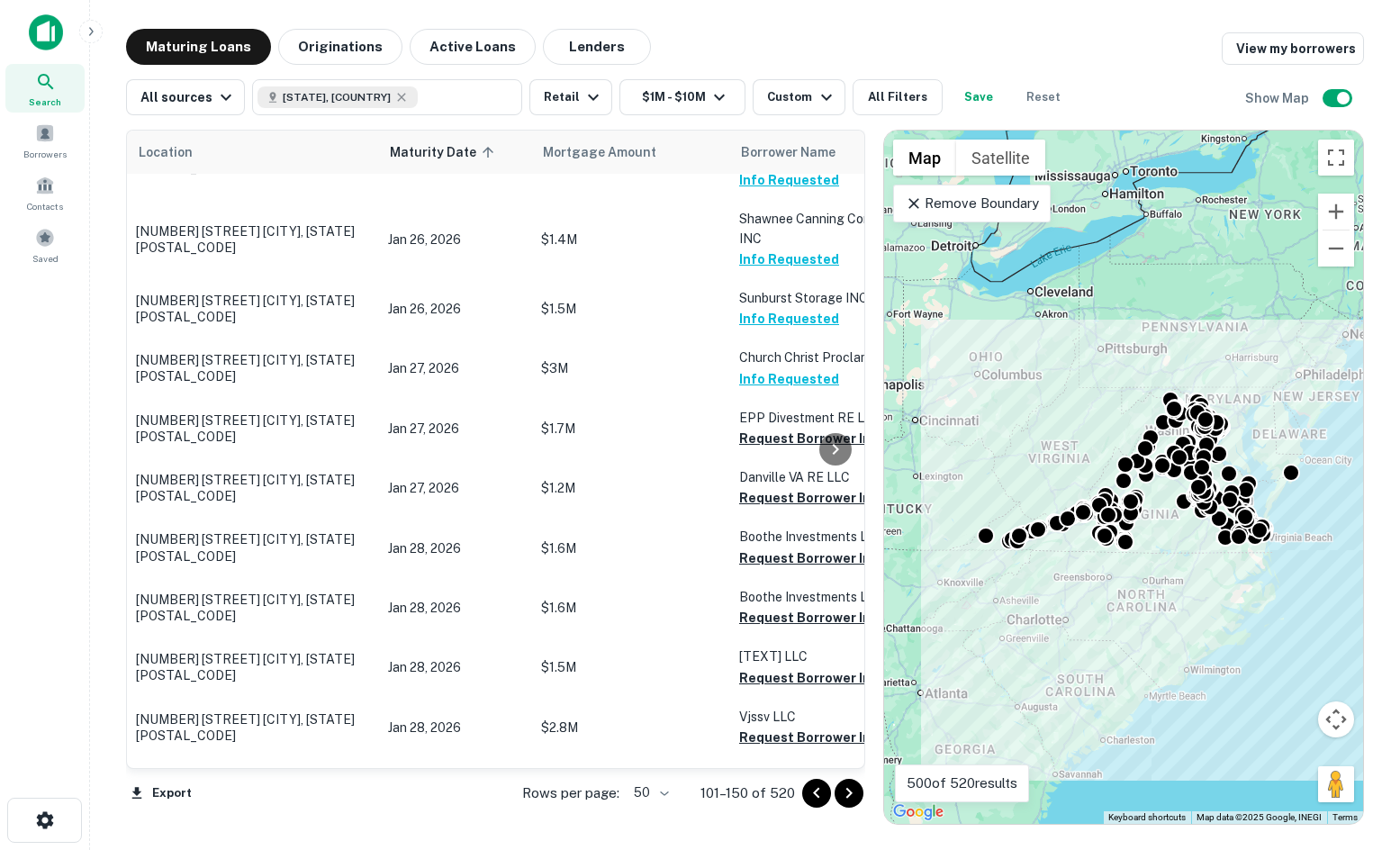 click on "Maturing Loans Originations Active Loans Lenders View my borrowers All sources Virginia, USA ​ Retail $1M - $10M Custom All Filters Save Reset Show Map Location Maturity Date sorted ascending Mortgage Amount Borrower Name Lender Purpose Type Lender Type Sale Amount LTV Interest Rate Year Built Unit Count 13356 Minnieville Rd Woodbridge, VA22192  Jan 14, 2026 $3.2M The Farm LLC Info Requested Genworth Sale Retail Insurance Company - - 2.70% 2008 - 44675 Cape Ct Ashburn, VA20147  Jan 14, 2026 $1.1M Duke SIX LLC Info Requested Trustar Bank Sale Retail Bank - - 2.67% 2006 - 44675 Cape Ct Ashburn, VA20147  Jan 14, 2026 $1M Eldon Street LLC Info Requested Trustar Bank Refinance Retail Bank - - 2.67% 2006 11 3131 Draper Dr Fairfax, VA22031  Jan 18, 2026 $1.2M 3131 Draper Drive LLC Info Requested Atlantic Union Bank Sale Retail Bank - - 2.67% 1977 10 11844 Rock Landing Dr Newport News, VA23606  Jan 20, 2026 $2.6M Ssbl LLC Info Requested Atlantic Union Bank Sale Retail Bank $1.5M 173.33% 2.60% 1990 - Jan 20, 2026 -" at bounding box center [745, 425] 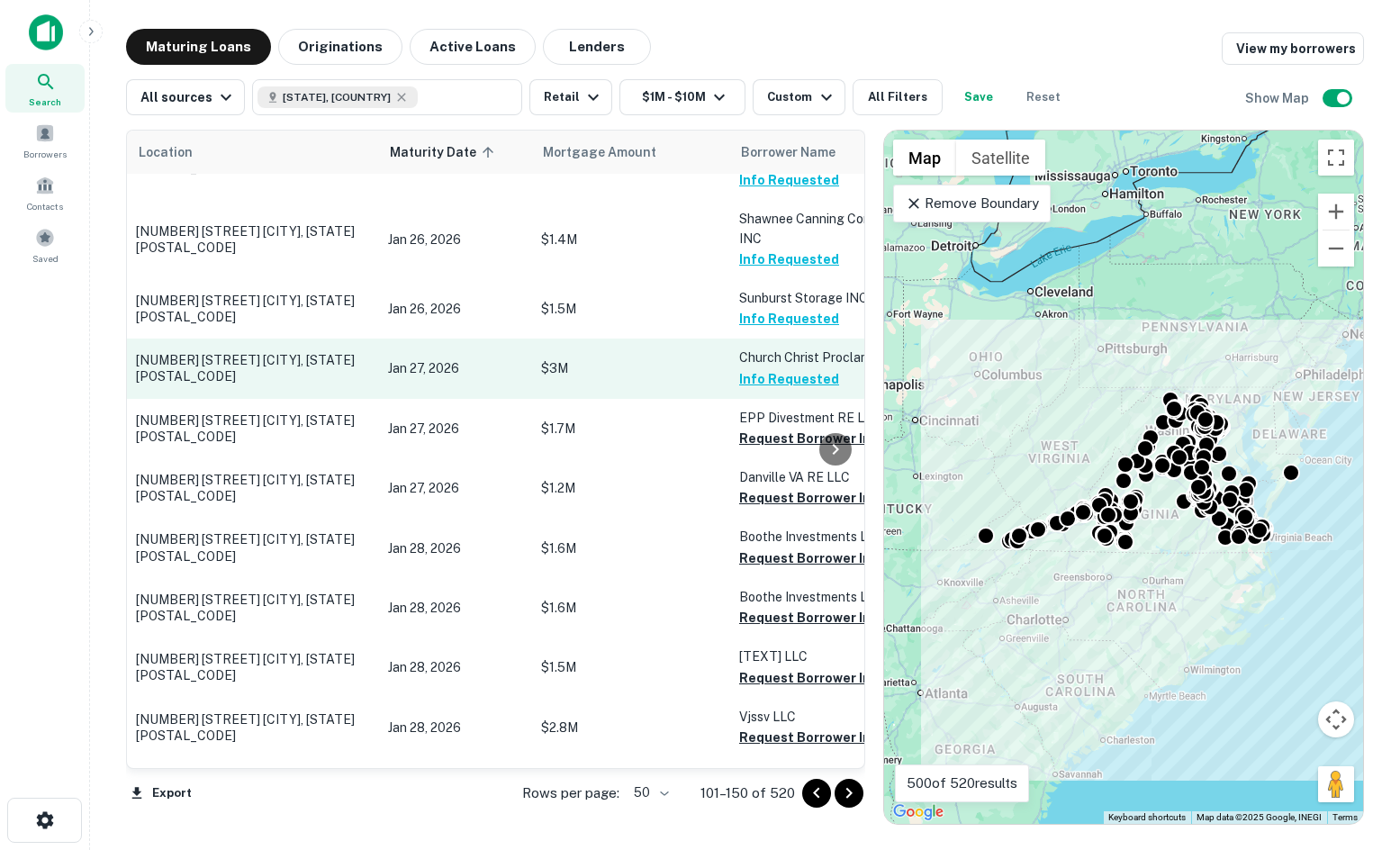 click on "[NUMBER] [STREET] [CITY], [STATE][POSTAL_CODE]" at bounding box center [253, 368] 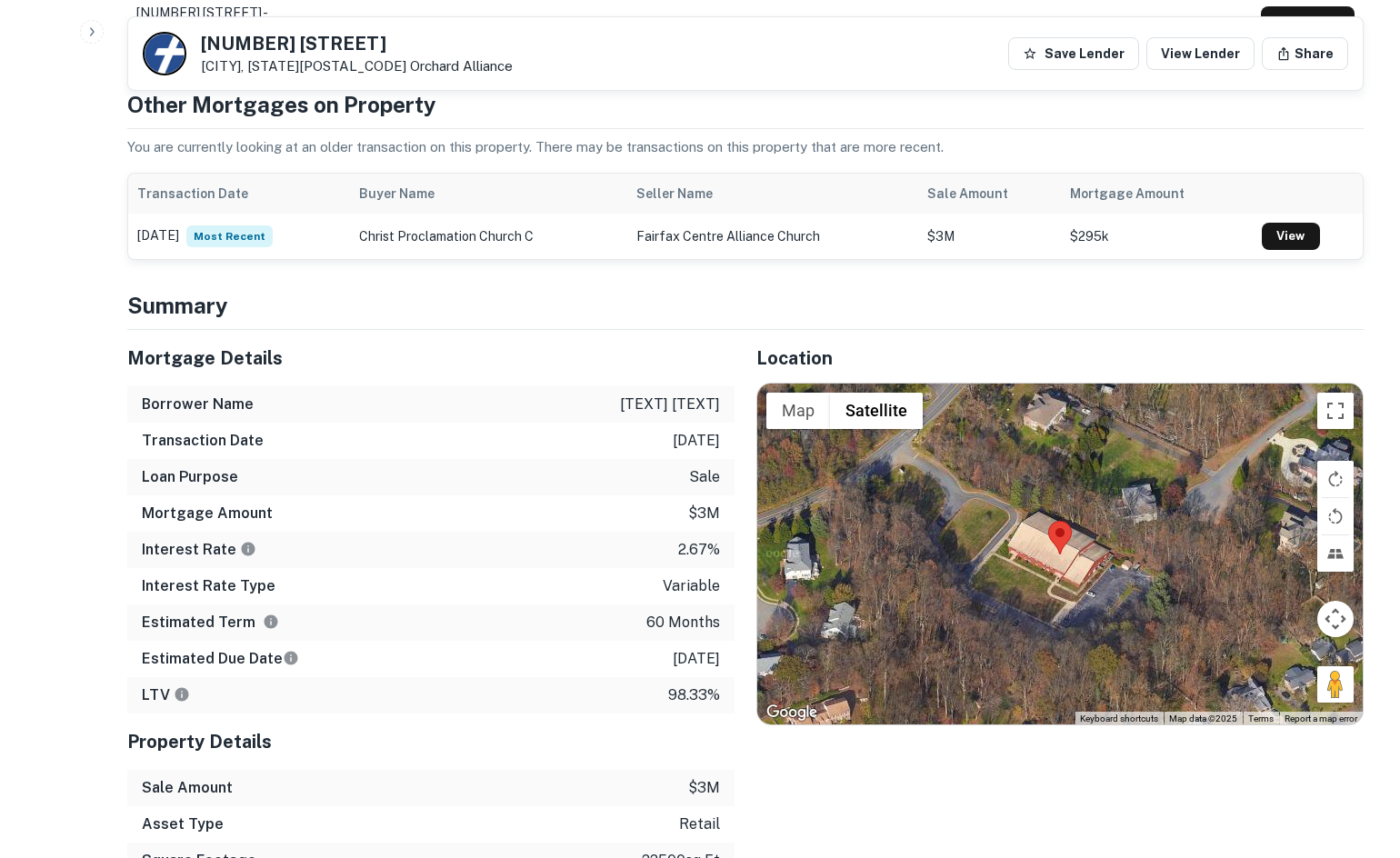 scroll, scrollTop: 1091, scrollLeft: 0, axis: vertical 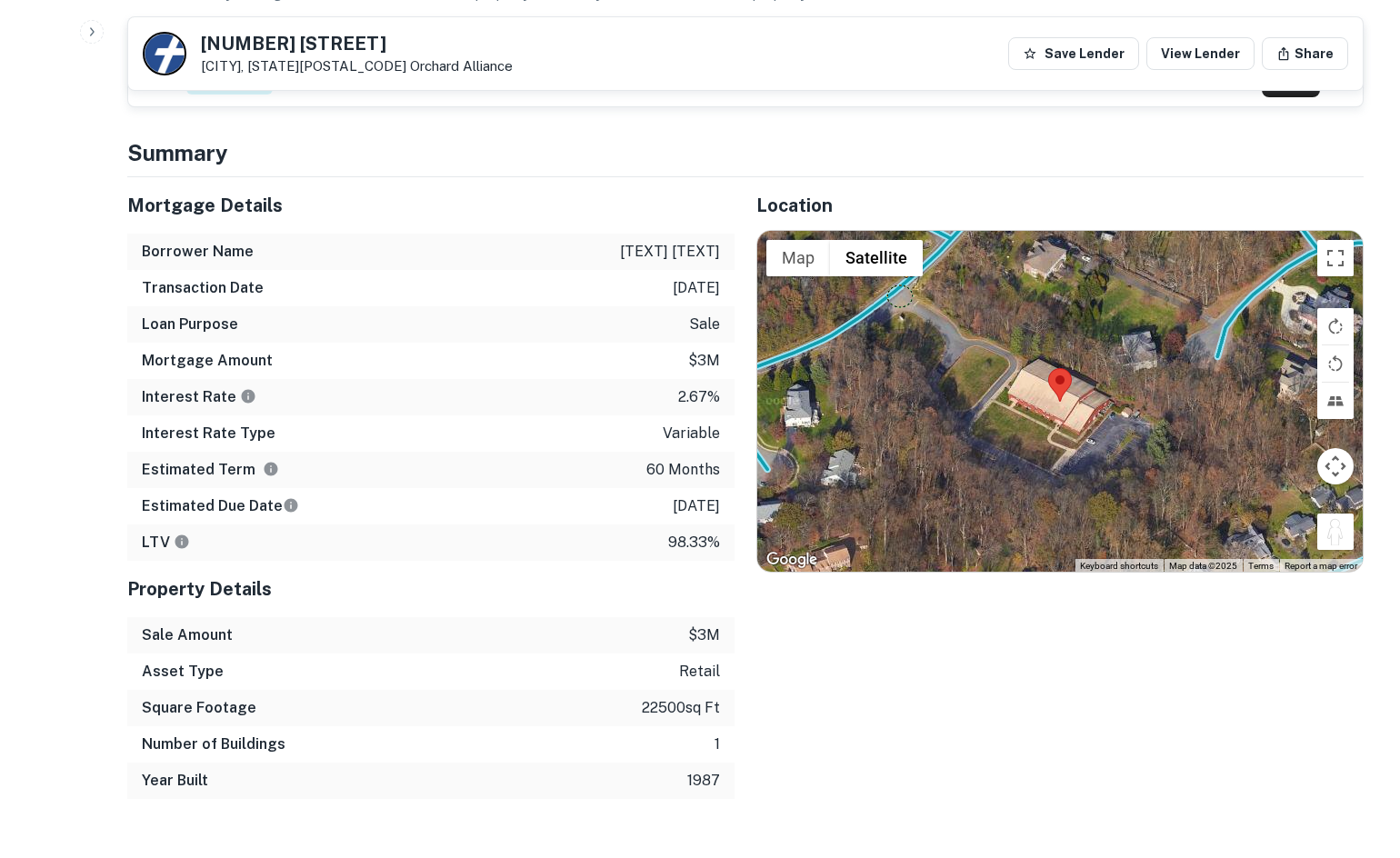drag, startPoint x: 1335, startPoint y: 528, endPoint x: 898, endPoint y: 295, distance: 495.2353 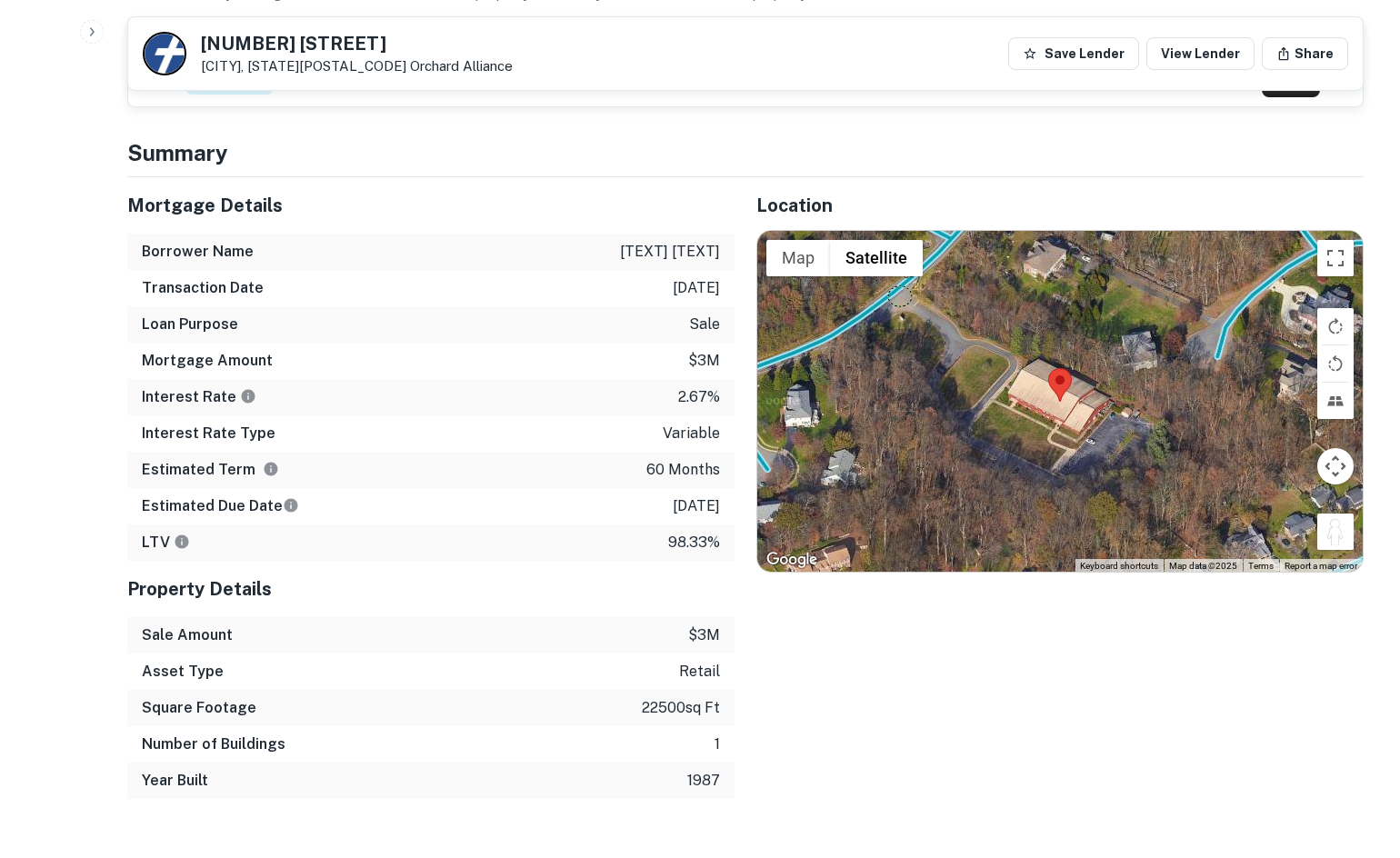 click on "To activate drag with keyboard, press Alt + Enter. Once in keyboard drag state, use the arrow keys to move the marker. To complete the drag, press the Enter key. To cancel, press Escape. Loading... Map Terrain Satellite Labels Keyboard shortcuts Map Data Map data ©2025 Map data ©2025 20 m  Click to toggle between metric and imperial units Terms Report a map error" at bounding box center (1060, 402) 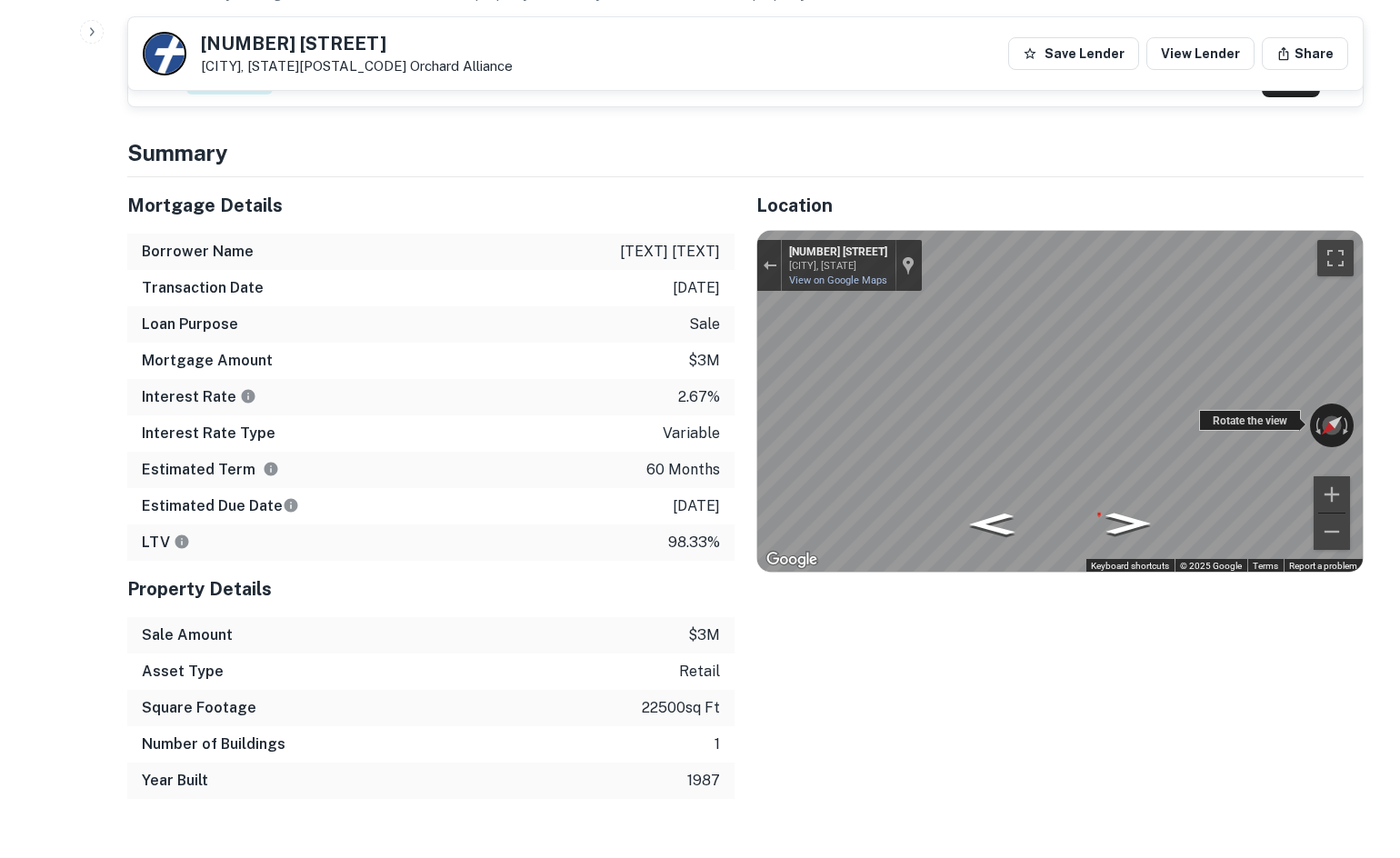 scroll, scrollTop: 727, scrollLeft: 0, axis: vertical 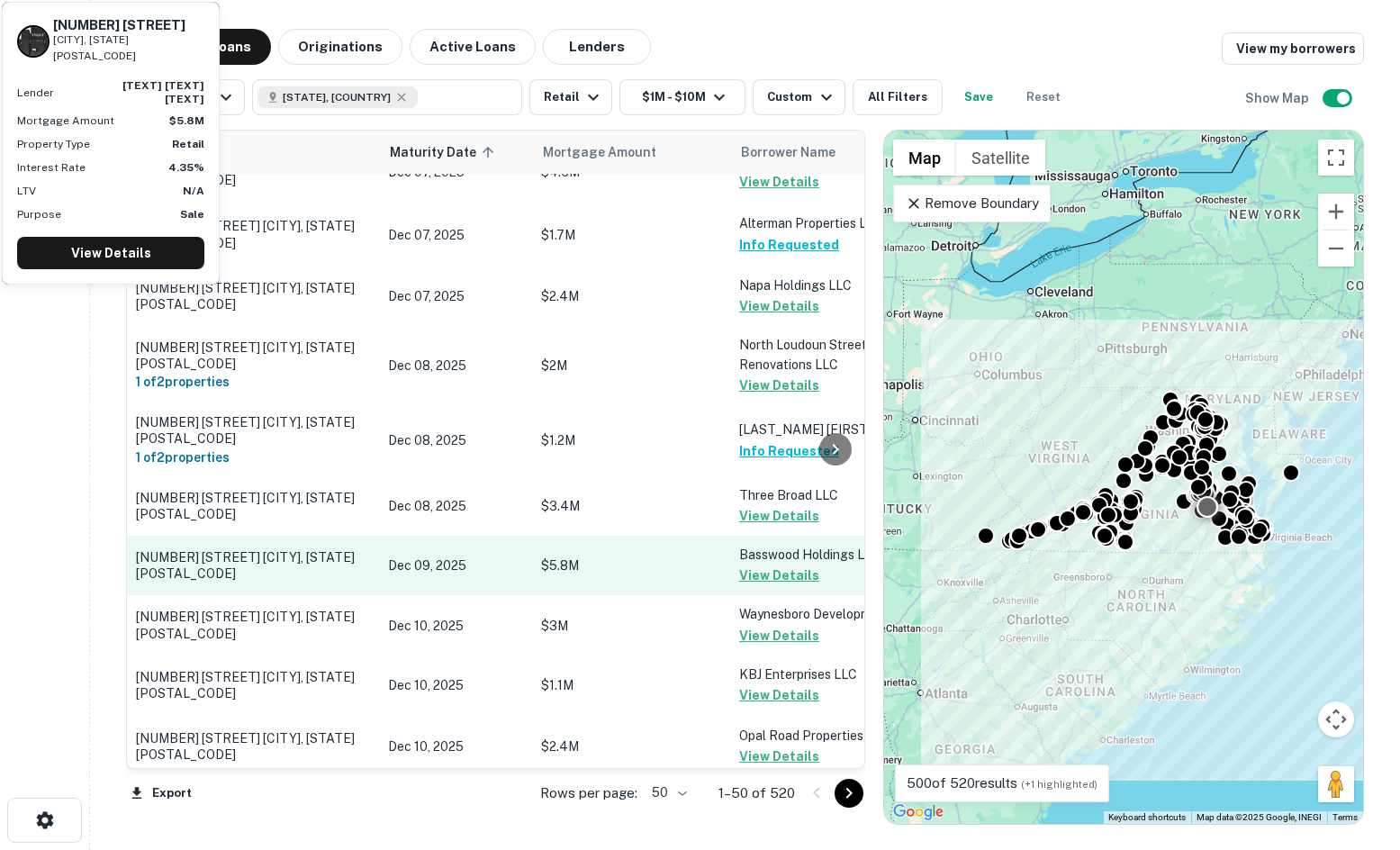 click on "457 Charles H Dimmock Pkwy Colonial Heights, VA23834" at bounding box center [253, 565] 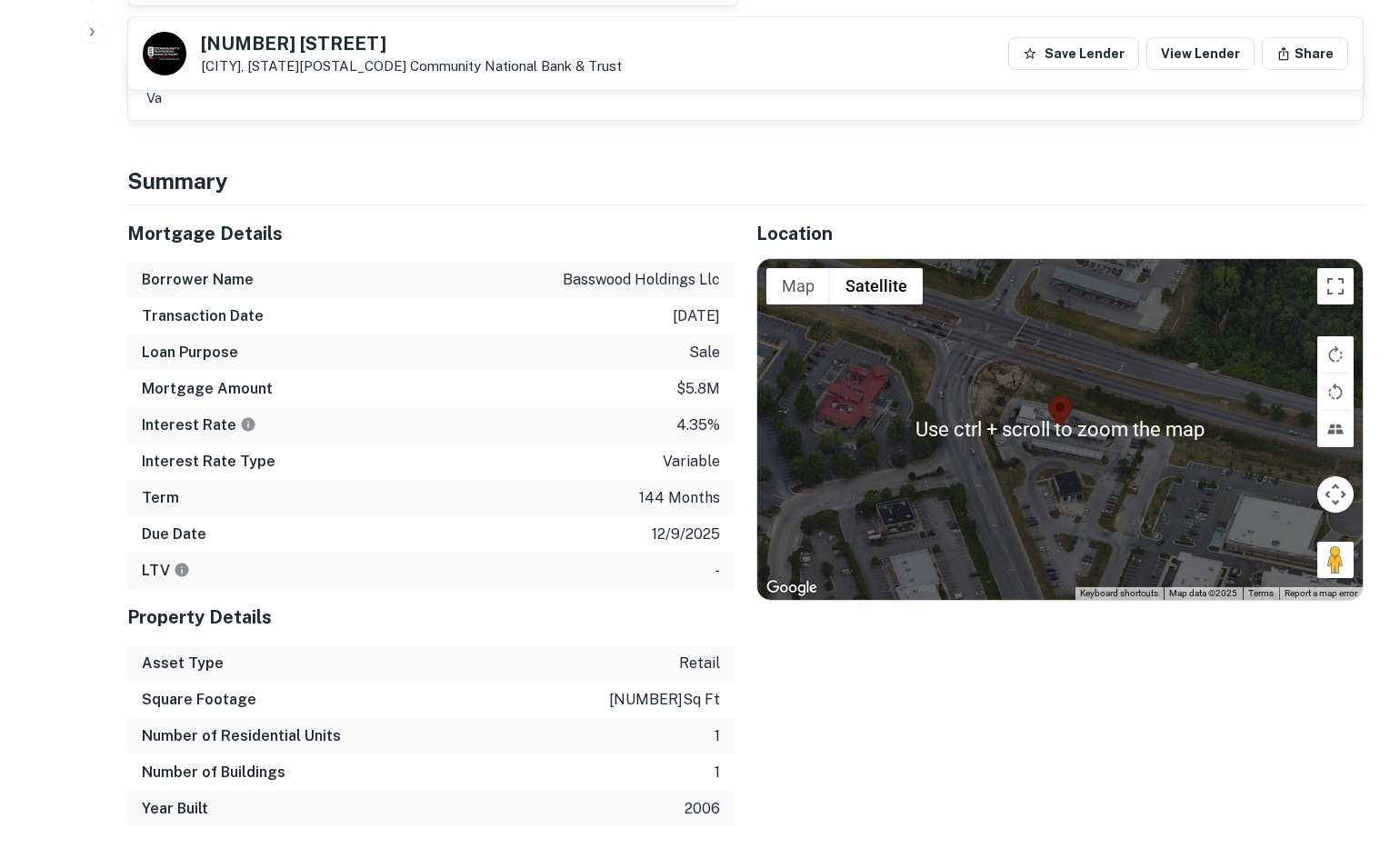 scroll, scrollTop: 1000, scrollLeft: 0, axis: vertical 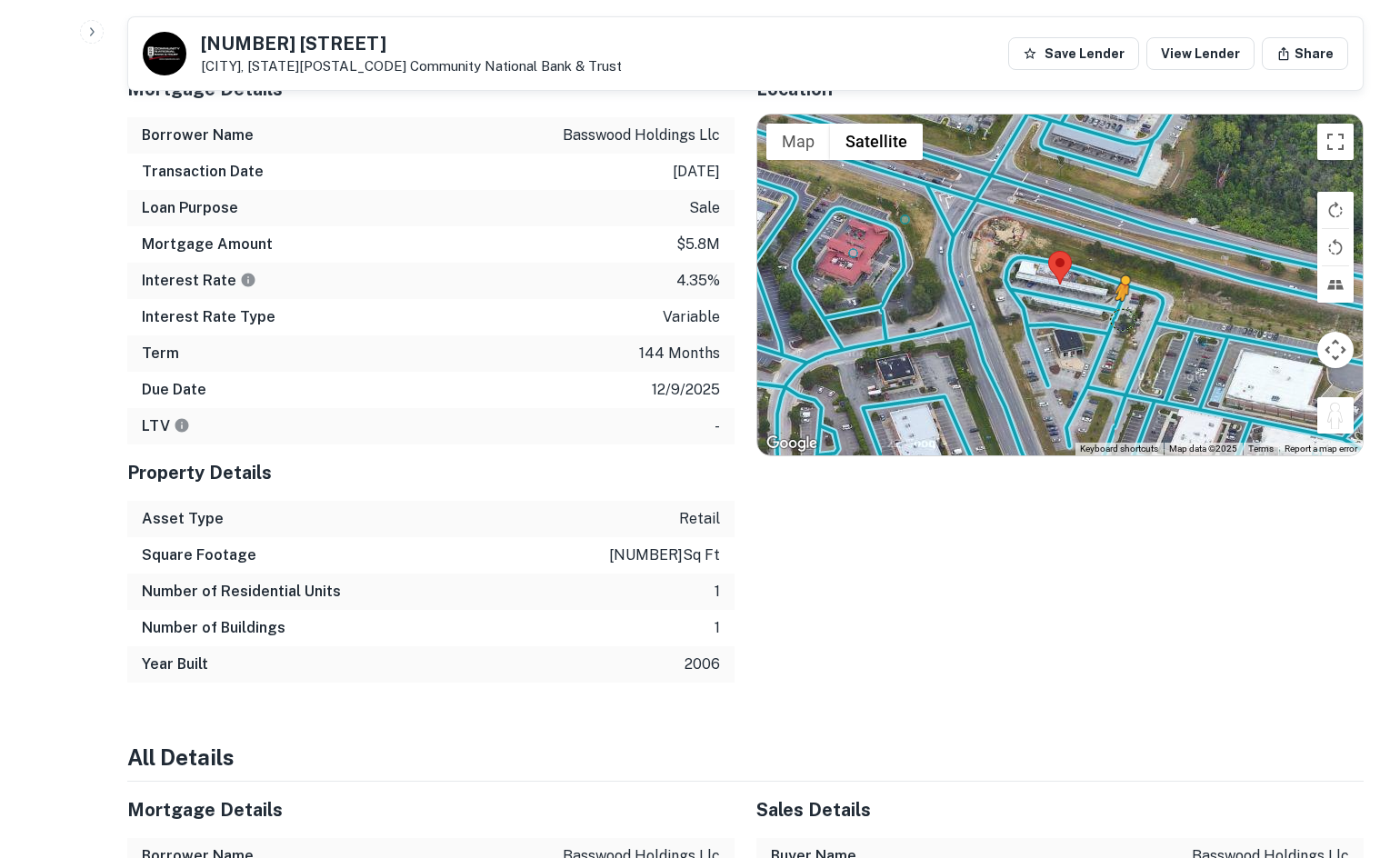 drag, startPoint x: 1327, startPoint y: 412, endPoint x: 1119, endPoint y: 317, distance: 228.66788 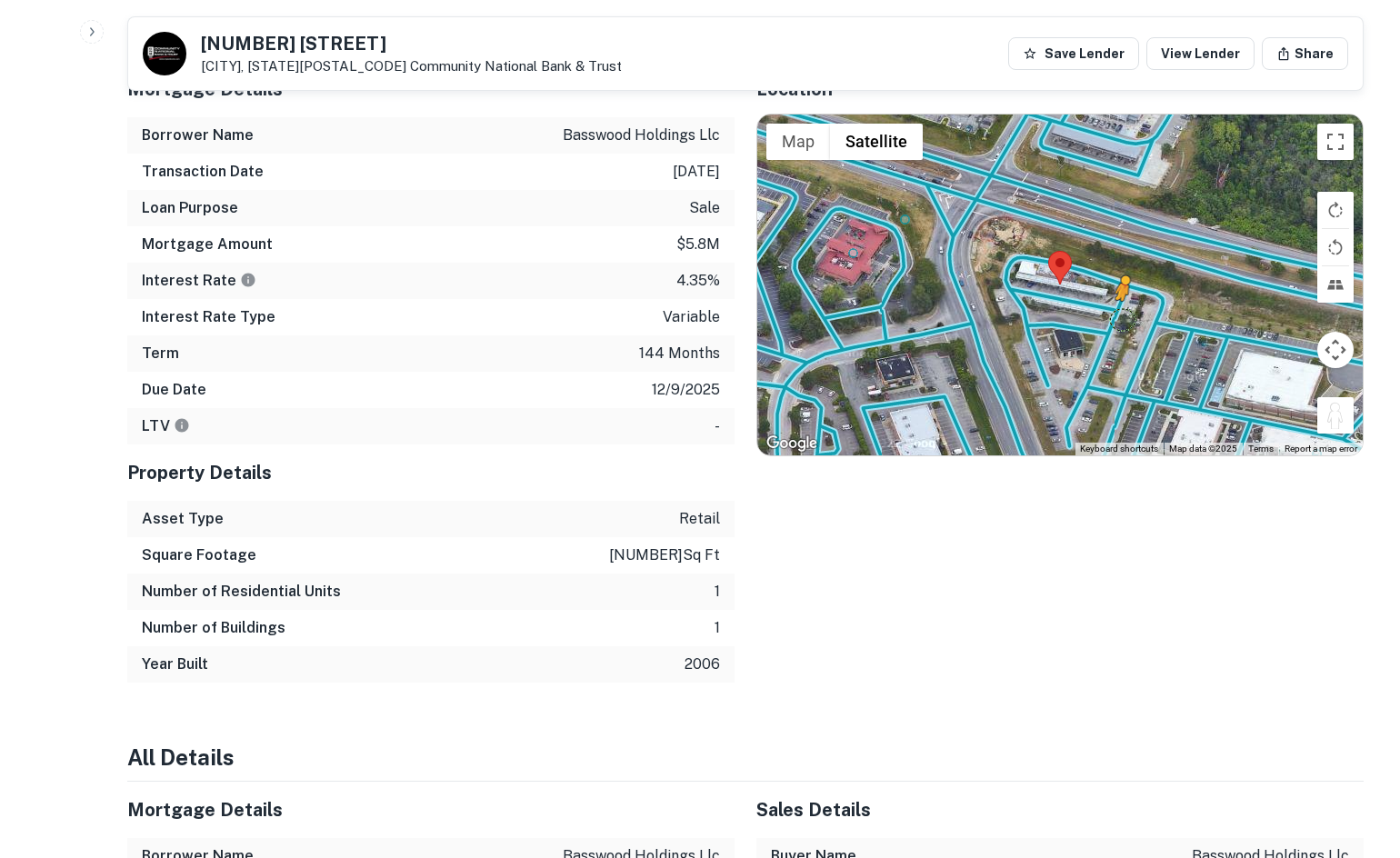 click on "To activate drag with keyboard, press Alt + Enter. Once in keyboard drag state, use the arrow keys to move the marker. To complete the drag, press the Enter key. To cancel, press Escape. Loading... Use ctrl + scroll to zoom the map Map Terrain Satellite Labels Keyboard shortcuts Map Data Map data ©2025 Map data ©2025 20 m  Click to toggle between metric and imperial units Terms Report a map error" at bounding box center [1060, 285] 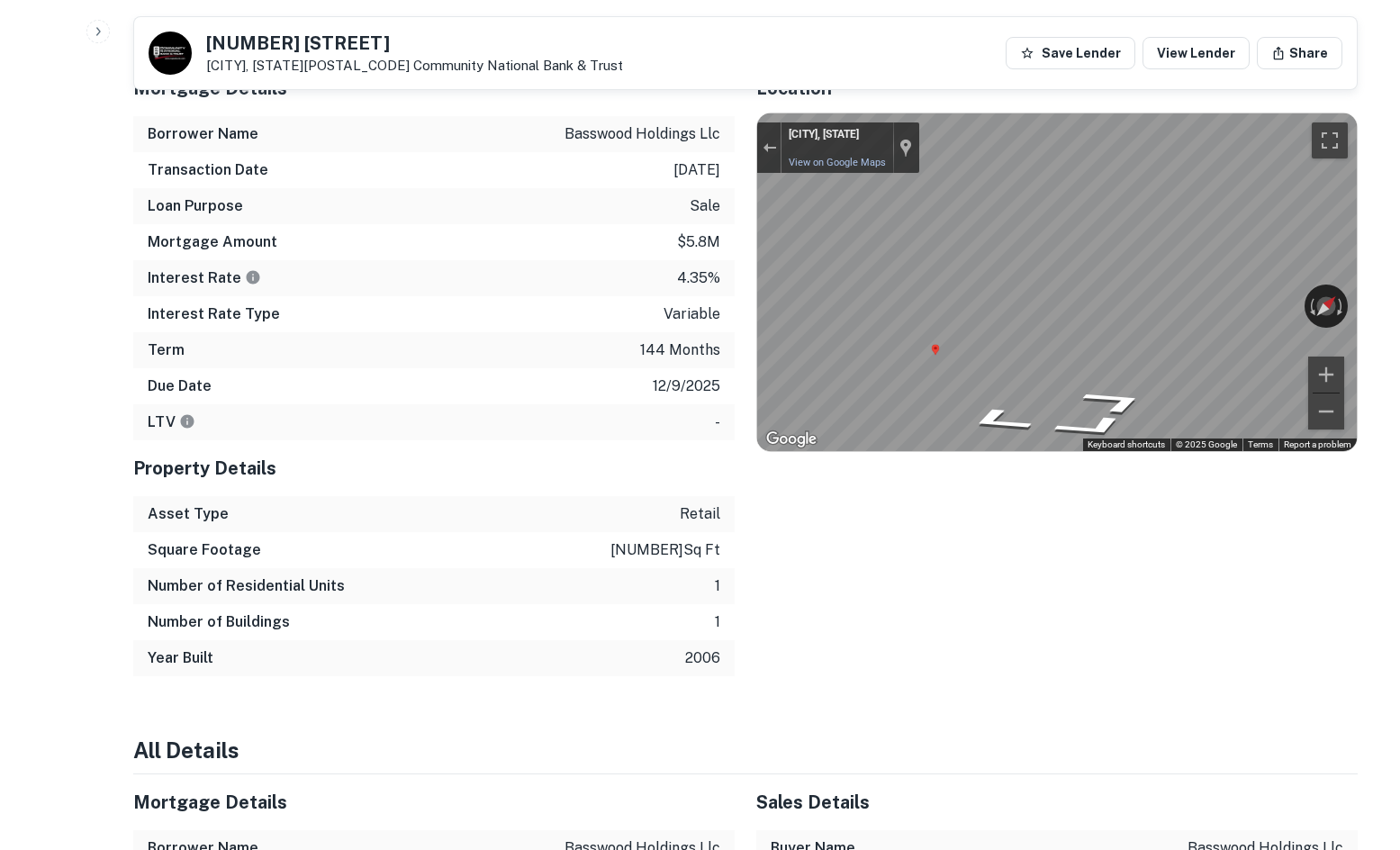 scroll, scrollTop: 0, scrollLeft: 0, axis: both 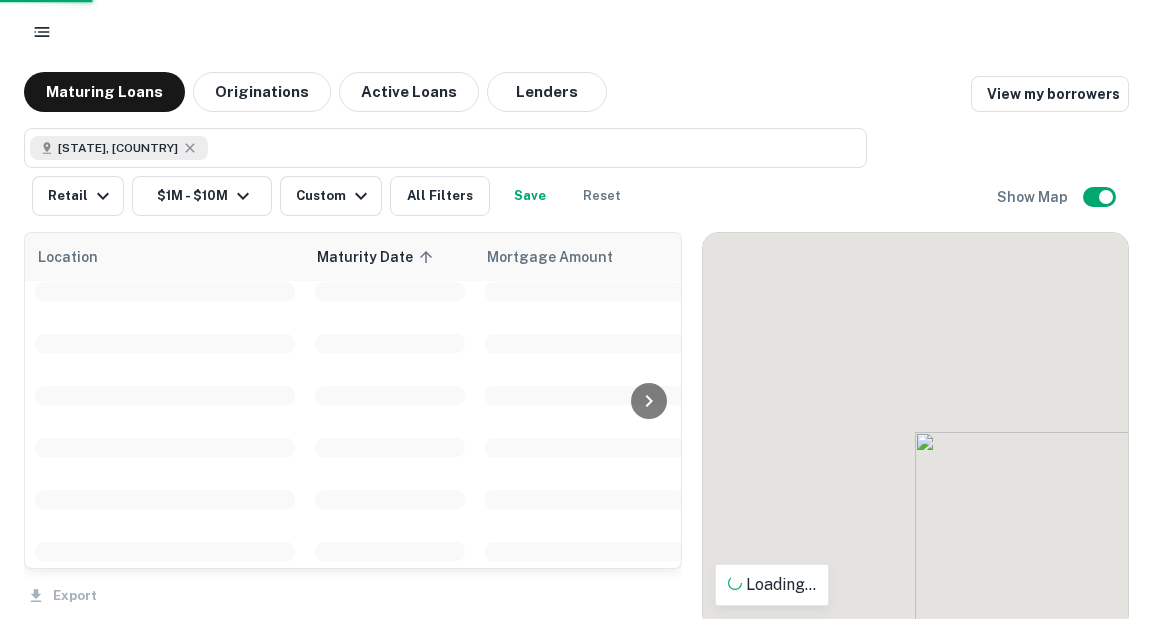click on "Virginia, USA ​ Retail $1M - $10M Custom All Filters Save Reset Show Map" at bounding box center (576, 164) 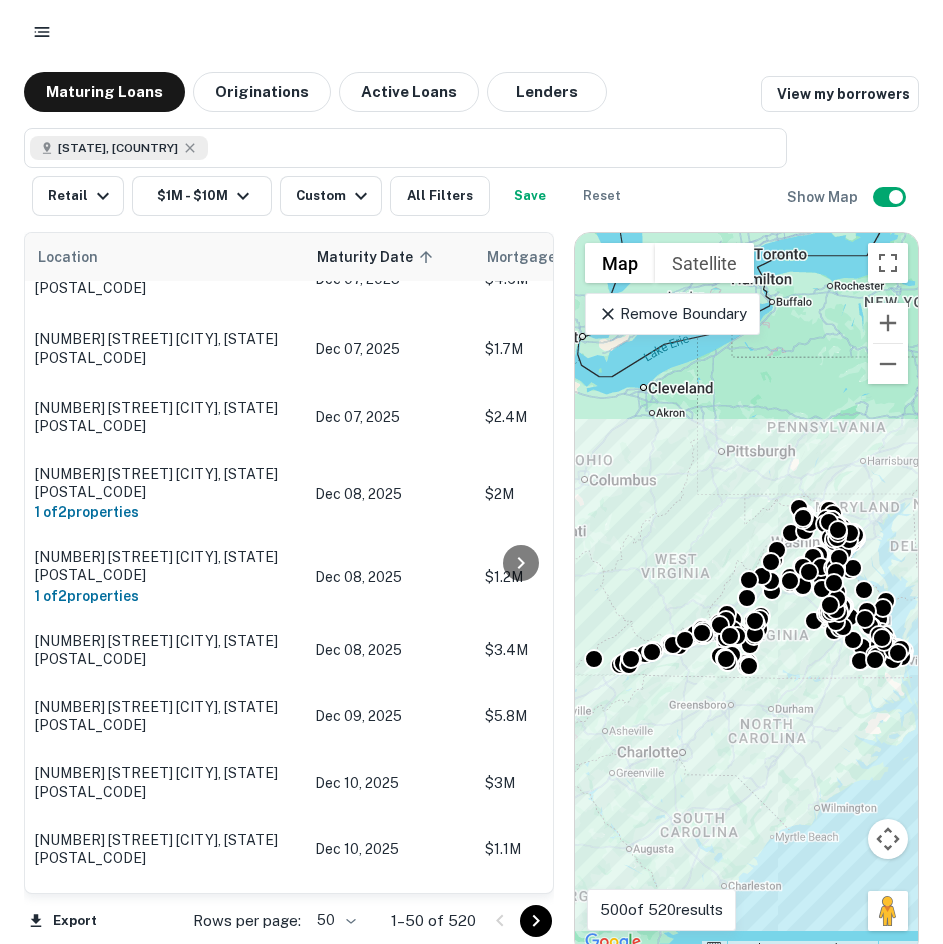 click at bounding box center [471, 32] 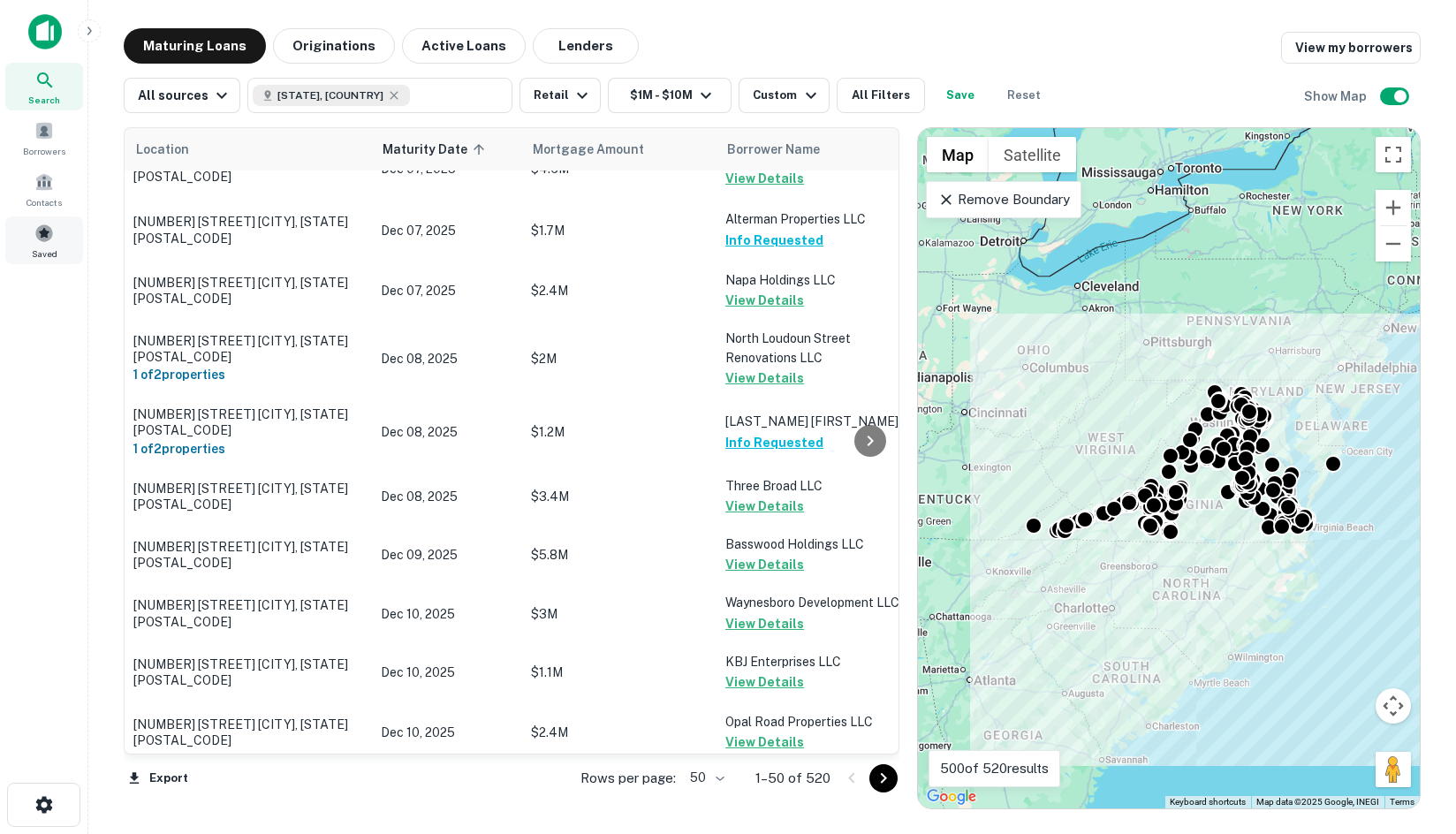 click on "Saved" at bounding box center [44, 254] 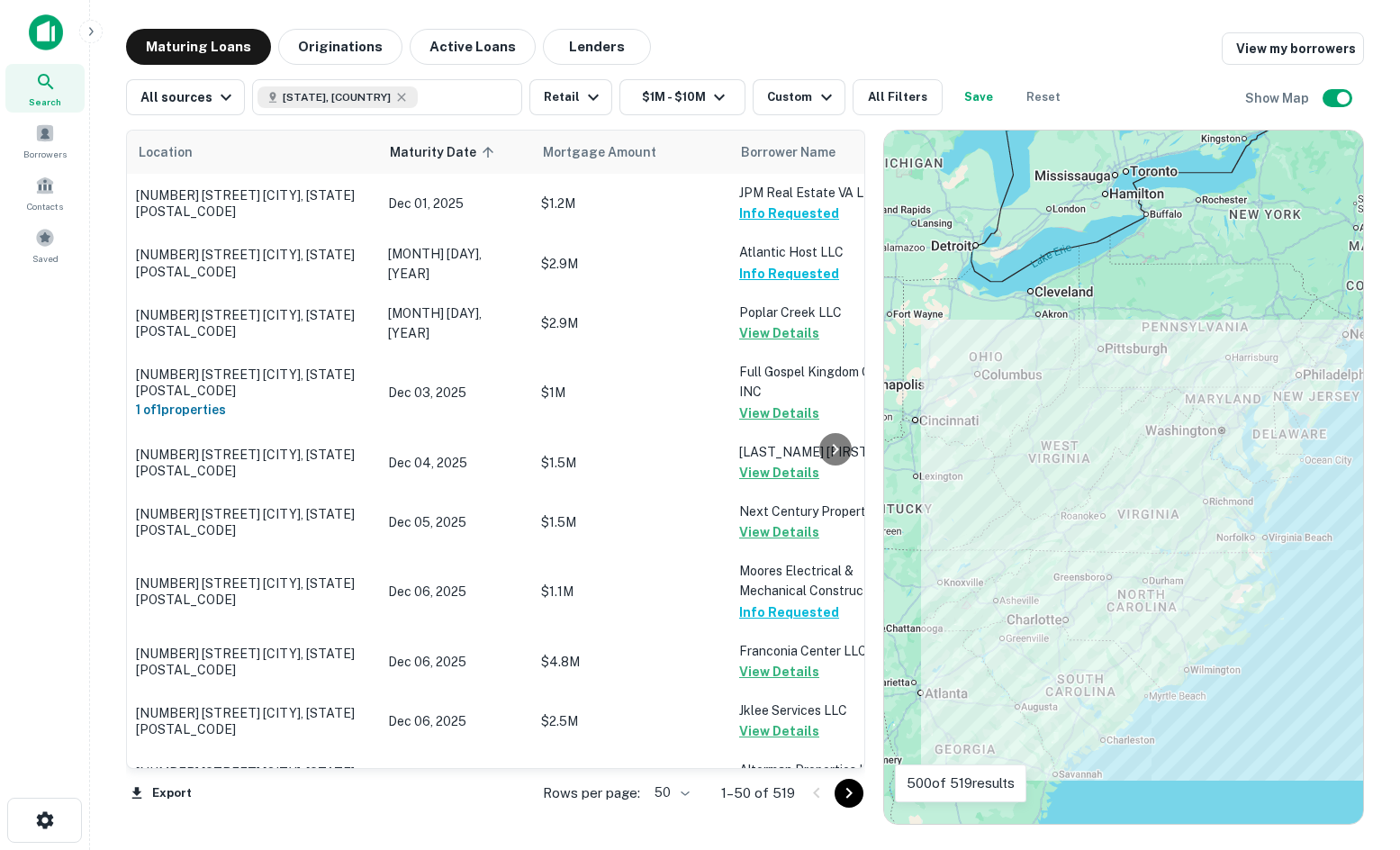 scroll, scrollTop: 0, scrollLeft: 0, axis: both 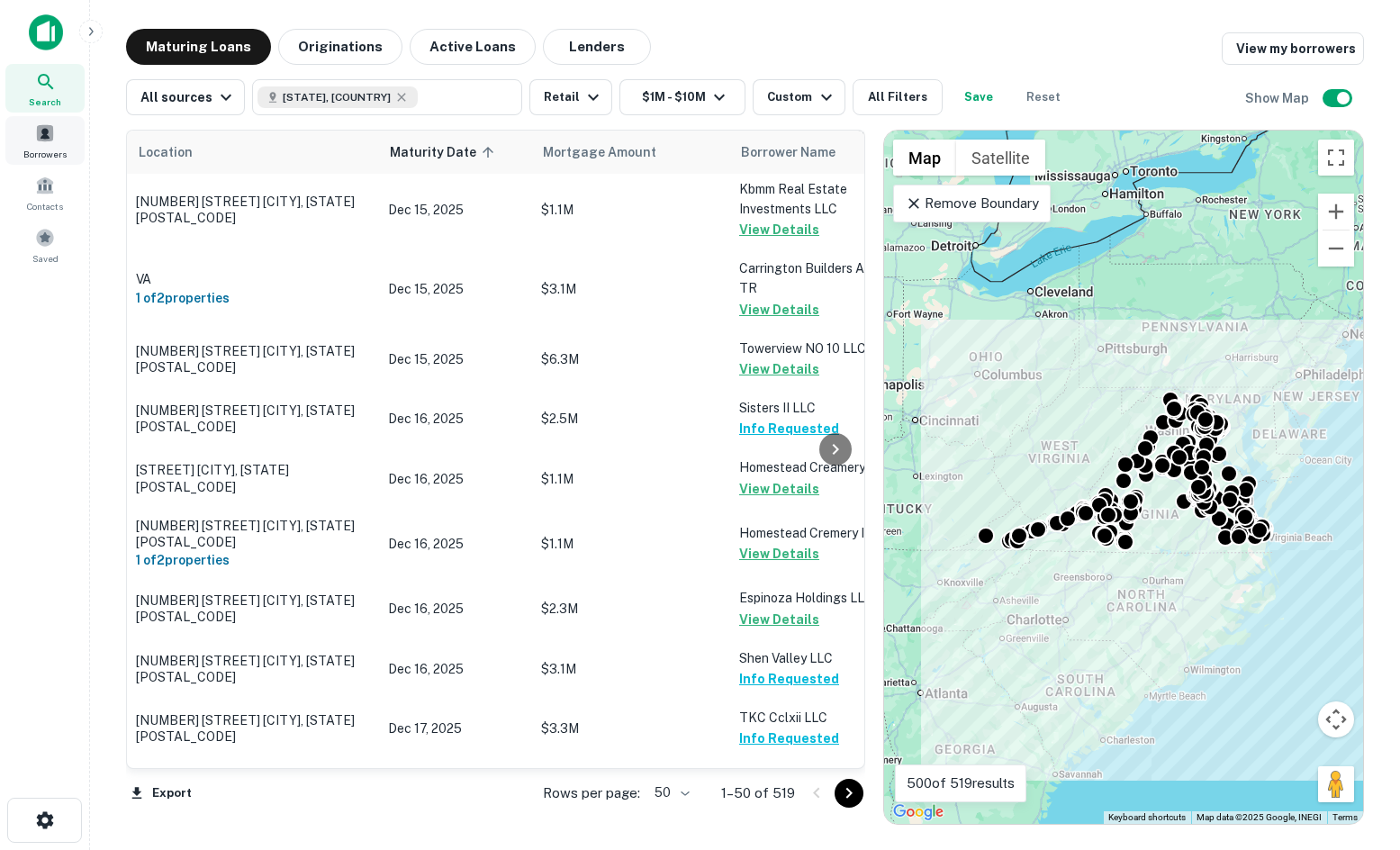 click on "Borrowers" at bounding box center (45, 140) 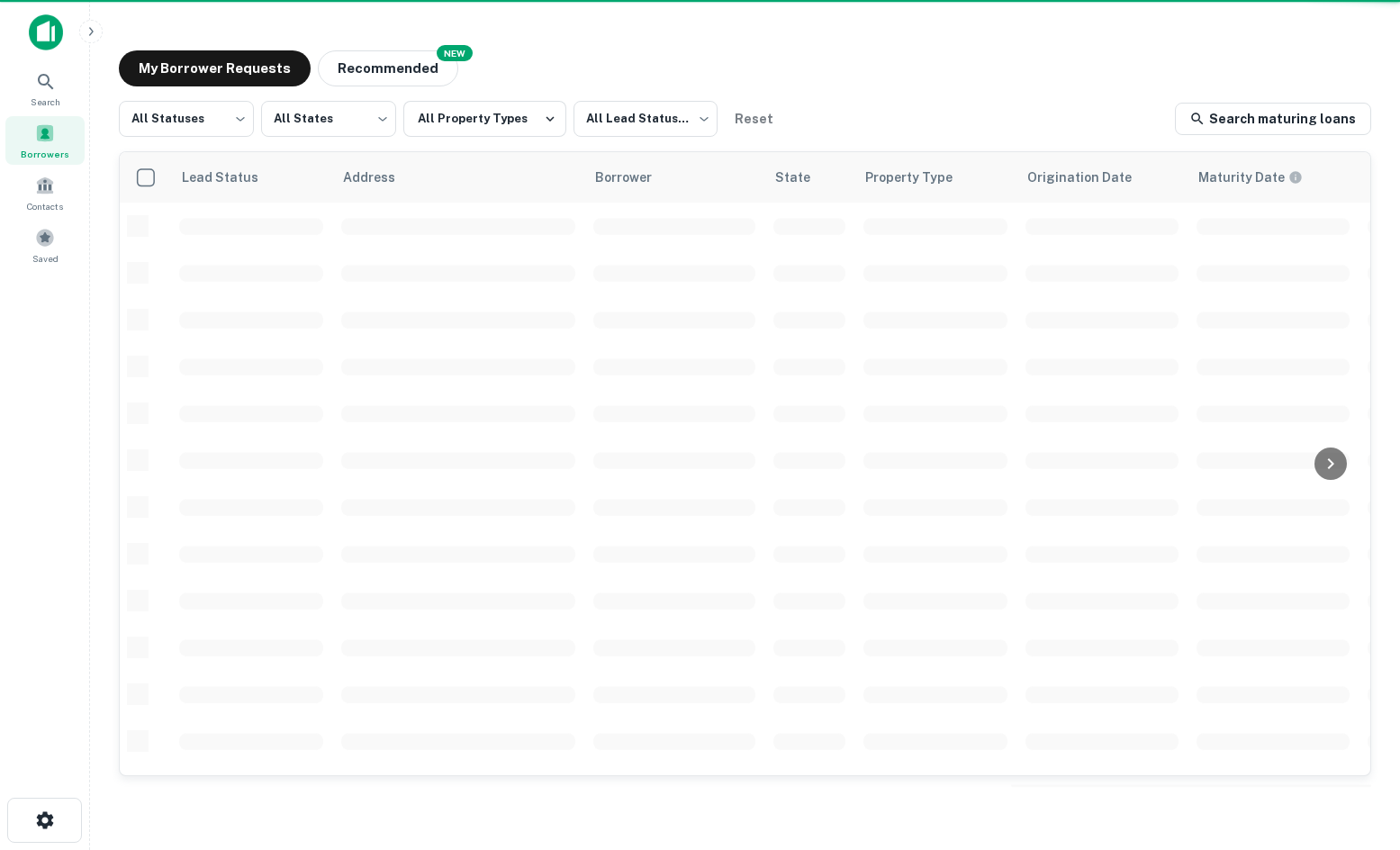 scroll, scrollTop: 0, scrollLeft: 0, axis: both 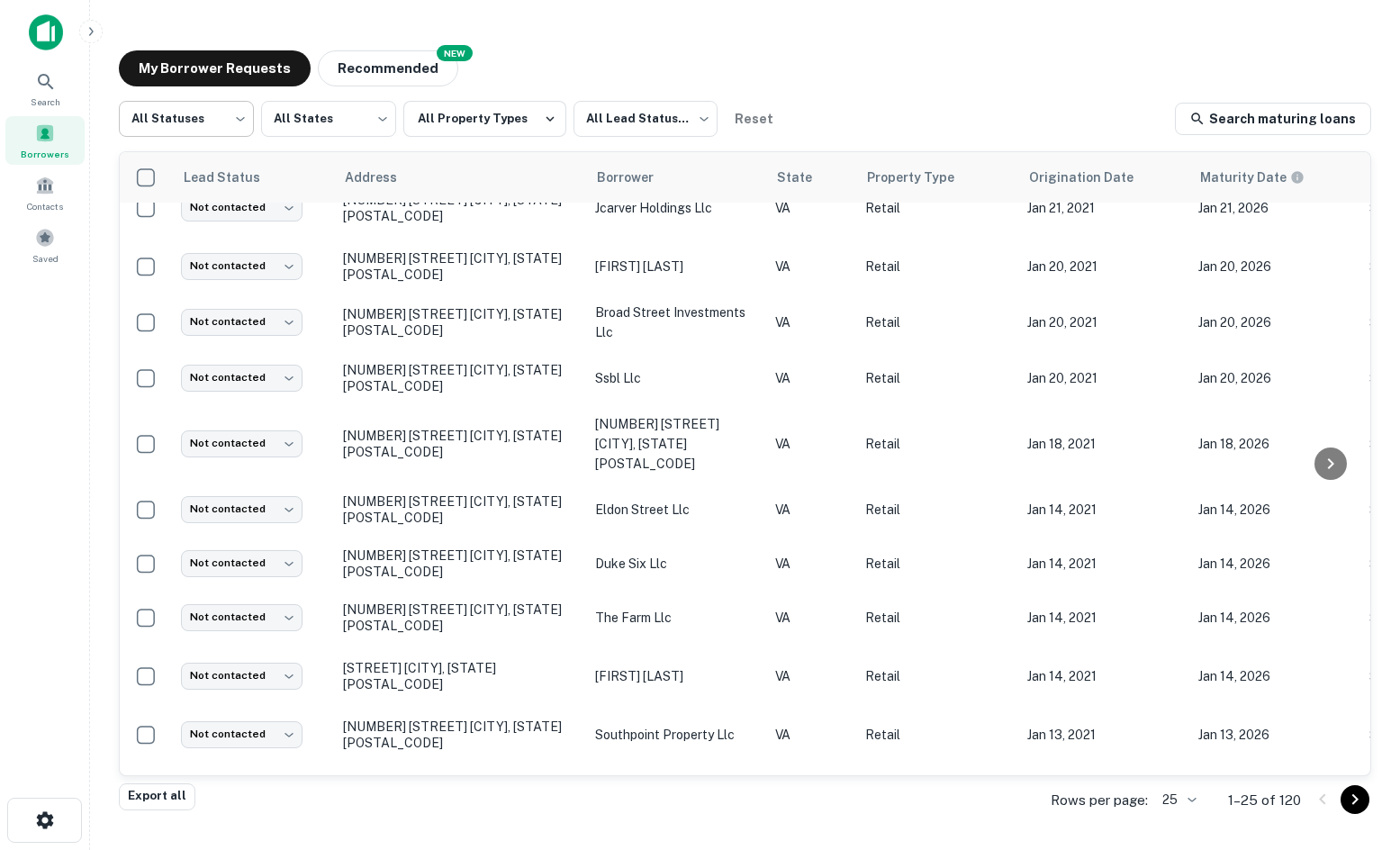 click on "[STREET] [CITY], [STATE][POSTAL_CODE] [COMPANY] [STATE] [PROPERTY_TYPE] [DATE] [DATE] [CURRENCY] [DATE] [COMPANY] [STATUS] [STATUS]  [STREET] [CITY], [STATE][POSTAL_CODE]  [COMPANY] [STATE] [PROPERTY_TYPE] [DATE] [DATE] [CURRENCY] [DATE] [COMPANY] [STATUS] [STATUS]  [STREET] [CITY], [STATE][POSTAL_CODE]  [COMPANY] [STATE] [PROPERTY_TYPE] [DATE] [DATE] [CURRENCY] [DATE] [COMPANY] [STATUS] [STATUS]  [STREET] [CITY], [STATE][POSTAL_CODE]  [COMPANY] [STATE] [PROPERTY_TYPE] [DATE] [DATE]" at bounding box center [700, 425] 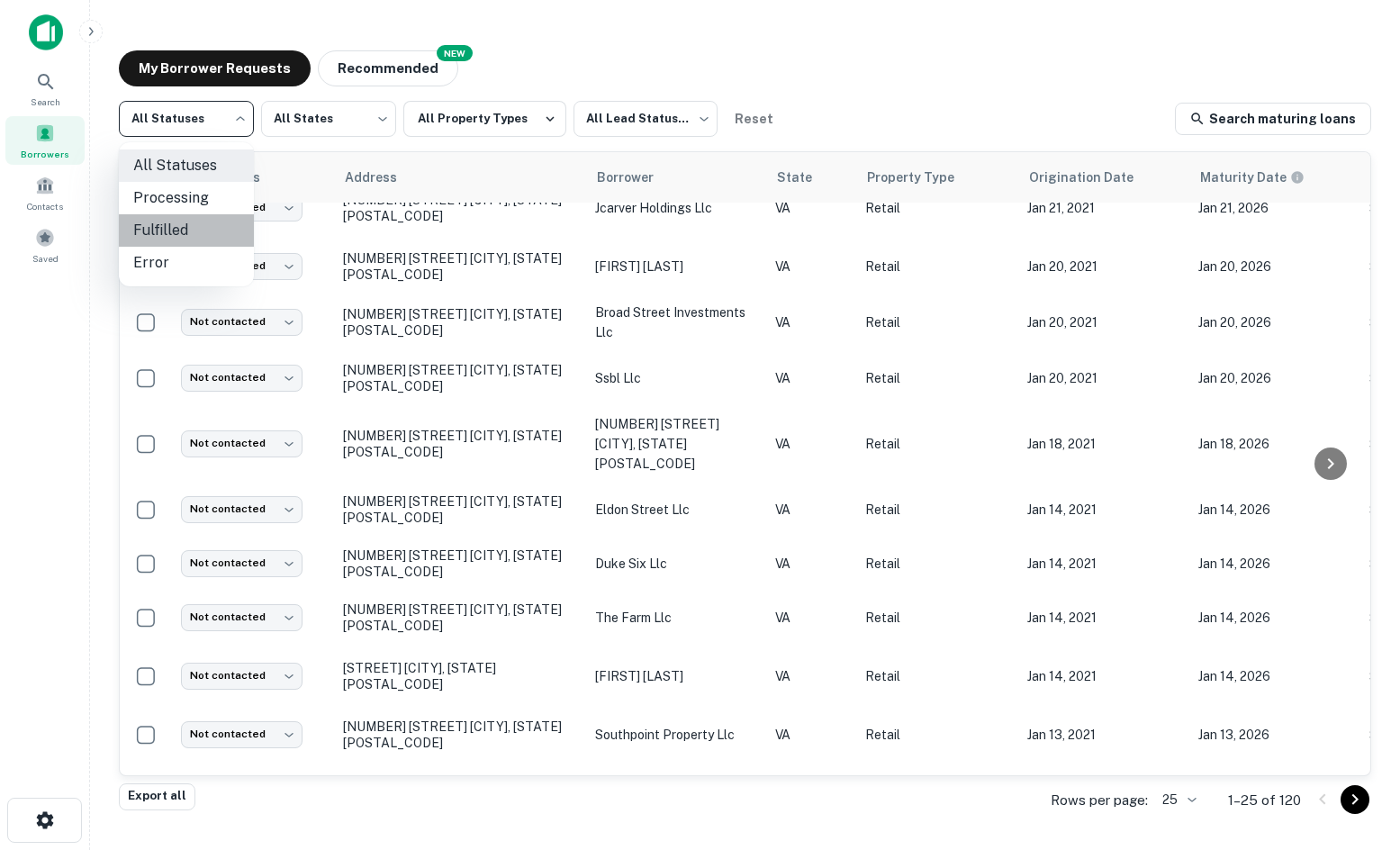 click on "Fulfilled" at bounding box center [186, 231] 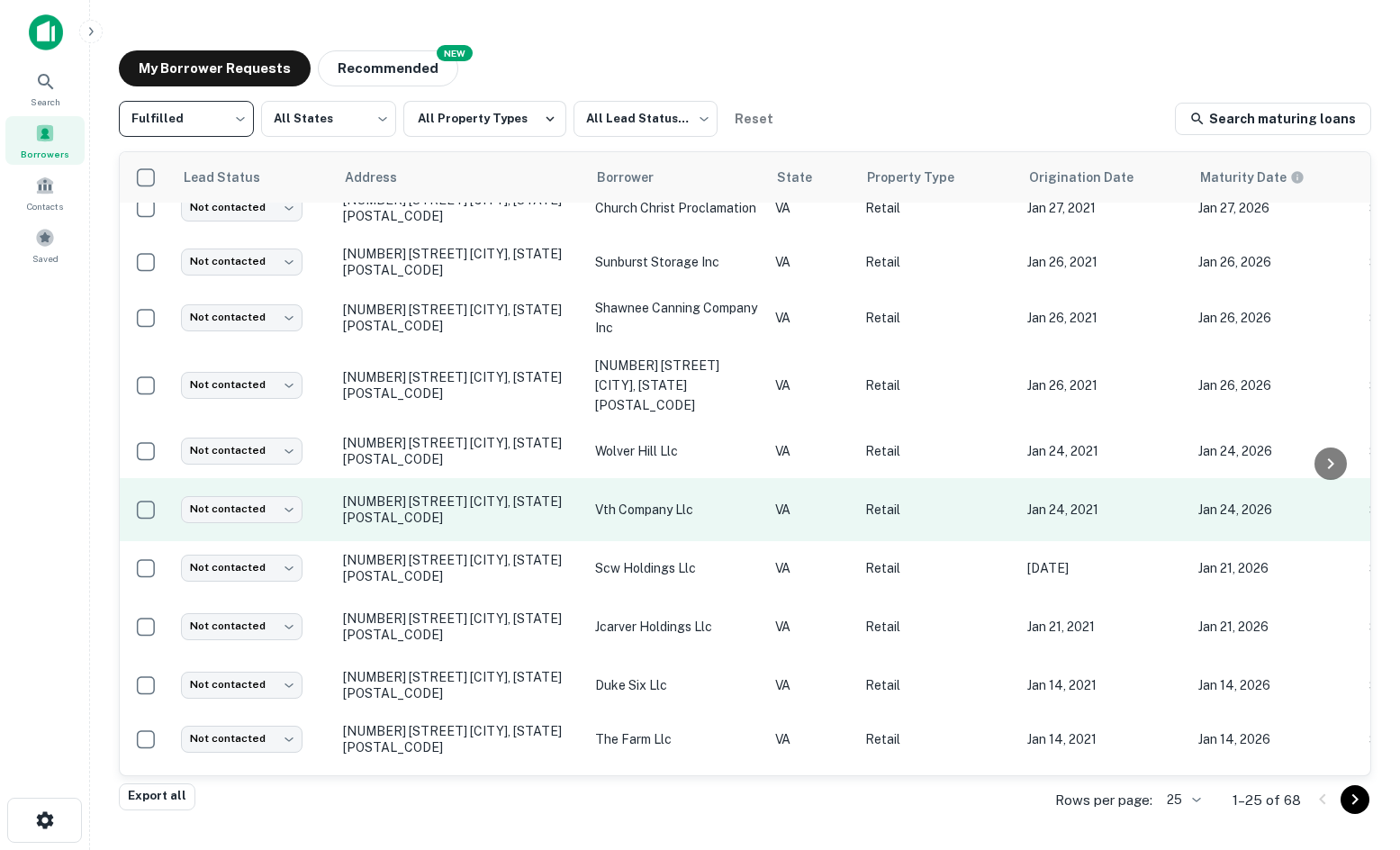 scroll, scrollTop: 0, scrollLeft: 0, axis: both 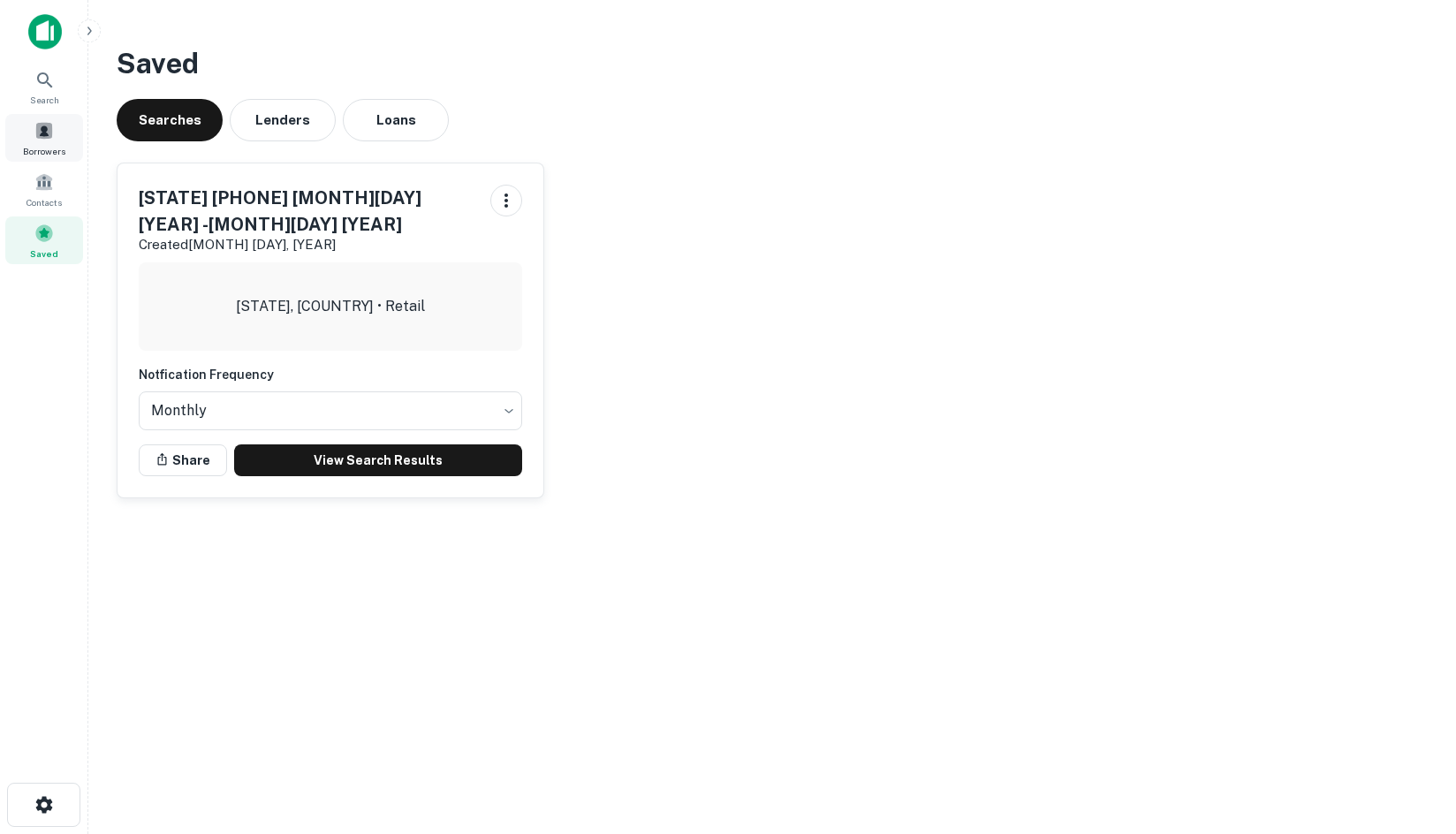 click on "Borrowers" at bounding box center [44, 138] 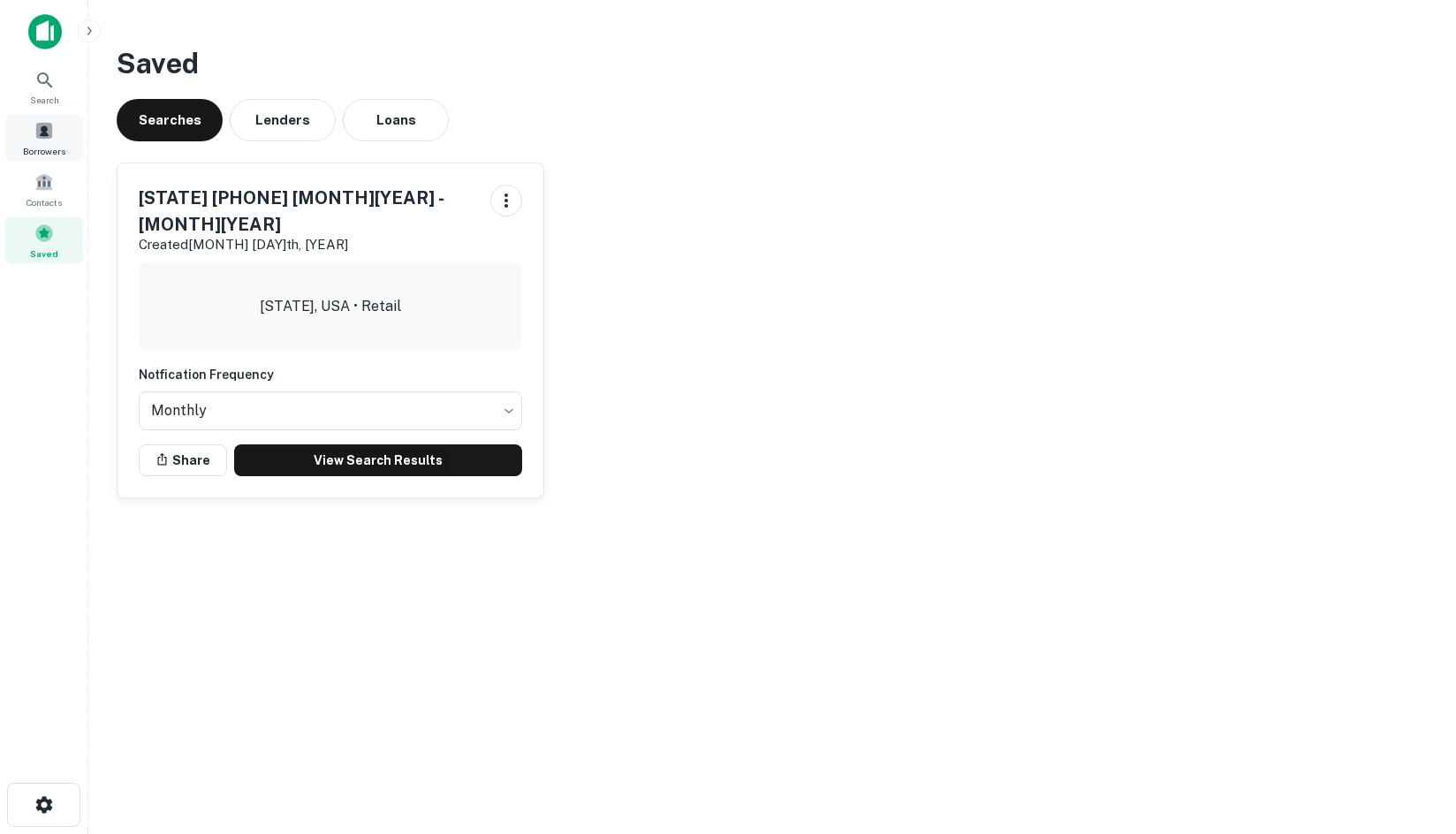scroll, scrollTop: 0, scrollLeft: 0, axis: both 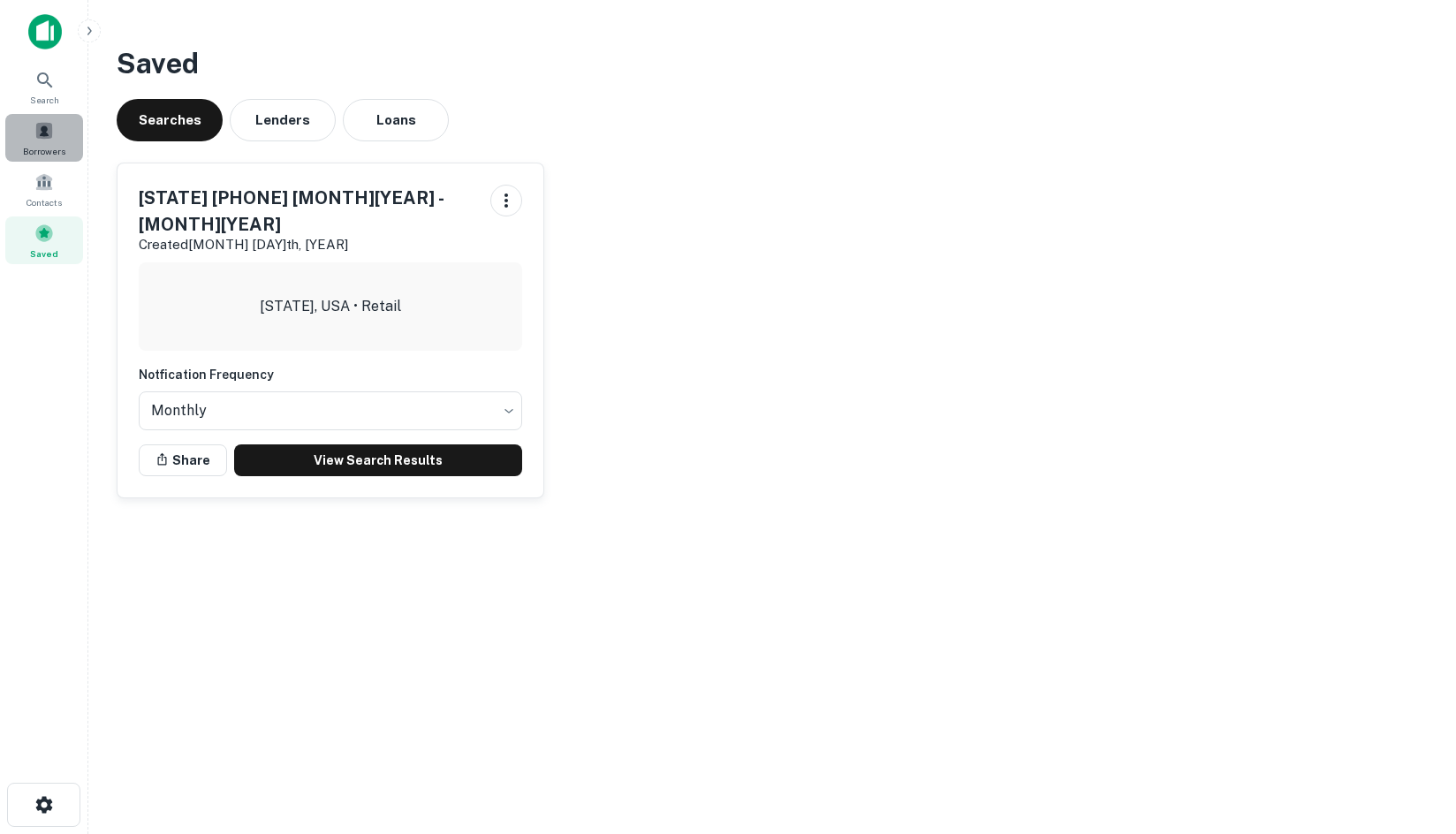 click at bounding box center [44, 131] 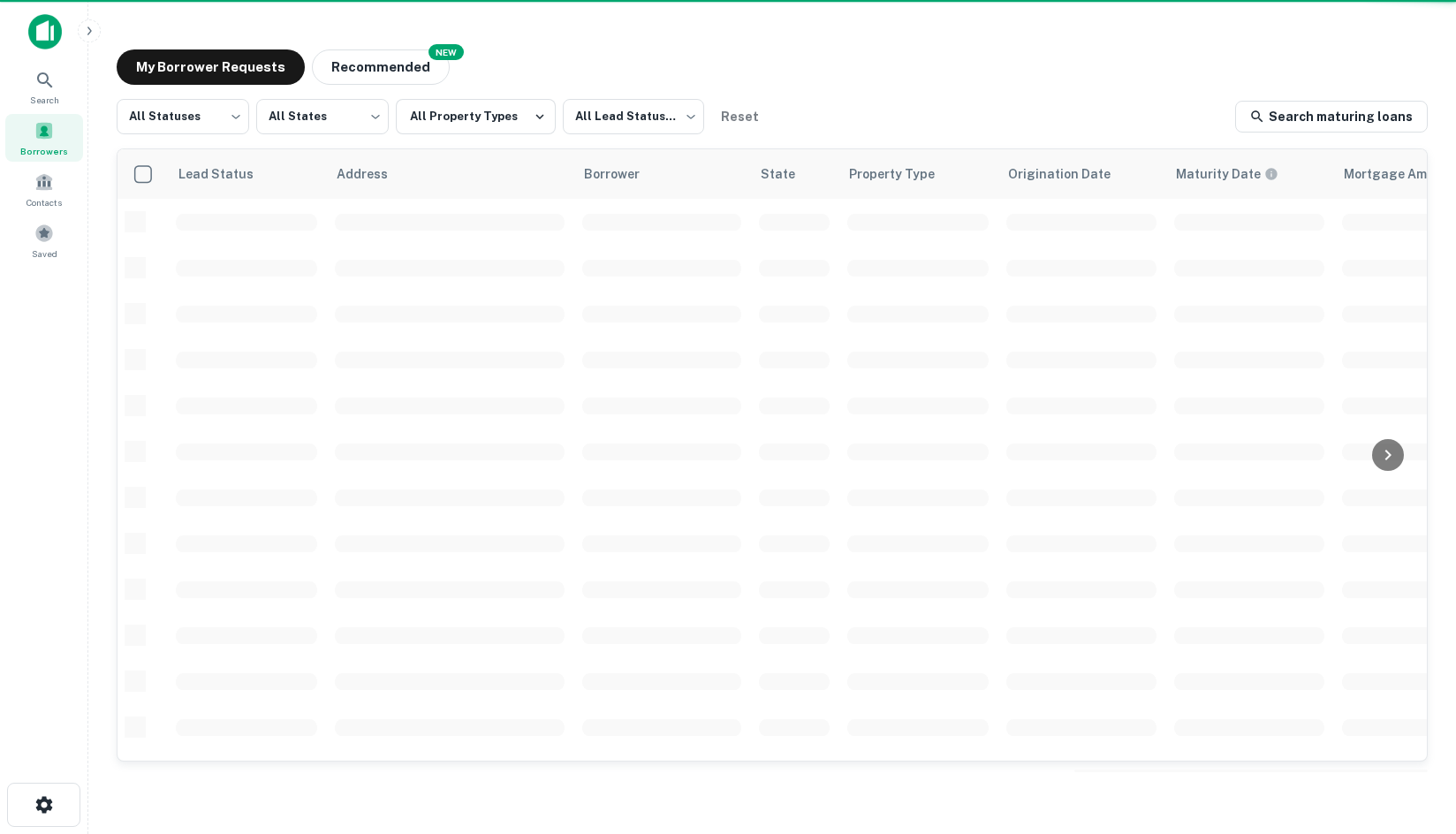scroll, scrollTop: 0, scrollLeft: 0, axis: both 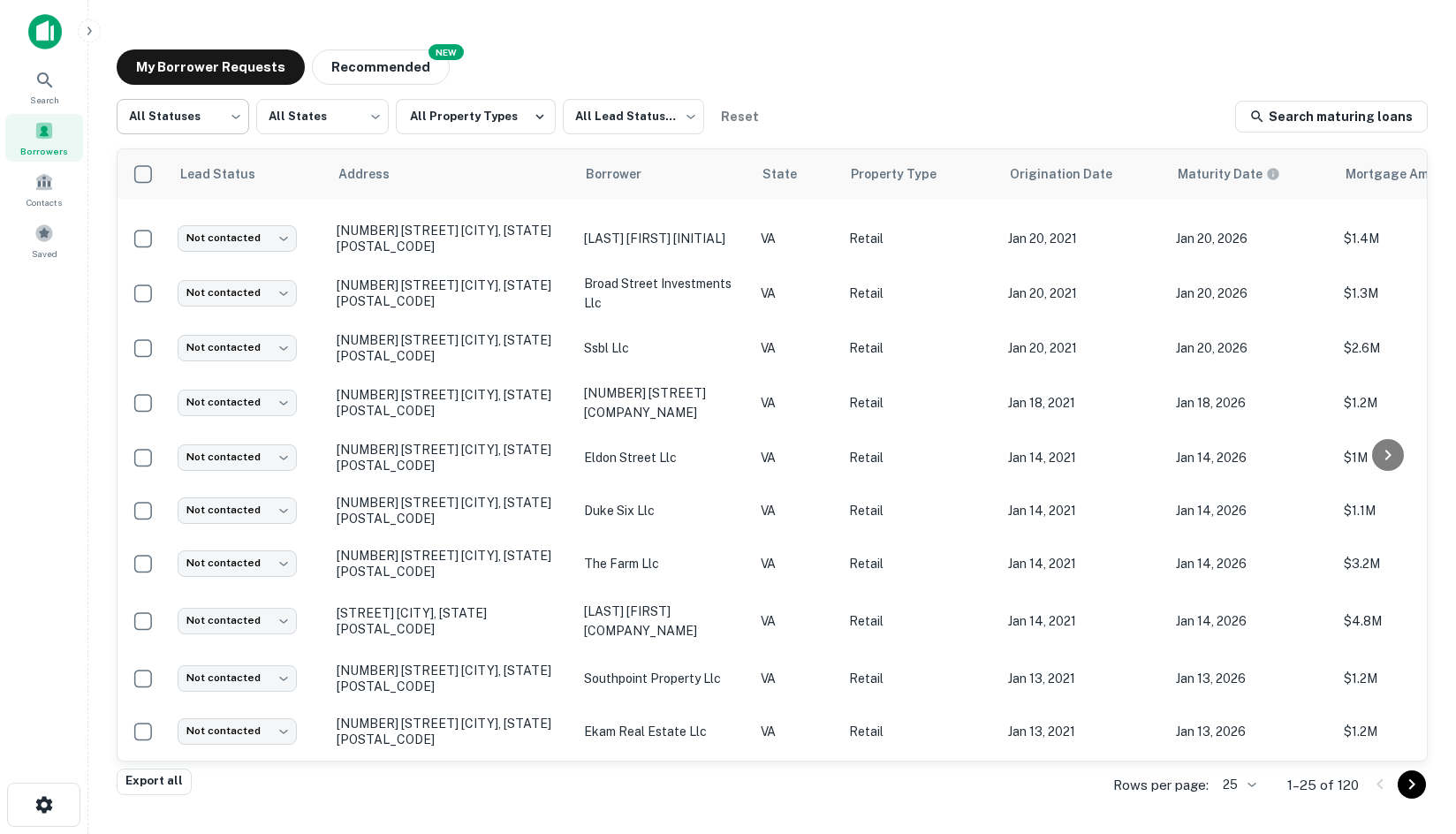 click on "Search Borrowers Contacts Saved My Borrower Requests NEW Recommended All Statuses *** All States *** All Property Types All Lead Statuses *** Reset Search maturing loans Lead Status Address Borrower State Property Type Origination Date Maturity Date Mortgage Amount Requested Date sorted descending Lender Request Status Not contacted **** [NUMBER] [STREET] [CITY], [STATE] [COMPANY_NAME] VA Retail [MONTH] [DAY], [YEAR] [MONTH] [DAY], [YEAR] $3M [MONTH] [DAY], [YEAR] [COMPANY_NAME] Fulfilled Not contacted **** [NUMBER] [STREET] [CITY], [STATE][POSTAL_CODE] [COMPANY_NAME] VA Retail [MONTH] [DAY], [YEAR] [MONTH] [DAY], [YEAR] $1.5M [MONTH] [DAY], [YEAR] [COMPANY_NAME] Fulfilled Not contacted **** [NUMBER] [STREET] [CITY], [STATE][POSTAL_CODE] [COMPANY_NAME] VA Retail [MONTH] [DAY], [YEAR] [MONTH] [DAY], [YEAR] $1.4M [MONTH] [DAY], [YEAR] [COMPANY_NAME] Fulfilled Not contacted **** [NUMBER] [STREET] [CITY], [STATE][POSTAL_CODE] [COMPANY_NAME] VA Retail [MONTH] [DAY], [YEAR] [MONTH] [DAY], [YEAR] ****" at bounding box center (728, 417) 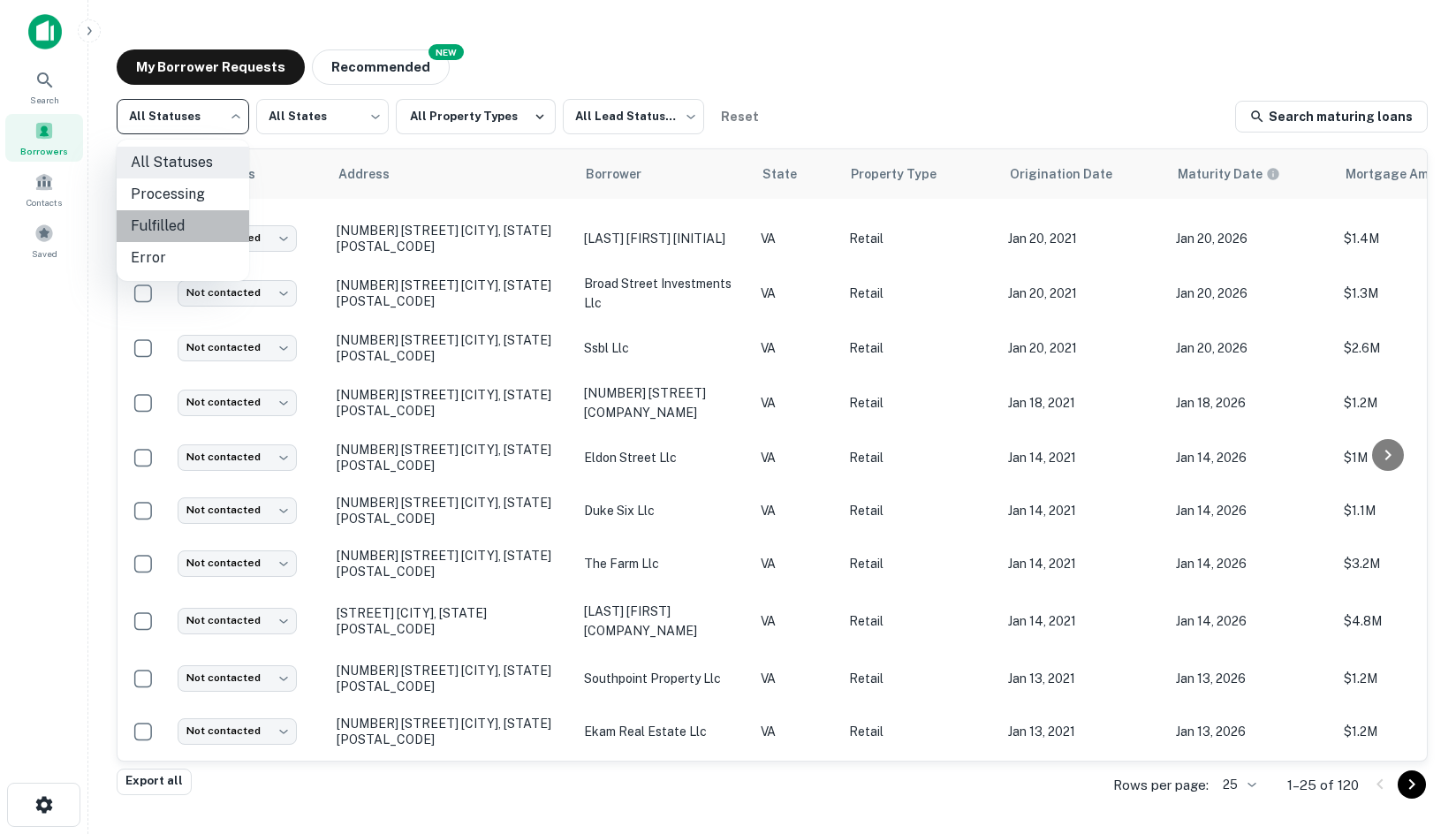 click on "Fulfilled" at bounding box center (183, 226) 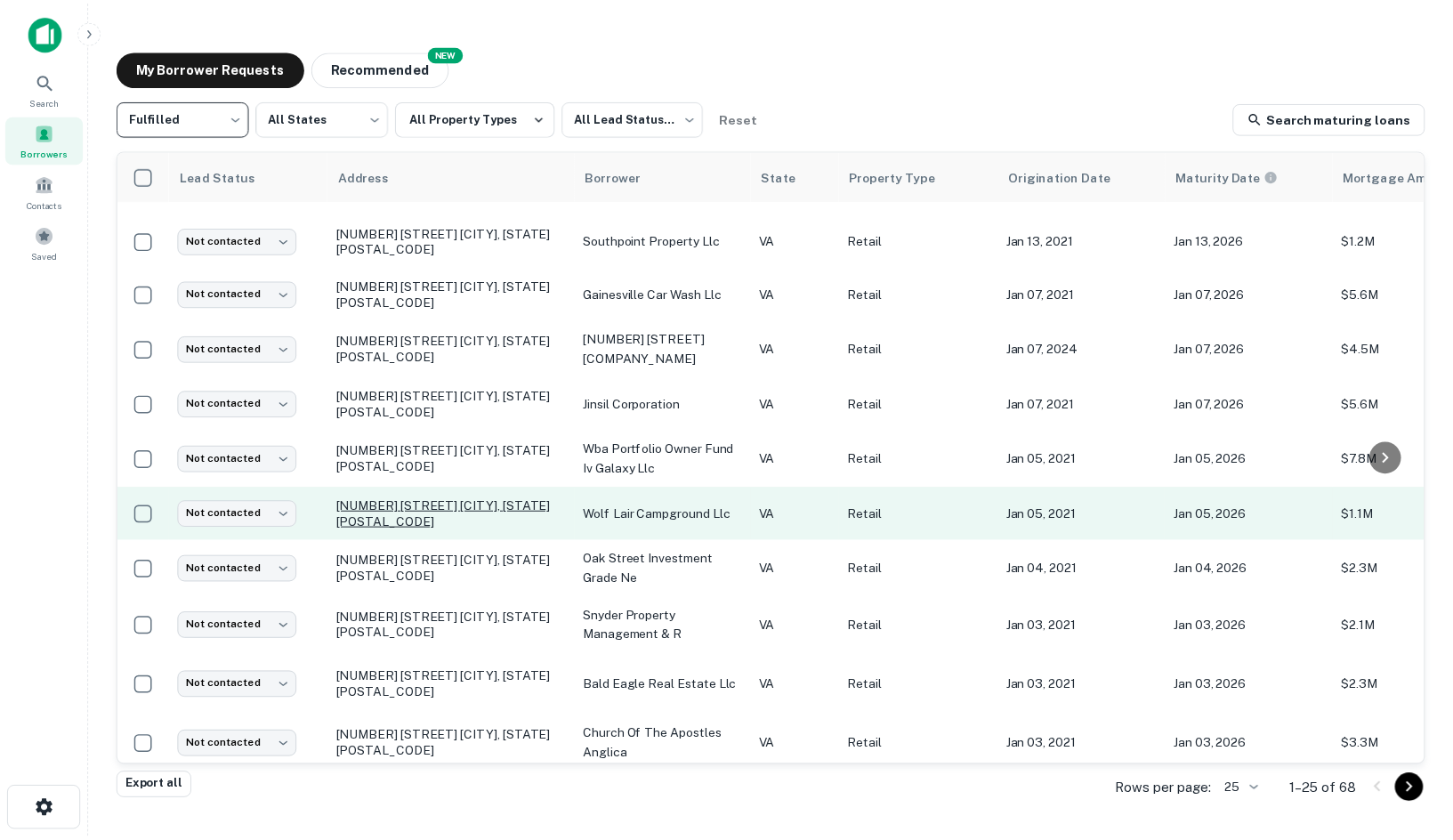 scroll, scrollTop: 864, scrollLeft: 0, axis: vertical 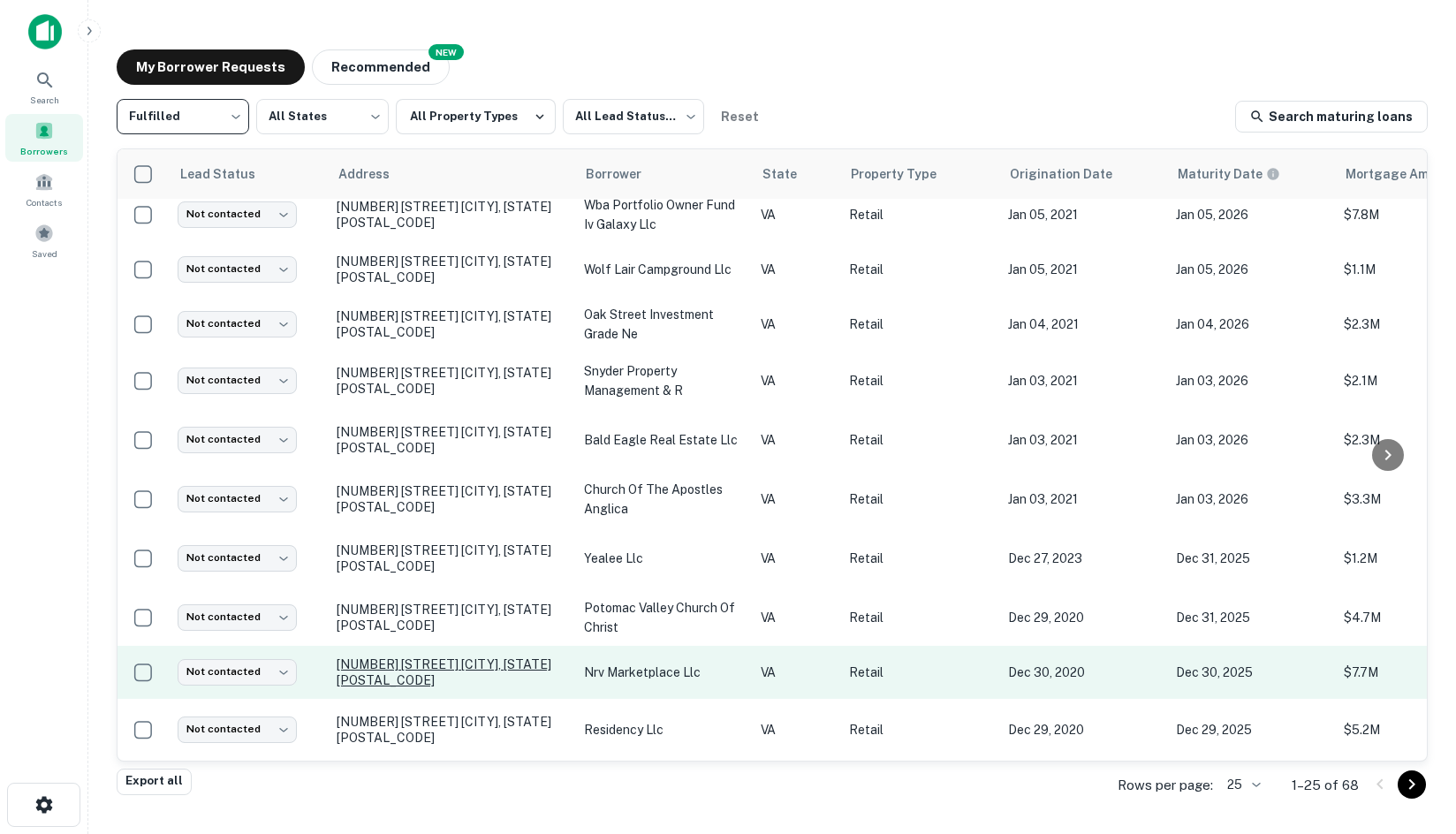 click on "[NUMBER] [STREET] [CITY], [STATE][POSTAL_CODE]" at bounding box center (451, 672) 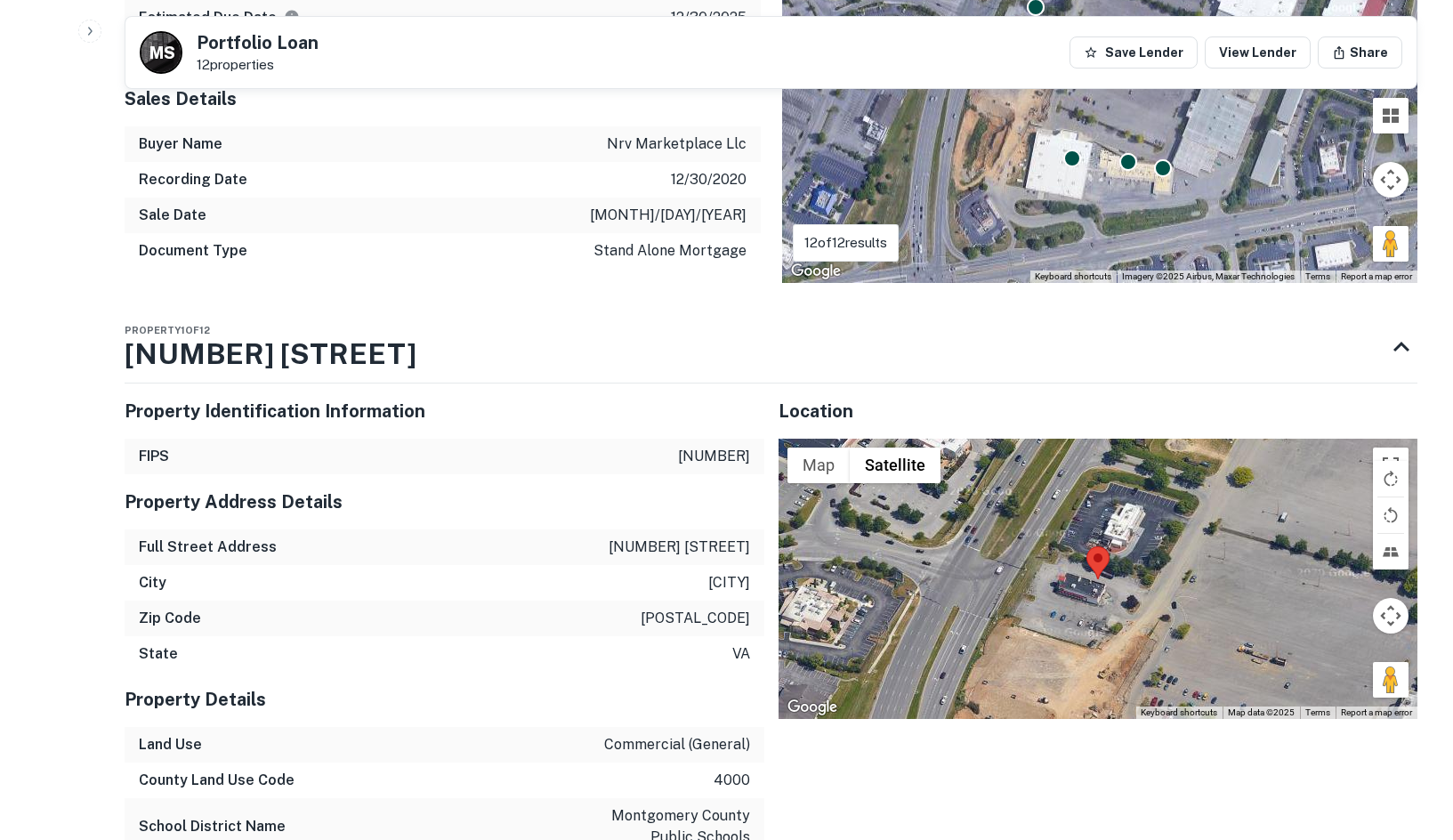 scroll, scrollTop: 1246, scrollLeft: 0, axis: vertical 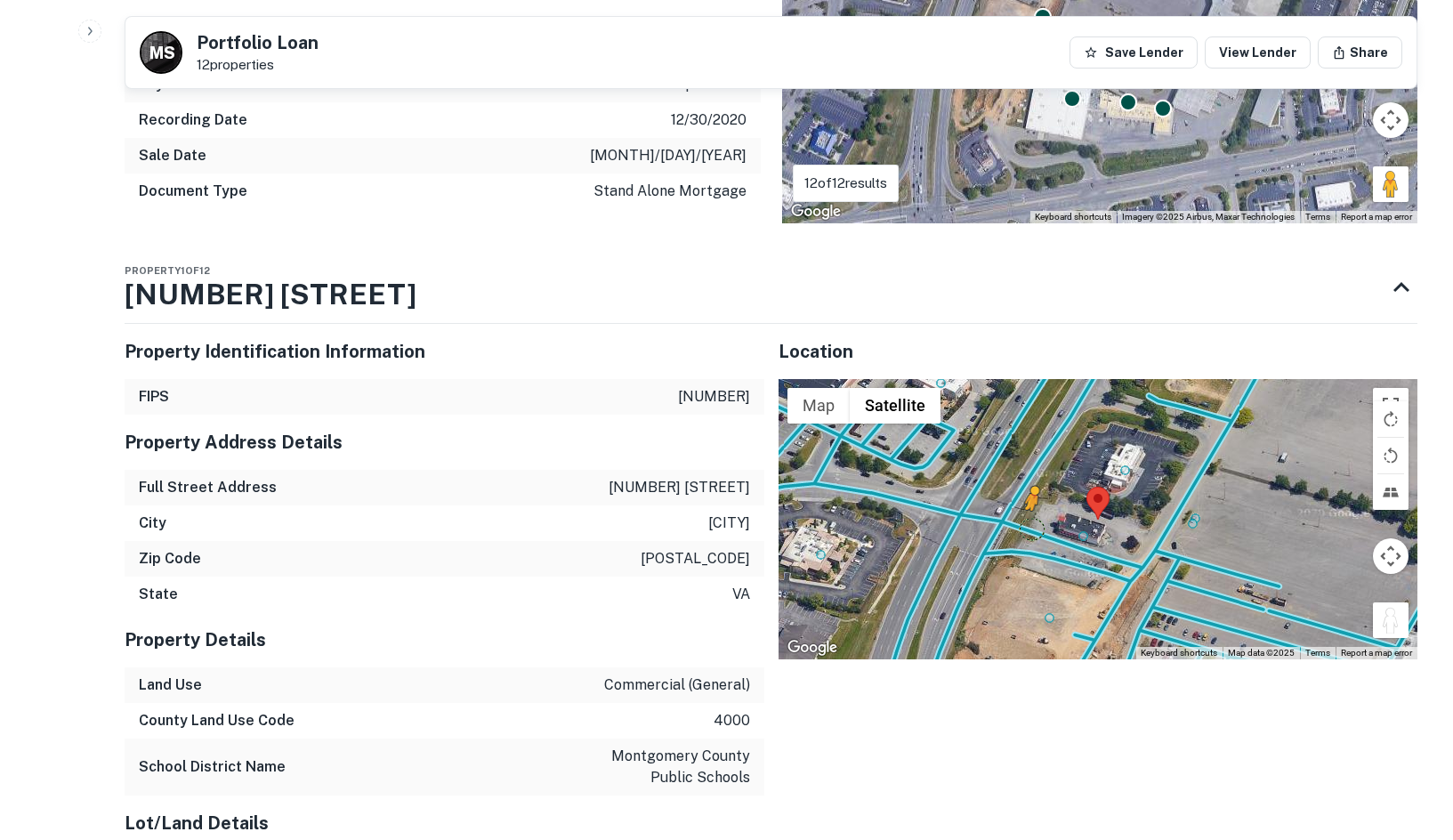 drag, startPoint x: 1404, startPoint y: 626, endPoint x: 1030, endPoint y: 529, distance: 386.37417 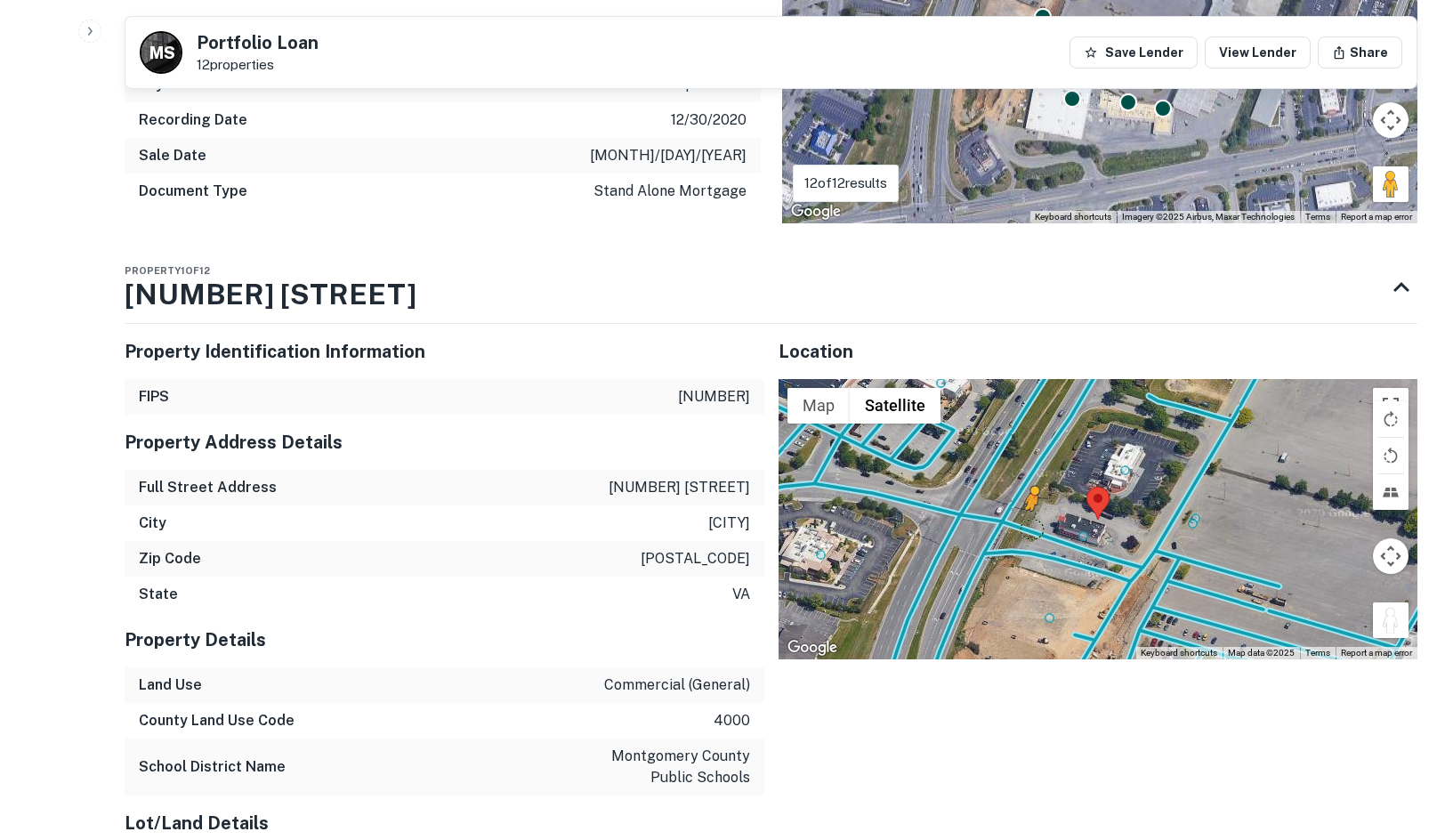 click on "To activate drag with keyboard, press Alt + Enter. Once in keyboard drag state, use the arrow keys to move the marker. To complete the drag, press the Enter key. To cancel, press Escape. Loading... Map Terrain Satellite Labels Keyboard shortcuts Map Data Map data ©2025 Map data ©2025 20 m  Click to toggle between metric and imperial units Terms Report a map error" at bounding box center (1098, 520) 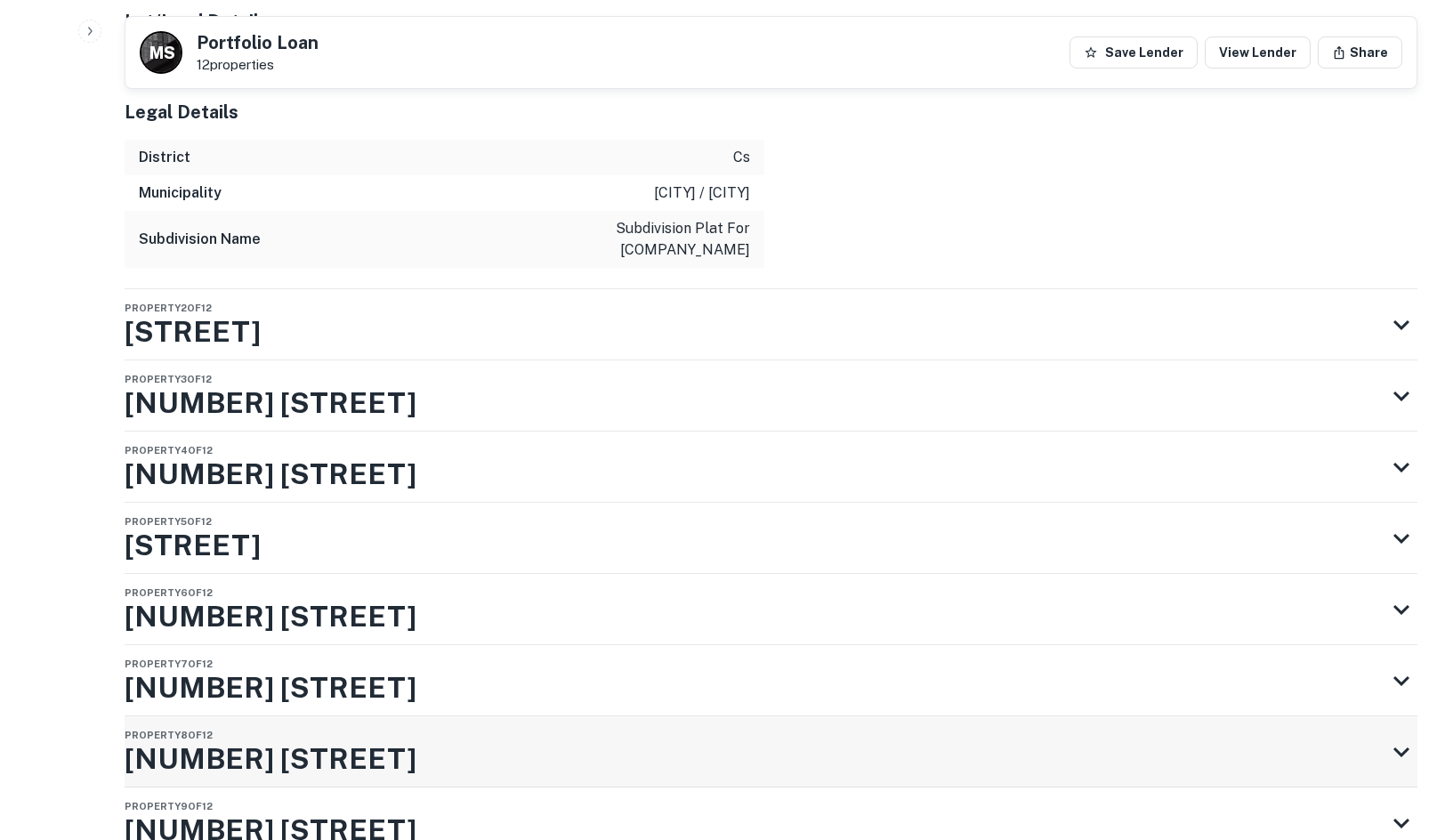 scroll, scrollTop: 2387, scrollLeft: 0, axis: vertical 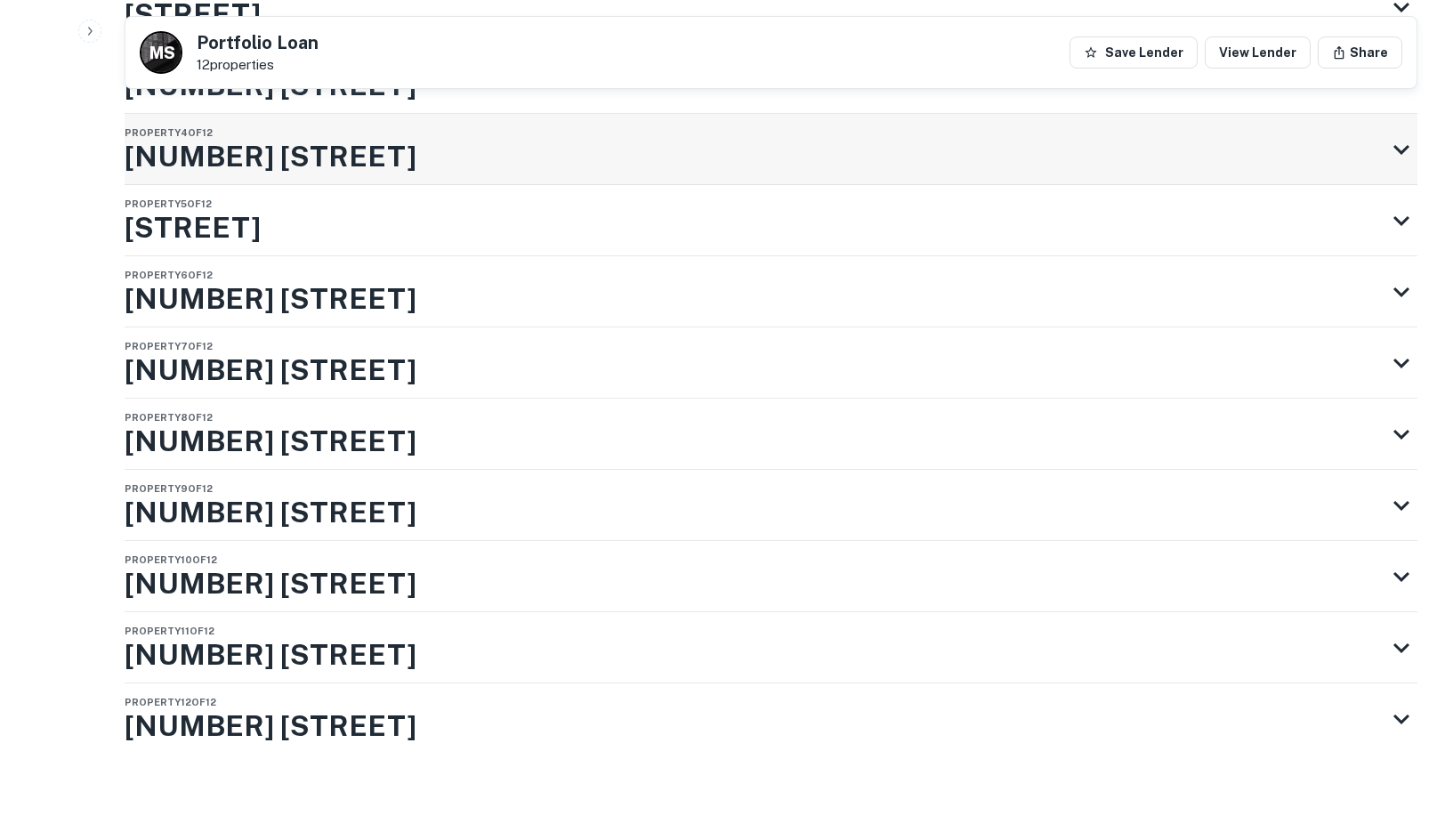click on "Property  4  of  12 [NUMBER] [STREET]" at bounding box center [755, 149] 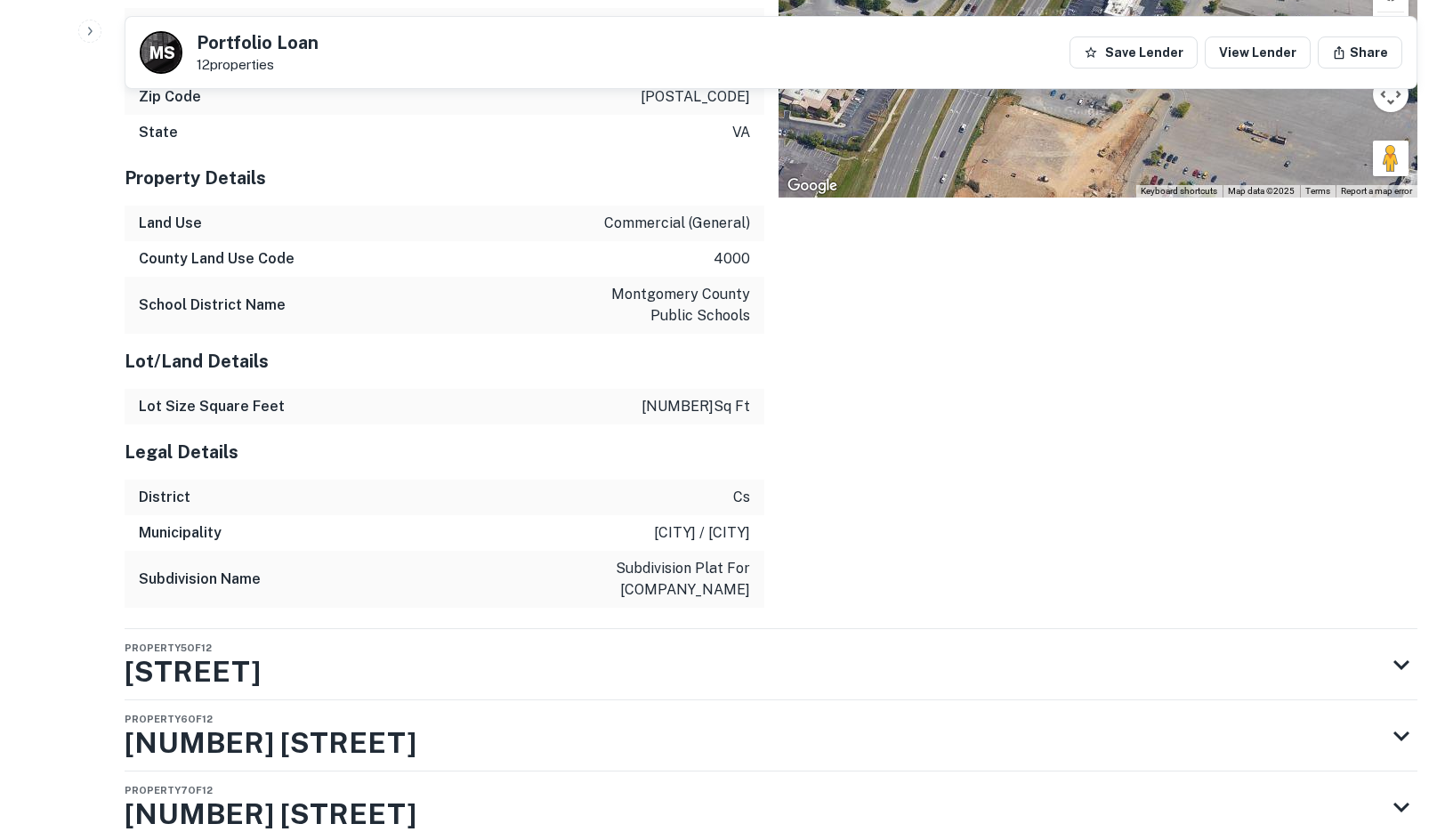 scroll, scrollTop: 2742, scrollLeft: 0, axis: vertical 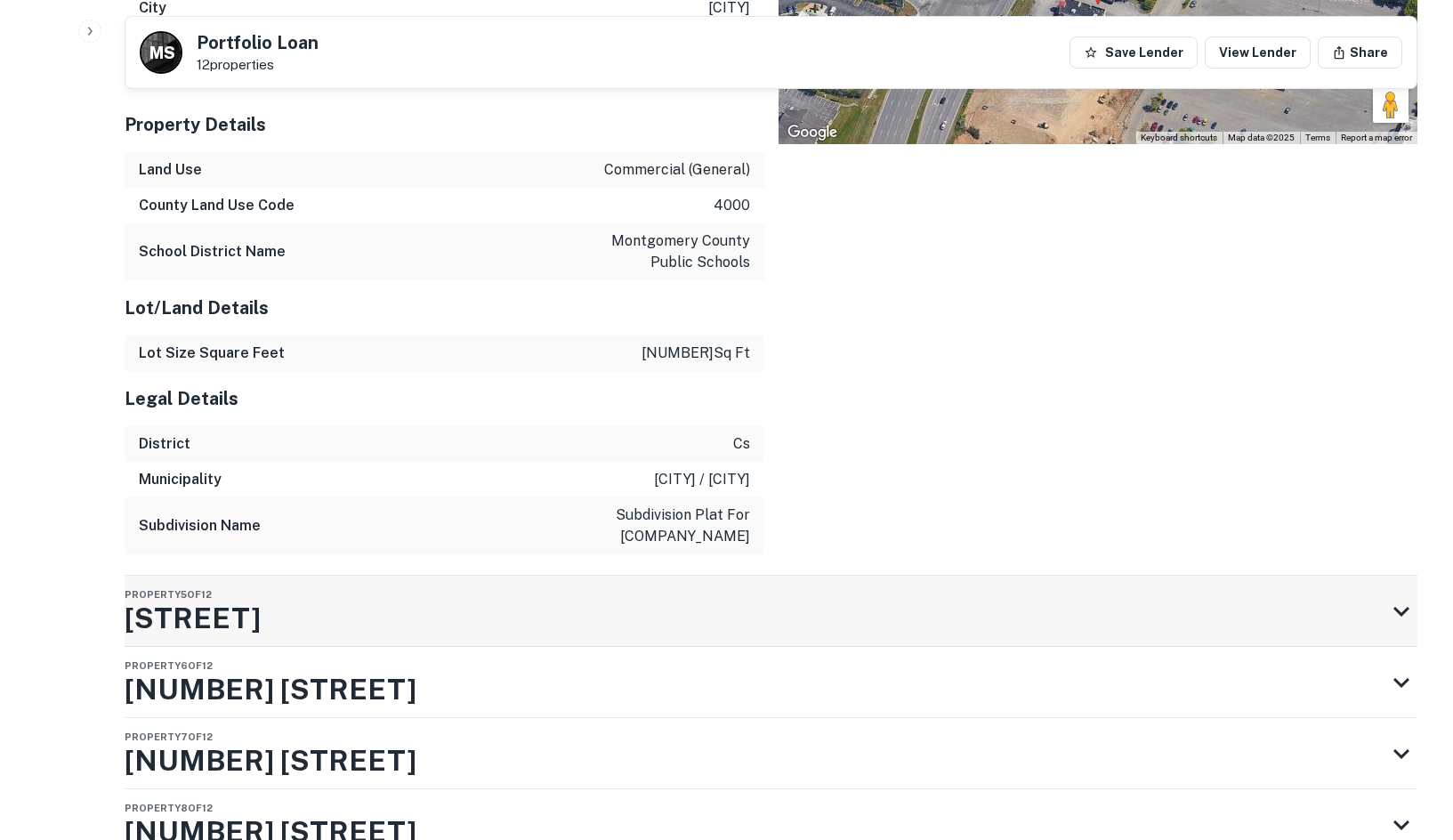 click on "Property 5 of 12 [STREET]" at bounding box center [755, 611] 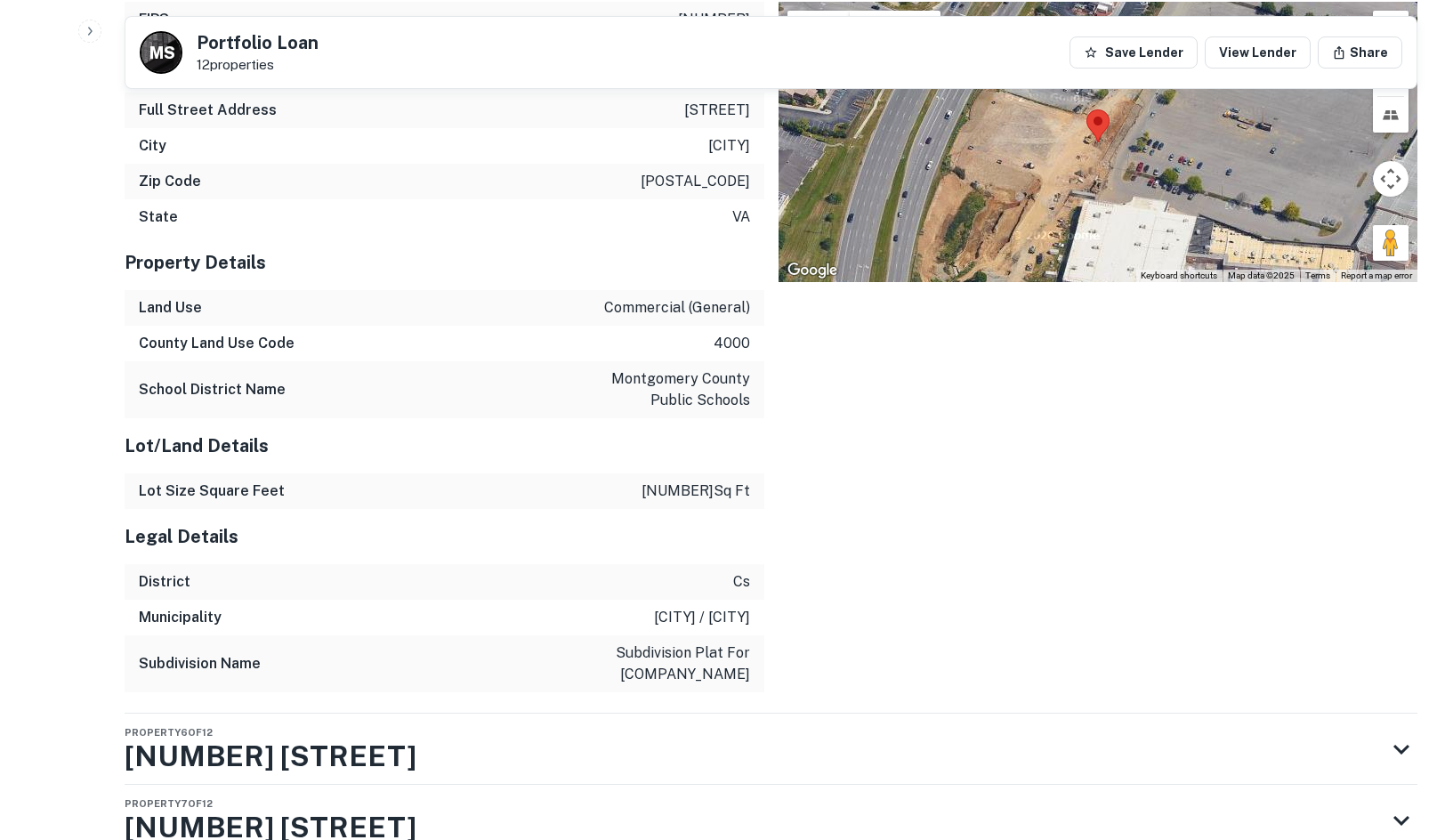 scroll, scrollTop: 3543, scrollLeft: 0, axis: vertical 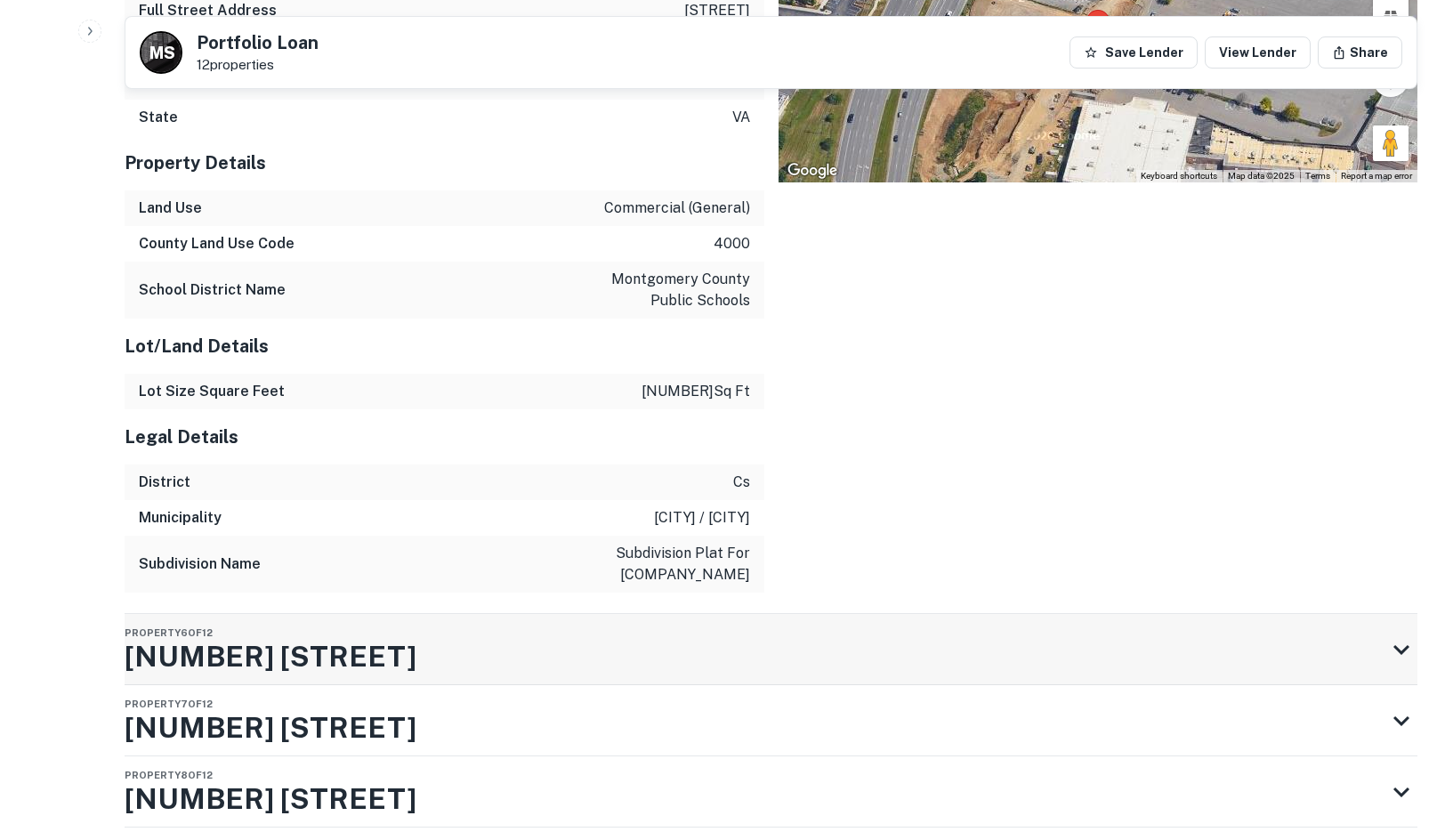click on "Property 6 of 12 [NUMBER] [STREET]" at bounding box center (755, 650) 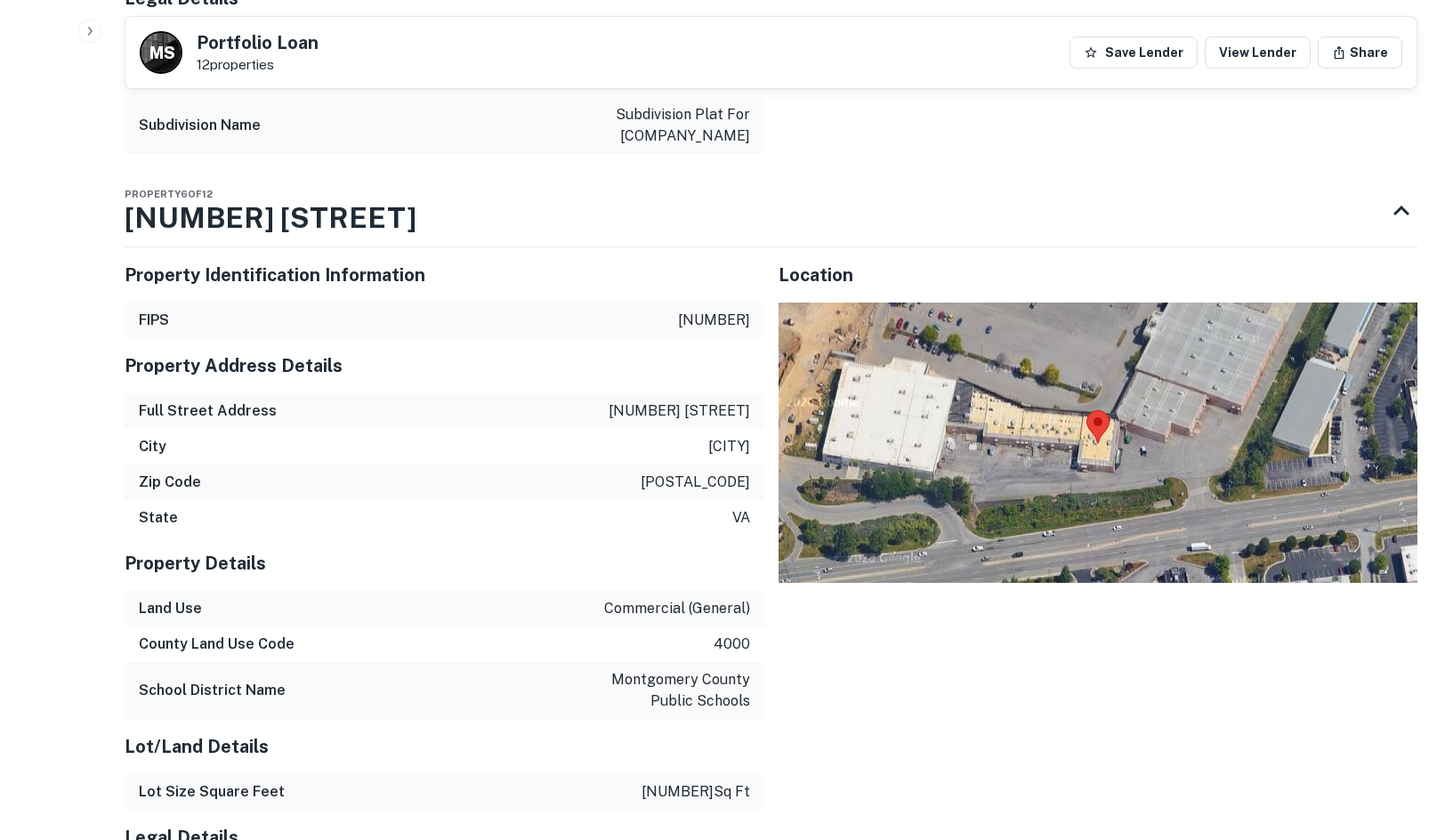 scroll, scrollTop: 4077, scrollLeft: 0, axis: vertical 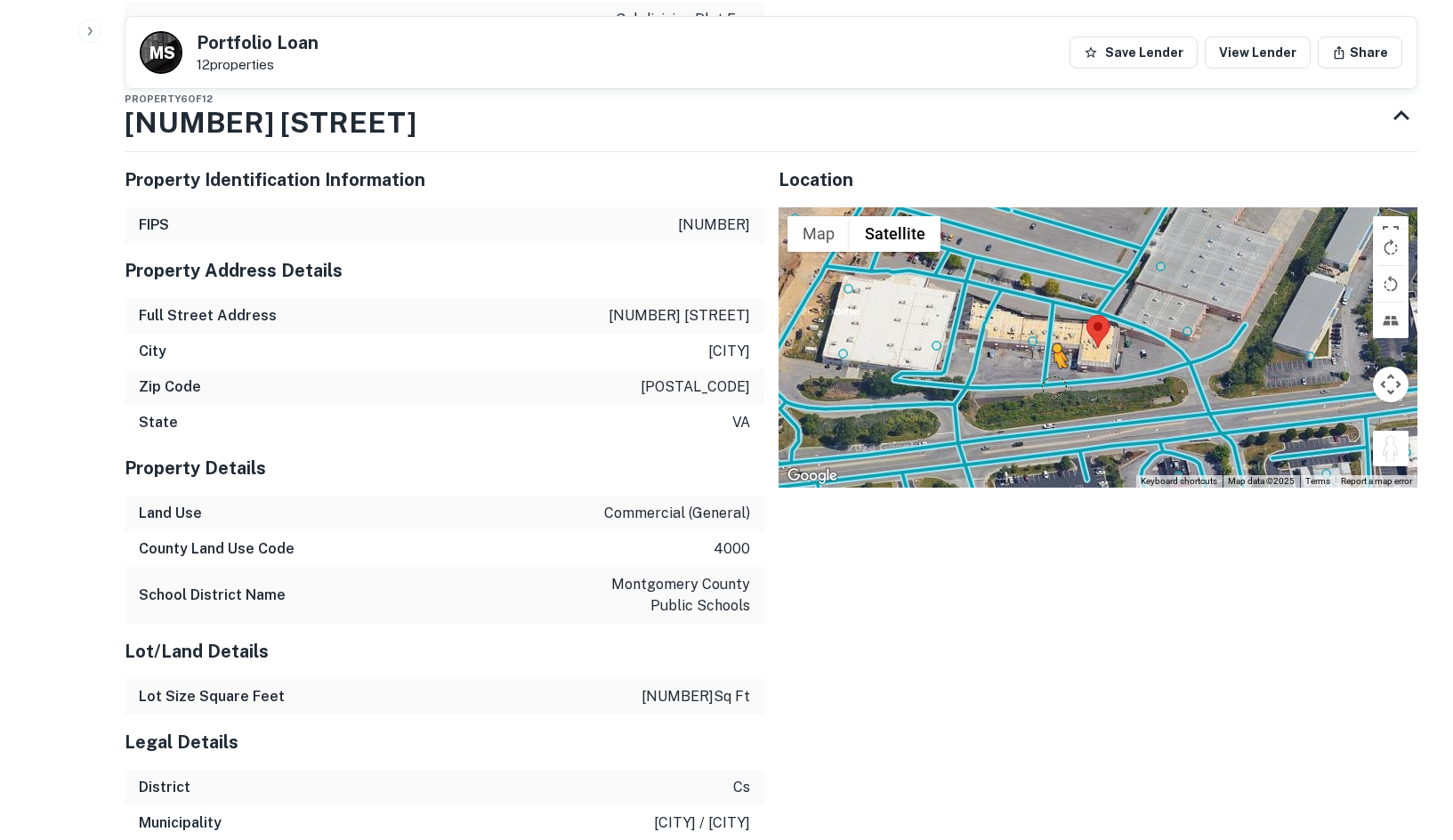 drag, startPoint x: 1382, startPoint y: 513, endPoint x: 1053, endPoint y: 450, distance: 334.97761 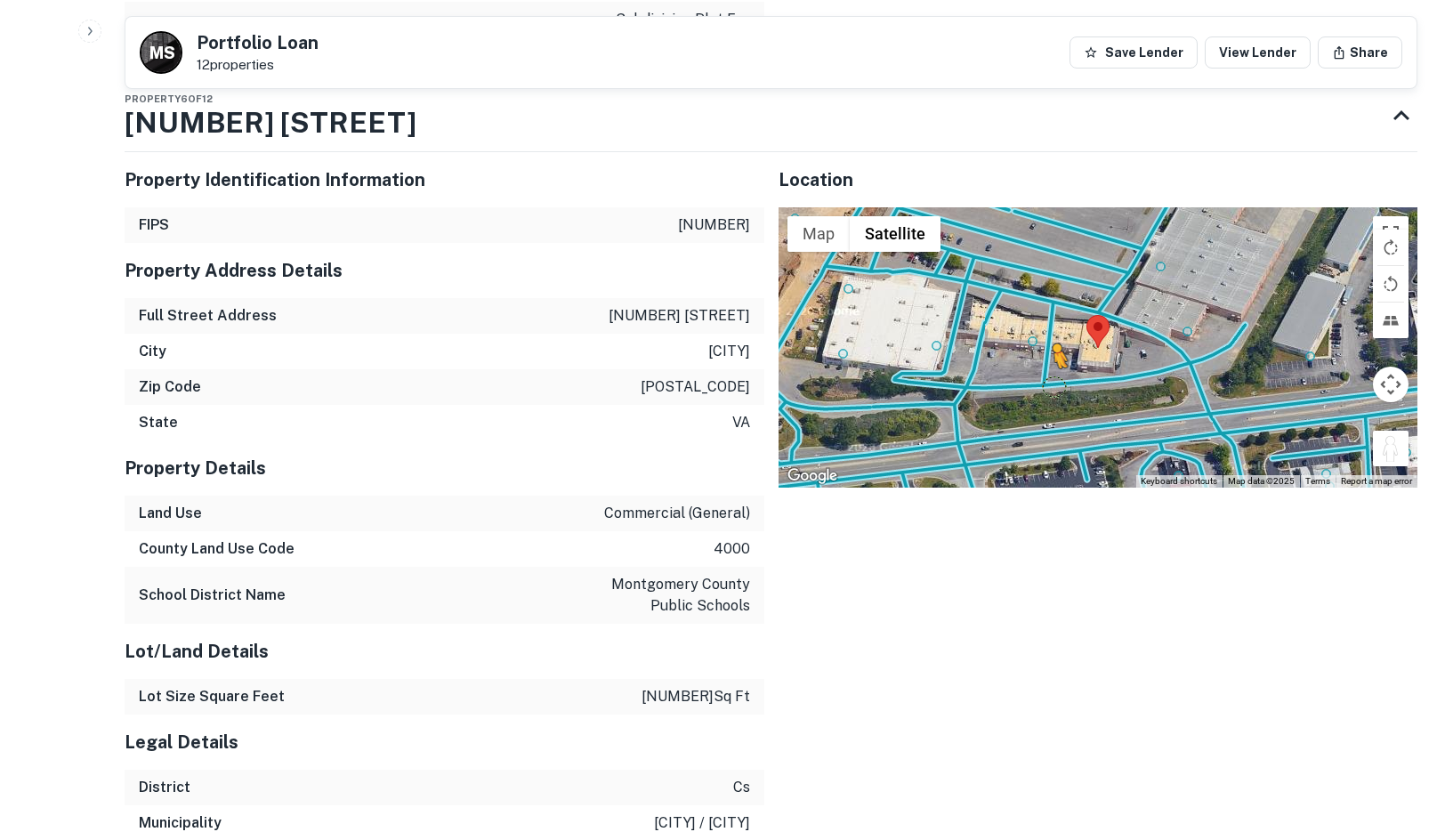 click on "To activate drag with keyboard, press Alt + Enter. Once in keyboard drag state, use the arrow keys to move the marker. To complete the drag, press the Enter key. To cancel, press Escape. Loading... Map Terrain Satellite Labels Keyboard shortcuts Map Data Map data ©2025 Map data ©2025 20 m  Click to toggle between metric and imperial units Terms Report a map error" at bounding box center (1098, 348) 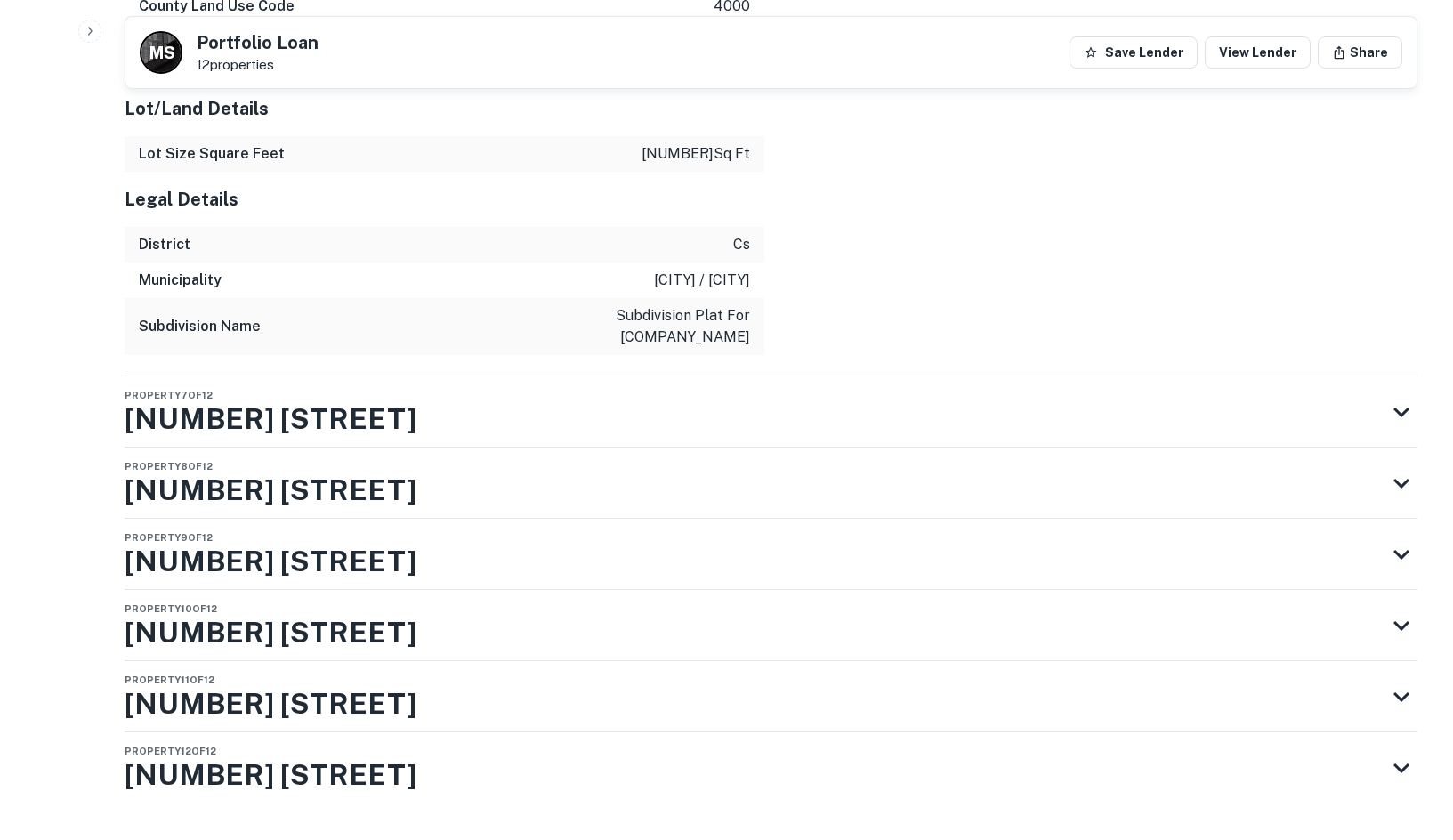 scroll, scrollTop: 4754, scrollLeft: 0, axis: vertical 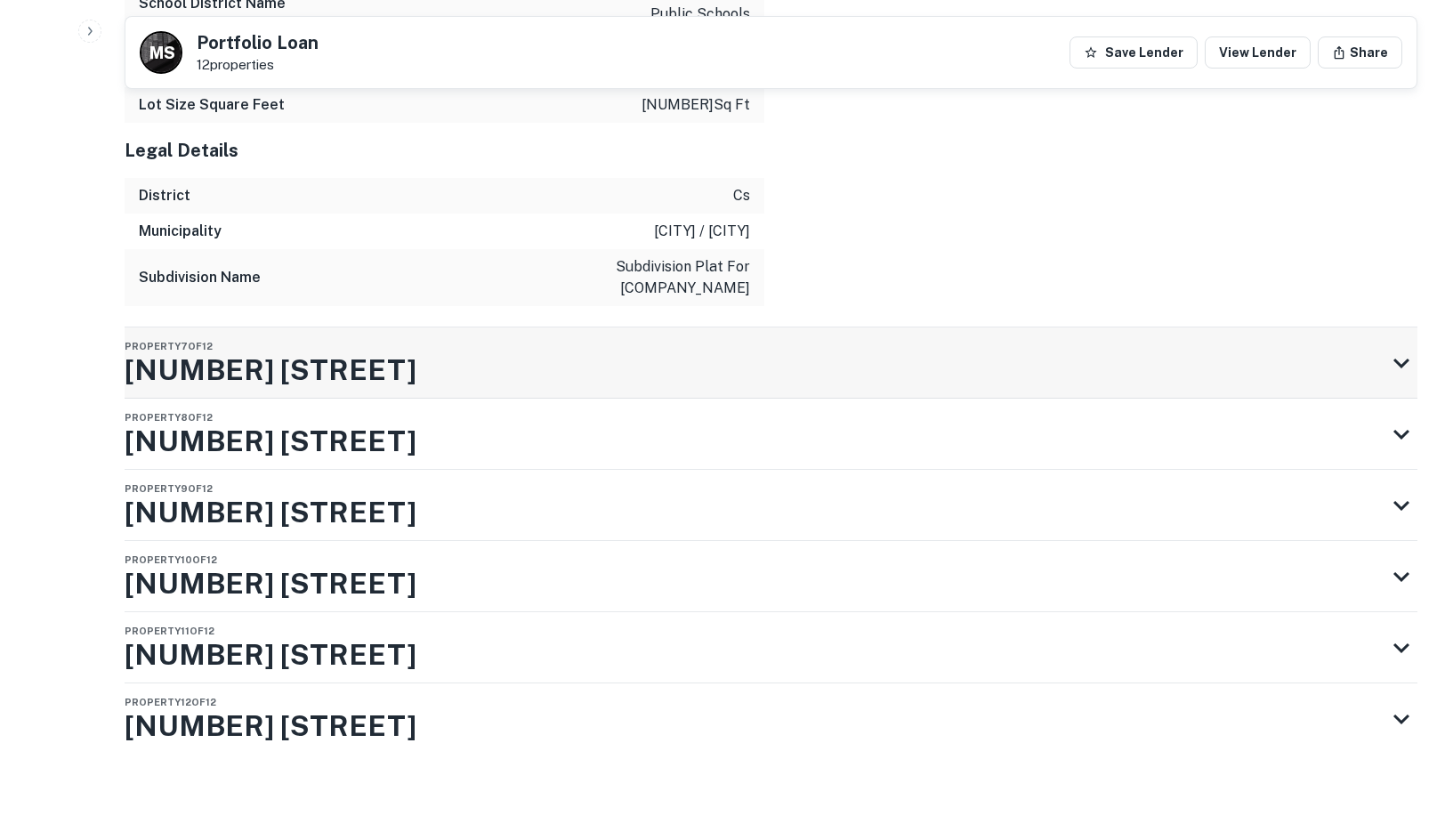 click on "Property  7  of  12 [NUMBER] [STREET]" at bounding box center (755, 363) 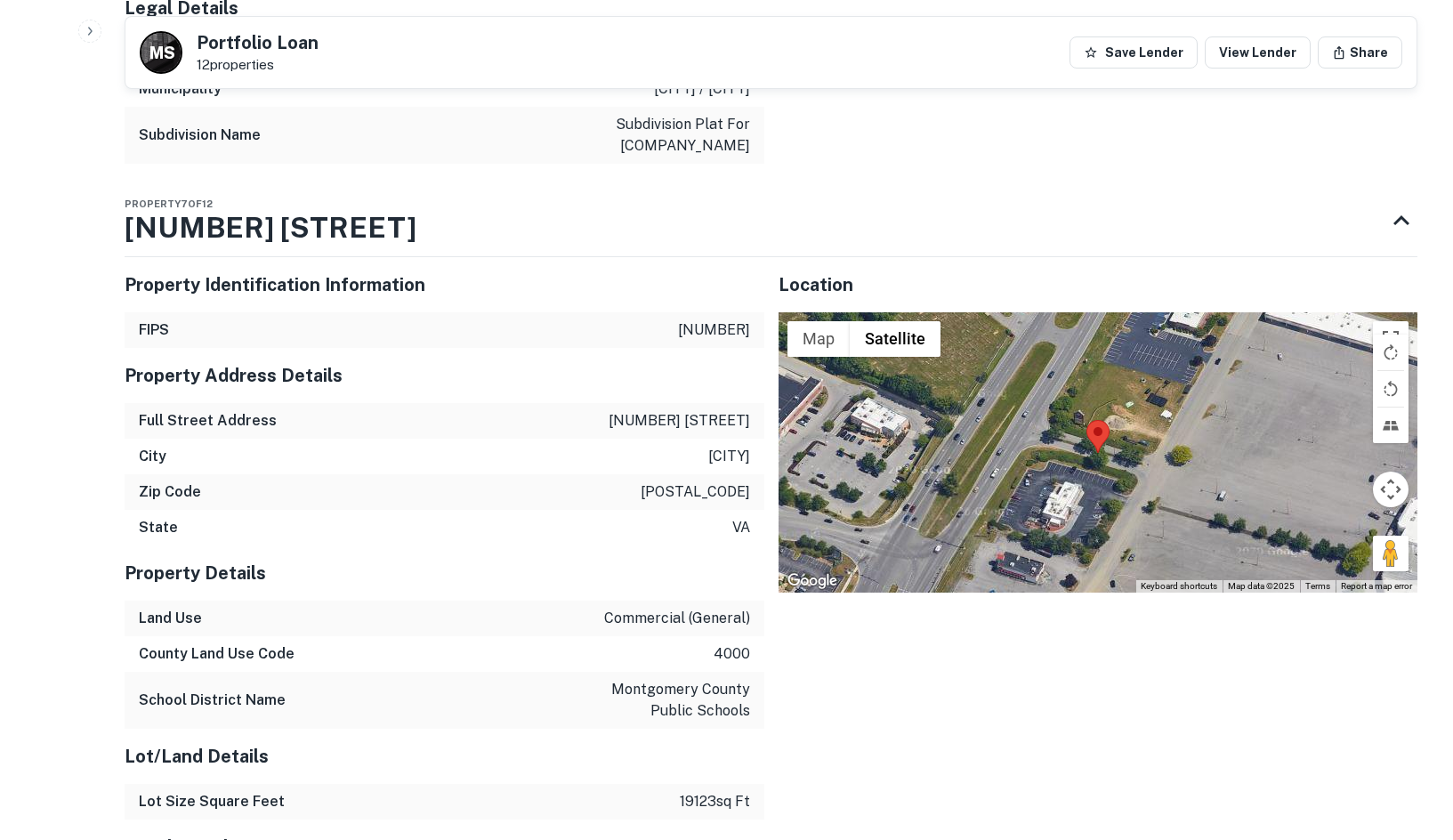 scroll, scrollTop: 4843, scrollLeft: 0, axis: vertical 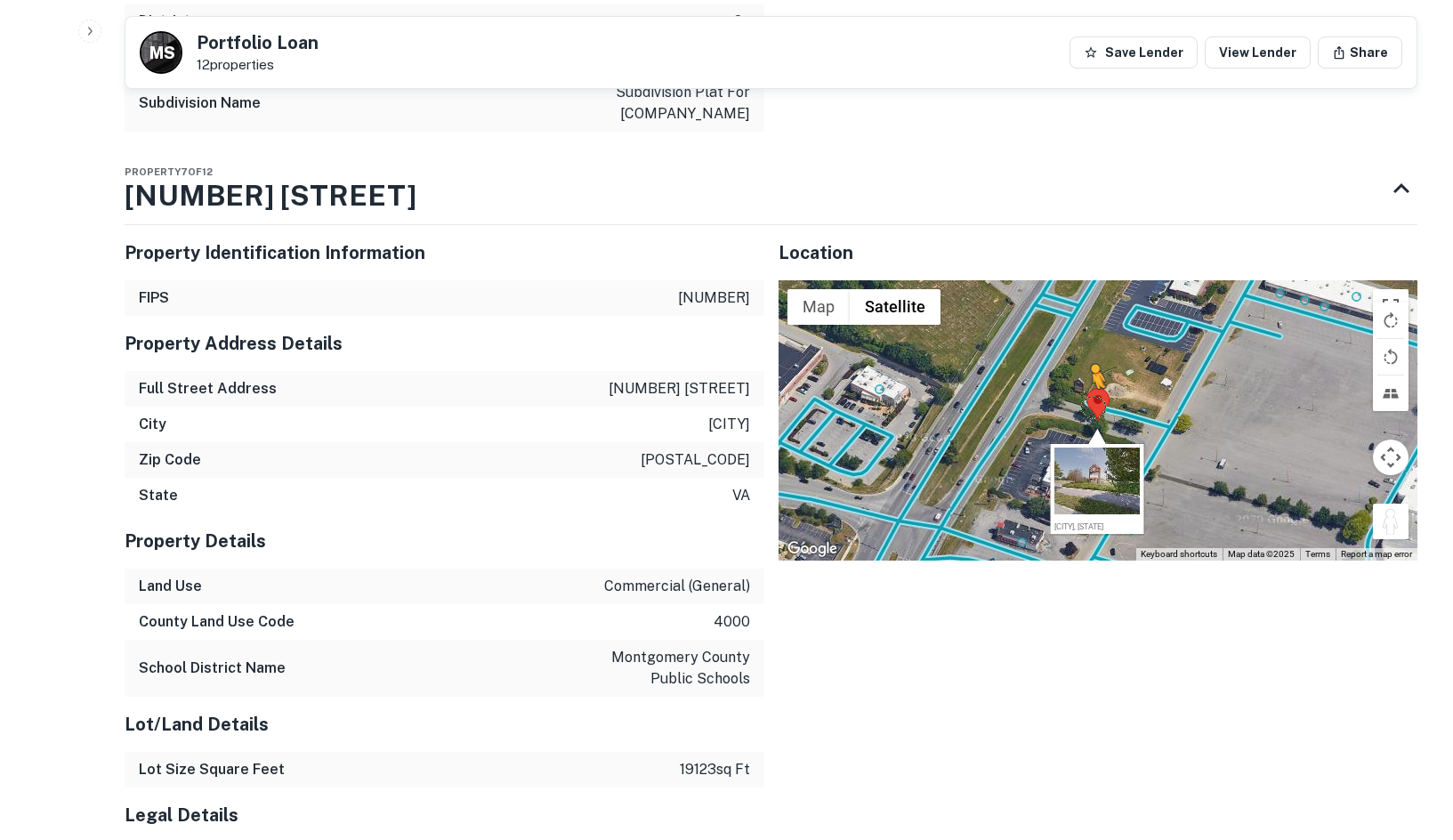 drag, startPoint x: 1392, startPoint y: 605, endPoint x: 1091, endPoint y: 487, distance: 323.30326 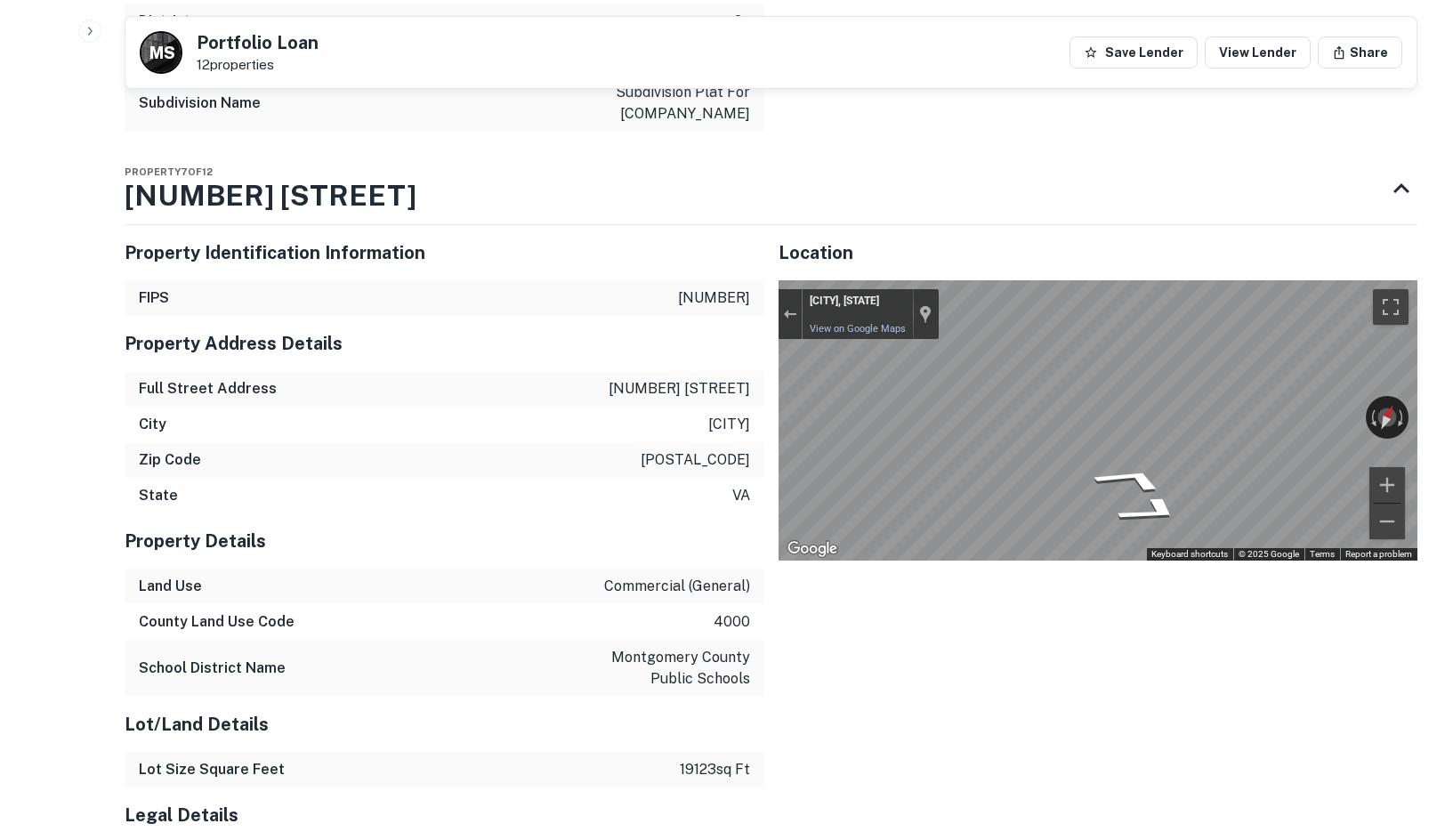 click on "Property Details Principals [FIRST] [LAST] Full Name [FIRST] [LAST] Email [EMAIL] Phone (Direct) [PHONE] Address [NUMBER] [STREET], [CITY], [STATE] Borrower Address [NUMBER] [STREET], [CITY], [STATE] [FIRST] [LAST] Full Name [FIRST] [LAST] Address [NUMBER] [STREET], [CITY], [STATE] Borrower Address [NUMBER] [STREET], [CITY], [STATE] Corporate Hierarchy [COMPANY_NAME], [STATE] [NUMBER] [STREET], [CITY], [STATE] Evidence Name Source Type [NUMBER] [STREET] - deed.pdf Mortgage Deed pdf Download Portfolio Overview Mortgage Details Borrower Name [COMPANY_NAME] Mortgage Amount $7.7m Lender Name [COMPANY_NAME] Term 5 years Estimated Due Date 12/30/2025 Interest Rate 2.71% Sales Details Buyer Name [COMPANY_NAME] Recording Date 12/30/2020 ← +" at bounding box center [726, -4423] 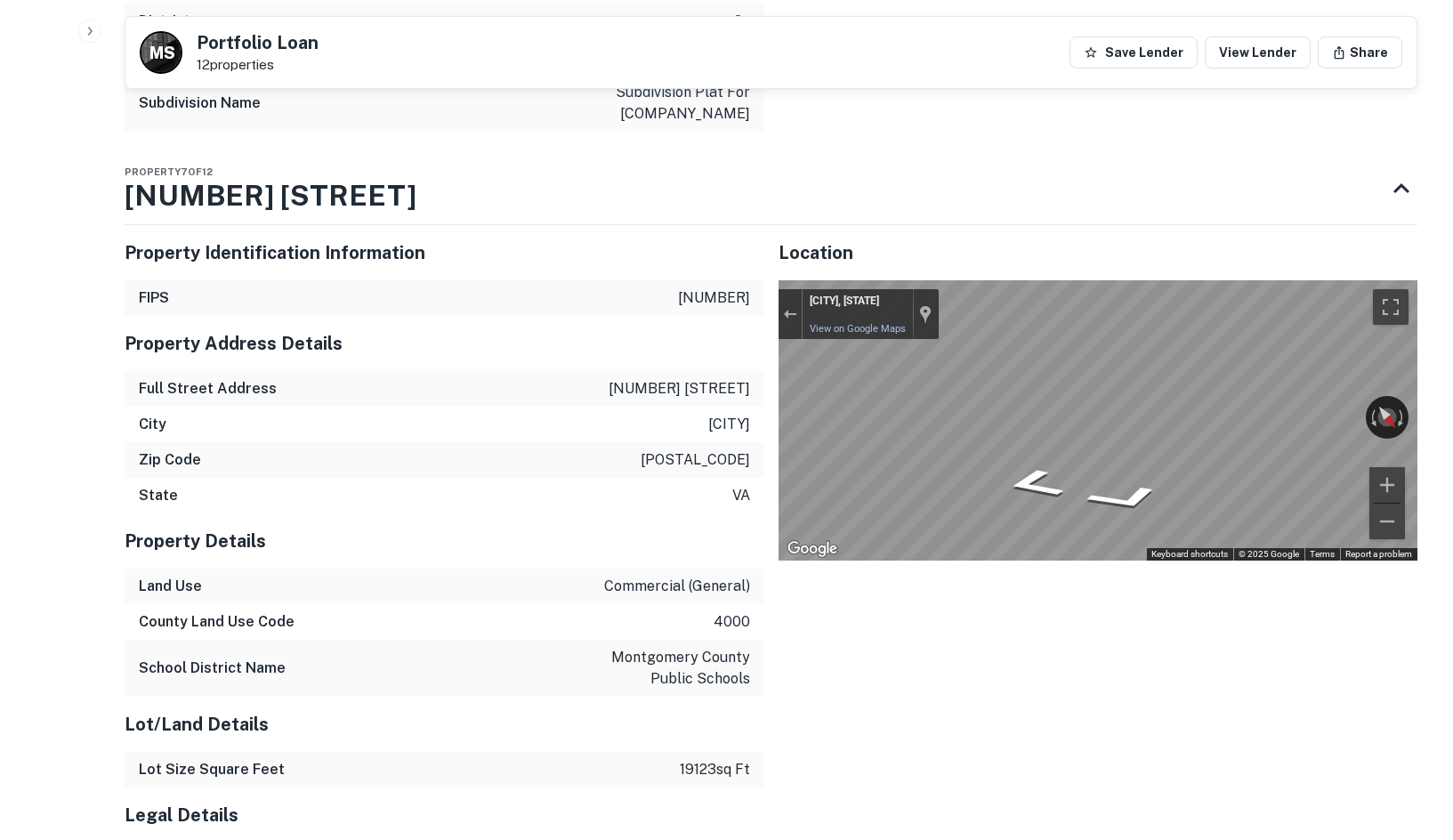 click on "Loan Details Principals [FIRST] [LAST] Full Name [FIRST] [LAST] Email [EMAIL] Phone (Direct) [PHONE] Address [NUMBER] [STREET], [CITY], [STATE] Borrower Address [NUMBER] [STREET], [CITY], [STATE] [FIRST] [LAST] Full Name [FIRST] [LAST] Address [NUMBER] [STREET], [CITY], [STATE] Borrower Address [NUMBER] [STREET], [CITY], [STATE] Corporate Hierarchy [COMPANY_NAME], [STATE] [NUMBER] [STREET], [CITY], [STATE] Evidence Name Source Type [NUMBER] [STREET] - deed.pdf Mortgage Deed pdf Download Portfolio Overview Mortgage Details Borrower Name [COMPANY_NAME] Mortgage Amount $7.7m Lender Name [COMPANY_NAME] Term 5 years Estimated Due Date 12/30/2025 Interest Rate 2.71% Sales Details Buyer Name [COMPANY_NAME] Recording Date 12/30/2020 Sale Date 12/28/2020 Document Type Locations ← →" at bounding box center [771, -1691] 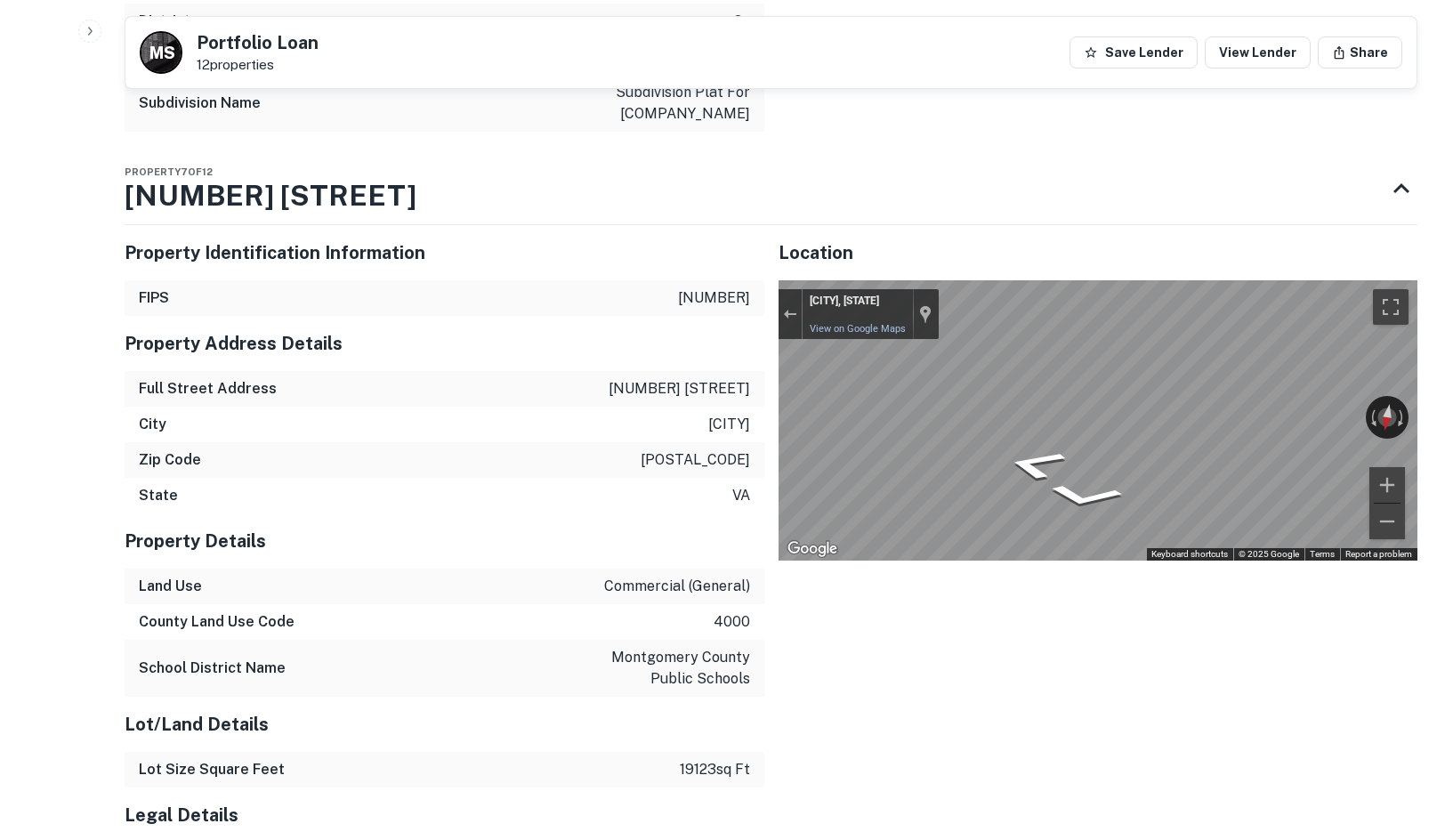 click on "Property Details Principals [FIRST] [LAST] Full Name [FIRST] [LAST] Email [EMAIL] Phone (Direct) [PHONE] Address [NUMBER] [STREET], [CITY], [STATE] Borrower Address [NUMBER] [STREET], [CITY], [STATE] [FIRST] [LAST] Full Name [FIRST] [LAST] Address [NUMBER] [STREET], [CITY], [STATE] Borrower Address [NUMBER] [STREET], [CITY], [STATE] Corporate Hierarchy [COMPANY_NAME], [STATE] [NUMBER] [STREET], [CITY], [STATE] Evidence Name Source Type [NUMBER] [STREET] - deed.pdf Mortgage Deed pdf Download Portfolio Overview Mortgage Details Borrower Name [COMPANY_NAME] Mortgage Amount $7.7m Lender Name [COMPANY_NAME] Term 5 years Estimated Due Date 12/30/2025 Interest Rate 2.71% Sales Details Buyer Name [COMPANY_NAME] Recording Date 12/30/2020 ← +" at bounding box center (726, -4423) 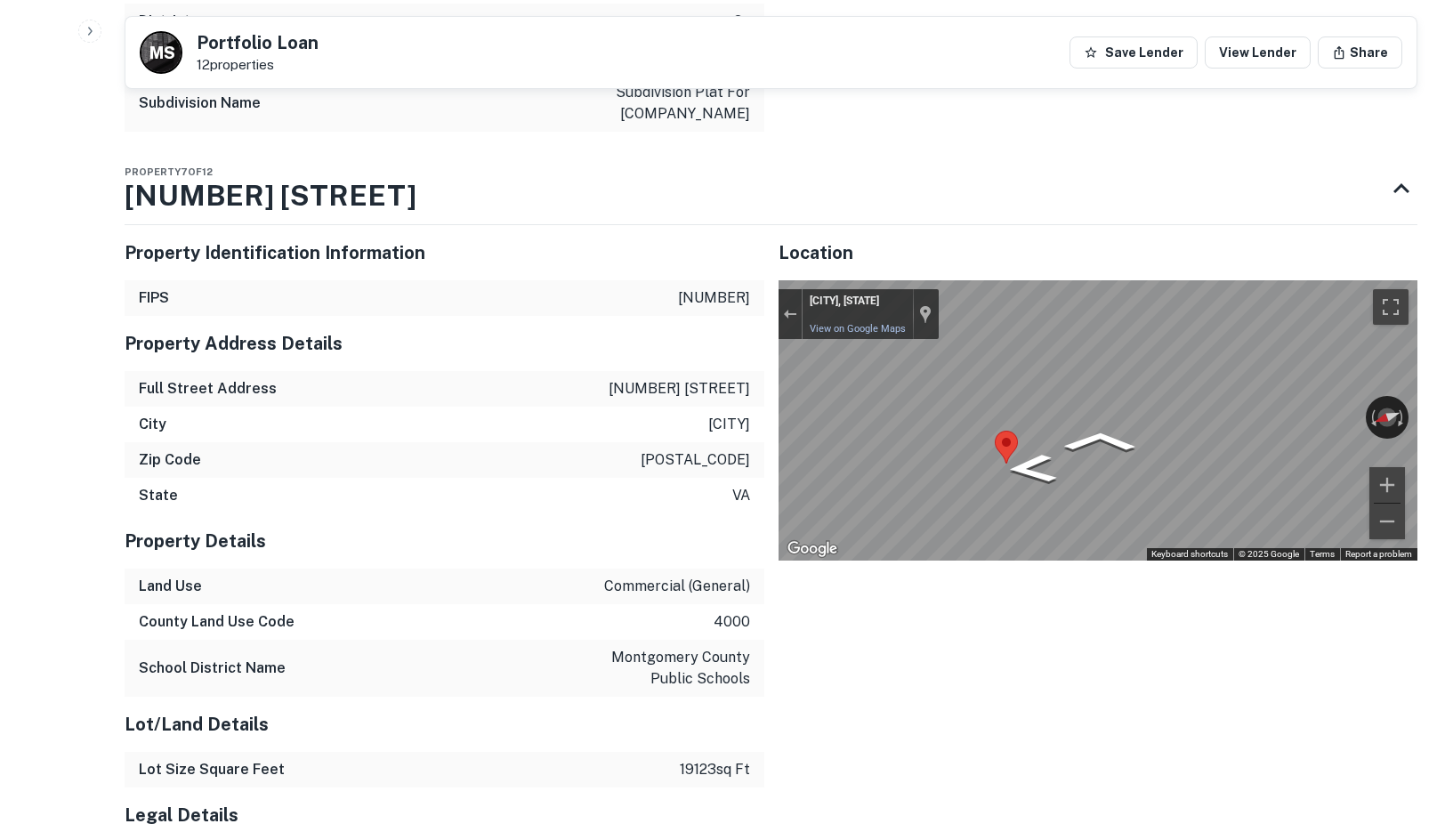 click on "Property Details Principals [FIRST] [LAST] Full Name [FIRST] [LAST] Email [EMAIL] Phone (Direct) [PHONE] Address [NUMBER] [STREET], [CITY], [STATE] Borrower Address [NUMBER] [STREET], [CITY], [STATE] [FIRST] [LAST] Full Name [FIRST] [LAST] Address [NUMBER] [STREET], [CITY], [STATE] Borrower Address [NUMBER] [STREET], [CITY], [STATE] Corporate Hierarchy [COMPANY_NAME], [STATE] [NUMBER] [STREET], [CITY], [STATE] Evidence Name Source Type [NUMBER] [STREET] - deed.pdf Mortgage Deed pdf Download Portfolio Overview Mortgage Details Borrower Name [COMPANY_NAME] Mortgage Amount $7.7m Lender Name [COMPANY_NAME] Term 5 years Estimated Due Date 12/30/2025 Interest Rate 2.71% Sales Details Buyer Name [COMPANY_NAME] Recording Date 12/30/2020 ← +" at bounding box center [726, -4423] 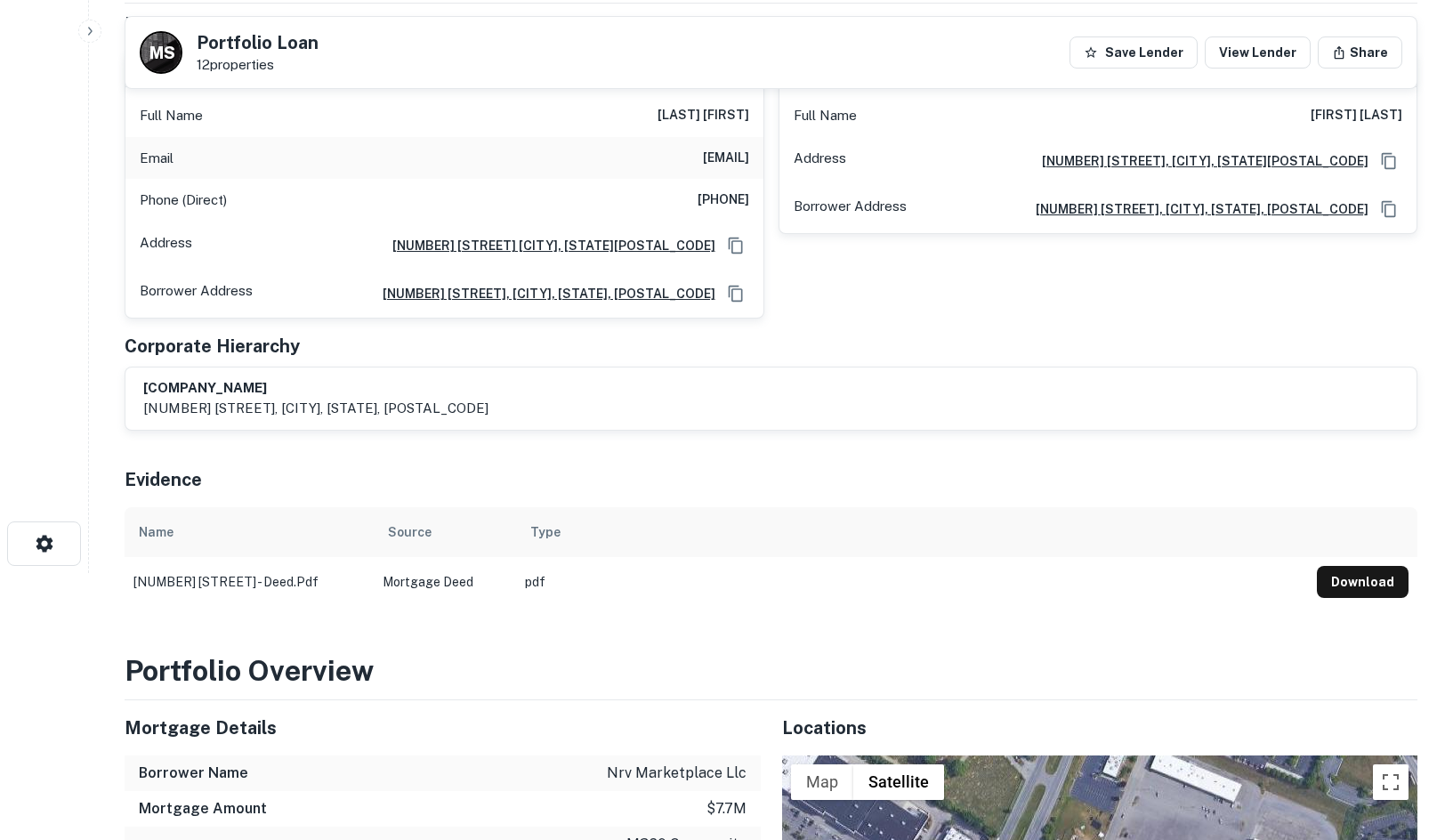 scroll, scrollTop: 0, scrollLeft: 0, axis: both 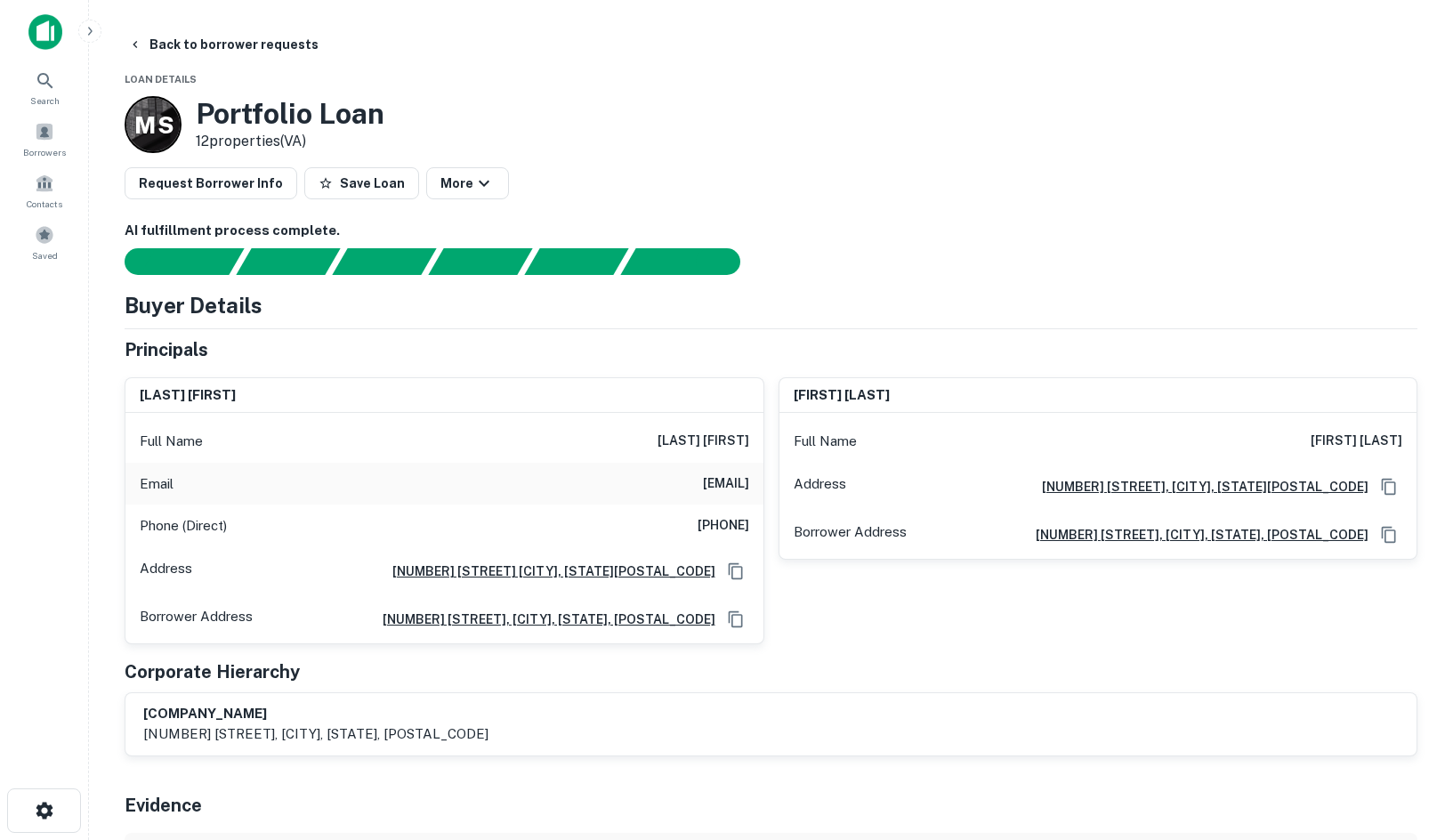 click on "Loan Details - (VA) Request Borrower Info Buyer Details Principals [FIRST] [LAST] Full Name [FIRST] [LAST] Email [EMAIL] Phone (Direct) [PHONE] Address [NUMBER] [STREET], [CITY], [STATE] Borrower Address [NUMBER] [STREET], [CITY], [STATE] [FIRST] [LAST] Full Name [FIRST] [LAST] Address [NUMBER] [STREET], [CITY], [STATE] Borrower Address [NUMBER] [STREET], [CITY], [STATE] Corporate Hierarchy [COMPANY_NAME], [STATE] [NUMBER] [STREET], [CITY], [STATE] Evidence Name Source Type [NUMBER] [STREET] - deed.pdf Mortgage Deed pdf Download Portfolio Overview Mortgage Details Borrower Name [COMPANY_NAME] Mortgage Amount $7.7m Lender Name [COMPANY_NAME] Term 5 years Estimated Due Date 12/30/2025 Interest Rate 2.71% Sales Details Buyer Name [COMPANY_NAME] Recording Date 12/30/2020 Sale Date 12/28/2020 Document Type Locations ← →" at bounding box center (771, 3182) 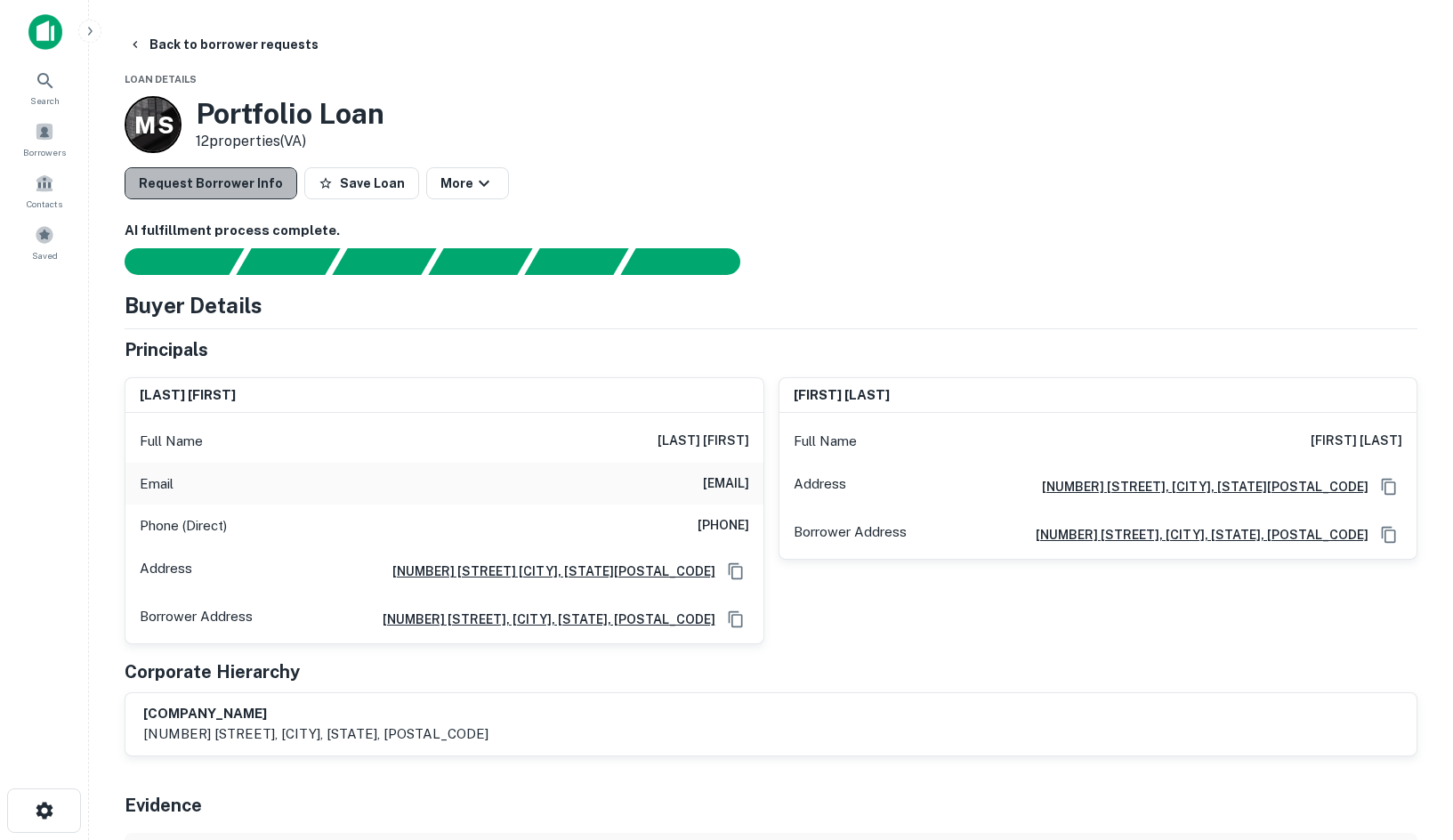click on "Request Borrower Info" at bounding box center (211, 183) 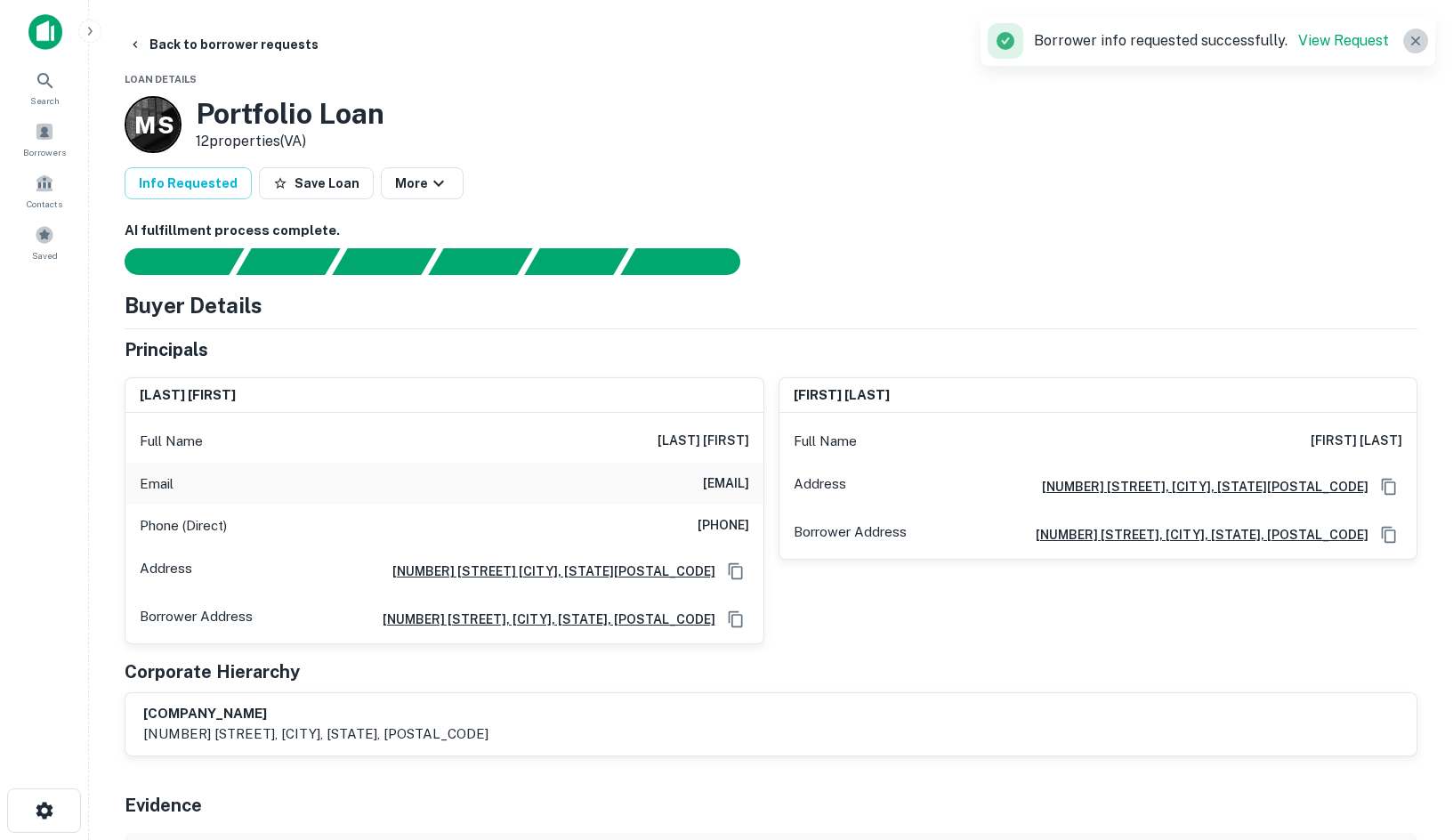 click 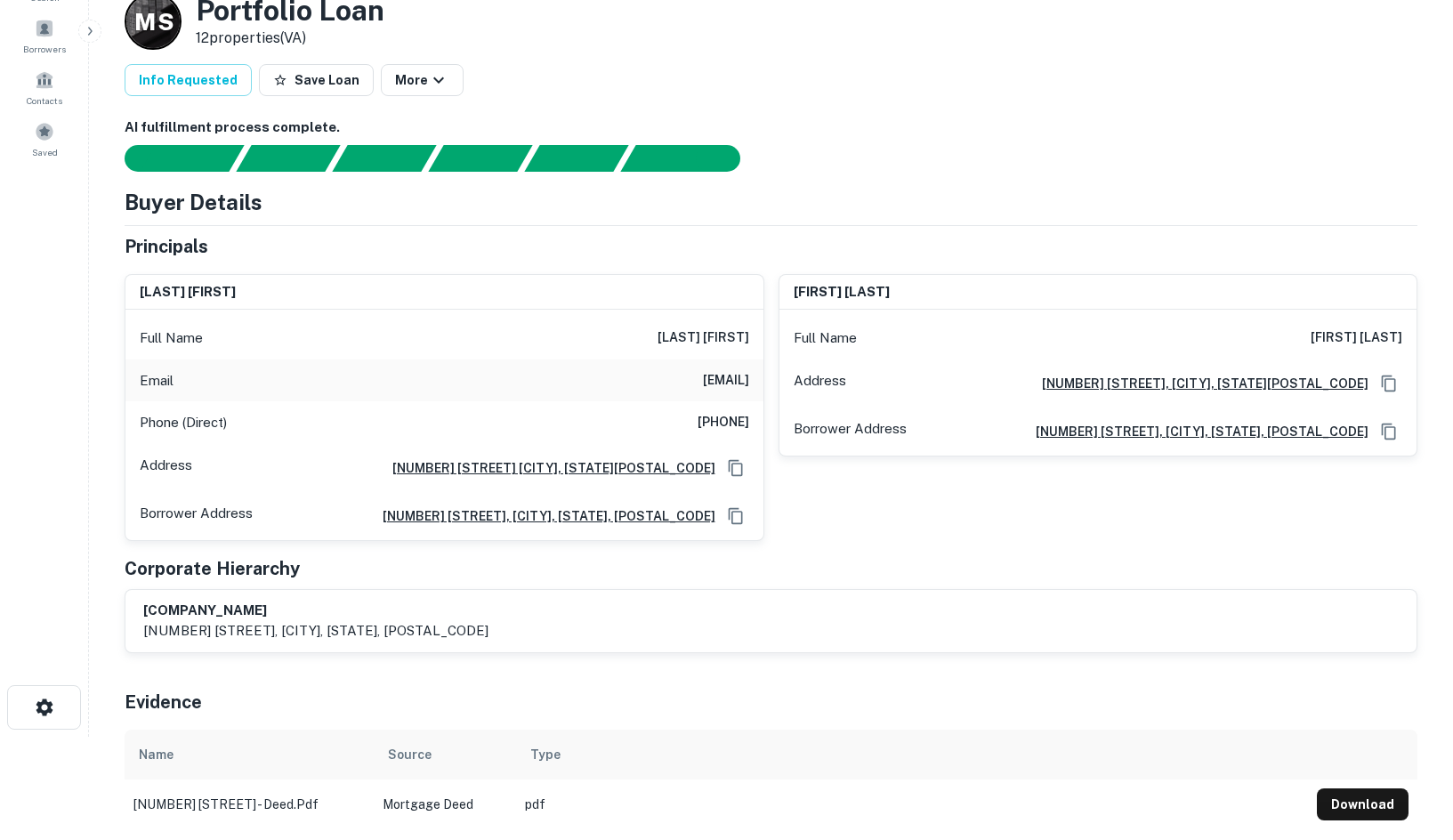 scroll, scrollTop: 356, scrollLeft: 0, axis: vertical 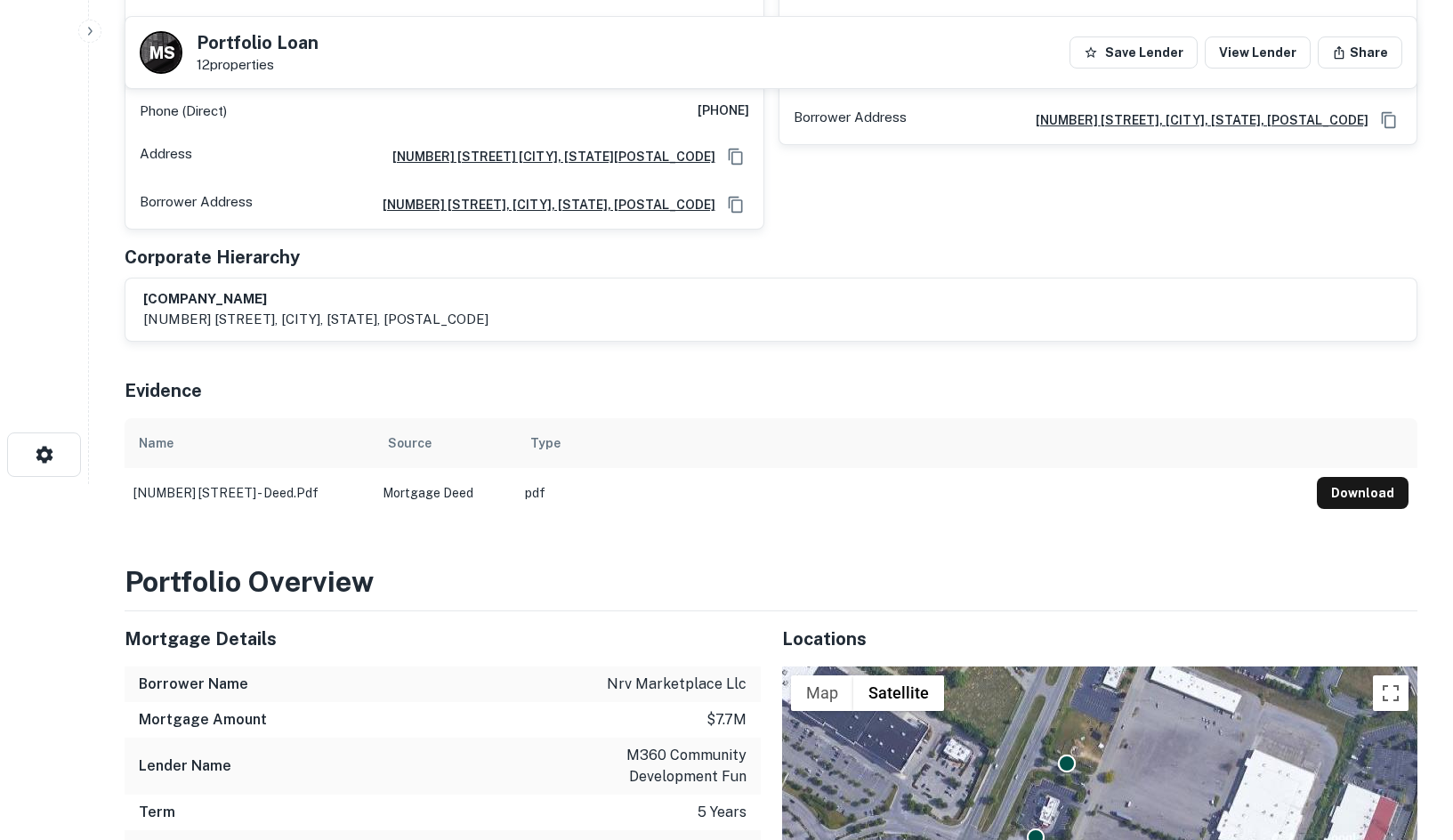 click on "Evidence" at bounding box center [771, 387] 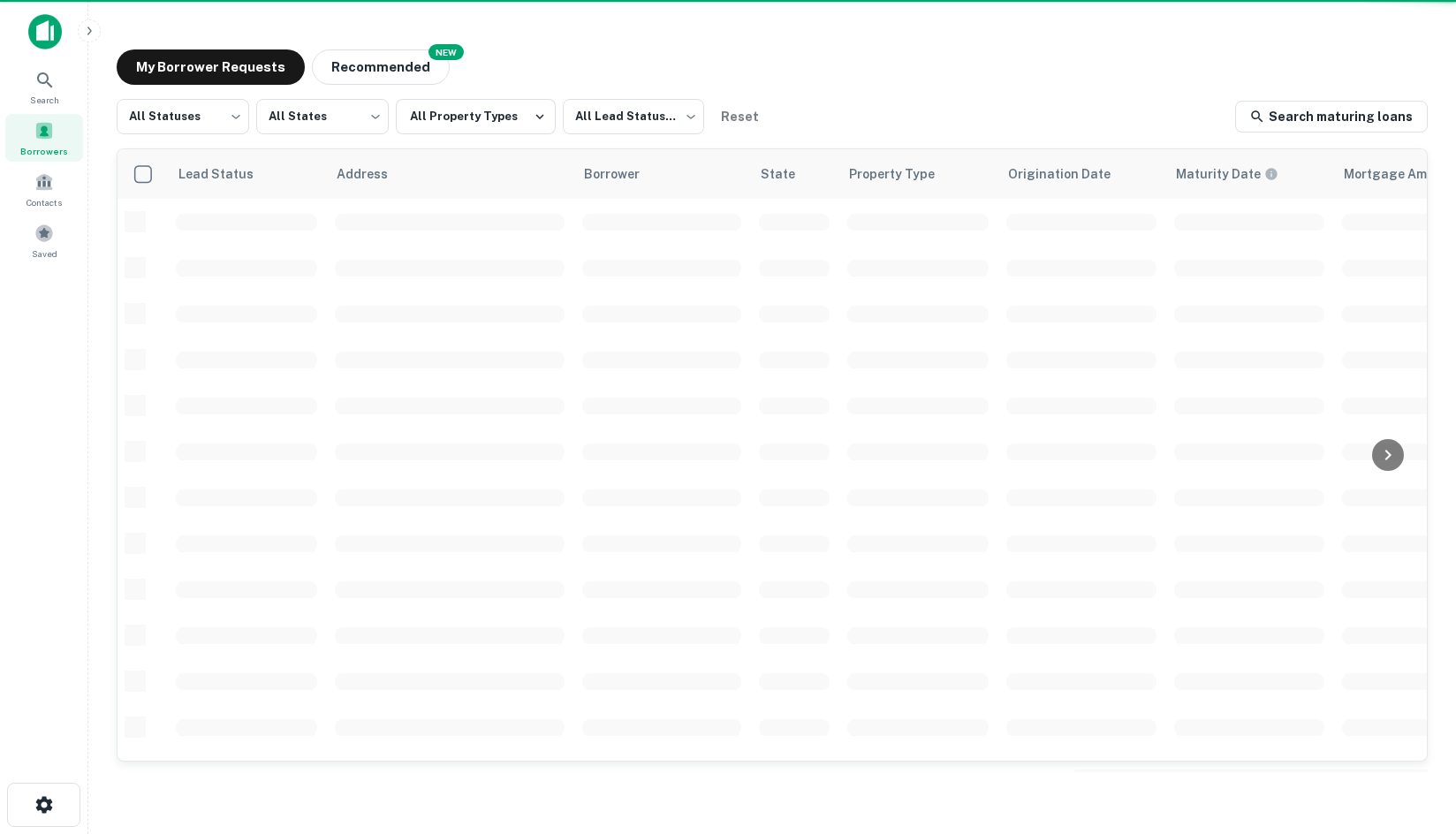 scroll, scrollTop: 0, scrollLeft: 0, axis: both 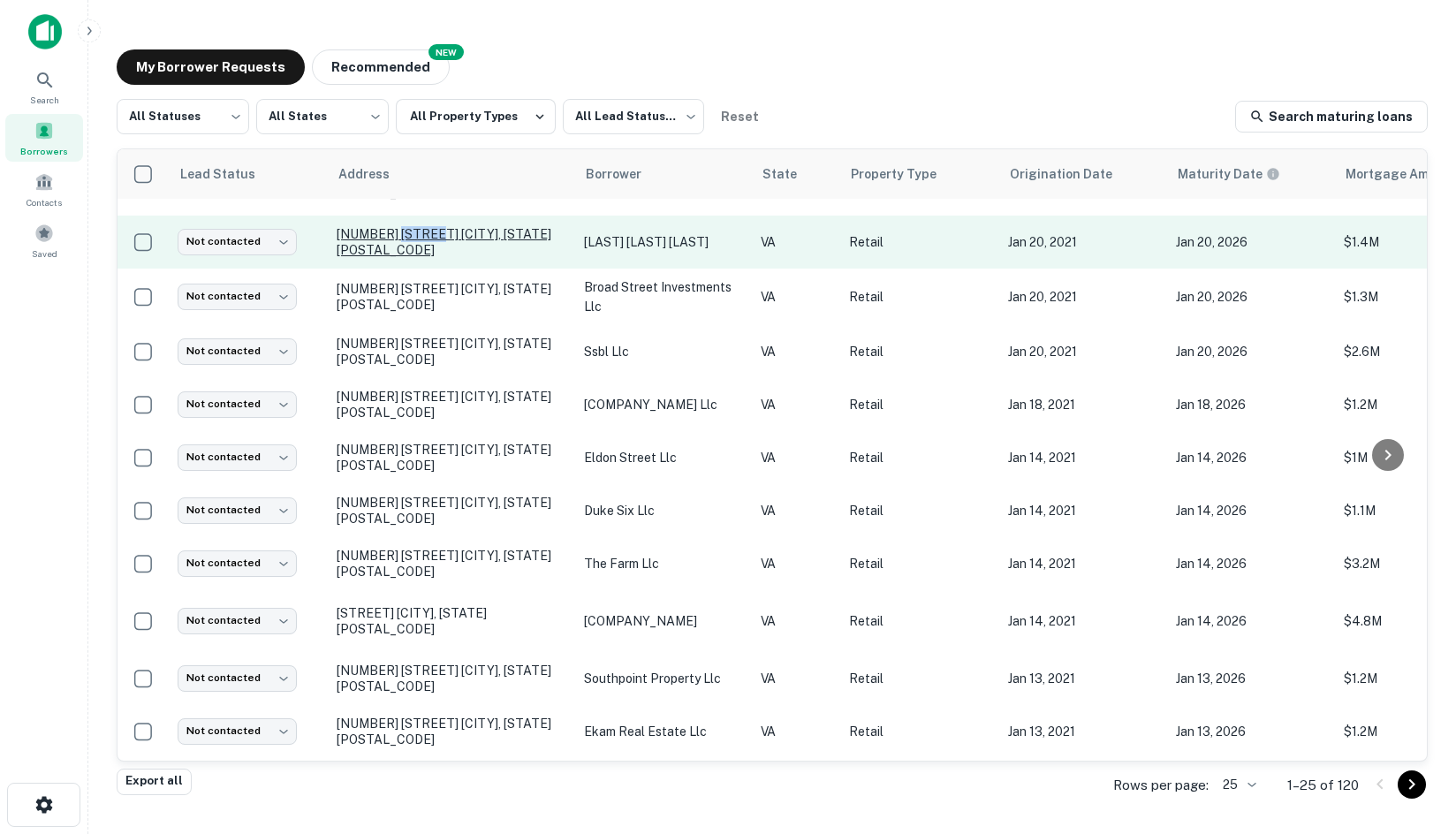drag, startPoint x: 391, startPoint y: 245, endPoint x: 421, endPoint y: 237, distance: 31.04835 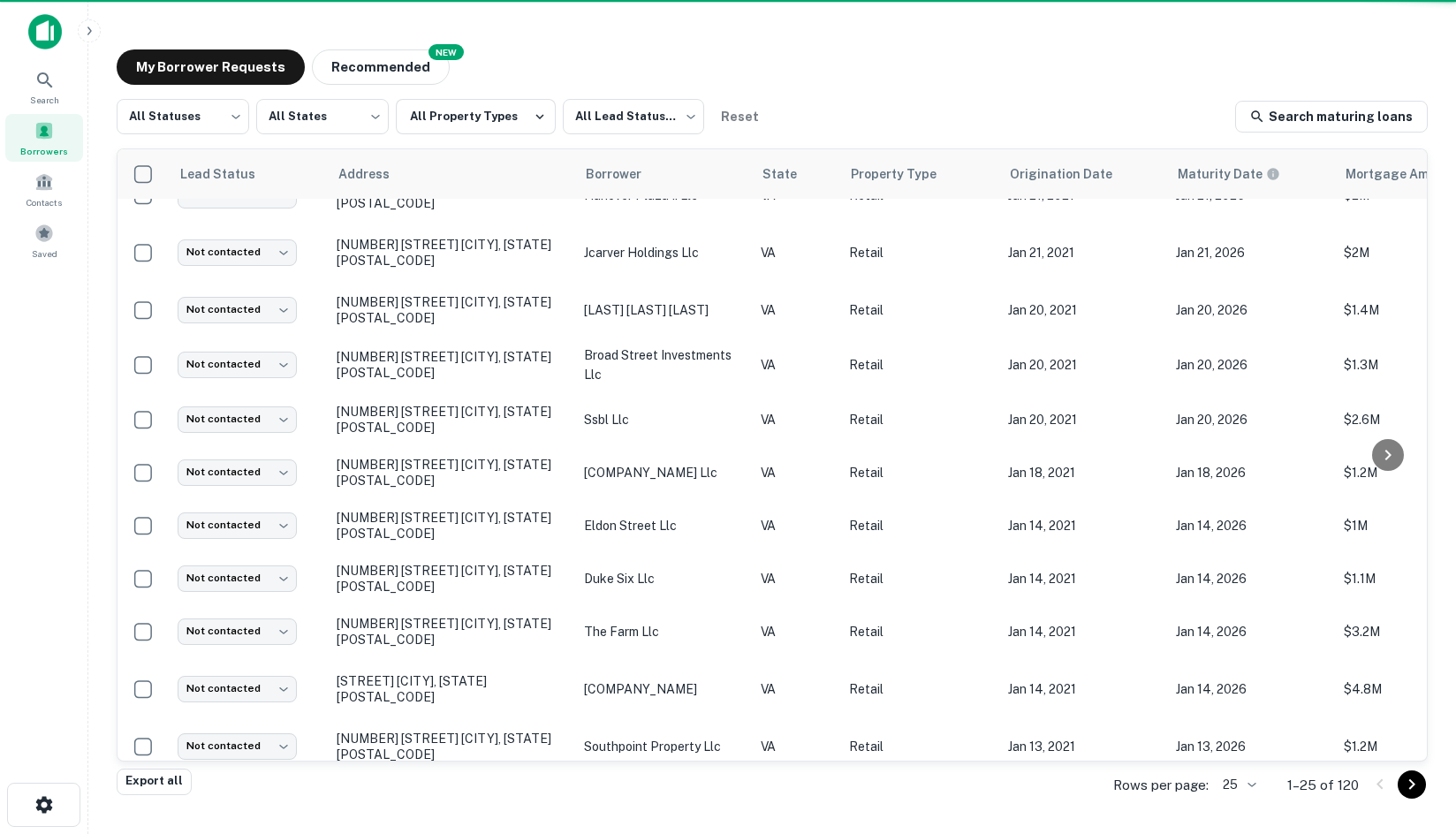 scroll, scrollTop: 600, scrollLeft: 0, axis: vertical 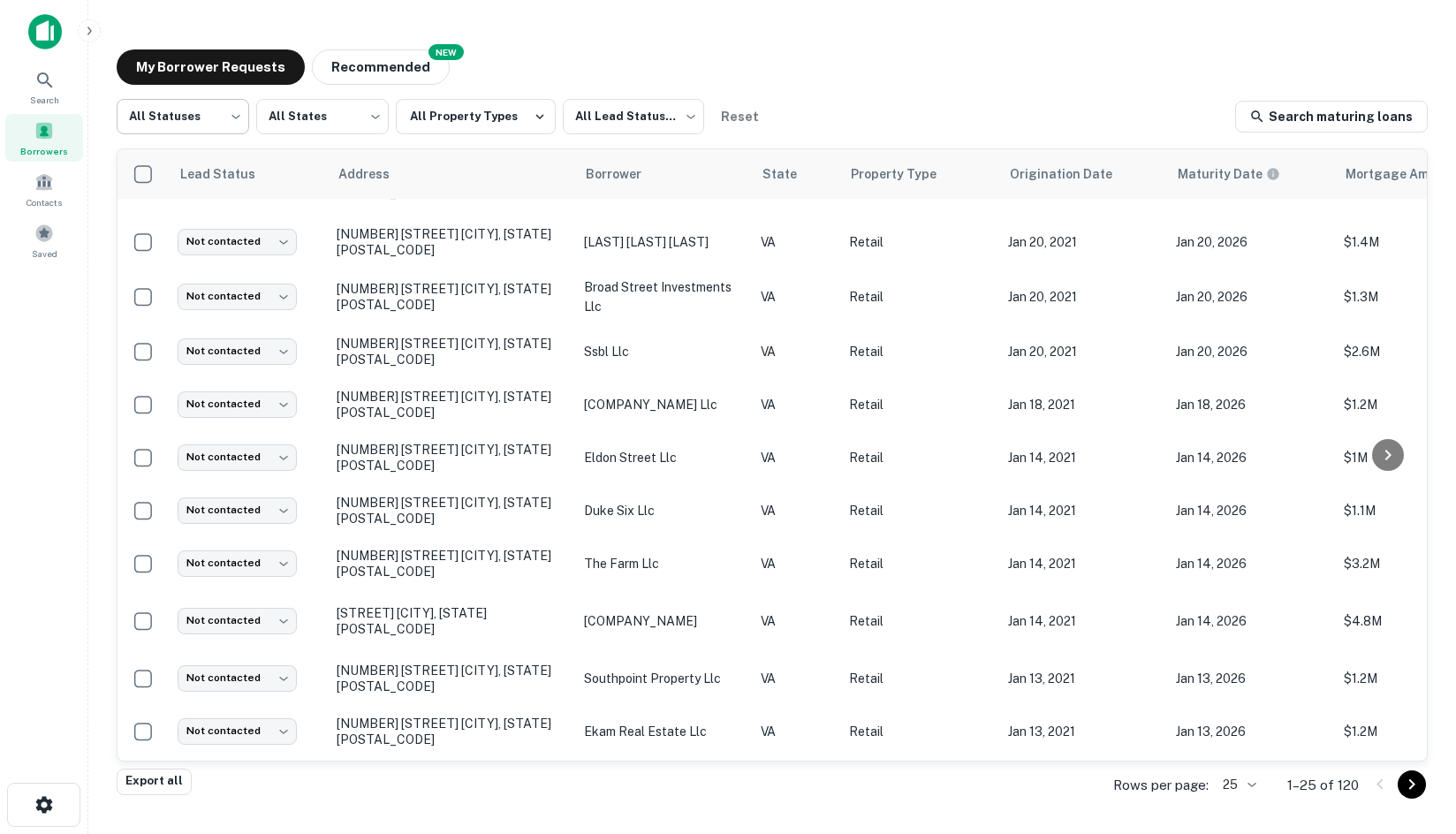 click on "Not contacted **** ​ [NUMBER] [STREET] [CITY], [STATE] [COMPANY_NAME] VA Retail [DATE] [DATE] $3M [DATE] [LENDER] Fulfilled Not contacted **** ​ [NUMBER] [STREET] [CITY], [STATE] [COMPANY_NAME] VA Retail [DATE] [DATE] $1.5M [DATE] [LENDER] Fulfilled Not contacted **** ​ [NUMBER] [STREET] [CITY], [STATE] [COMPANY_NAME] VA Retail [DATE] [DATE] $1.4M [DATE] [LENDER] Fulfilled Not contacted **** ​ [NUMBER] [STREET] [CITY], [STATE] [COMPANY_NAME] VA Retail [DATE] [DATE] $2.9M [DATE] [LENDER] Fulfilled Not contacted **** ​ VA Retail" at bounding box center [728, 417] 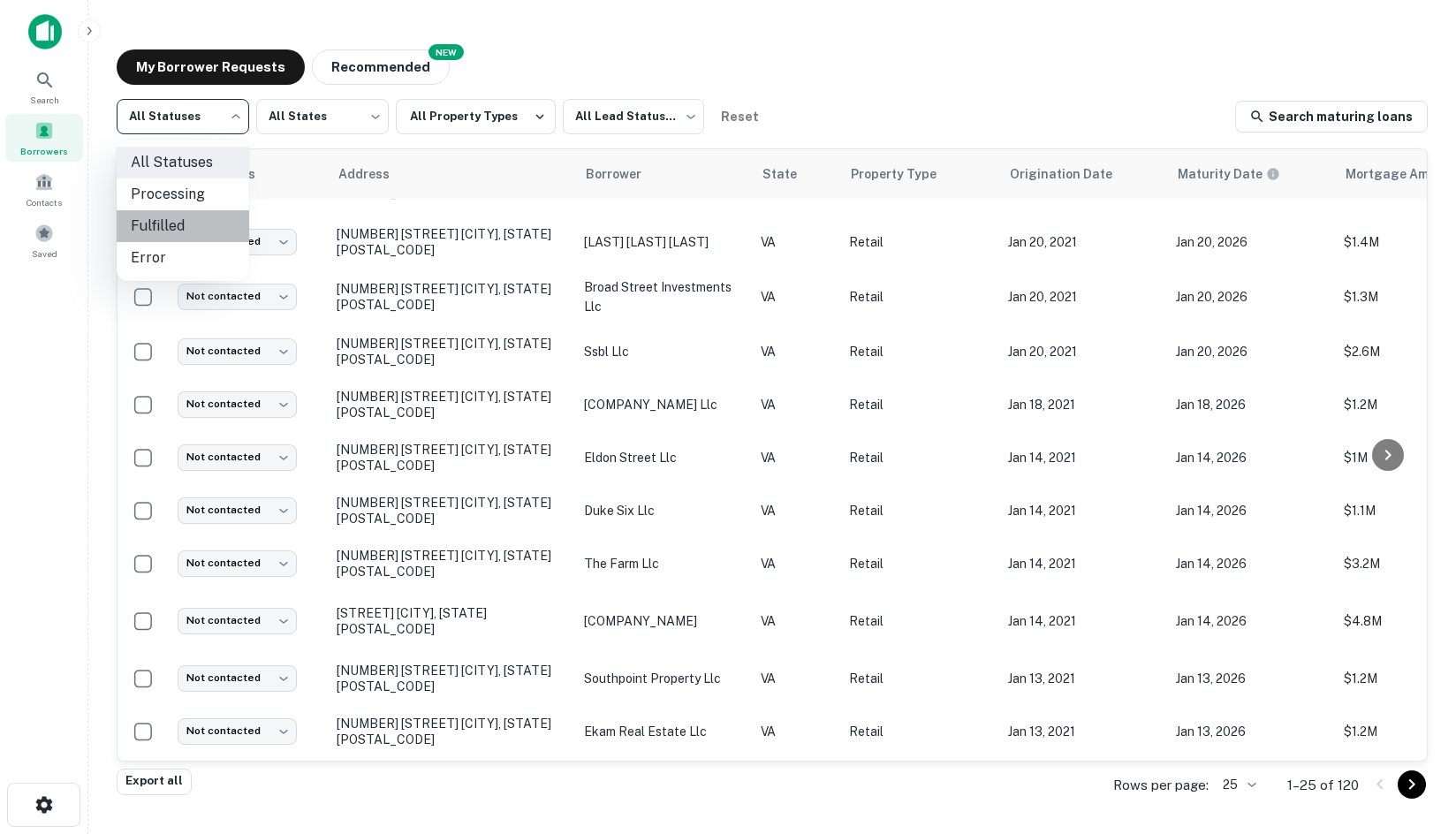 click on "Fulfilled" at bounding box center (183, 226) 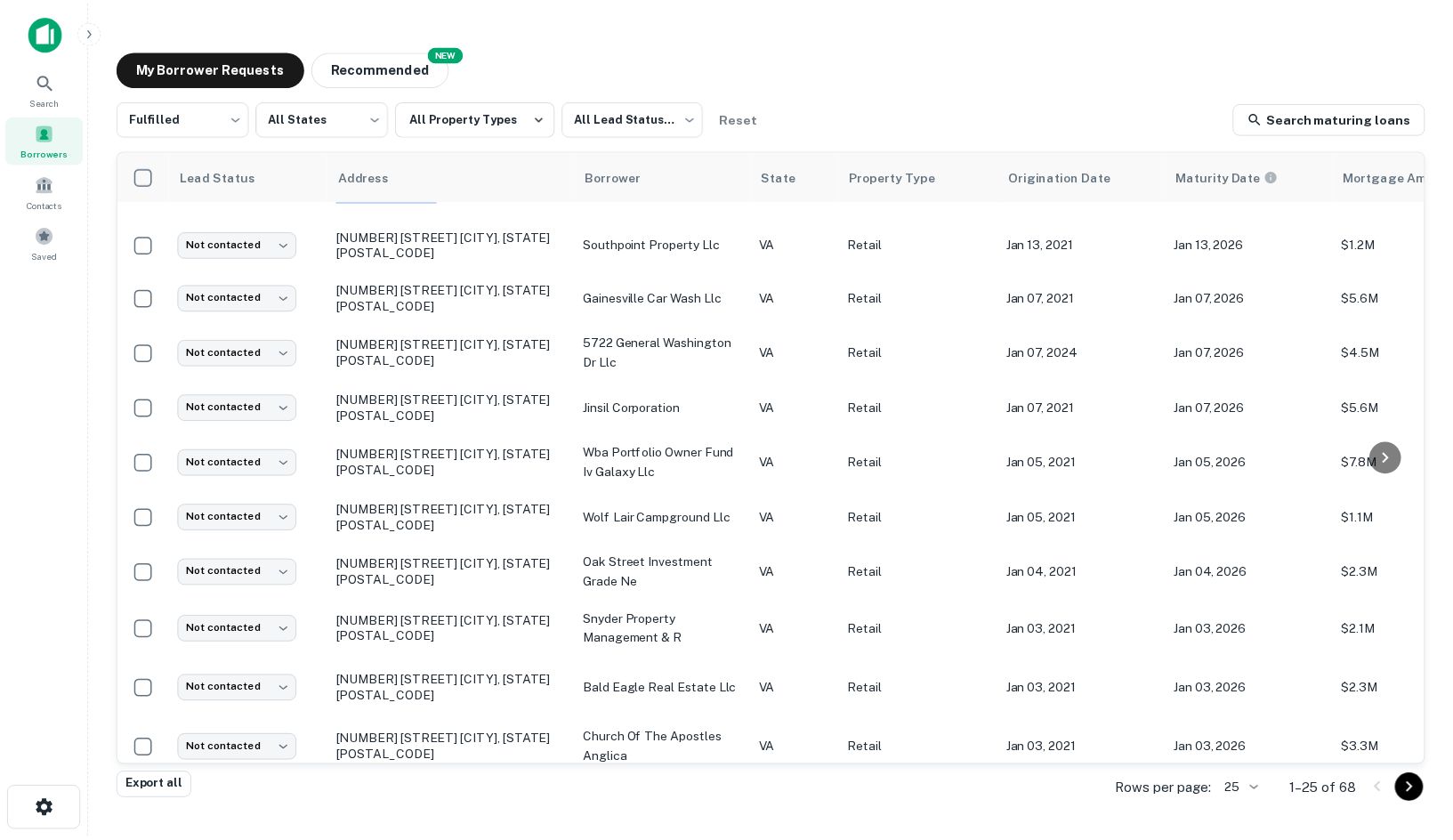 scroll, scrollTop: 0, scrollLeft: 0, axis: both 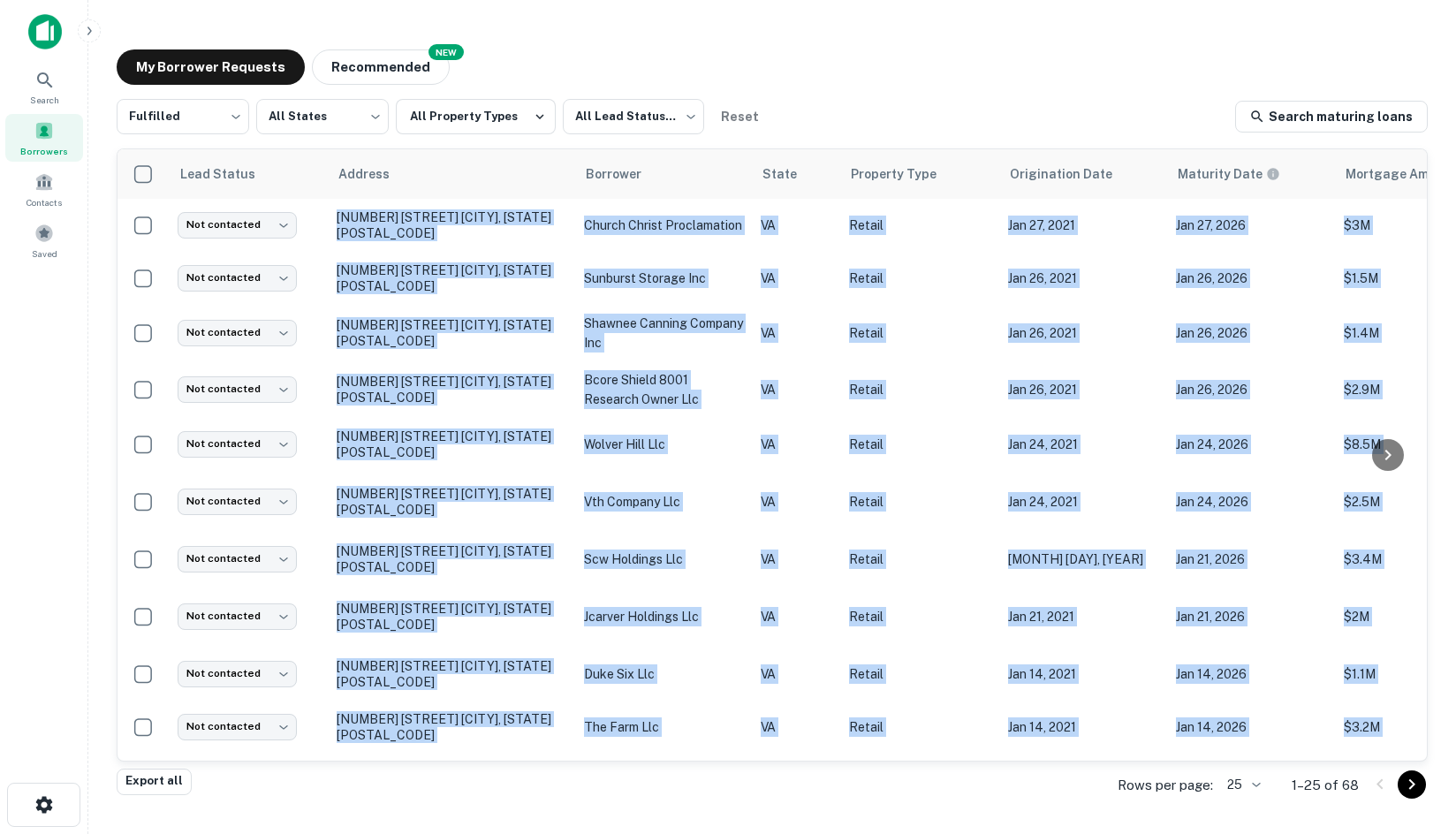 drag, startPoint x: 339, startPoint y: 237, endPoint x: 577, endPoint y: 29, distance: 316.08227 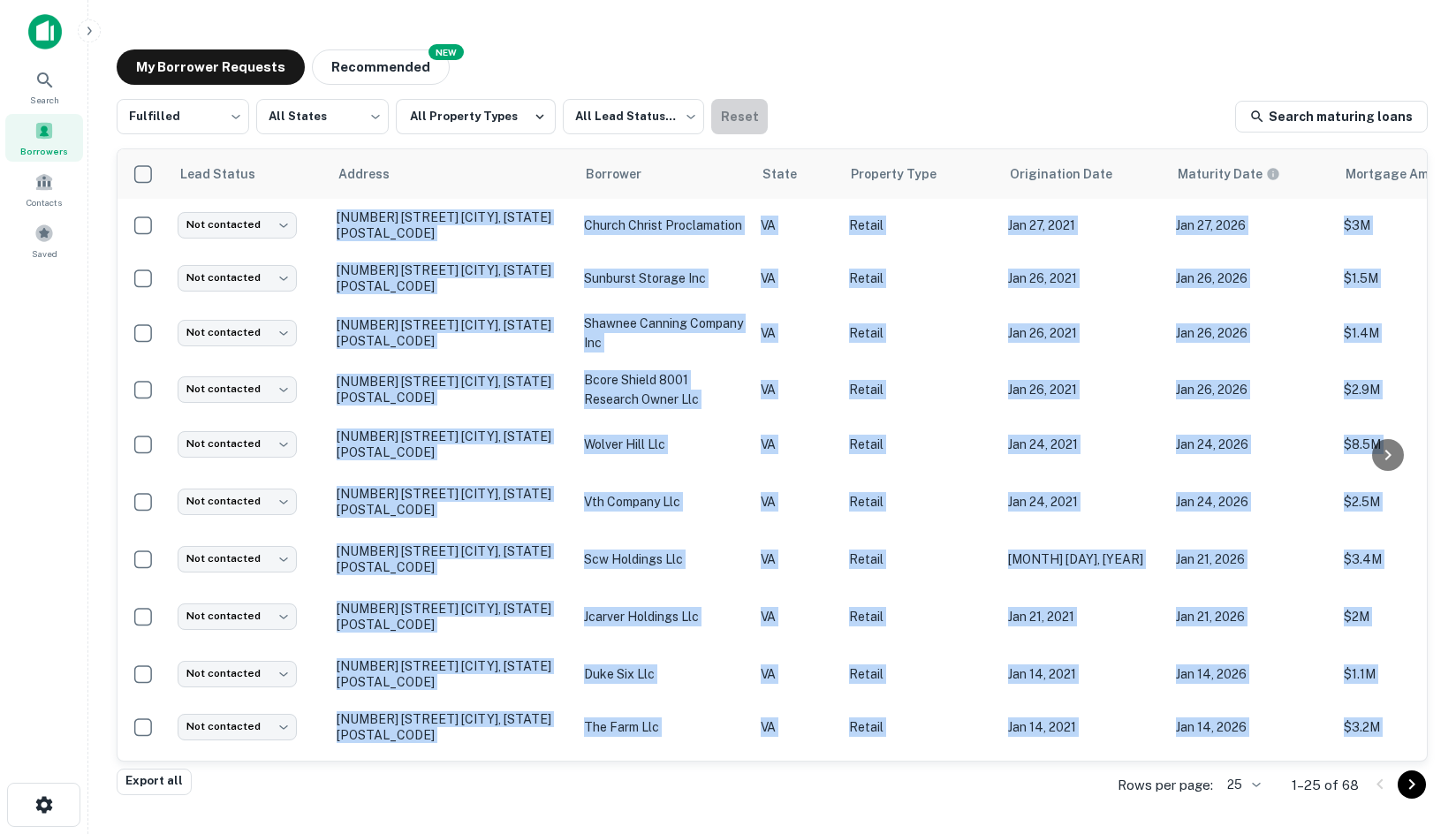 click on "Reset" at bounding box center [739, 117] 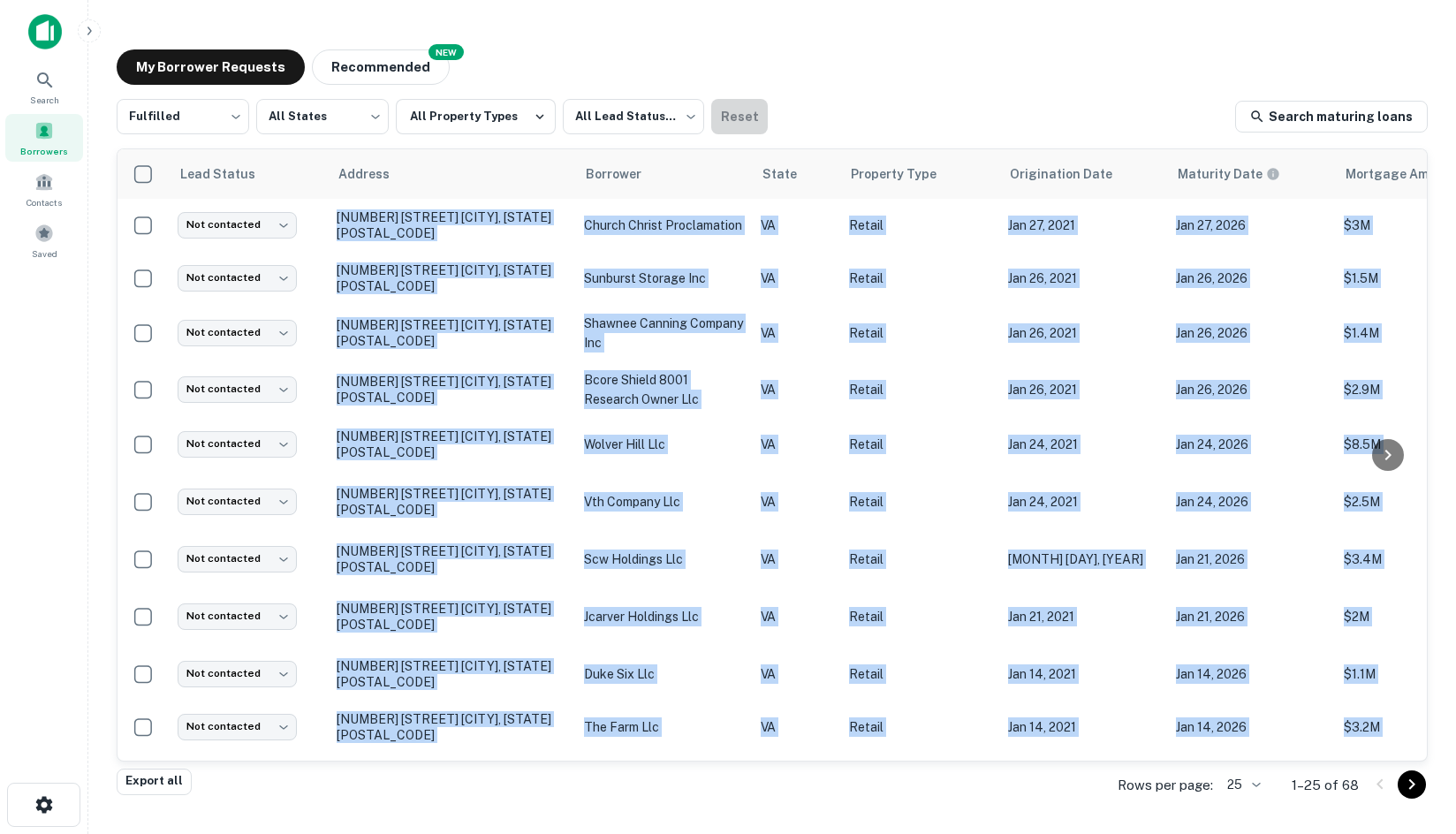 type on "***" 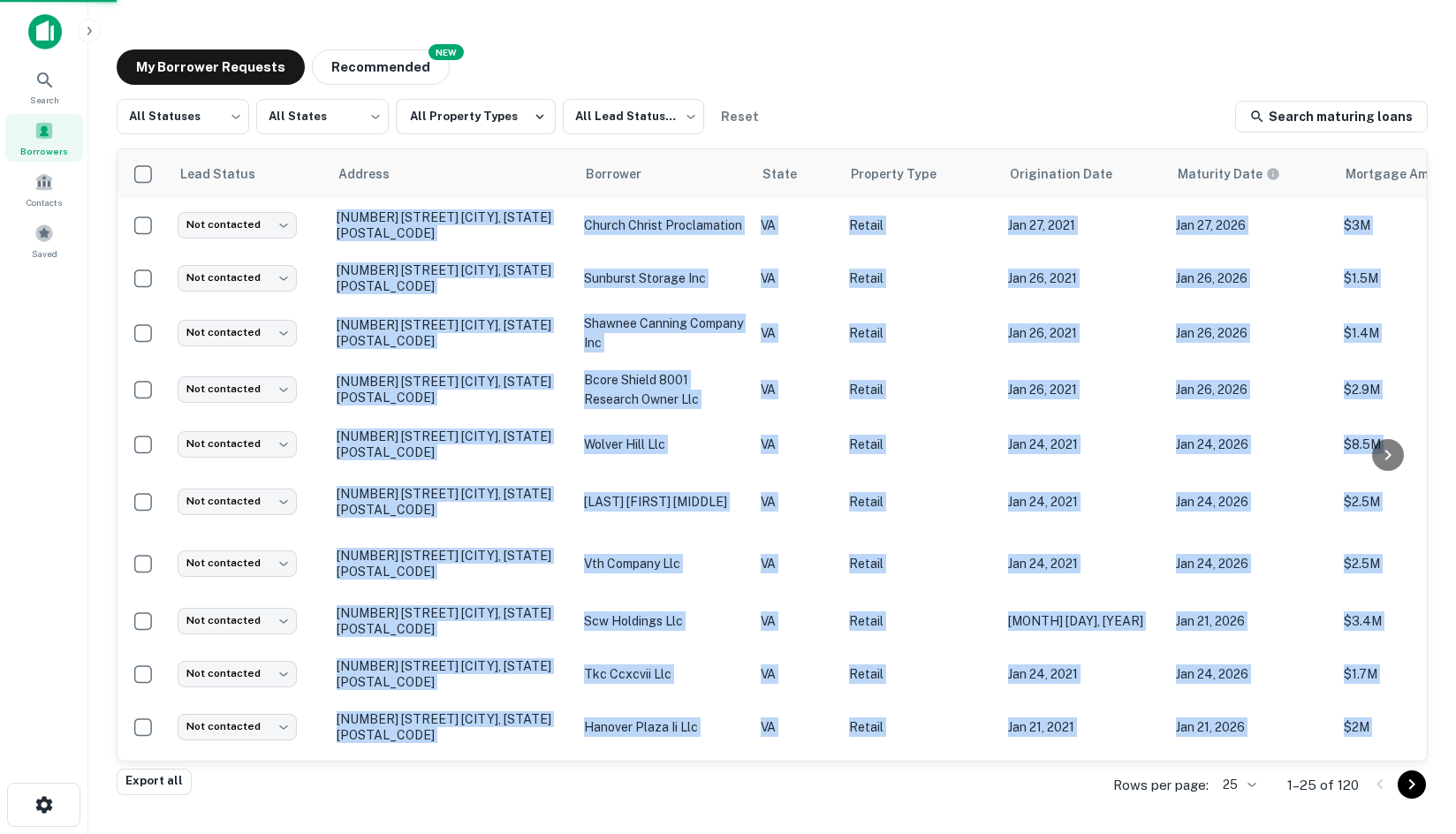 click on "All Statuses *** ​ All States *** ​ All Property Types All Lead Statuses *** ​ Reset Search maturing loans" at bounding box center [772, 117] 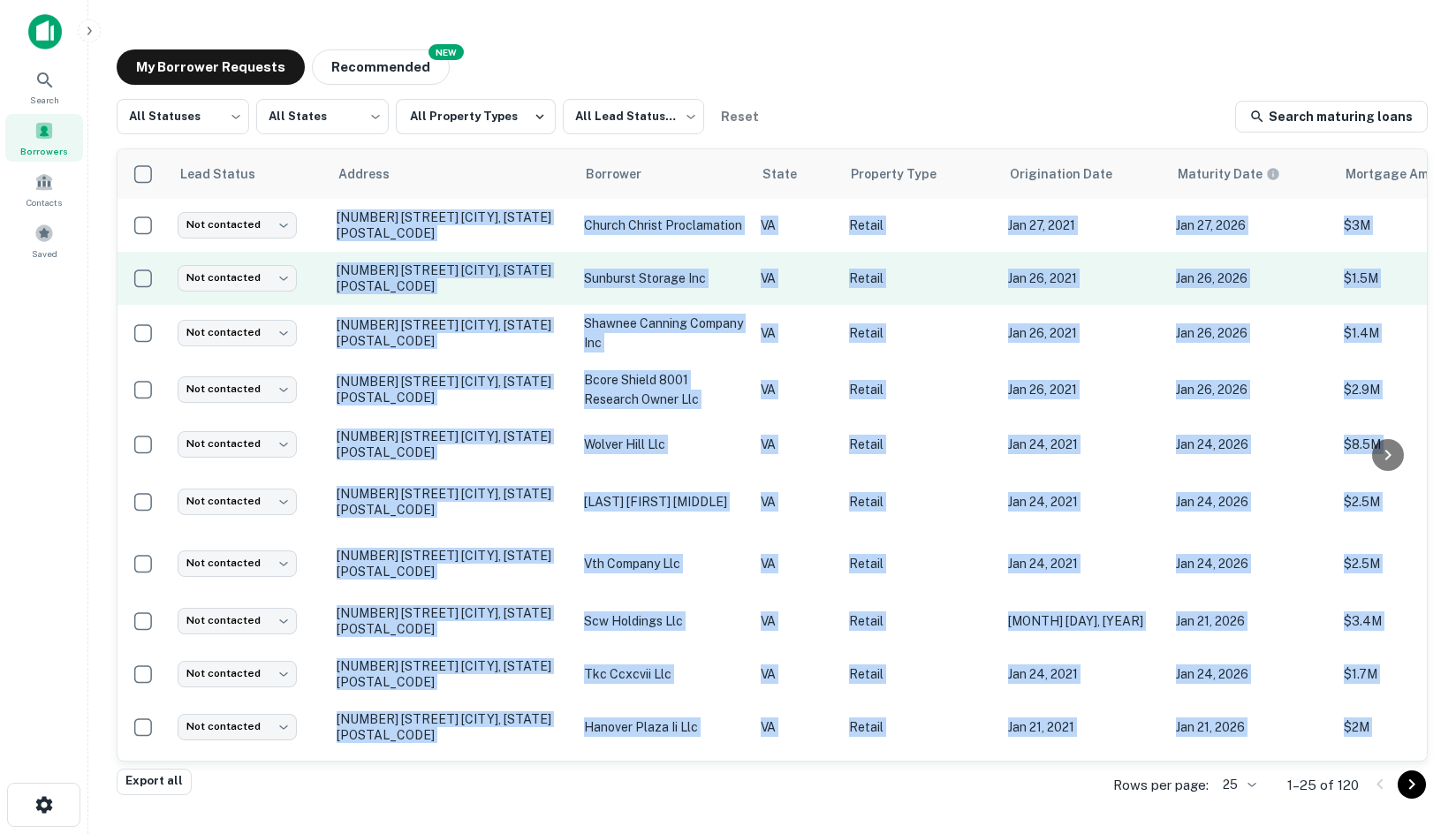 click on "sunburst storage inc" at bounding box center [664, 278] 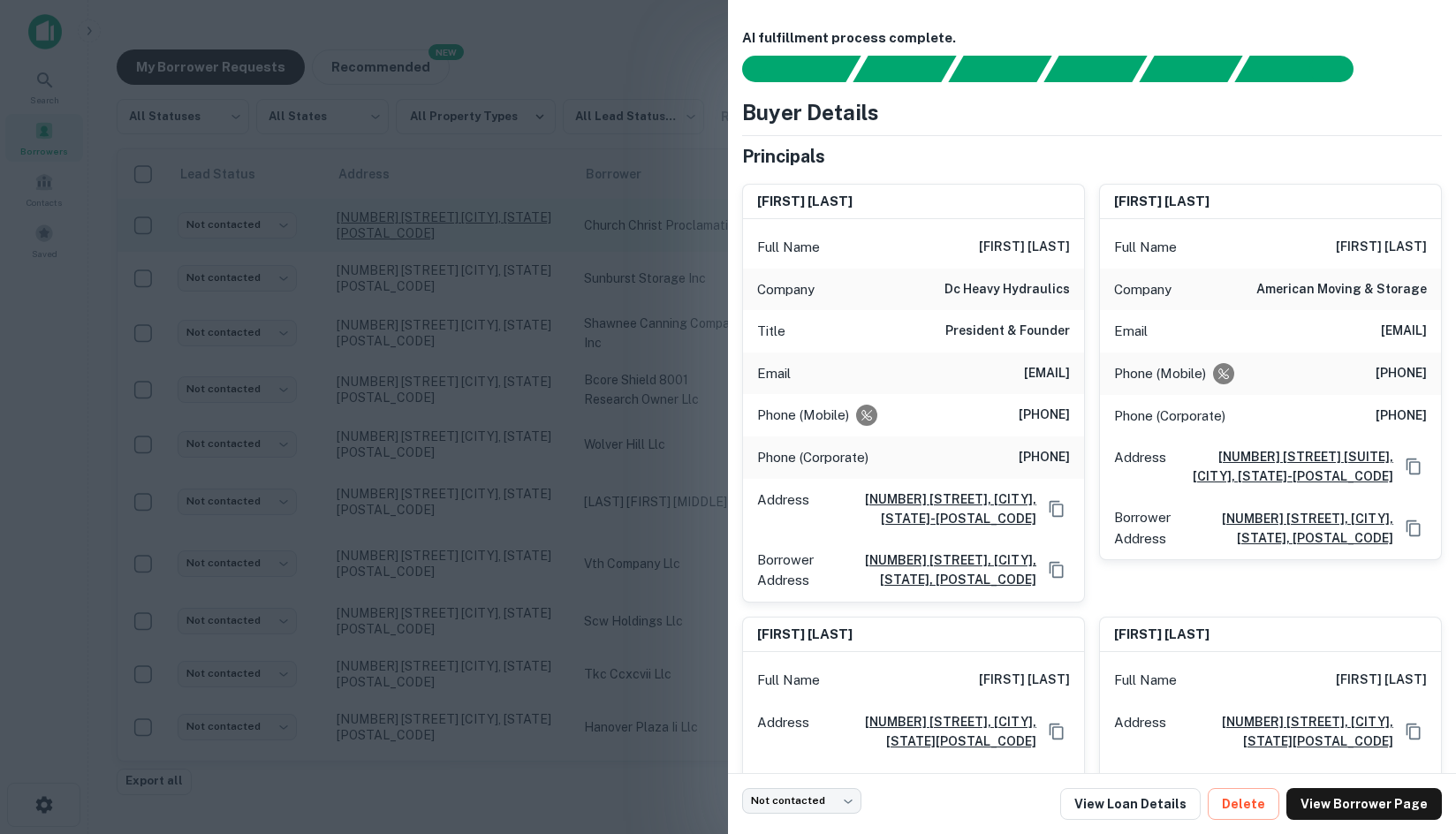 drag, startPoint x: 353, startPoint y: 242, endPoint x: 512, endPoint y: 222, distance: 160.25293 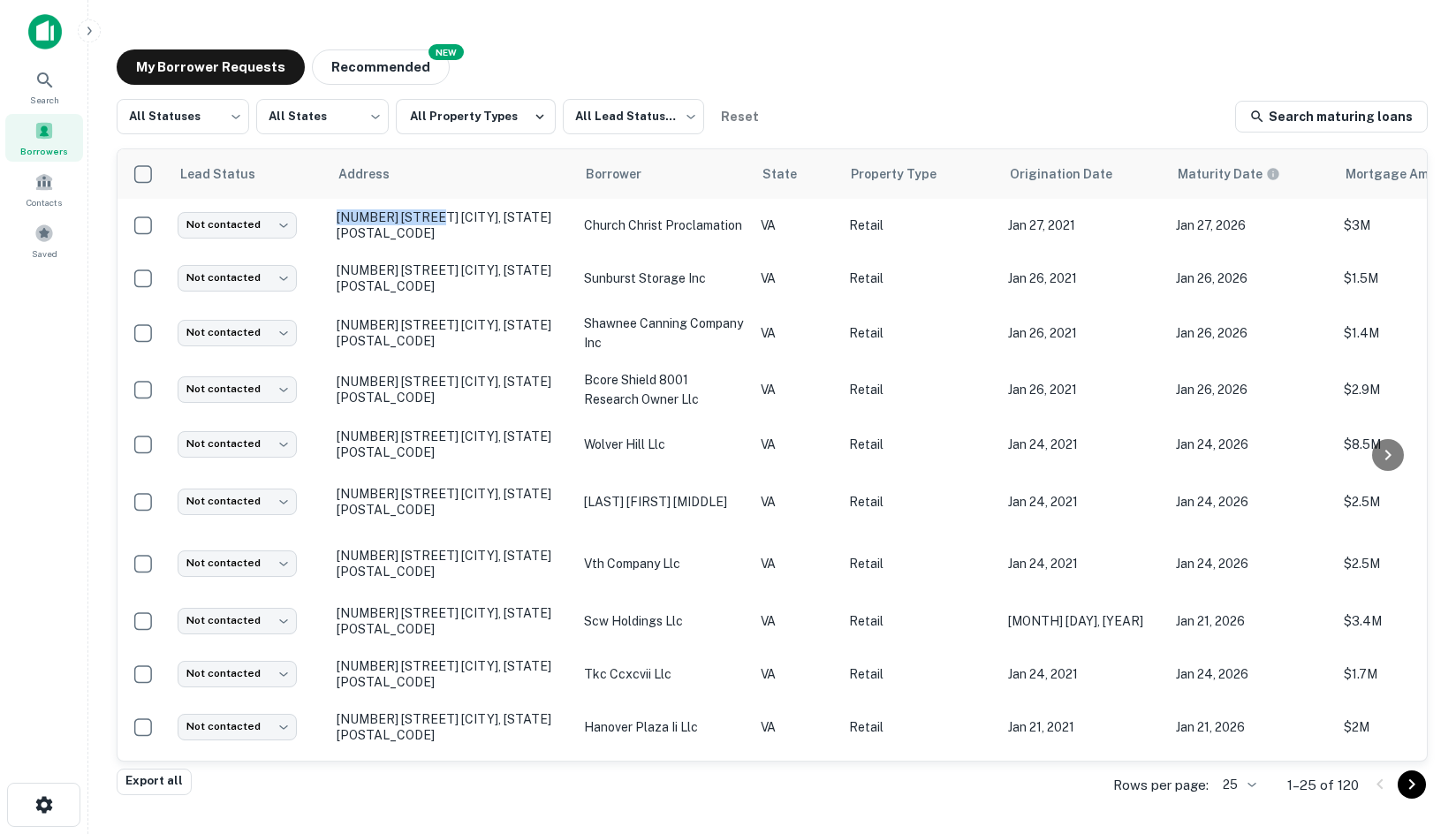 drag, startPoint x: 428, startPoint y: 227, endPoint x: 589, endPoint y: 31, distance: 253.64739 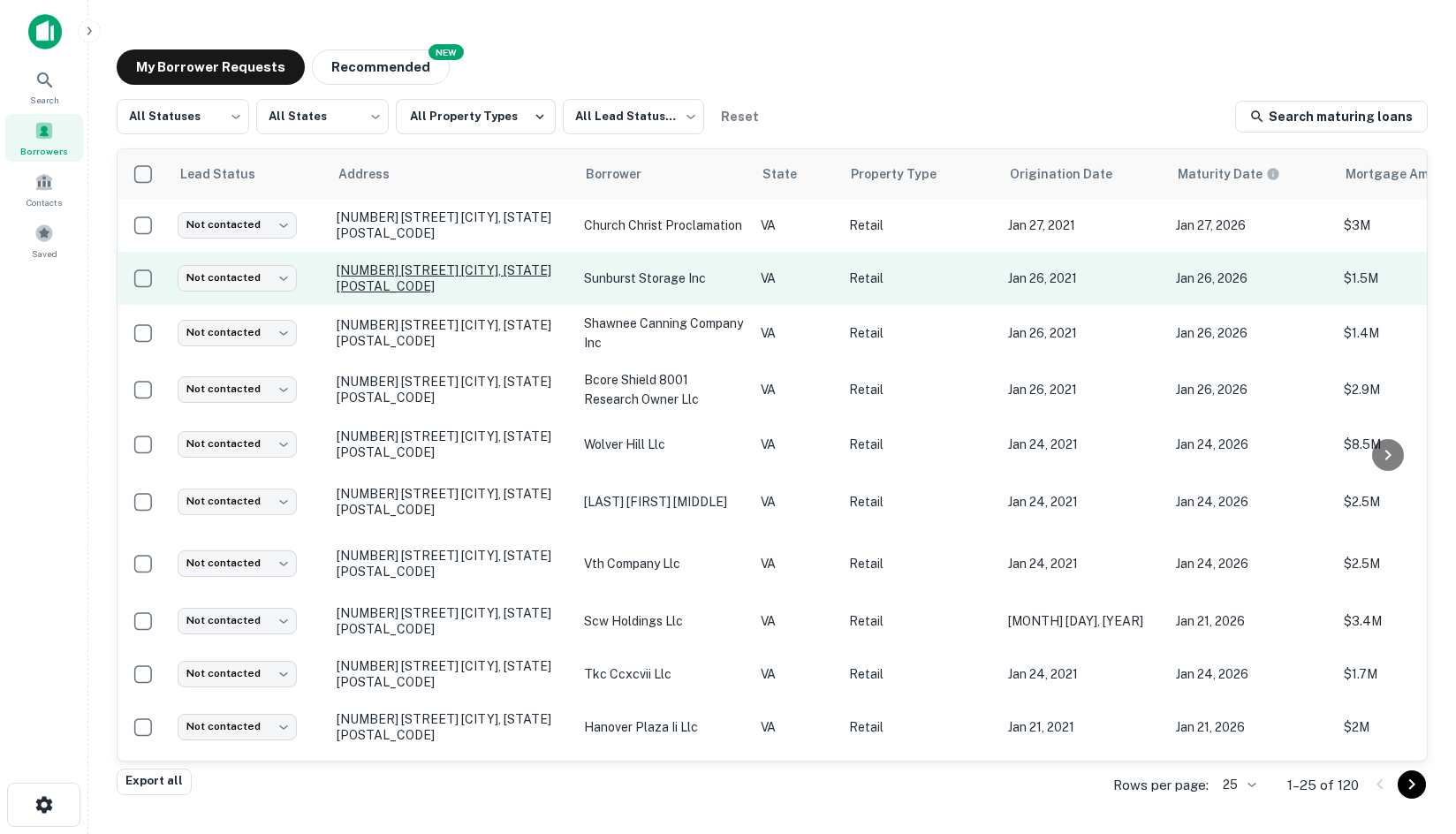 drag, startPoint x: 461, startPoint y: 224, endPoint x: 380, endPoint y: 284, distance: 100.801786 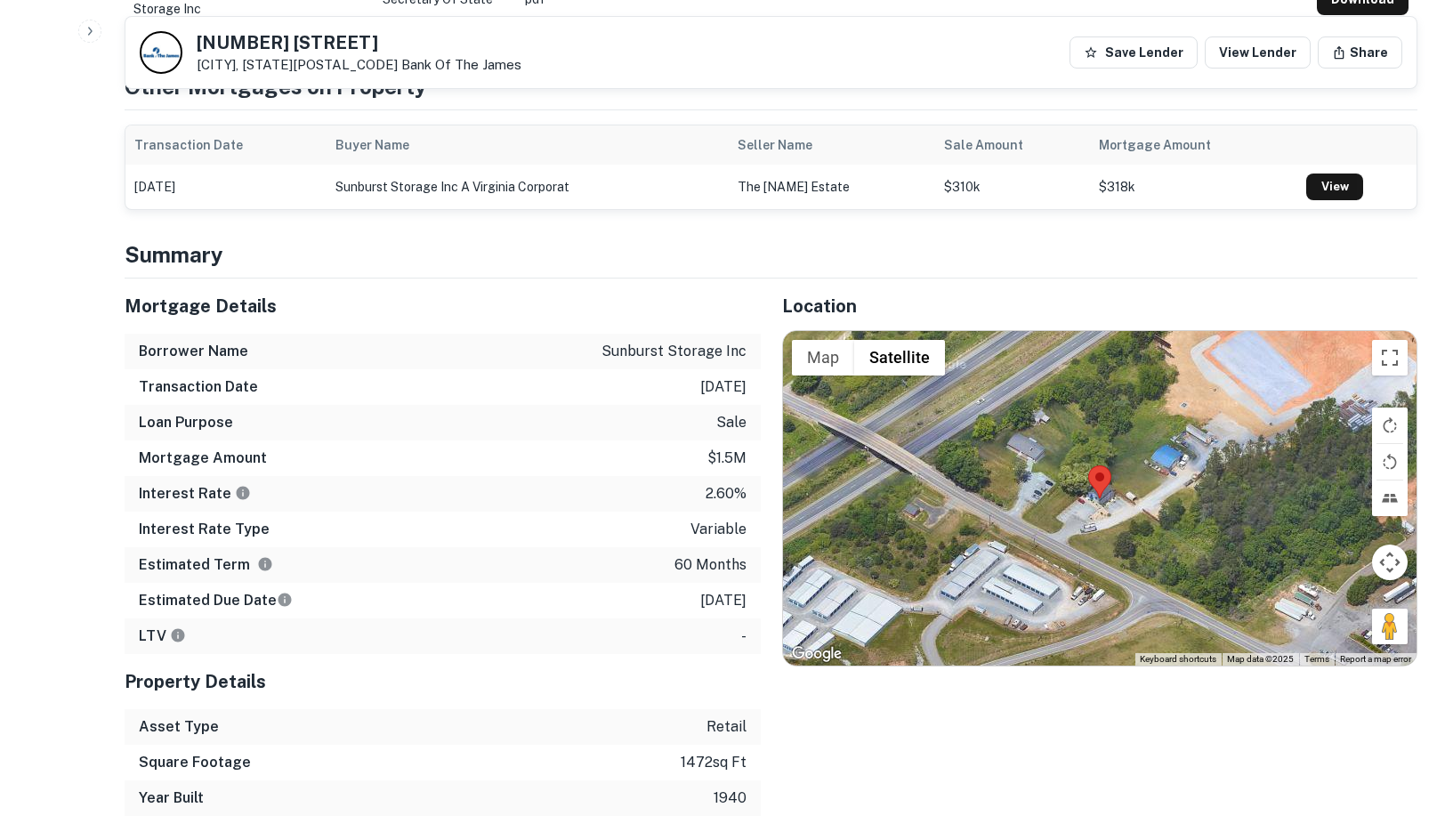 scroll, scrollTop: 1335, scrollLeft: 0, axis: vertical 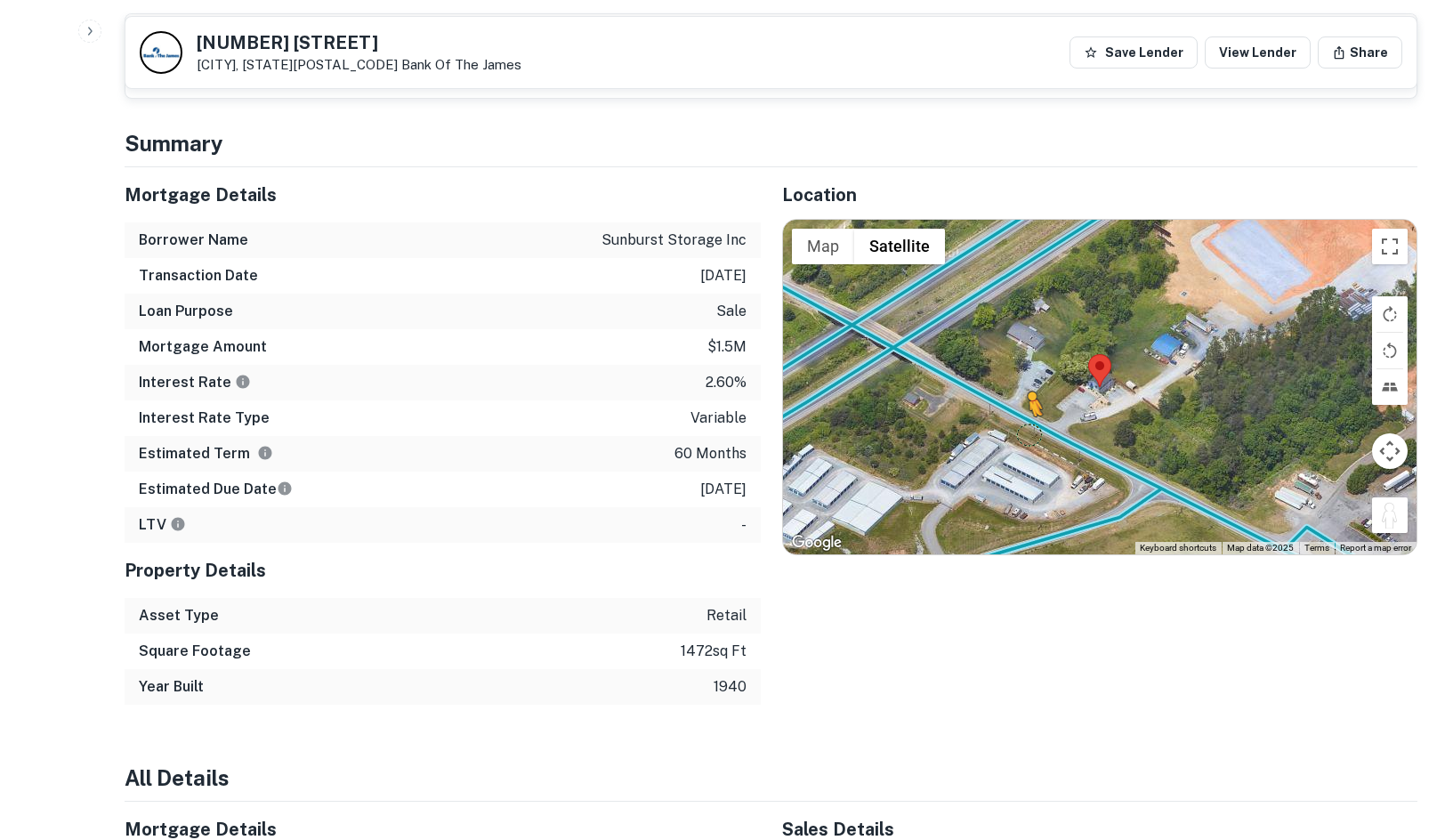 drag, startPoint x: 1399, startPoint y: 534, endPoint x: 1025, endPoint y: 448, distance: 383.76034 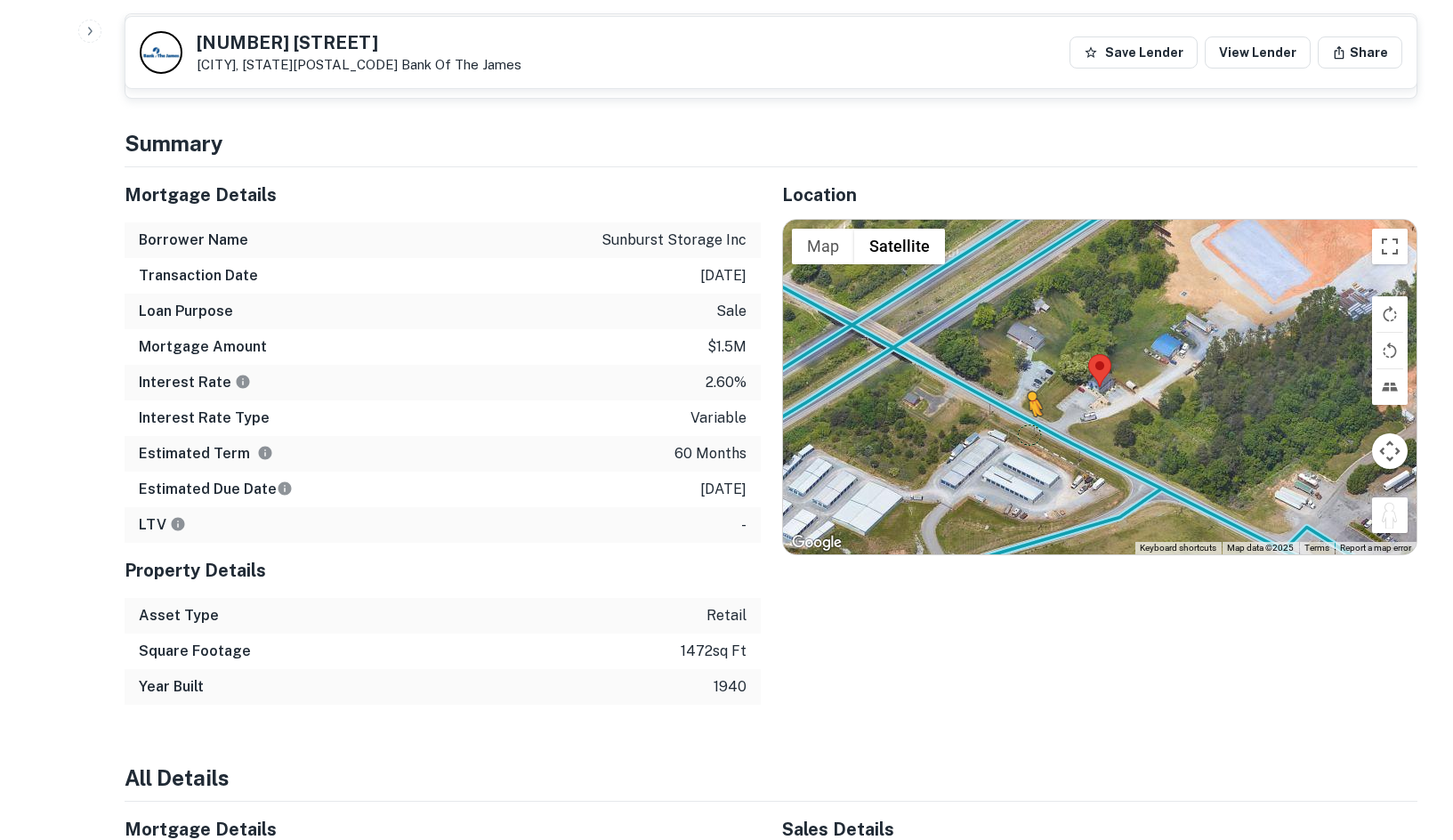 click on "To activate drag with keyboard, press Alt + Enter. Once in keyboard drag state, use the arrow keys to move the marker. To complete the drag, press the Enter key. To cancel, press Escape. Loading... Map Terrain Satellite Labels Keyboard shortcuts Map Data Map data ©2025 Map data ©2025 20 m  Click to toggle between metric and imperial units Terms Report a map error" at bounding box center (1100, 387) 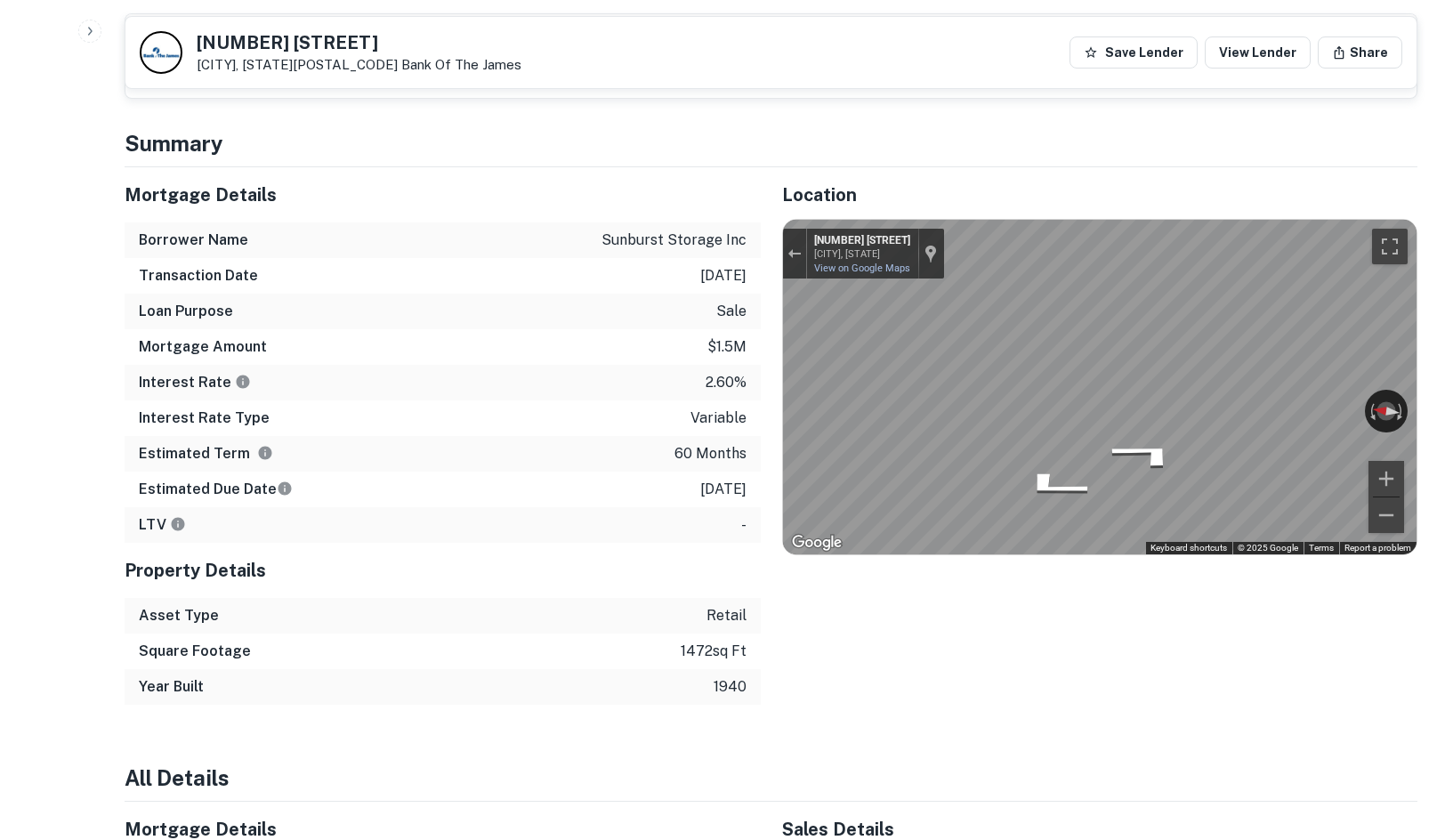click on "Mortgage Details Borrower Name [COMPANY_NAME] Transaction Date   [DATE] Loan Purpose   sale Mortgage Amount   $[AMOUNT] Interest Rate   [RATE]% Interest Rate Type   variable Estimated Term 60 months Estimated Due Date [DATE] LTV   - Property Details Asset Type retail Square Footage 1472  sq ft Year Built 1940 Location ← Move left → Move right ↑ Move up ↓ Move down + Zoom in - Zoom out Home Jump left by 75% End Jump right by 75% Page Up Jump up by 75% Page Down Jump down by 75% To activate drag with keyboard, press Alt + Enter. Once in keyboard drag state, use the arrow keys to move the marker. To complete the drag, press the Enter key. To cancel, press Escape. Loading... Map Terrain Satellite Labels Keyboard shortcuts Map Data Map data ©2025 Map data ©2025 20 m  Click to toggle between metric and imperial units Terms Report a map error                 ← Move left → Move right ↑ Move up ↓ Move down + Zoom in - Zoom out             [NUMBER] [STREET]   [CITY], [STATE]" at bounding box center (760, 436) 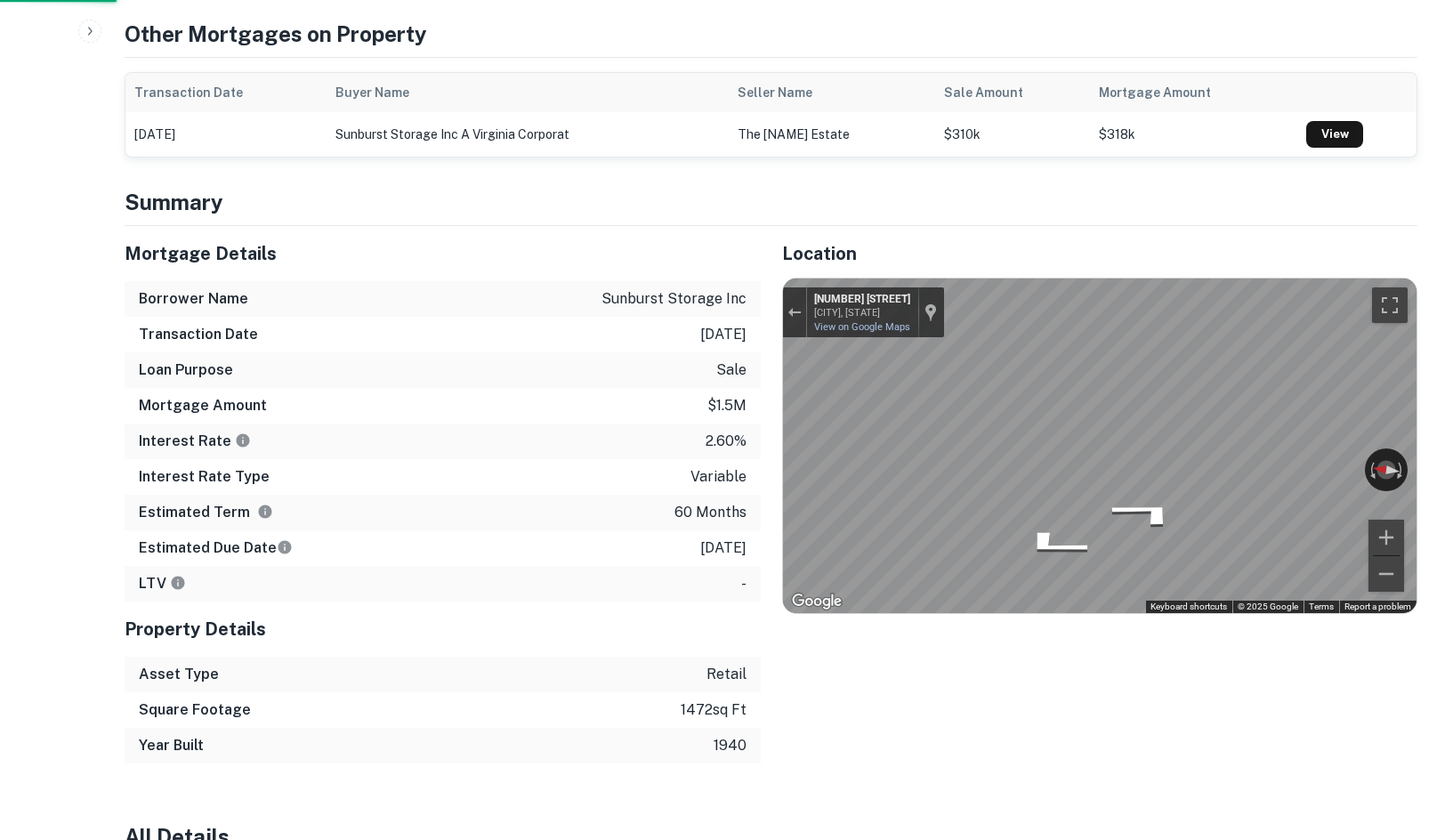 scroll, scrollTop: 0, scrollLeft: 0, axis: both 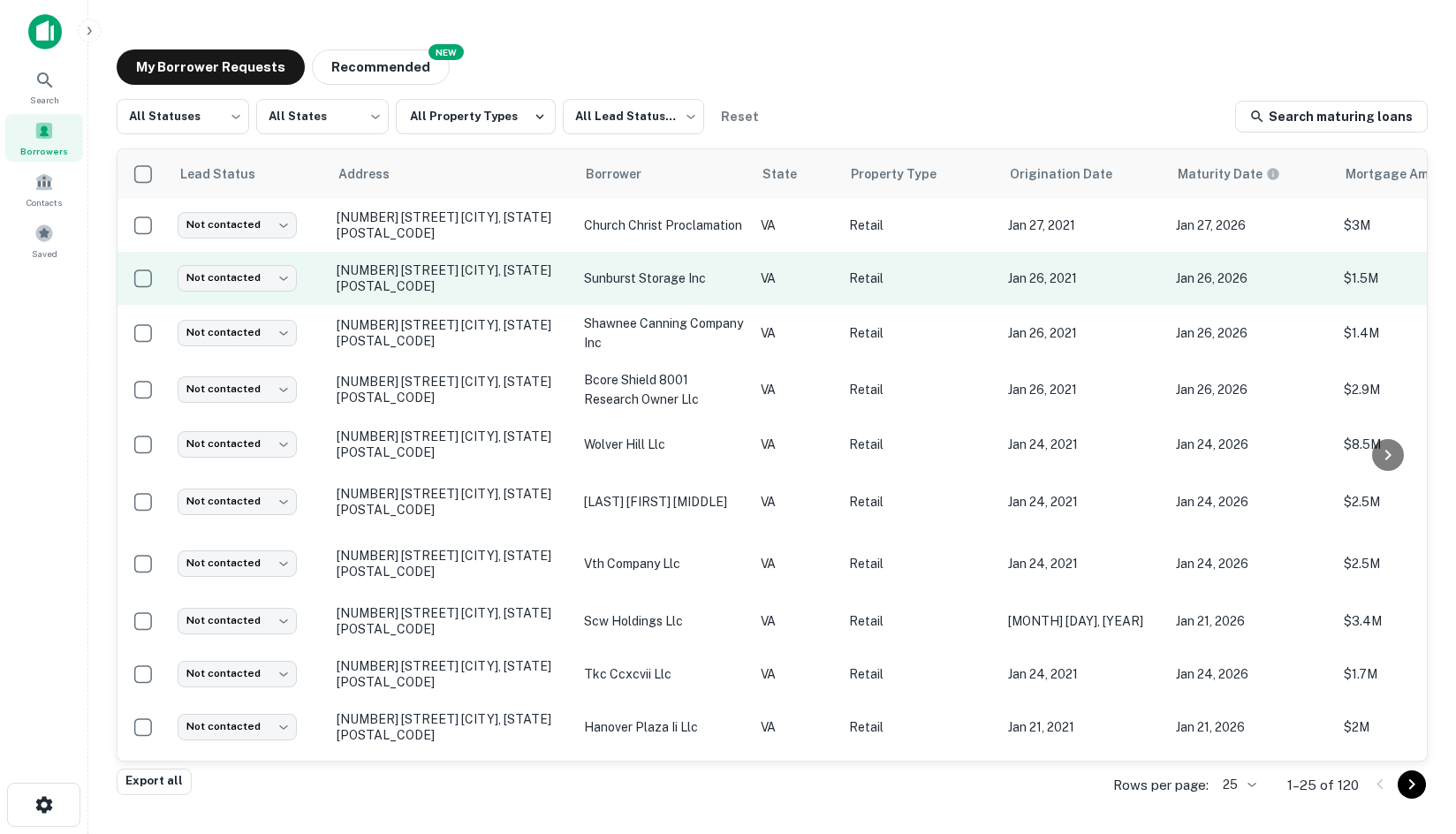 click on "[NUMBER] [STREET] [CITY], [STATE][POSTAL_CODE]" at bounding box center (451, 278) 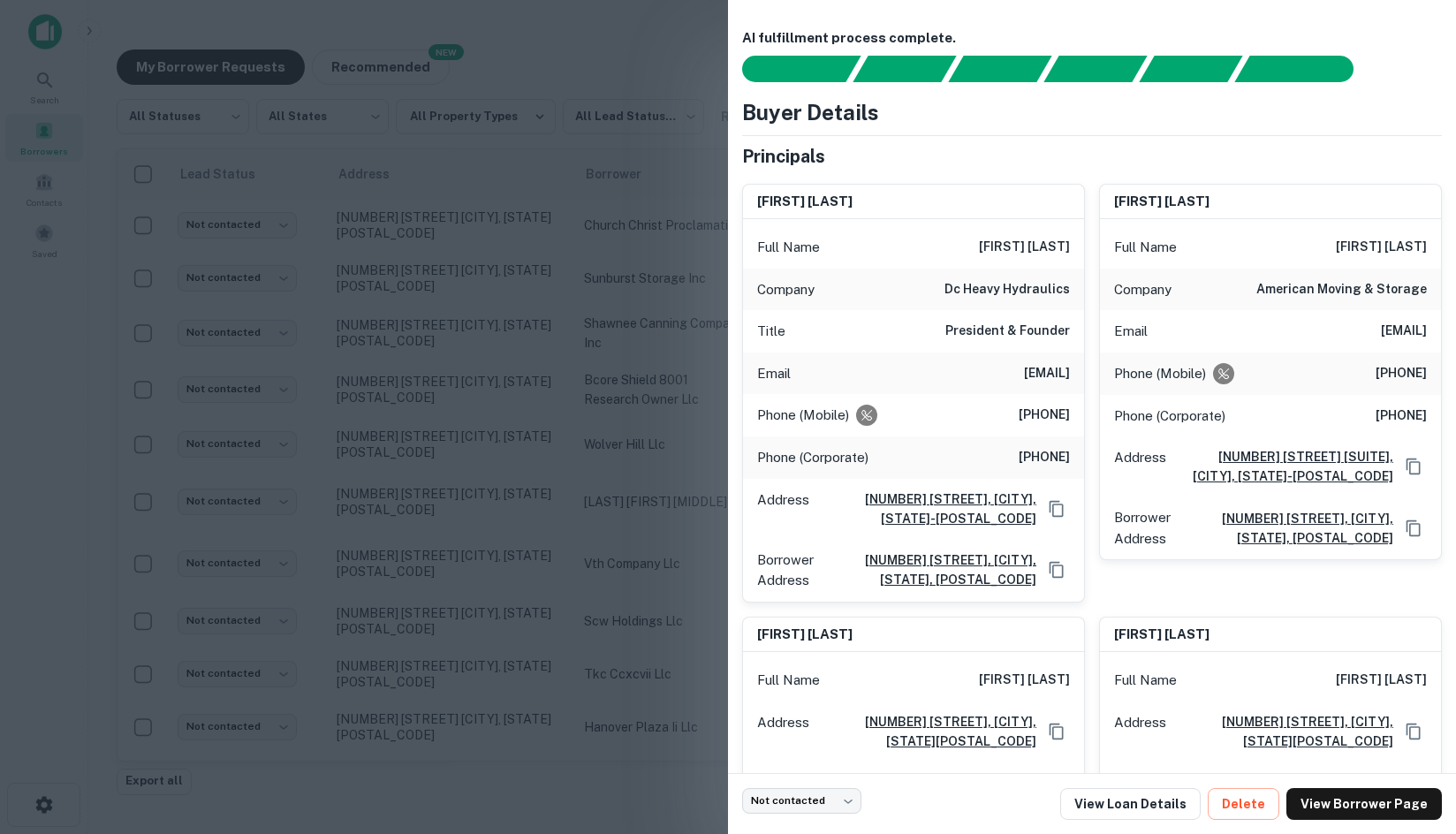 click at bounding box center (728, 417) 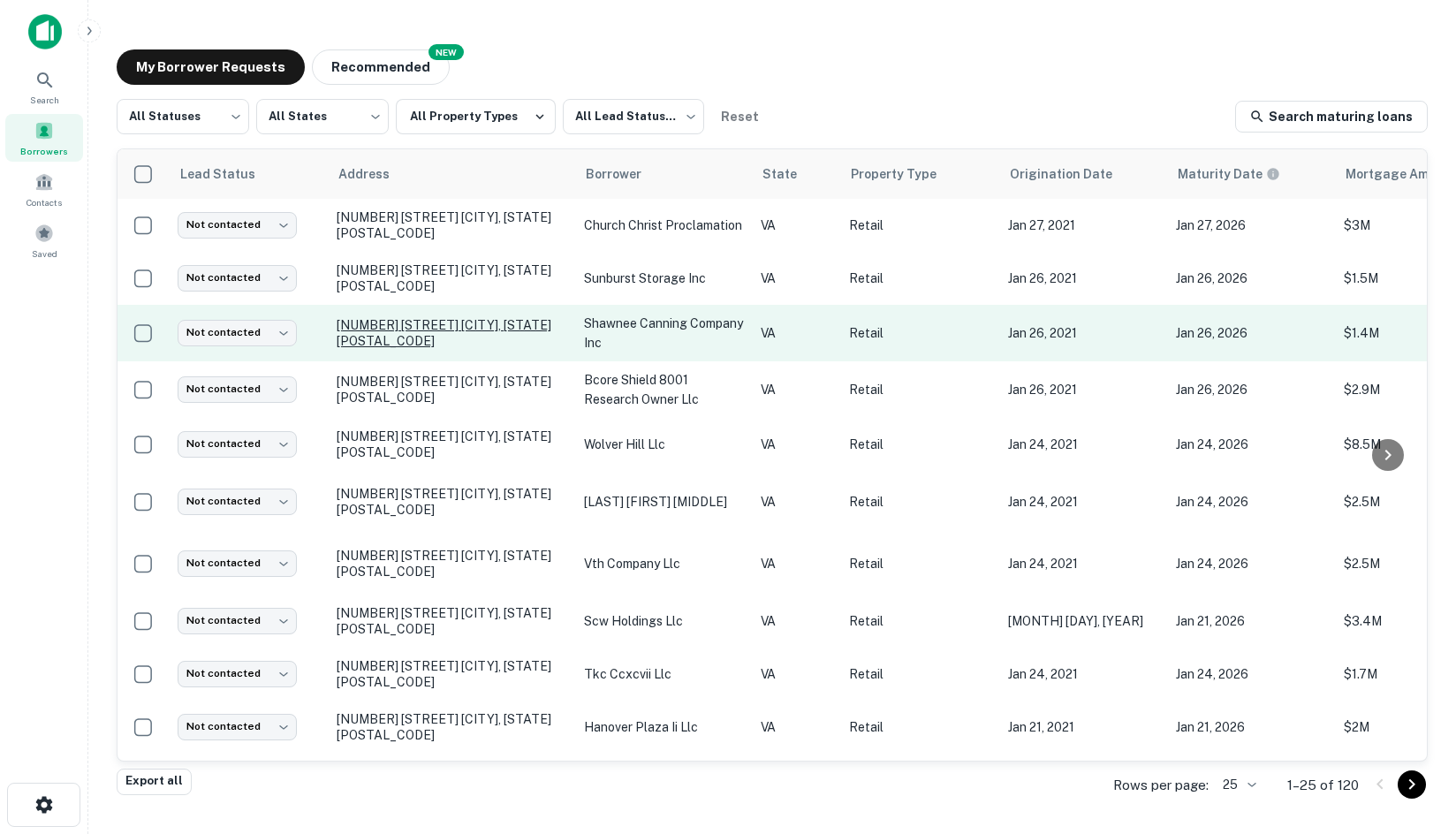 drag, startPoint x: 385, startPoint y: 322, endPoint x: 358, endPoint y: 322, distance: 27 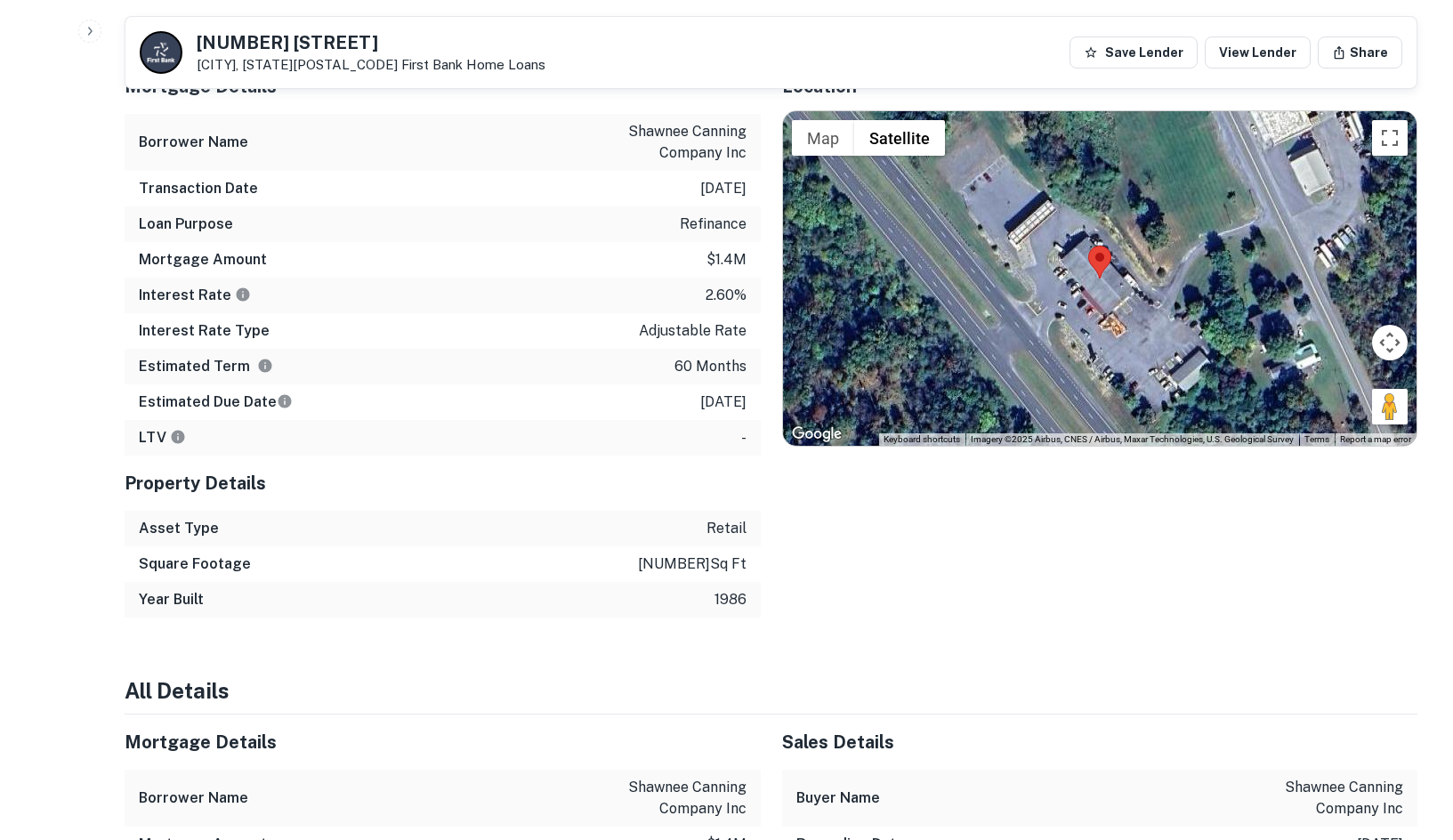 scroll, scrollTop: 1691, scrollLeft: 0, axis: vertical 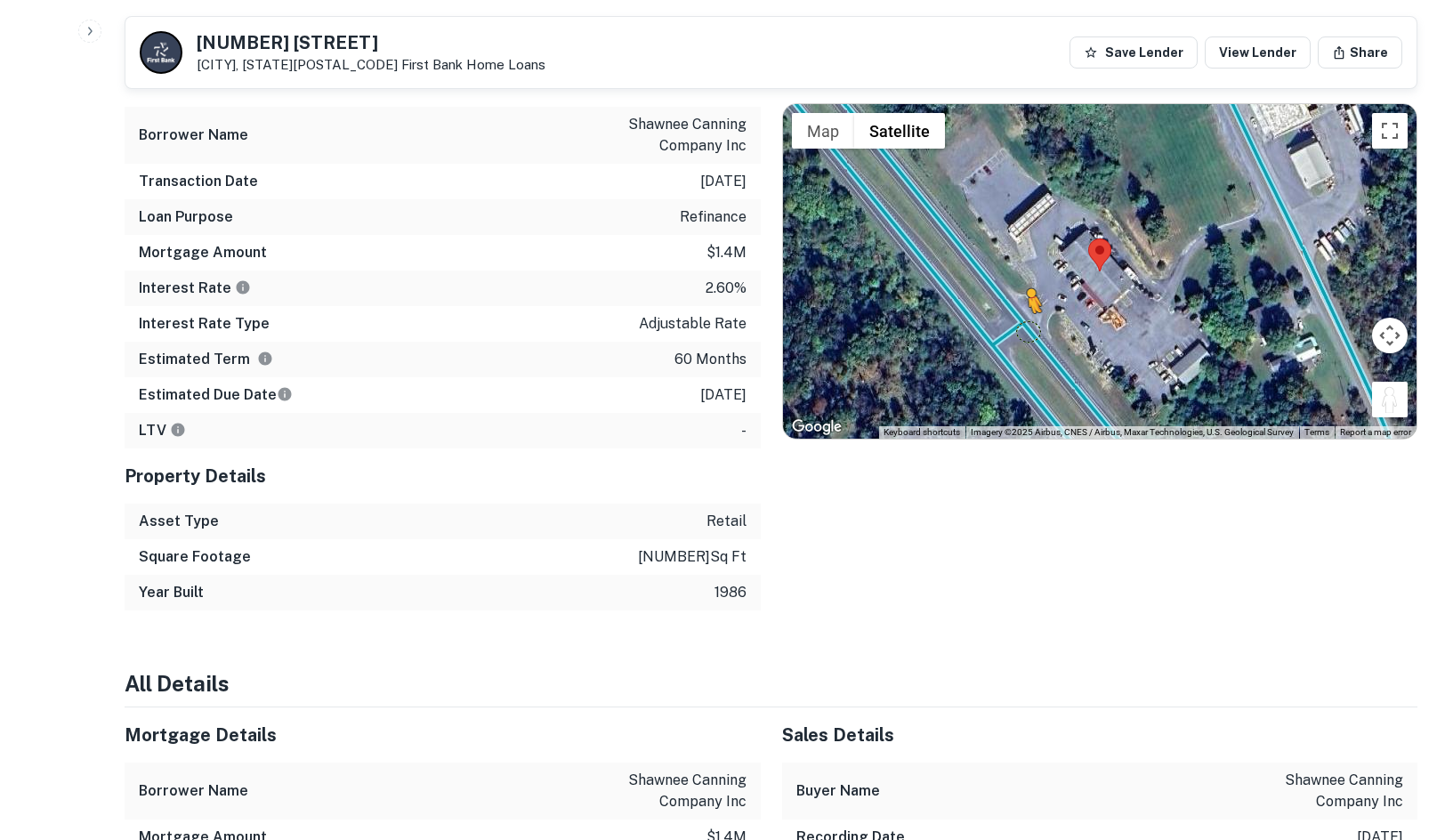 drag, startPoint x: 1380, startPoint y: 408, endPoint x: 1029, endPoint y: 330, distance: 359.56223 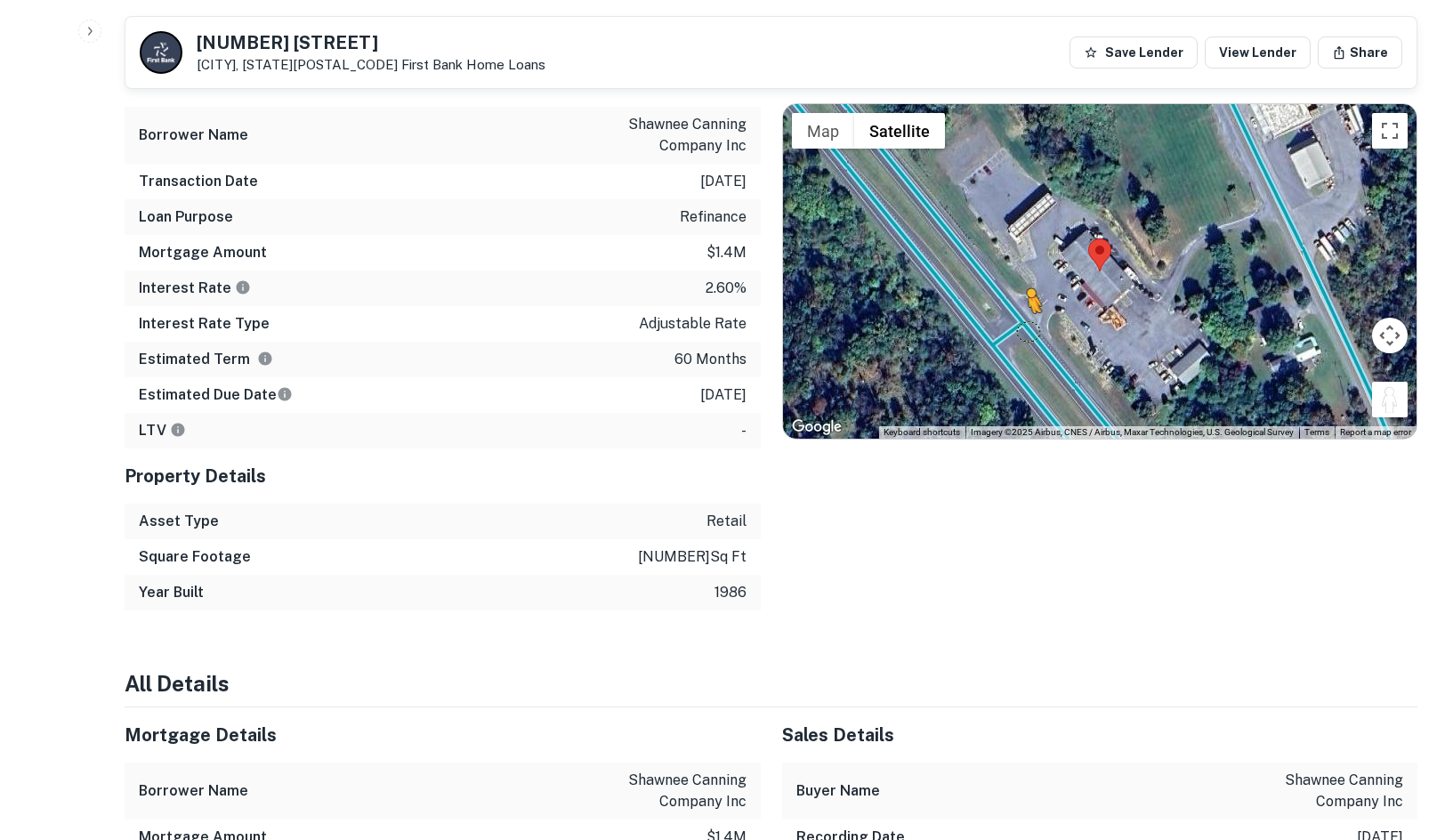 click on "To activate drag with keyboard, press Alt + Enter. Once in keyboard drag state, use the arrow keys to move the marker. To complete the drag, press the Enter key. To cancel, press Escape. Loading... Map Terrain Satellite Labels Keyboard shortcuts Map Data Imagery ©2025 Airbus, CNES / Airbus, Maxar Technologies, U.S. Geological Survey Imagery ©2025 Airbus, CNES / Airbus, Maxar Technologies, U.S. Geological Survey 20 m  Click to toggle between metric and imperial units Terms Report a map error" at bounding box center [1100, 271] 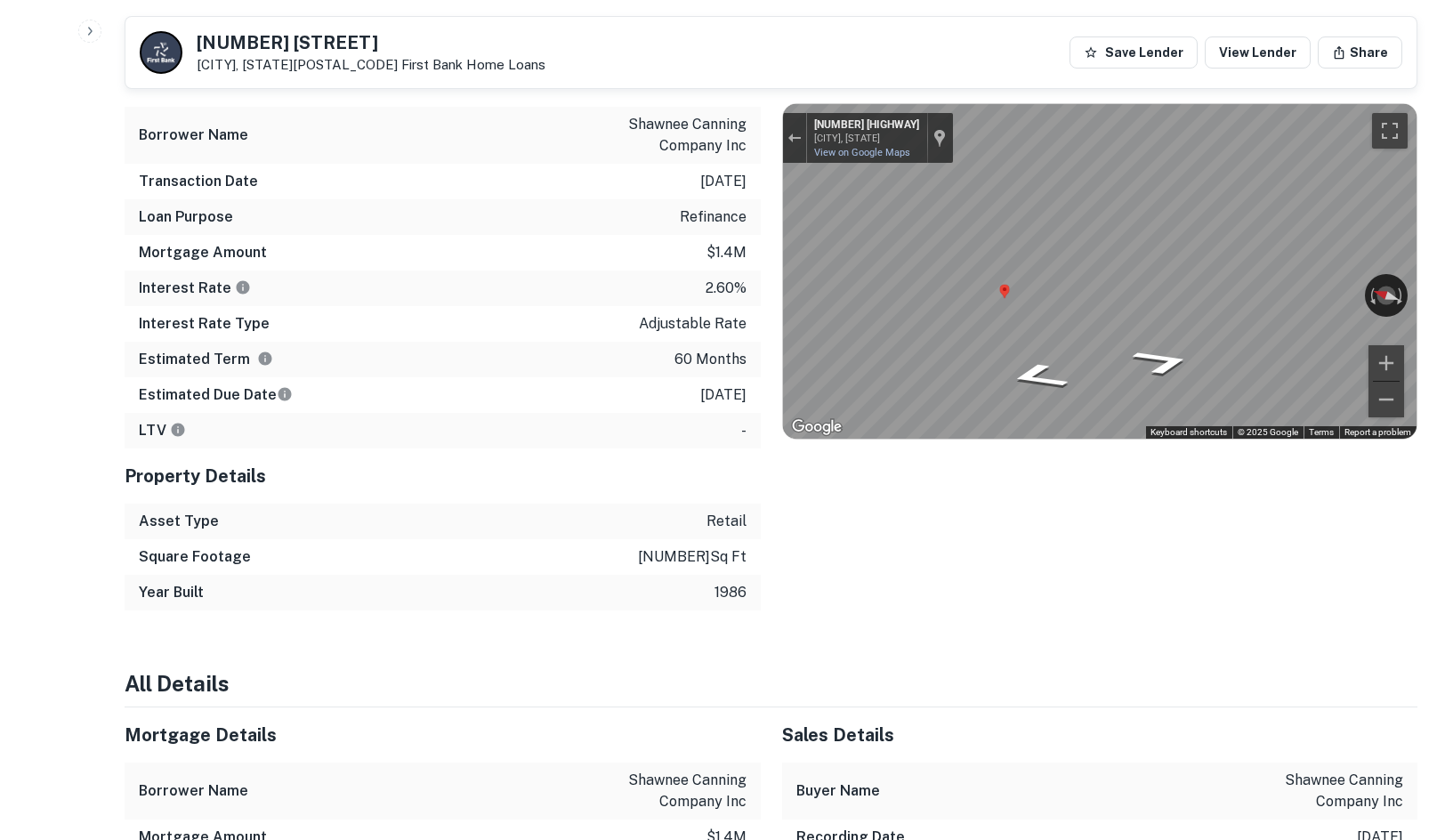 click on "Location ← Move left → Move right ↑ Move up ↓ Move down + Zoom in - Zoom out Home Jump left by 75% End Jump right by 75% Page Up Jump up by 75% Page Down Jump down by 75% To activate drag with keyboard, press Alt + Enter. Once in keyboard drag state, use the arrow keys to move the marker. To complete the drag, press the Enter key. To cancel, press Escape. Loading... Map Terrain Satellite Labels Keyboard shortcuts Map Data Imagery ©2025 Airbus, CNES / Airbus, Maxar Technologies, U.S. Geological Survey Imagery ©2025 Airbus, CNES / Airbus, Maxar Technologies, U.S. Geological Survey 20 m  Click to toggle between metric and imperial units Terms Report a map error                 ← Move left → Move right ↑ Move up ↓ Move down + Zoom in - Zoom out             [NUMBER] [STREET]   [CITY], [STATE]       [NUMBER] [STREET]            View on Google Maps        Custom Imagery                 This image is no longer available                                      Rotate the view          Keyboard shortcuts" at bounding box center [1089, 331] 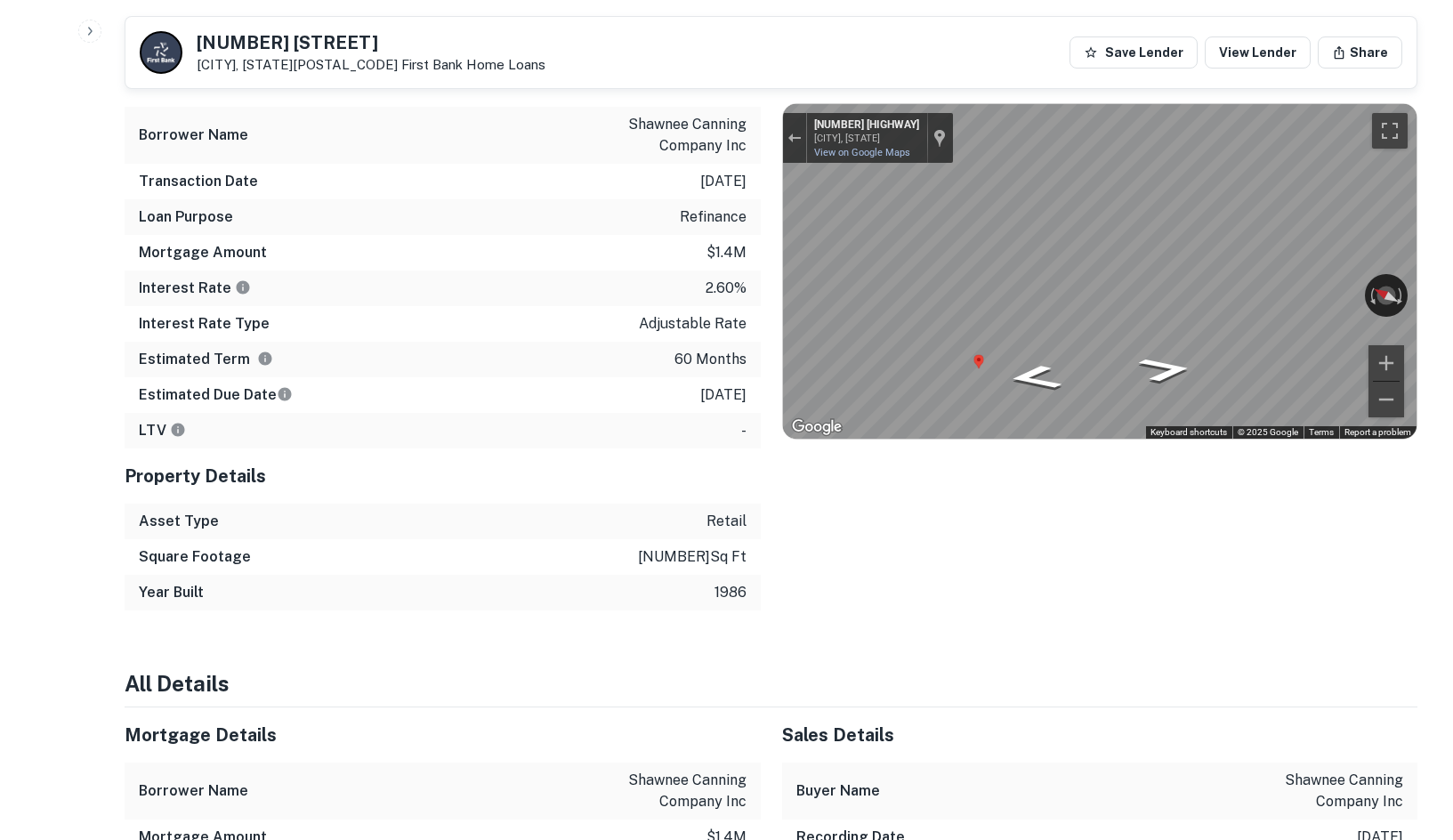 click on "Mortgage Details Borrower Name [COMPANY_NAME] Transaction Date   [DATE] Loan Purpose   refinance Mortgage Amount   $1.4m Interest Rate   2.60% Interest Rate Type   adjustable rate Estimated Term 60 months Estimated Due Date [DATE] LTV   - Property Details Asset Type retail Square Footage 6520  sq ft Year Built 1986 Location ← Move left → Move right ↑ Move up ↓ Move down + Zoom in - Zoom out Home Jump left by 75% End Jump right by 75% Page Up Jump up by 75% Page Down Jump down by 75% To activate drag with keyboard, press Alt + Enter. Once in keyboard drag state, use the arrow keys to move the marker. To complete the drag, press the Enter key. To cancel, press Escape. Loading... Map Terrain Satellite Labels Keyboard shortcuts Map Data Imagery ©2025 Airbus, CNES / Airbus, Maxar Technologies, U.S. Geological Survey Imagery ©2025 Airbus, CNES / Airbus, Maxar Technologies, U.S. Geological Survey 20 m  Click to toggle between metric and imperial units Terms Report a map error" at bounding box center (760, 331) 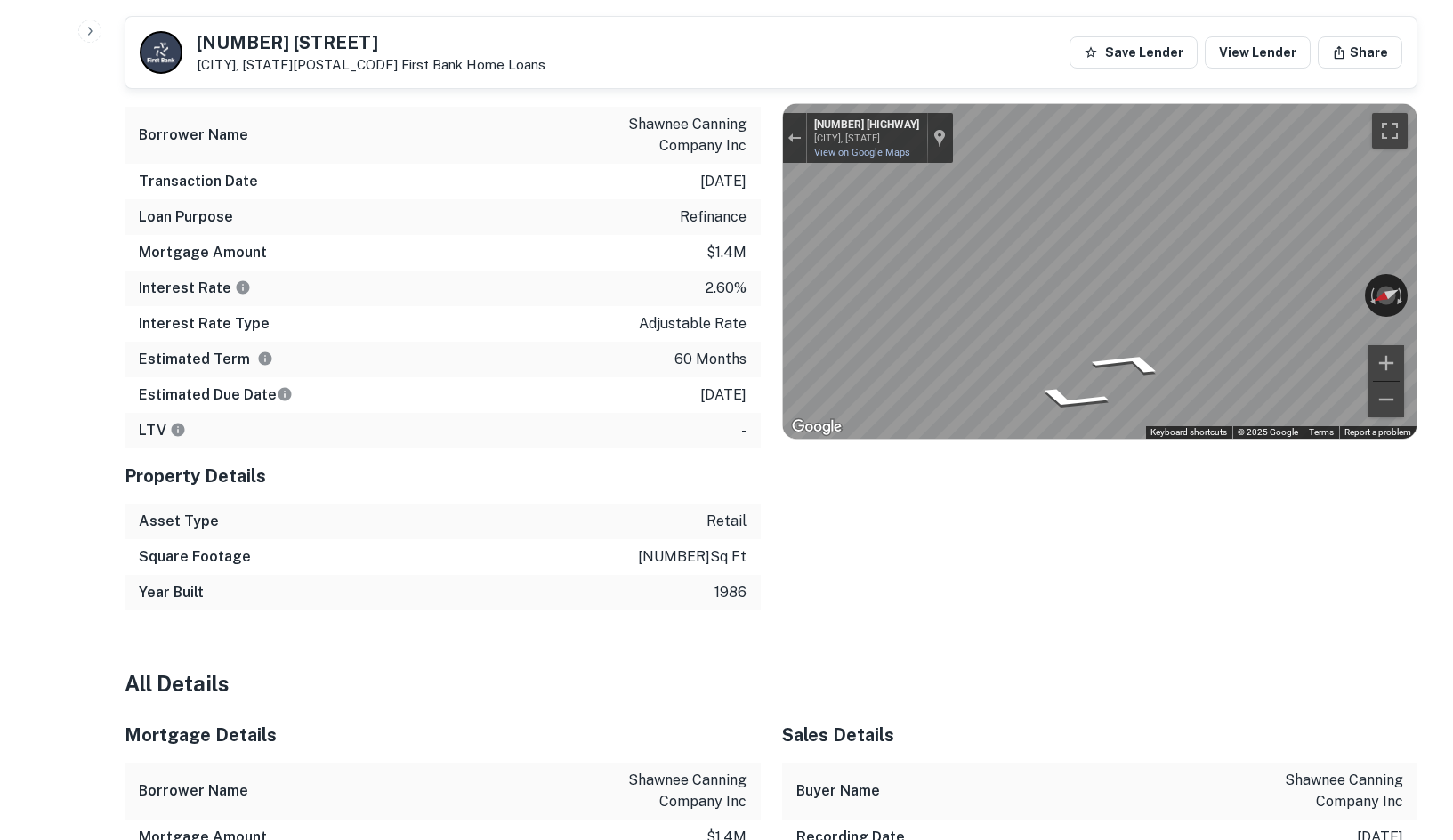 click on "Mortgage Details Borrower Name [COMPANY_NAME] Transaction Date   [DATE] Loan Purpose   refinance Mortgage Amount   $1.4m Interest Rate   2.60% Interest Rate Type   adjustable rate Estimated Term 60 months Estimated Due Date [DATE] LTV   - Property Details Asset Type retail Square Footage 6520  sq ft Year Built 1986 Location ← Move left → Move right ↑ Move up ↓ Move down + Zoom in - Zoom out Home Jump left by 75% End Jump right by 75% Page Up Jump up by 75% Page Down Jump down by 75% To activate drag with keyboard, press Alt + Enter. Once in keyboard drag state, use the arrow keys to move the marker. To complete the drag, press the Enter key. To cancel, press Escape. Loading... Map Terrain Satellite Labels Keyboard shortcuts Map Data Imagery ©2025 Airbus, CNES / Airbus, Maxar Technologies, U.S. Geological Survey Imagery ©2025 Airbus, CNES / Airbus, Maxar Technologies, U.S. Geological Survey 20 m  Click to toggle between metric and imperial units Terms Report a map error" at bounding box center (760, 331) 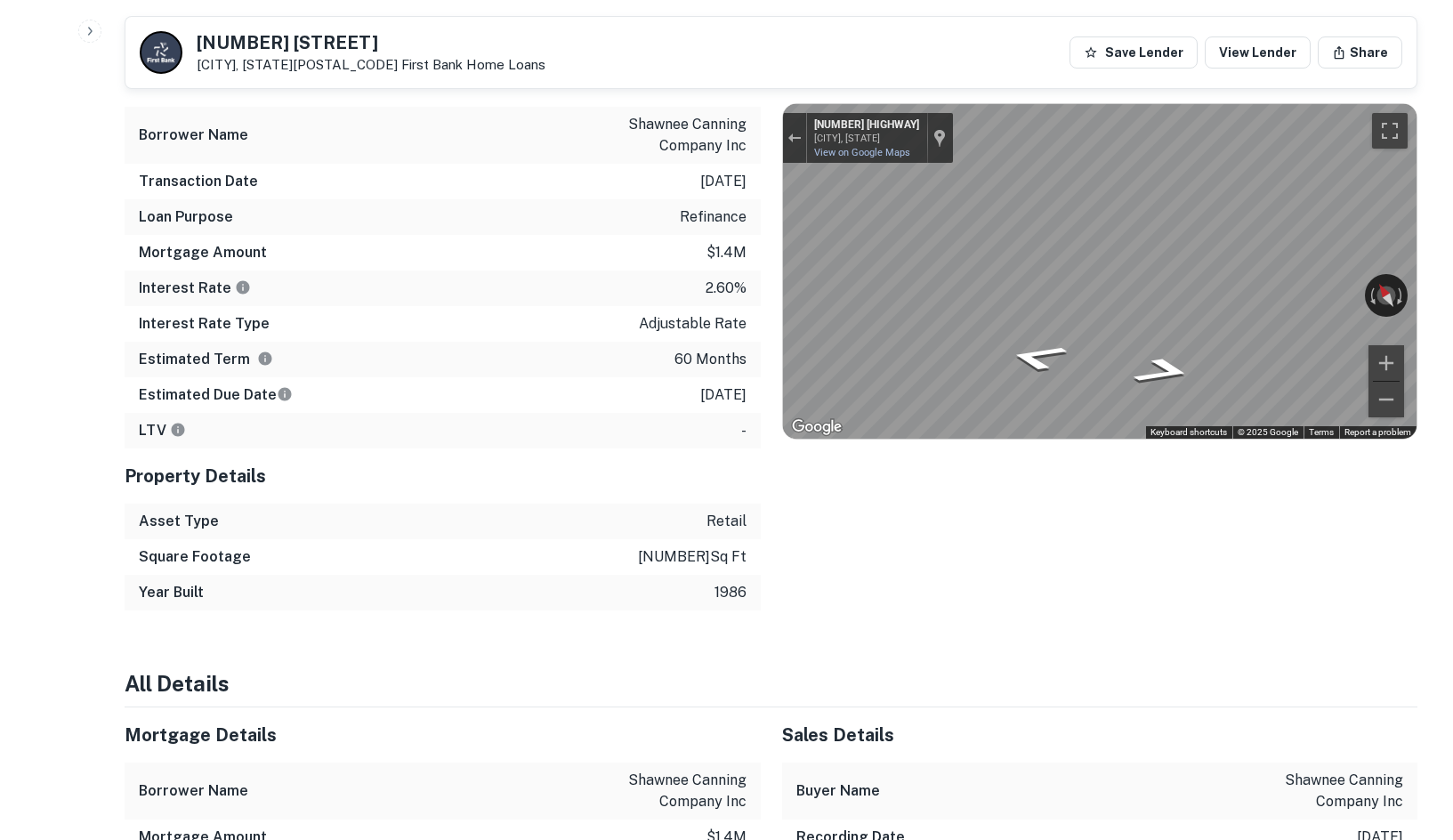 click on "Buyer Details Principals [FIRST] [LAST] Full Name [FIRST] [LAST] Company [COMPANY_NAME] Title Owner Email [EMAIL] Phone (Direct) [PHONE] Phone (Mobile) [PHONE] Phone (Corporate) [PHONE] Address [NUMBER] [STREET], [CITY], [STATE]-[POSTAL_CODE]  Borrower Address [NUMBER] [STREET], [CITY], [STATE]-[POSTAL_CODE] [FIRST] [LAST] Full Name [FIRST] [LAST] Company [COMPANY_NAME] Title Vice President Phone (Mobile) [PHONE] LinkedIn URL View Link Address [CITY], [STATE]-[POSTAL_CODE]  Borrower Address [NUMBER] [STREET], [CITY], [STATE]-[POSTAL_CODE] [FIRST] [LAST] Full Name [FIRST] [LAST] Company [COMPANY_NAME] Title Vice President Phone (Mobile) [PHONE] LinkedIn URL View Link Address" at bounding box center [726, -1271] 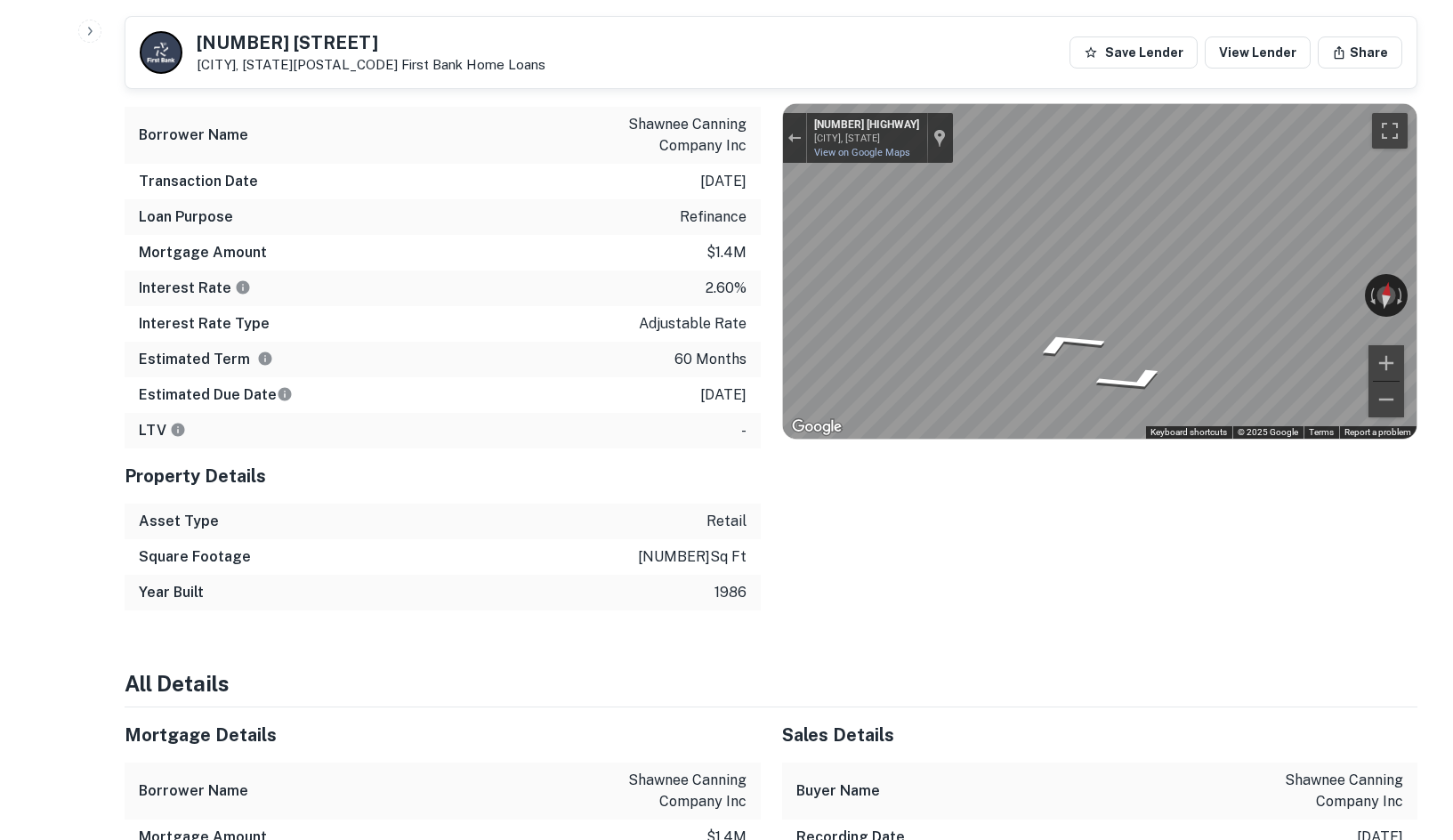 scroll, scrollTop: 0, scrollLeft: 0, axis: both 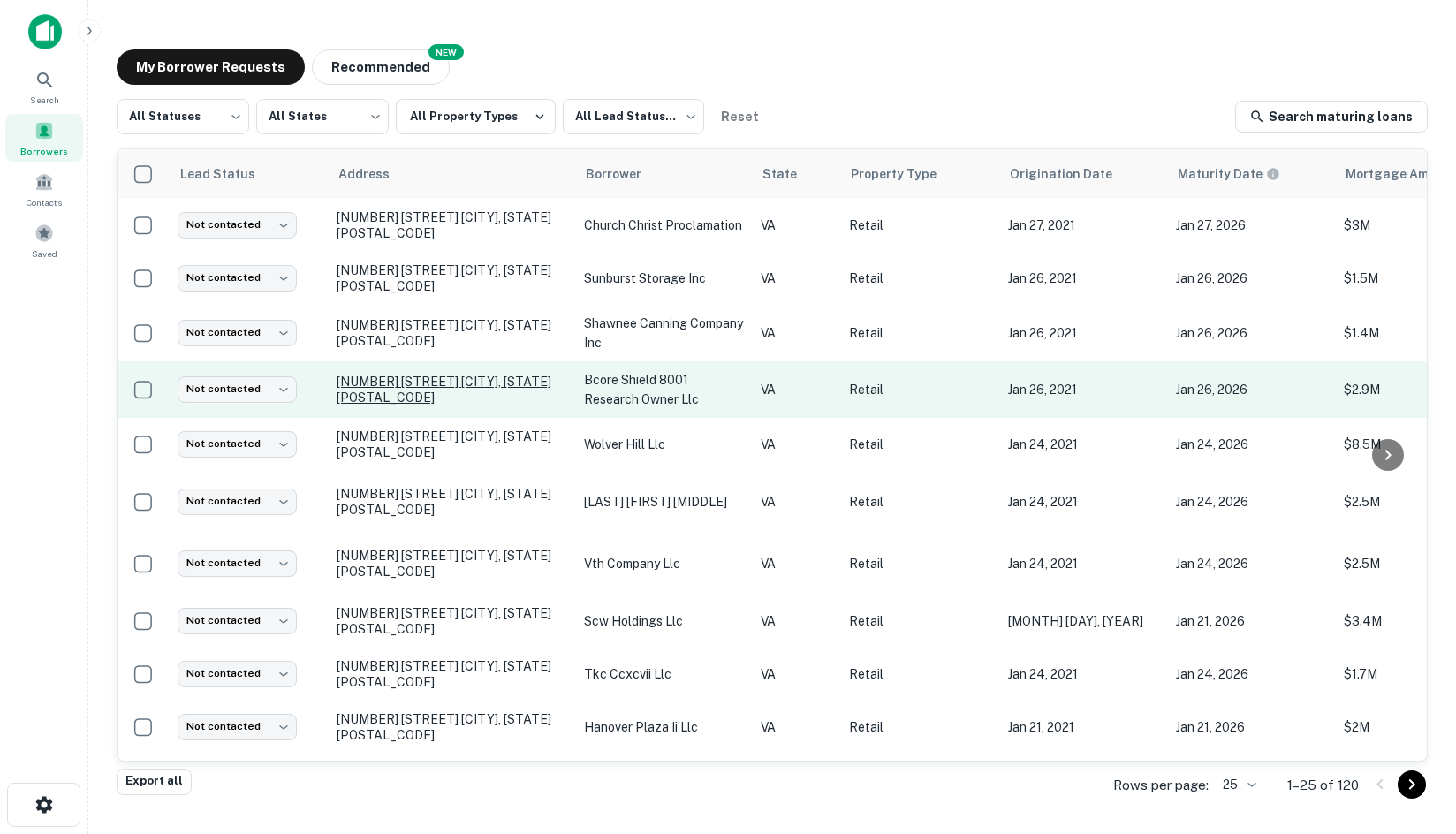 click on "[NUMBER] [STREET] [CITY], [STATE][POSTAL_CODE]" at bounding box center [451, 390] 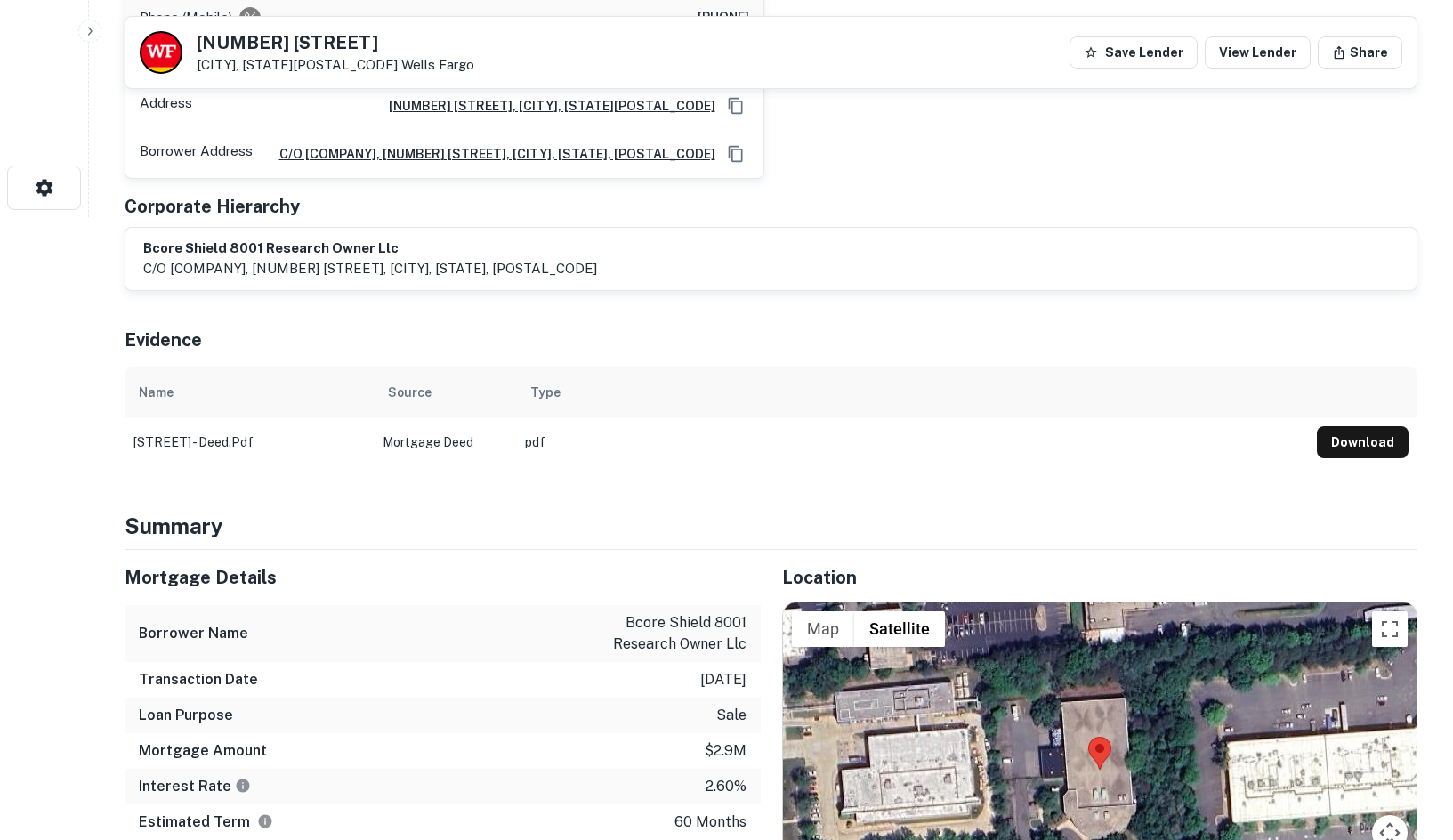 scroll, scrollTop: 890, scrollLeft: 0, axis: vertical 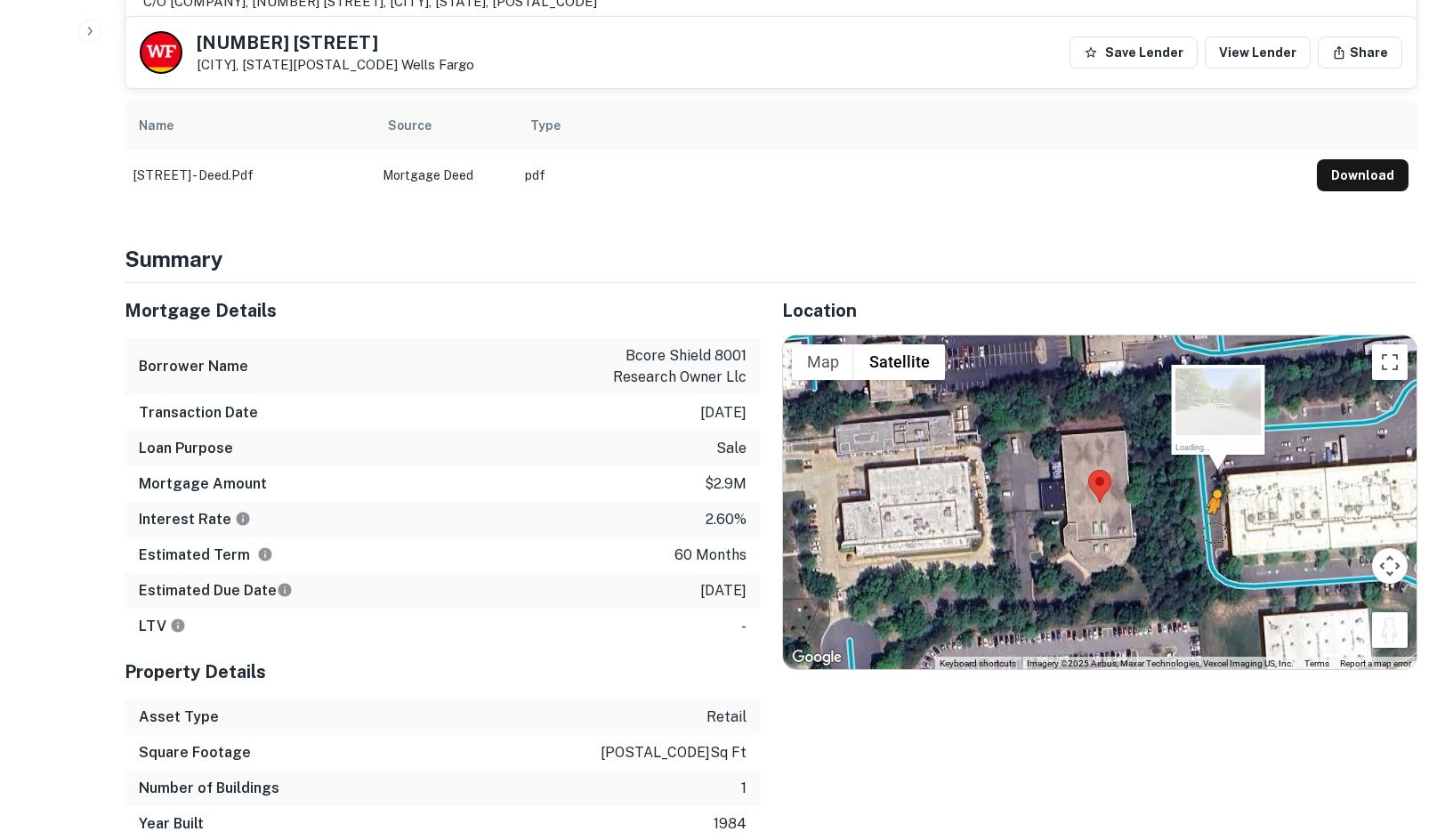 drag, startPoint x: 1405, startPoint y: 658, endPoint x: 1207, endPoint y: 538, distance: 231.52538 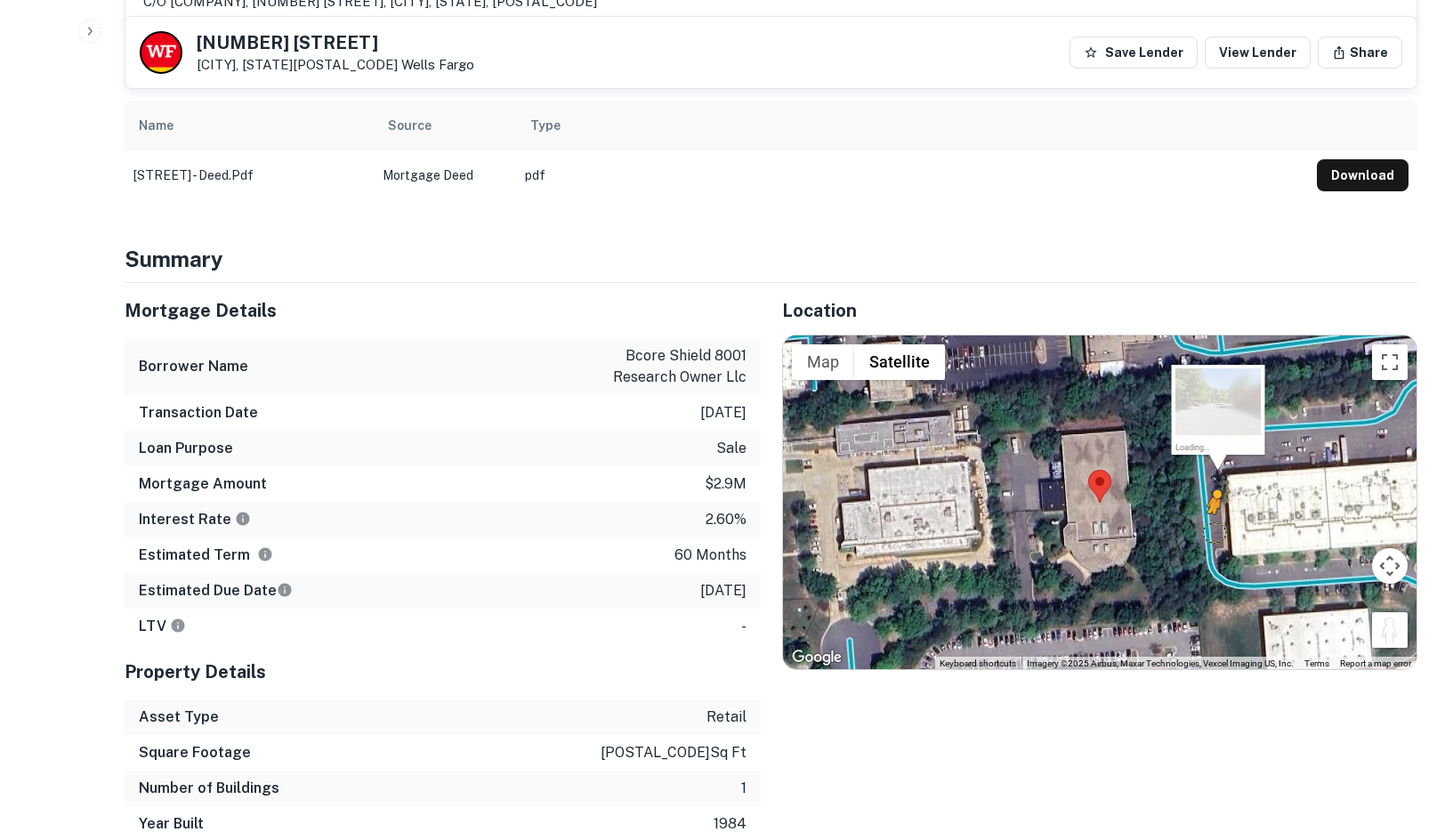 click on "To activate drag with keyboard, press Alt + Enter. Once in keyboard drag state, use the arrow keys to move the marker. To complete the drag, press the Enter key. To cancel, press Escape. Loading... Map Terrain Satellite Labels Keyboard shortcuts Map Data Imagery ©2025 Airbus, Maxar Technologies, Vexcel Imaging US, Inc. Imagery ©2025 Airbus, Maxar Technologies, Vexcel Imaging US, Inc. 20 m  Click to toggle between metric and imperial units Terms Report a map error" at bounding box center (1100, 503) 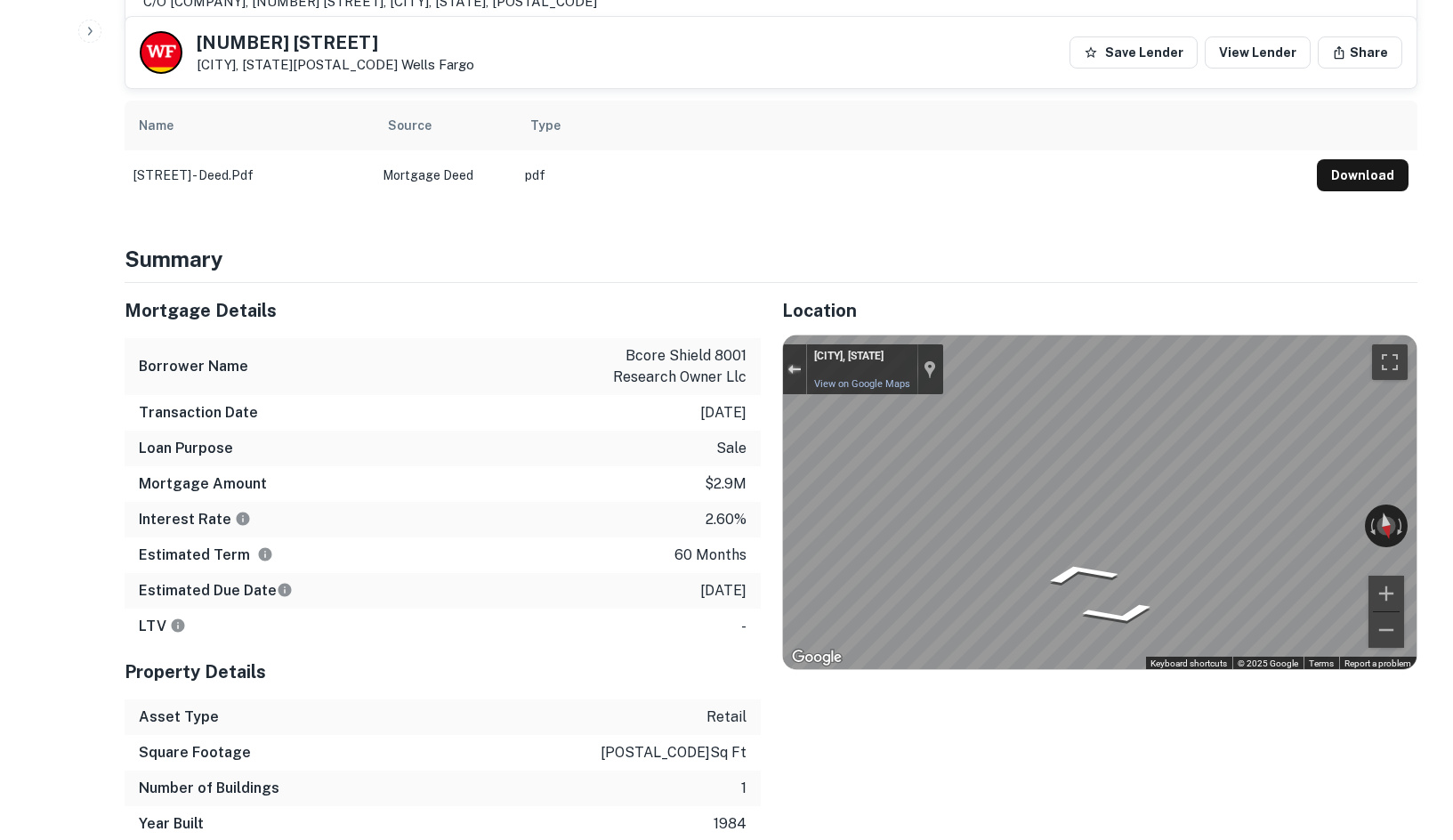 click at bounding box center [795, 368] 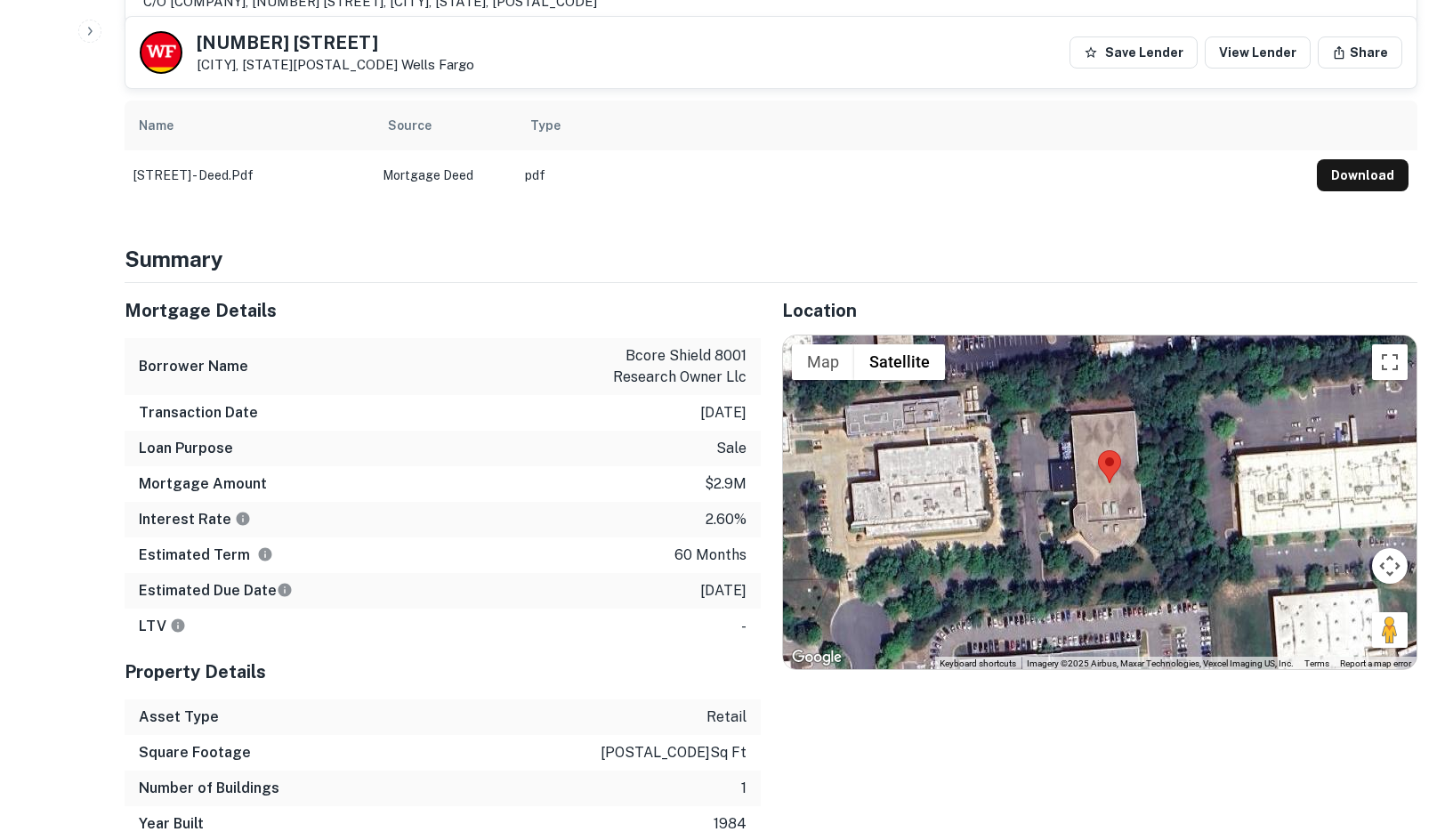 drag, startPoint x: 1054, startPoint y: 586, endPoint x: 1131, endPoint y: 505, distance: 111.75867 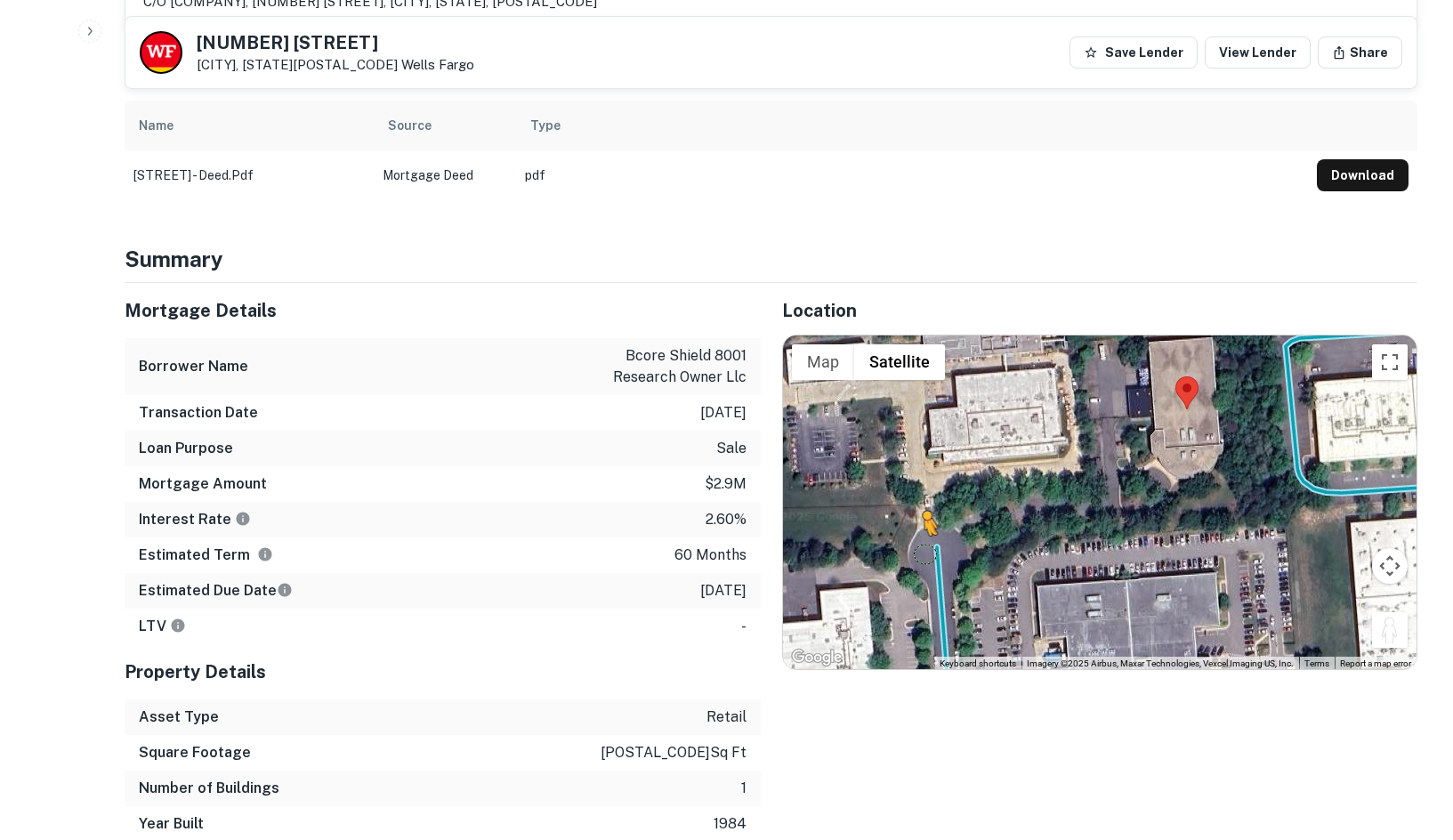 drag, startPoint x: 1384, startPoint y: 634, endPoint x: 924, endPoint y: 569, distance: 464.56969 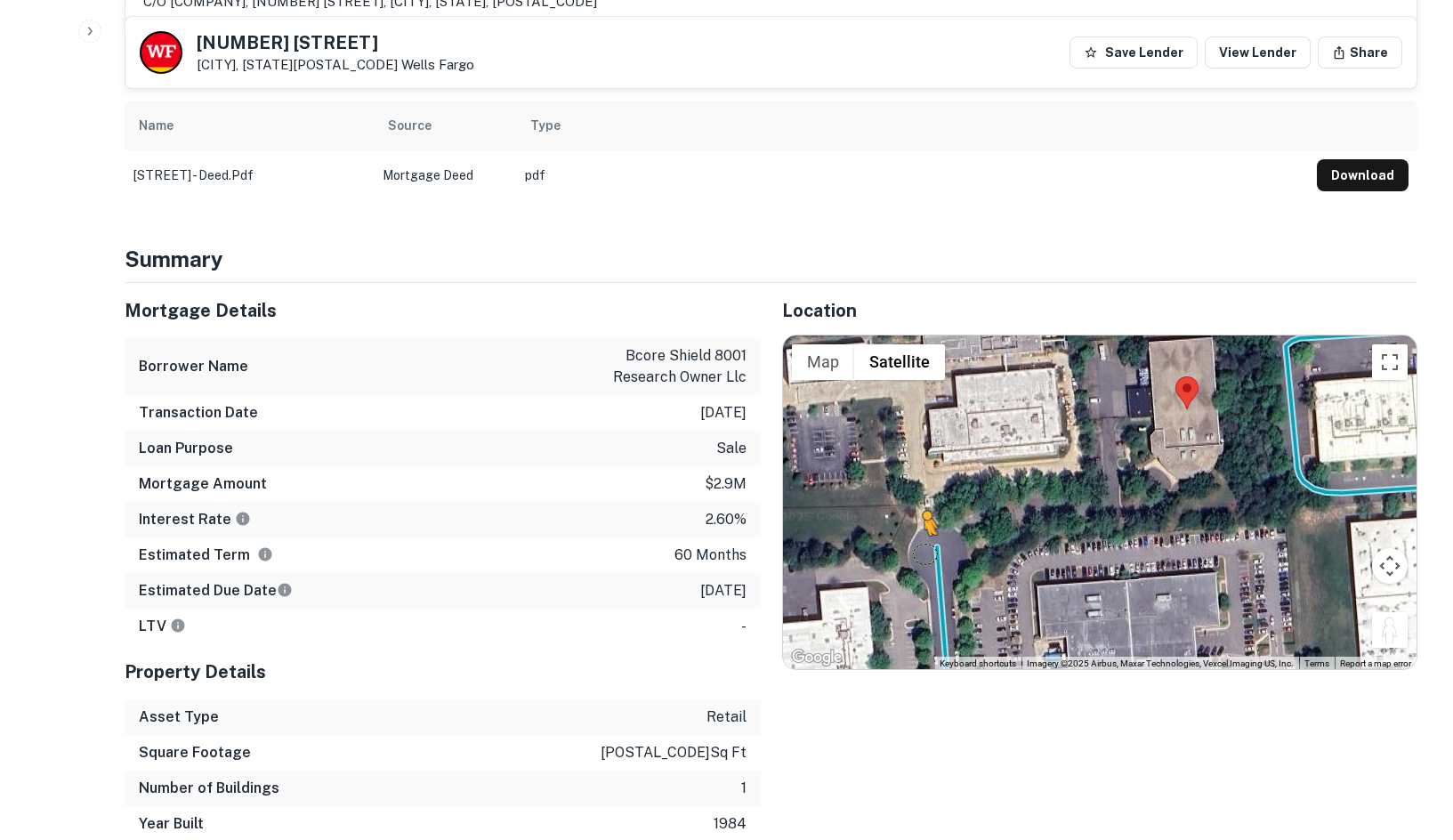 click on "To activate drag with keyboard, press Alt + Enter. Once in keyboard drag state, use the arrow keys to move the marker. To complete the drag, press the Enter key. To cancel, press Escape. Loading... Map Terrain Satellite Labels Keyboard shortcuts Map Data Imagery ©2025 Airbus, Maxar Technologies, Vexcel Imaging US, Inc. Imagery ©2025 Airbus, Maxar Technologies, Vexcel Imaging US, Inc. 20 m  Click to toggle between metric and imperial units Terms Report a map error" at bounding box center (1100, 503) 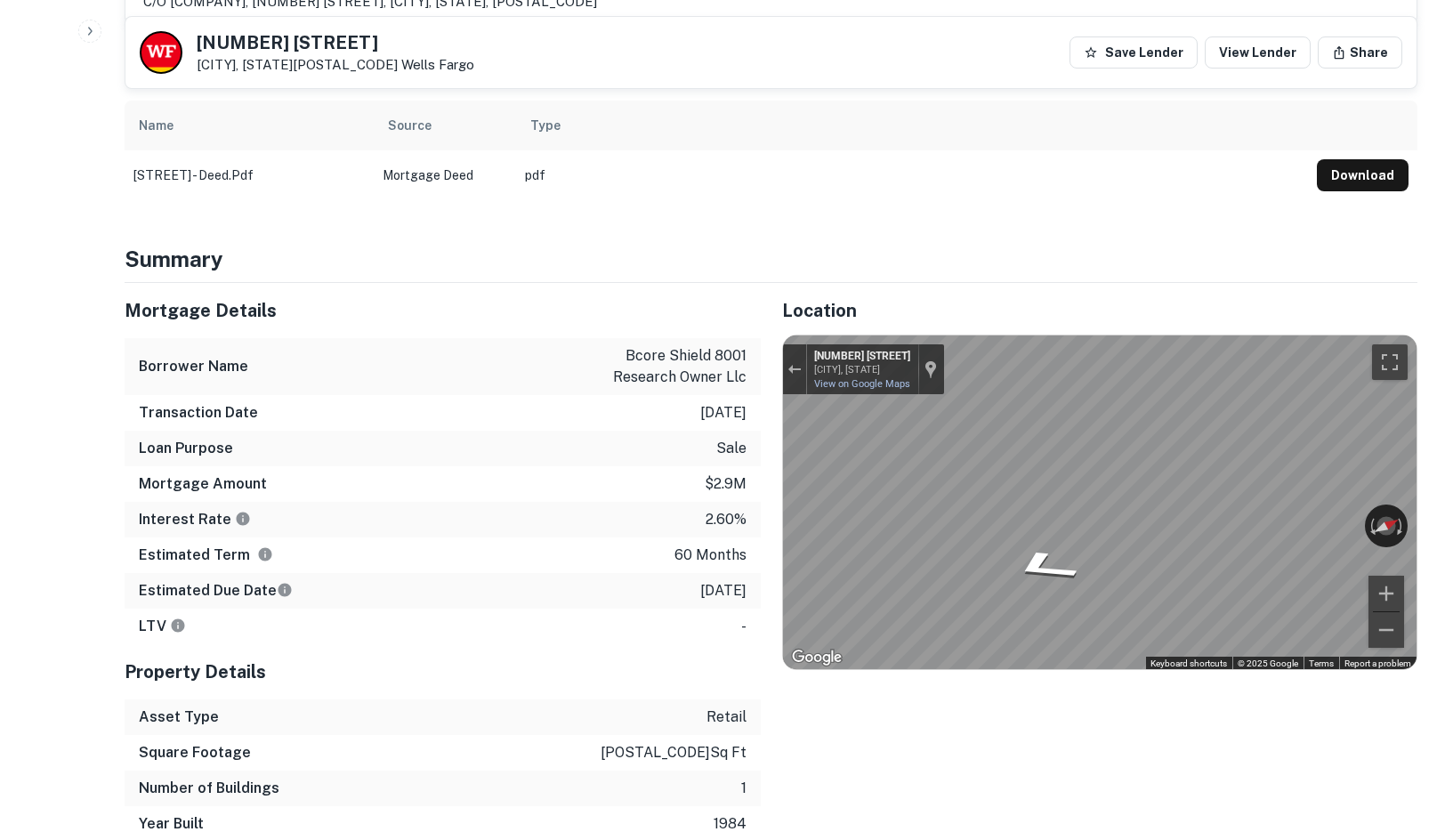 click on "Location ← Move left → Move right ↑ Move up ↓ Move down + Zoom in - Zoom out Home Jump left by 75% End Jump right by 75% Page Up Jump up by 75% Page Down Jump down by 75% To activate drag with keyboard, press Alt + Enter. Once in keyboard drag state, use the arrow keys to move the marker. To complete the drag, press the Enter key. To cancel, press Escape. Loading... Map Terrain Satellite Labels Keyboard shortcuts Map Data Imagery ©2025 Airbus, Maxar Technologies, Vexcel Imaging US, Inc. Imagery ©2025 Airbus, Maxar Technologies, Vexcel Imaging US, Inc. 20 m  Click to toggle between metric and imperial units Terms Report a map error                 ← Move left → Move right ↑ Move up ↓ Move down + Zoom in - Zoom out             [NUMBER] [STREET]   [CITY], [STATE]       [NUMBER] [STREET]            View on Google Maps        Custom Imagery                 This image is no longer available                                      Rotate the view          Keyboard shortcuts Map Data Terms" at bounding box center [1089, 562] 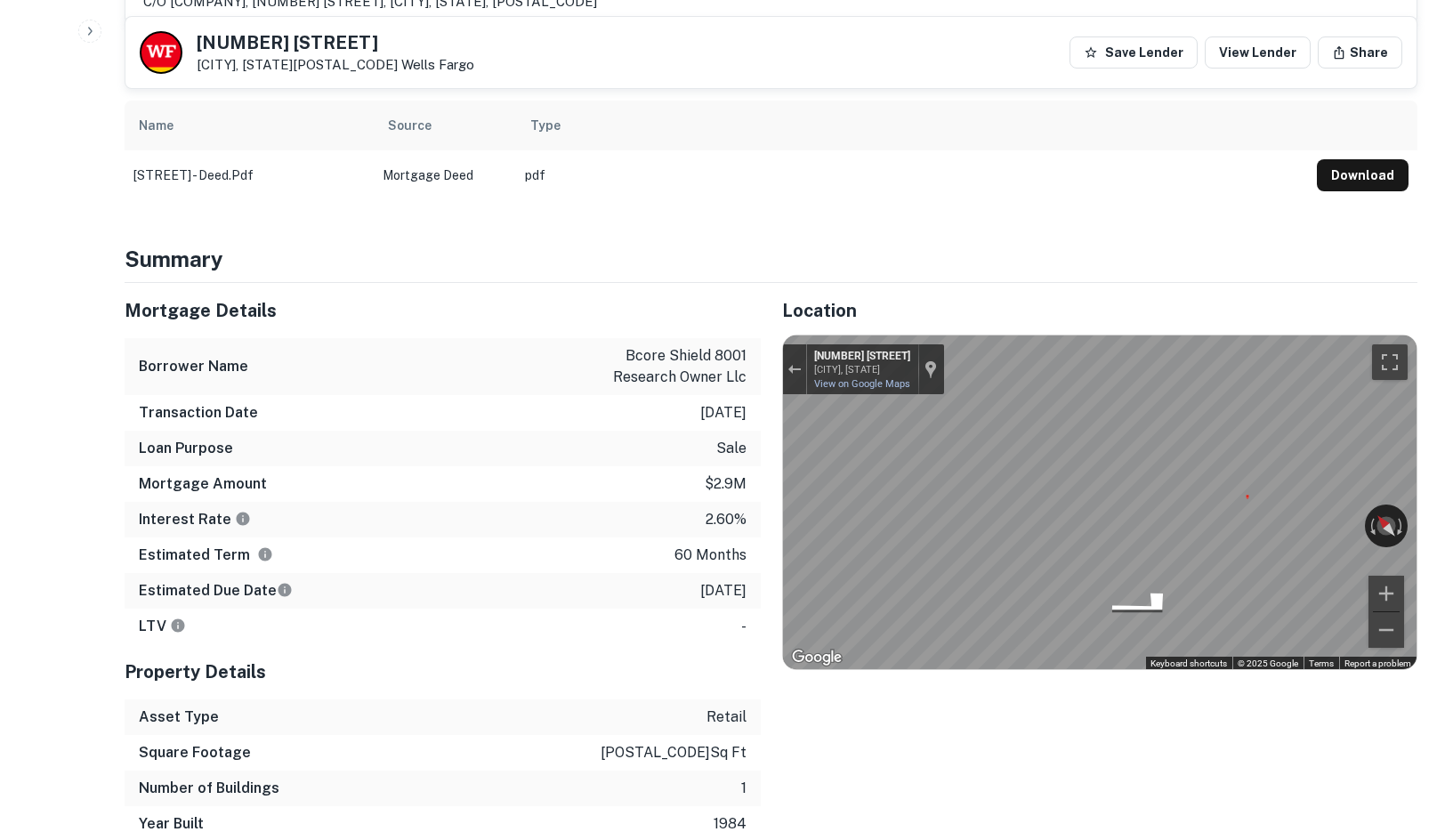click on "Mortgage Details Borrower Name [COMPANY] Transaction Date   [DATE] Loan Purpose   sale Mortgage Amount   $[NUMBER]m Interest Rate   [PERCENTAGE]% Estimated Term [NUMBER] months Estimated Due Date [DATE] LTV   - Property Details Asset Type retail Square Footage [NUMBER]  sq ft Number of Buildings [NUMBER] Year Built [NUMBER] Location ← Move left → Move right ↑ Move up ↓ Move down + Zoom in - Zoom out Home Jump left by 75% End Jump right by 75% Page Up Jump up by 75% Page Down Jump down by 75% To activate drag with keyboard, press Alt + Enter. Once in keyboard drag state, use the arrow keys to move the marker. To complete the drag, press the Enter key. To cancel, press Escape. Loading... Map Terrain Satellite Labels Keyboard shortcuts Map Data Imagery ©2025 Airbus, Maxar Technologies, Vexcel Imaging US, Inc. Imagery ©2025 Airbus, Maxar Technologies, Vexcel Imaging US, Inc. 20 m  Click to toggle between metric and imperial units Terms Report a map error                 ← Move left → Move right ↑" at bounding box center (760, 562) 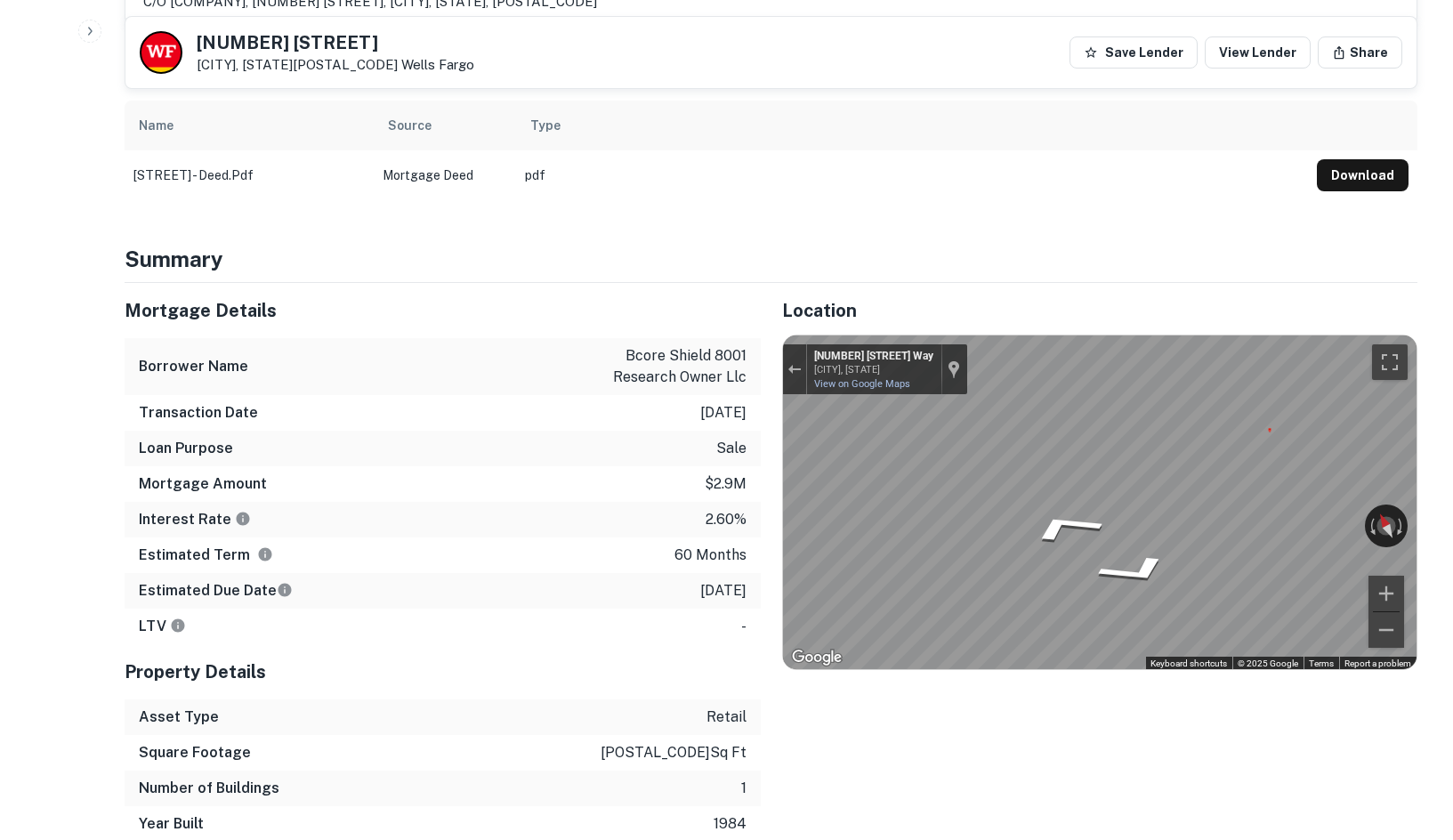 click on "Search         Borrowers         Contacts         Saved     Back to borrower requests [NUMBER] [STREET] [CITY], [STATE][POSTAL_CODE]    [COMPANY] Save Lender View Lender Share View Property Details AI fulfillment process complete.   Buyer Details Principals [FIRST] [LAST] Full Name [FIRST] [LAST] Company [COMPANY] Title [TITLE] Email [EMAIL] Phone (Direct) [PHONE] Phone (Mobile) [PHONE] Phone (Corporate) [PHONE] Address [NUMBER] [STREET], [CITY], [STATE][POSTAL_CODE]  Borrower Address c/o [COMPANY], [NUMBER] [STREET], [CITY], [STATE], [POSTAL_CODE] Corporate Hierarchy [COMPANY] c/o [COMPANY], [NUMBER] [STREET], [CITY], [STATE], [POSTAL_CODE] Evidence Name Source Type [NUMBER] [STREET] - deed.pdf Mortgage Deed pdf Download Summary Mortgage Details Borrower Name [COMPANY] Transaction Date   [DATE] Loan Purpose   sale Mortgage Amount   $[NUMBER]m Interest Rate   [PERCENTAGE]% Estimated Term [NUMBER] months [DATE] LTV" at bounding box center (726, -470) 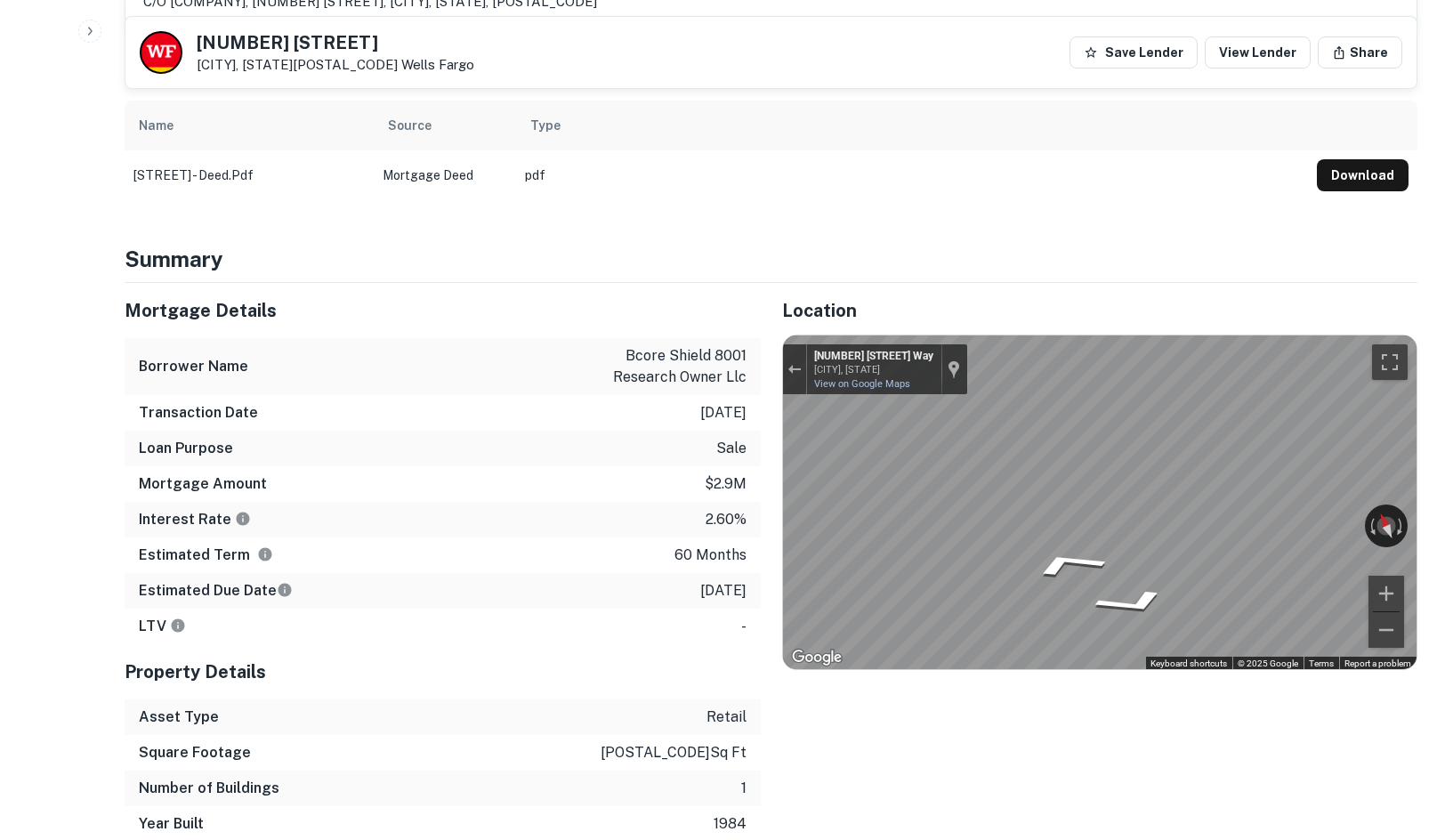 scroll, scrollTop: 0, scrollLeft: 0, axis: both 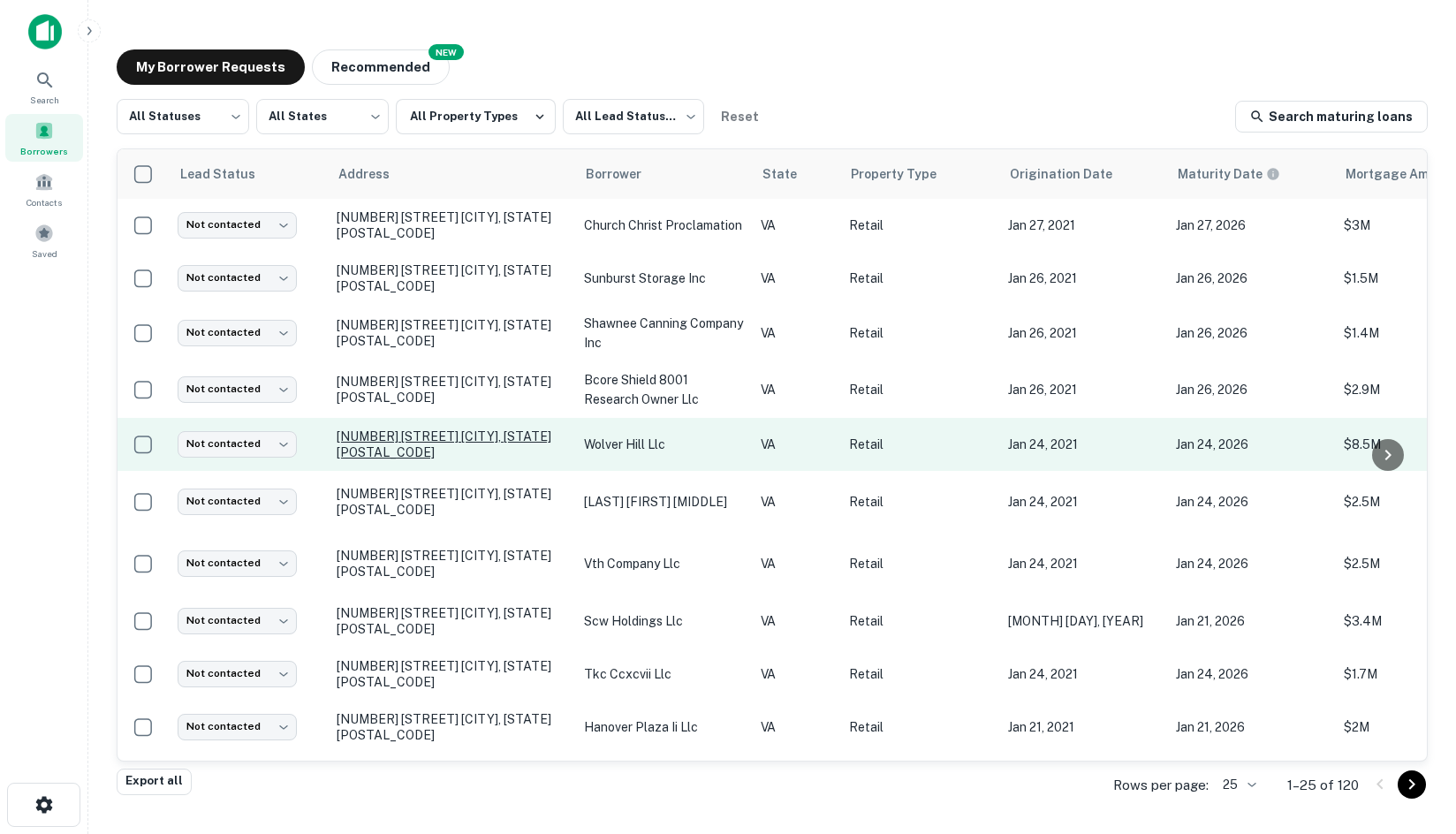click on "[NUMBER] [STREET] [CITY], [STATE][POSTAL_CODE]" at bounding box center (451, 444) 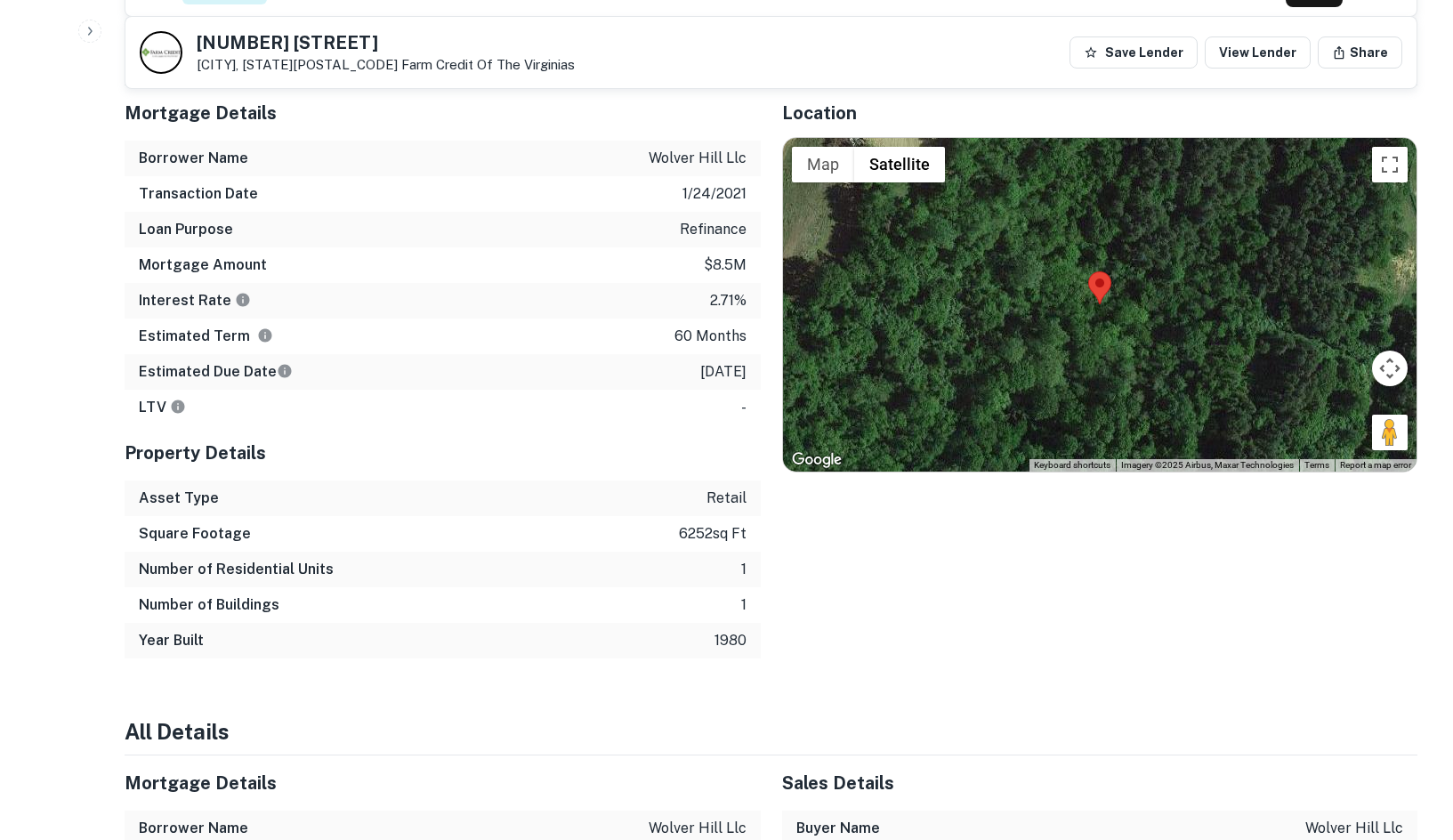 scroll, scrollTop: 1513, scrollLeft: 0, axis: vertical 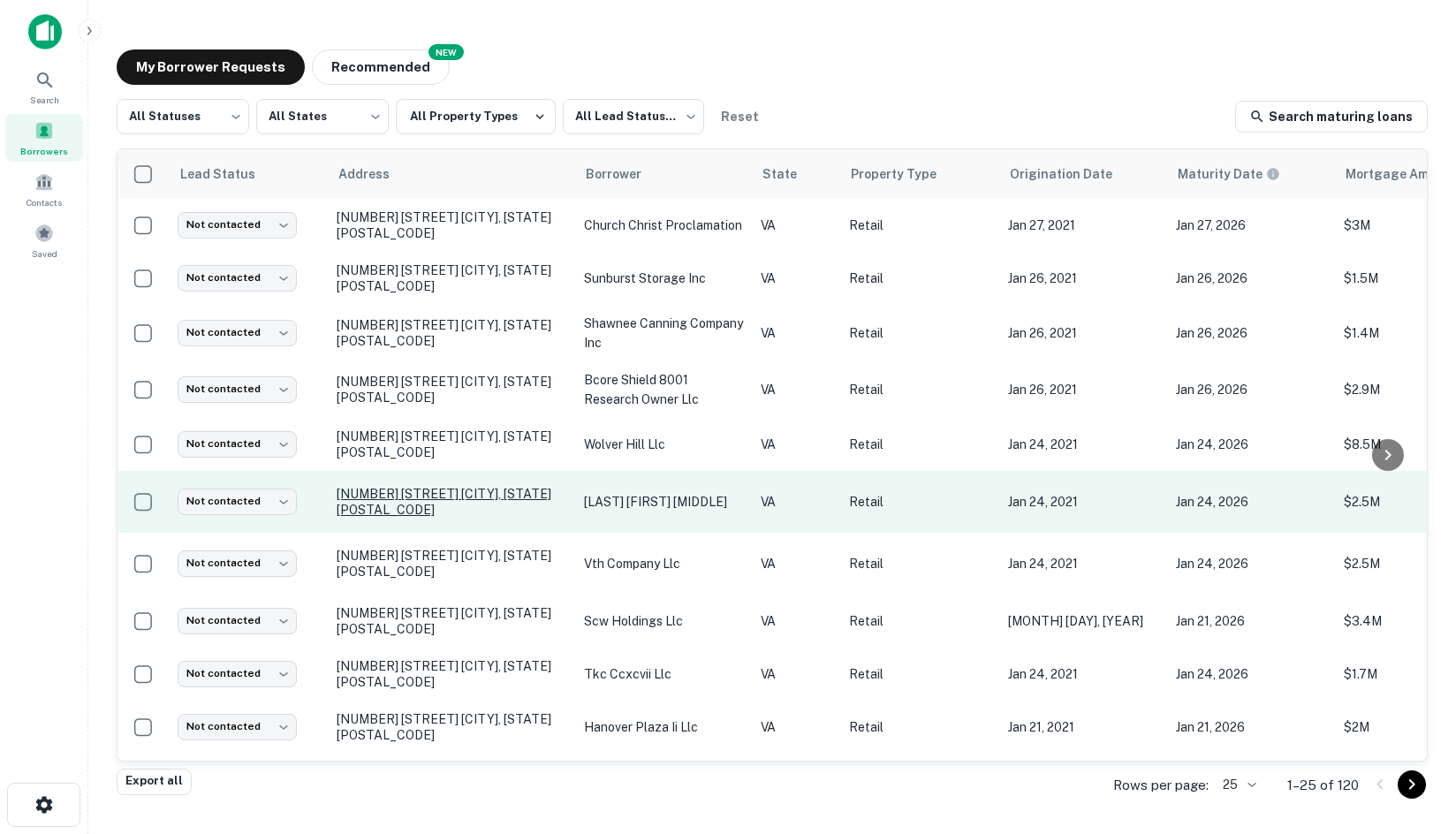 click on "[NUMBER] [STREET] [CITY], [STATE][POSTAL_CODE]" at bounding box center [451, 502] 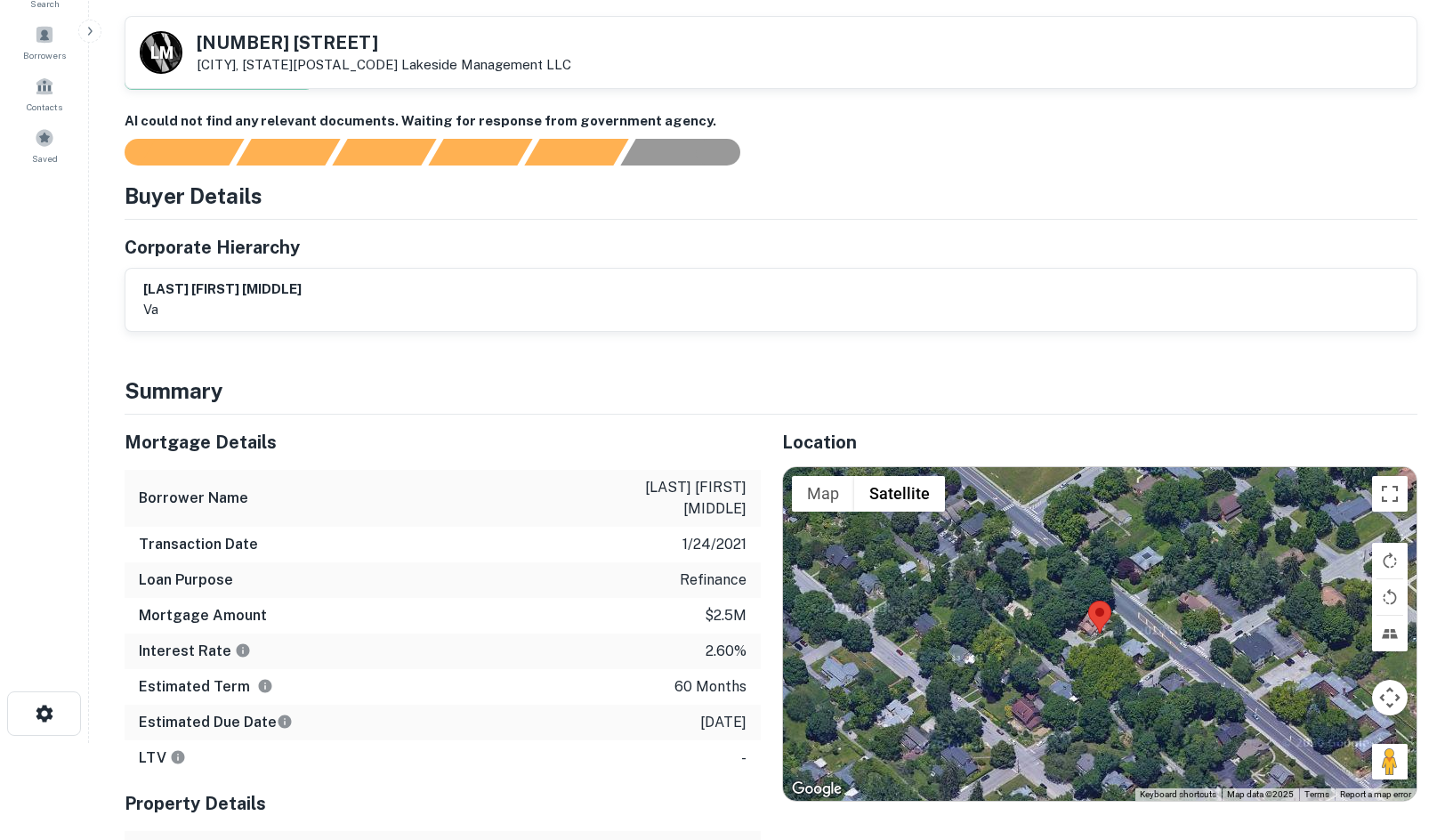 scroll, scrollTop: 356, scrollLeft: 0, axis: vertical 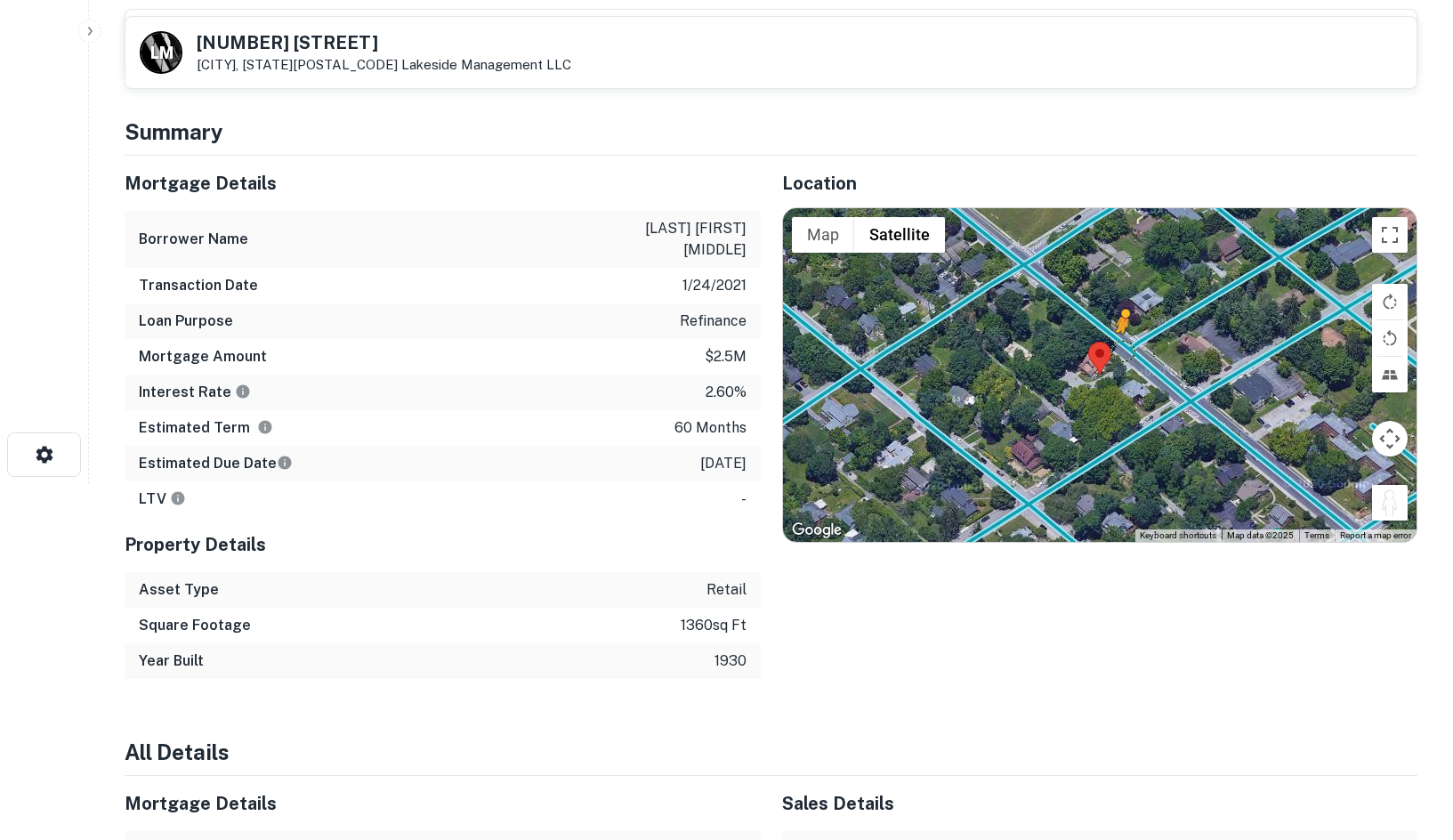 drag, startPoint x: 1400, startPoint y: 503, endPoint x: 1118, endPoint y: 346, distance: 322.75842 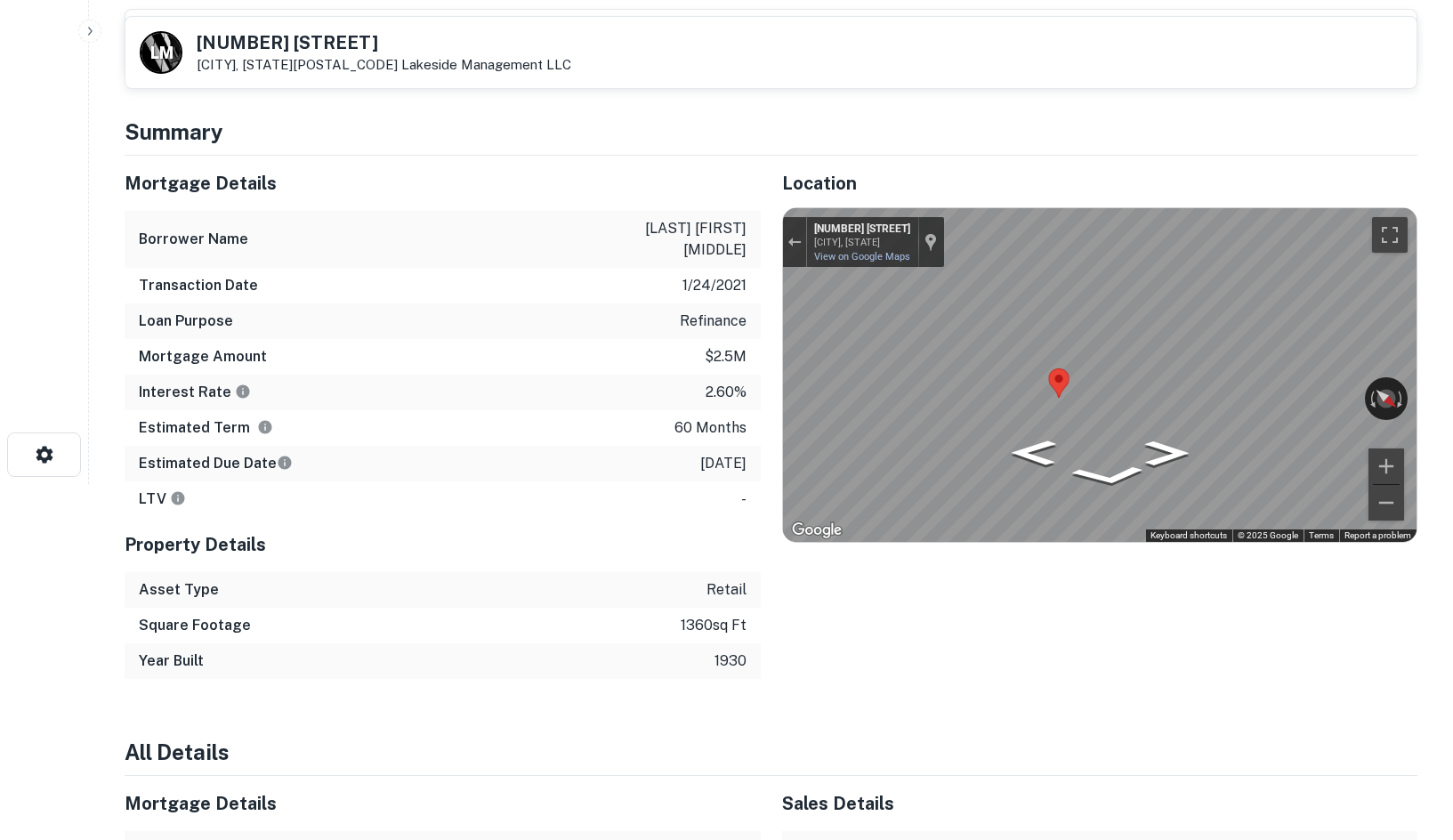 scroll, scrollTop: 0, scrollLeft: 0, axis: both 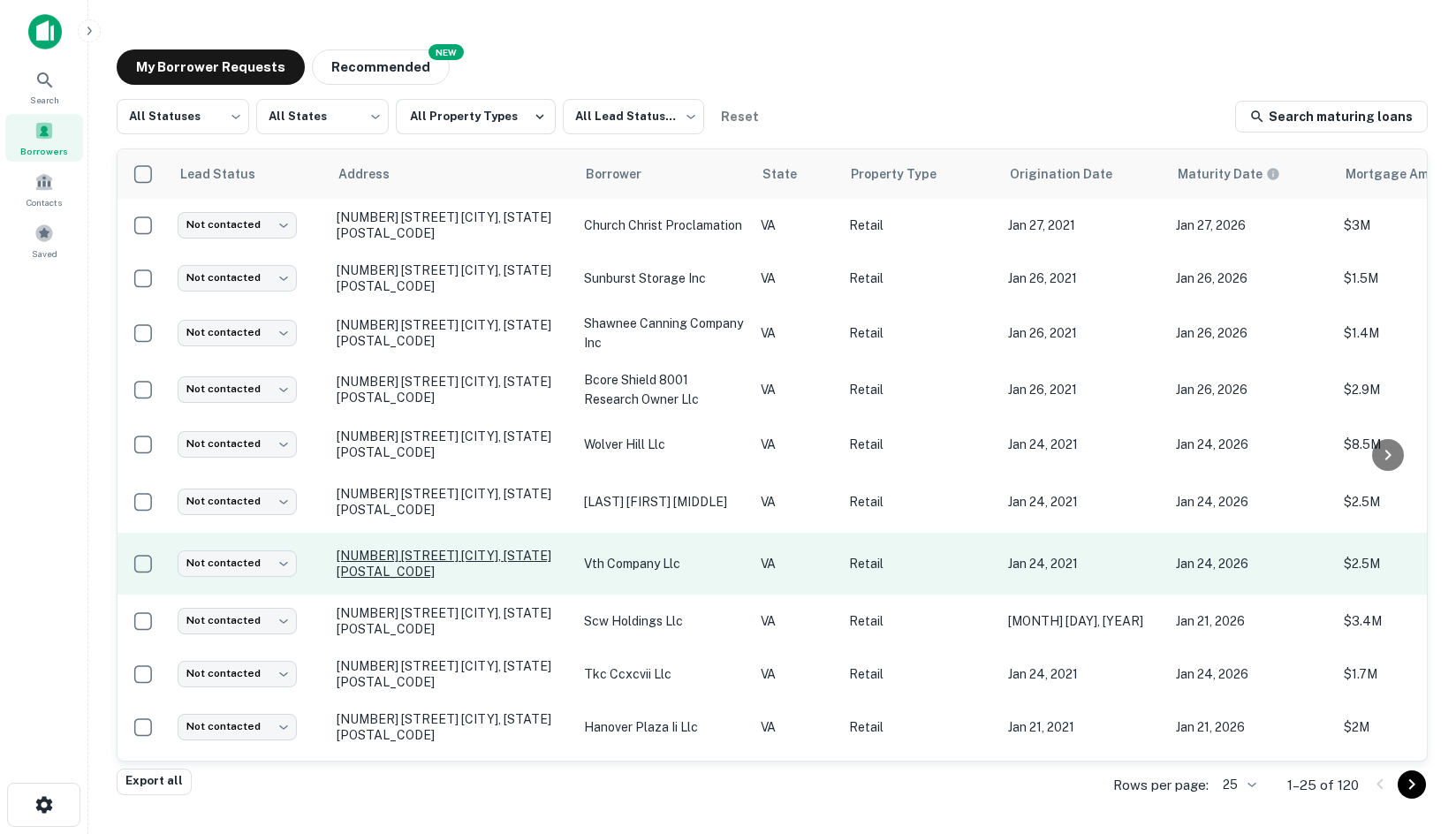 click on "[NUMBER] [STREET] [CITY], [STATE][POSTAL_CODE]" at bounding box center (451, 564) 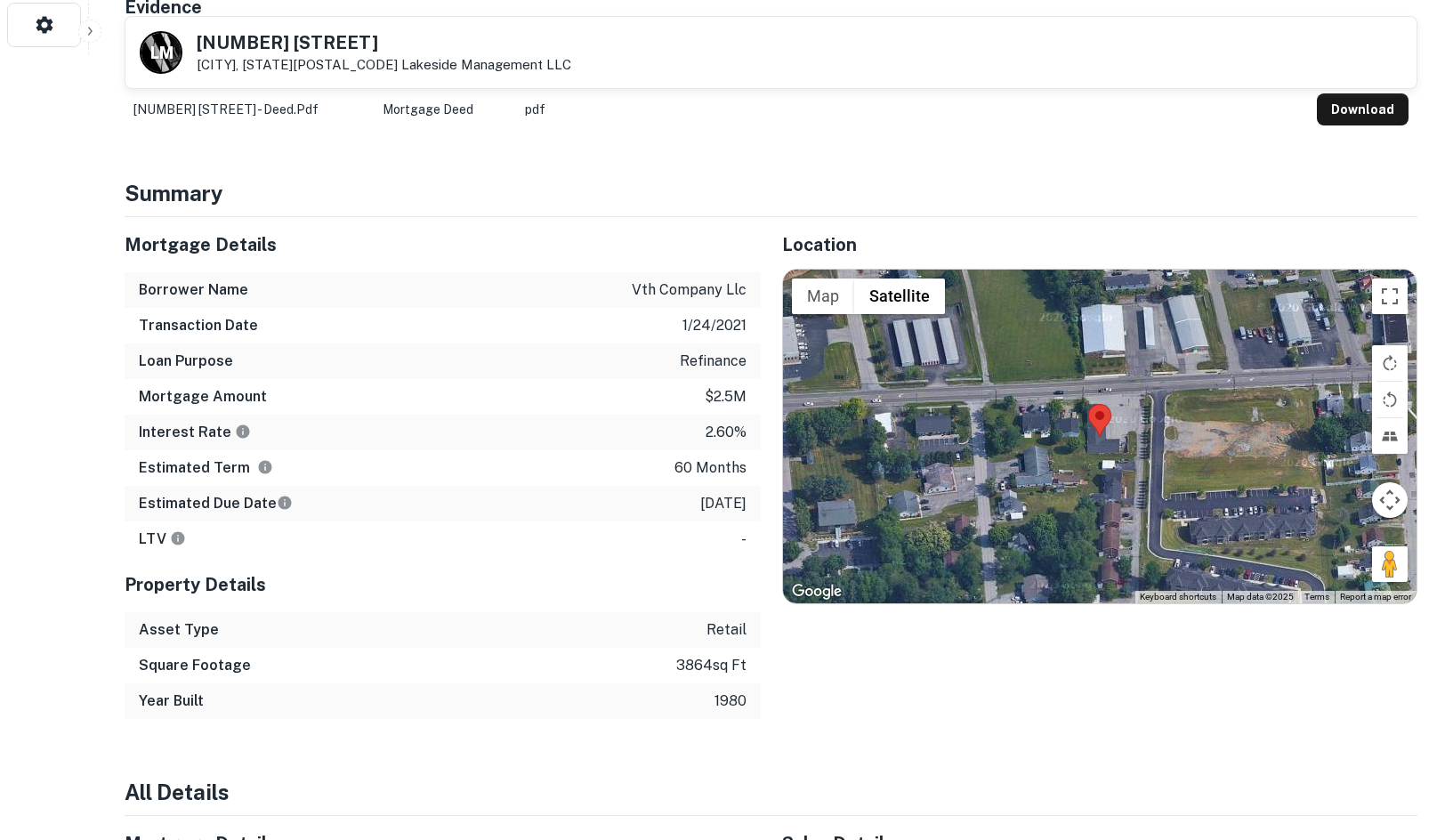 scroll, scrollTop: 801, scrollLeft: 0, axis: vertical 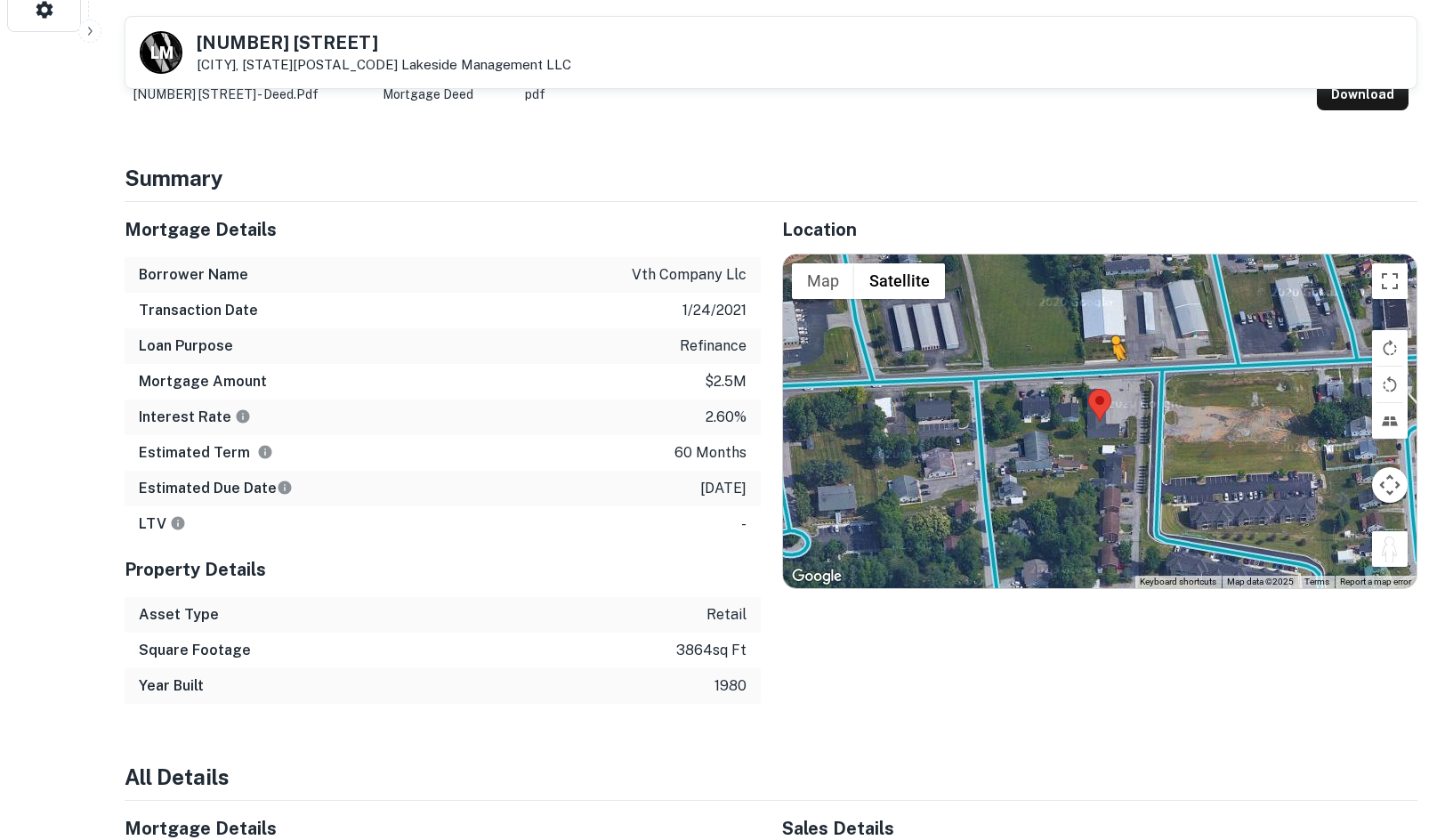 drag, startPoint x: 1399, startPoint y: 548, endPoint x: 1110, endPoint y: 376, distance: 336.31087 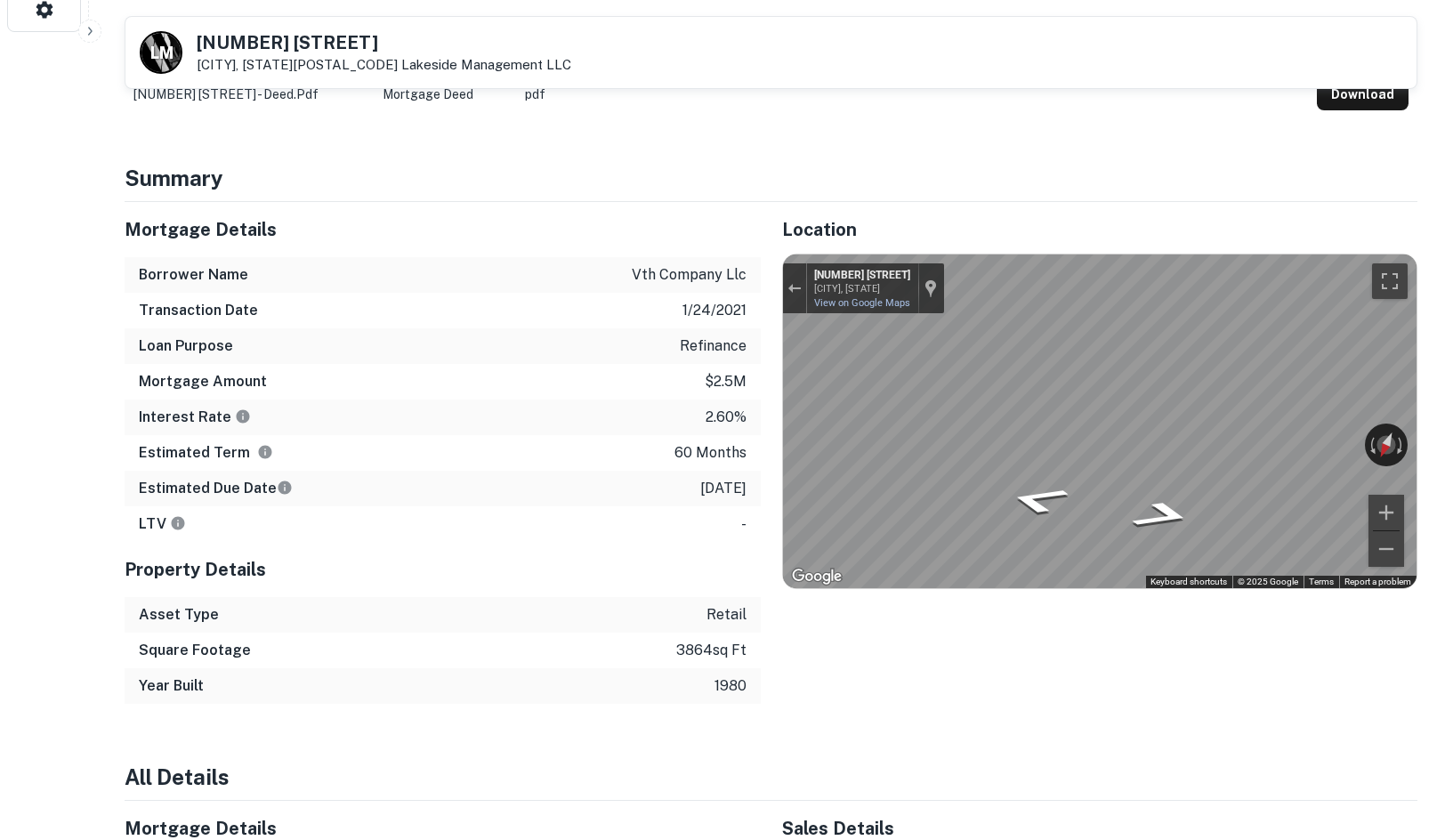 click on "Back to borrower requests L   M [NUMBER] [STREET] [CITY], [STATE][POSTAL_CODE]    Lakeside Management LLC View Property Details AI fulfillment process complete.   Buyer Details Principals [FIRST] [LAST] Full Name [FIRST] [LAST] Email [EMAIL] Phone (Direct) [PHONE] Address [NUMBER] [STREET], [CITY], [STATE][POSTAL_CODE]  Borrower Address [NUMBER] [STREET], [CITY], [STATE], [POSTAL_CODE] Corporate Hierarchy vth company, l.l.c. [NUMBER] [STREET], [CITY], [STATE], [POSTAL_CODE] Evidence Name Source Type [NUMBER] [STREET] - deed.pdf Mortgage Deed pdf Download Summary Mortgage Details Borrower Name vth company llc Transaction Date   [DATE] Loan Purpose   refinance Mortgage Amount   $2.5m Interest Rate   2.60% Estimated Term 60 months Estimated Due Date [DATE] LTV   - Property Details Asset Type retail Square Footage 3864  sq ft Year Built 1980 Location ← Move left → Move right ↑ Move up ↓ Move down + Zoom in - Zoom out Home Jump left by 75% End Jump right by 75% Page Up Jump up by 75% Page Down Loading... Map" at bounding box center (771, 726) 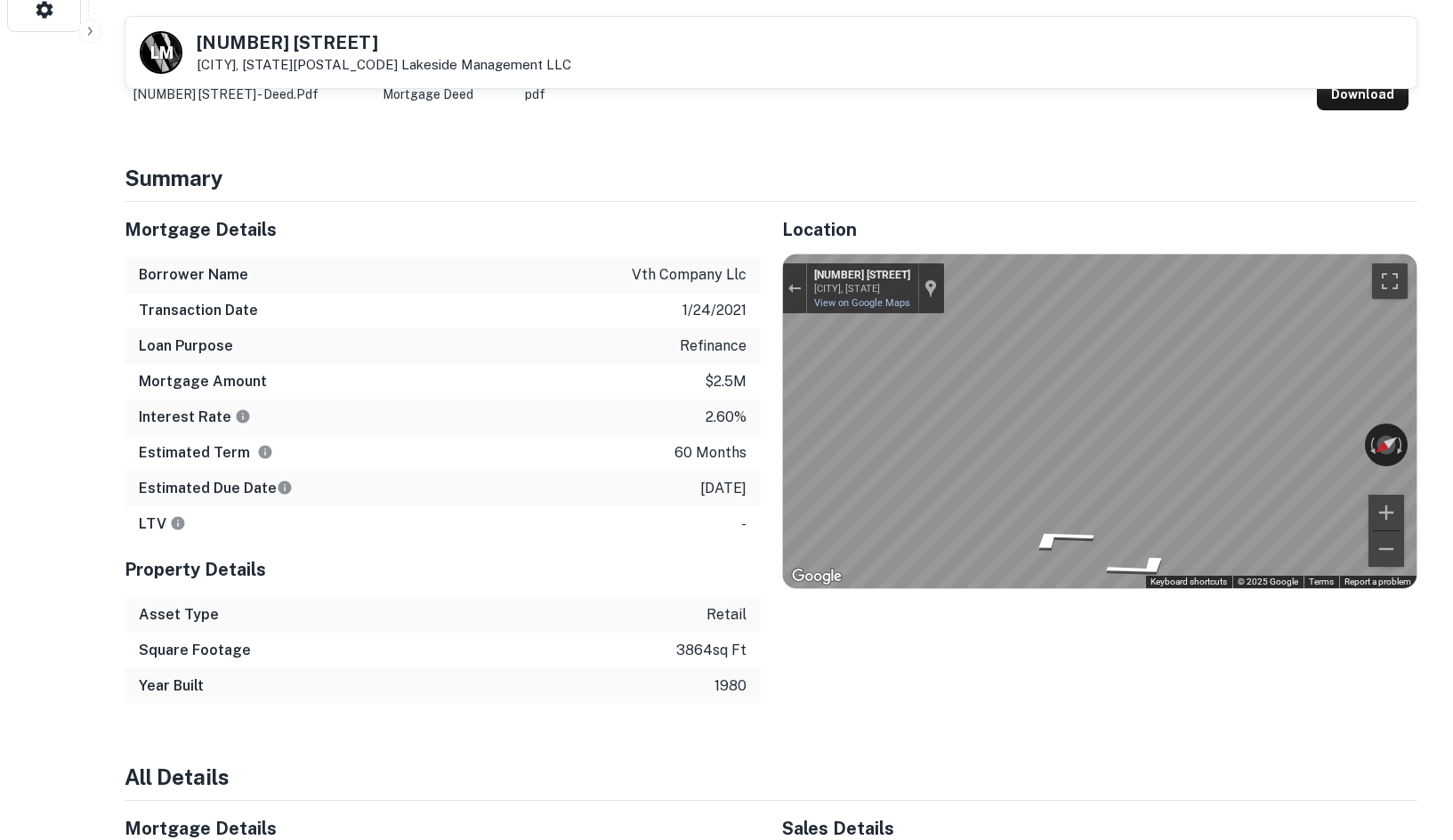 click on "Search         Borrowers         Contacts         Saved     Back to borrower requests L   M [NUMBER] [STREET] [CITY], [STATE][POSTAL_CODE]    [COMPANY] View Property Details AI fulfillment process complete.   Buyer Details Principals [FIRST] [LAST] Full Name [FIRST] [LAST] Email [EMAIL] Phone (Direct) [PHONE] Address [NUMBER] [STREET], [CITY], [STATE][POSTAL_CODE]  Borrower Address [NUMBER] [STREET], [CITY], [STATE], [POSTAL_CODE] Corporate Hierarchy [COMPANY], [STATE] [NUMBER] [STREET], [CITY], [STATE], [POSTAL_CODE] Evidence Name Source Type [NUMBER] [STREET] - deed.pdf Mortgage Deed pdf Download Summary Mortgage Details Borrower Name [COMPANY] Transaction Date   [DATE] Loan Purpose   refinance Mortgage Amount   $[NUMBER]m Interest Rate   [PERCENTAGE]% Estimated Term [NUMBER] months Estimated Due Date [DATE] LTV   - Property Details Asset Type retail Square Footage [NUMBER]  sq ft Year Built [NUMBER] Location ← Move left → Move right ↑ Move up ↓ Move down + Zoom in - Zoom out Home End Page Up Map" at bounding box center [726, -381] 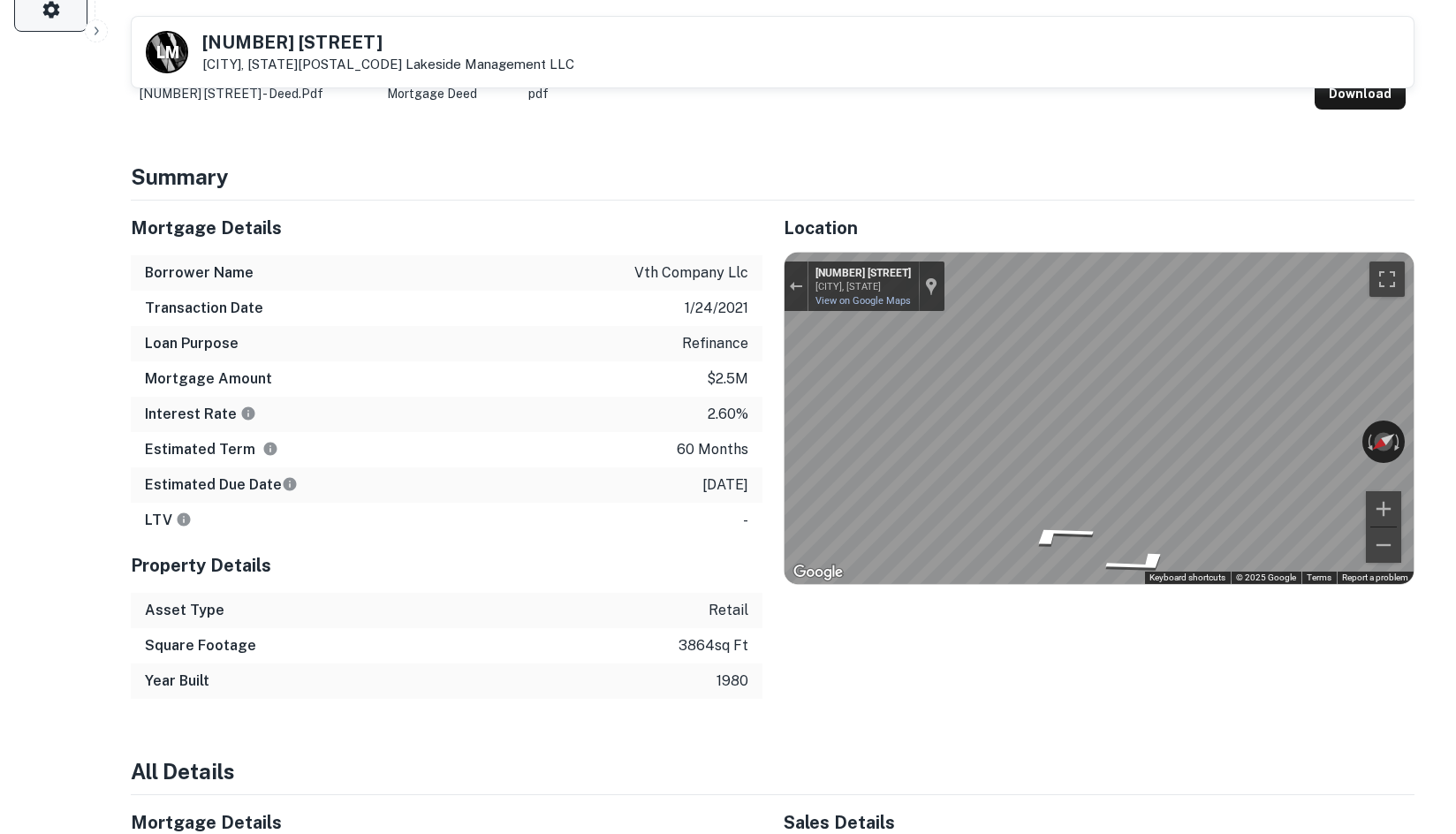 scroll, scrollTop: 0, scrollLeft: 0, axis: both 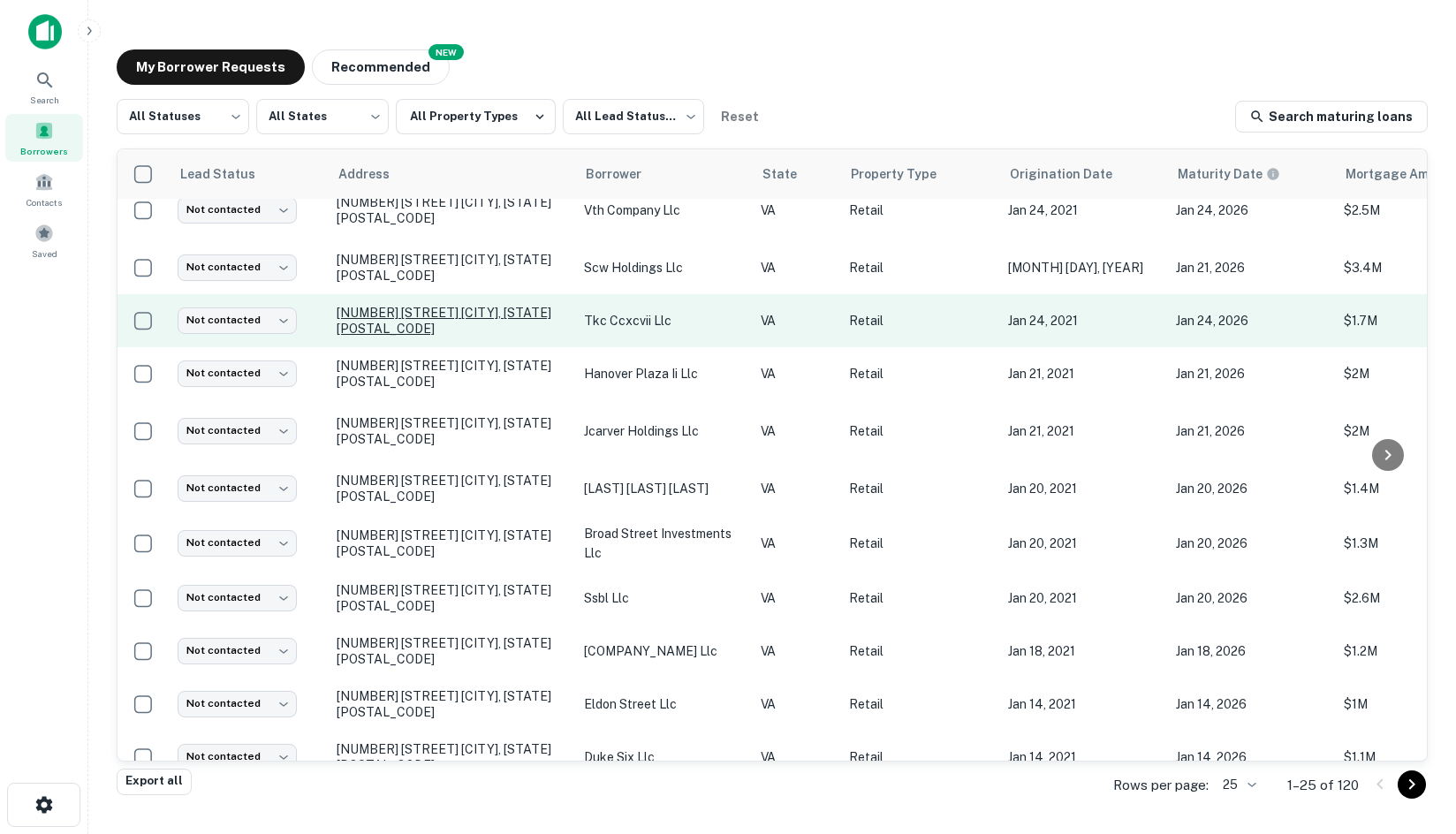 click on "[NUMBER] [STREET] [CITY], [STATE][POSTAL_CODE]" at bounding box center [451, 321] 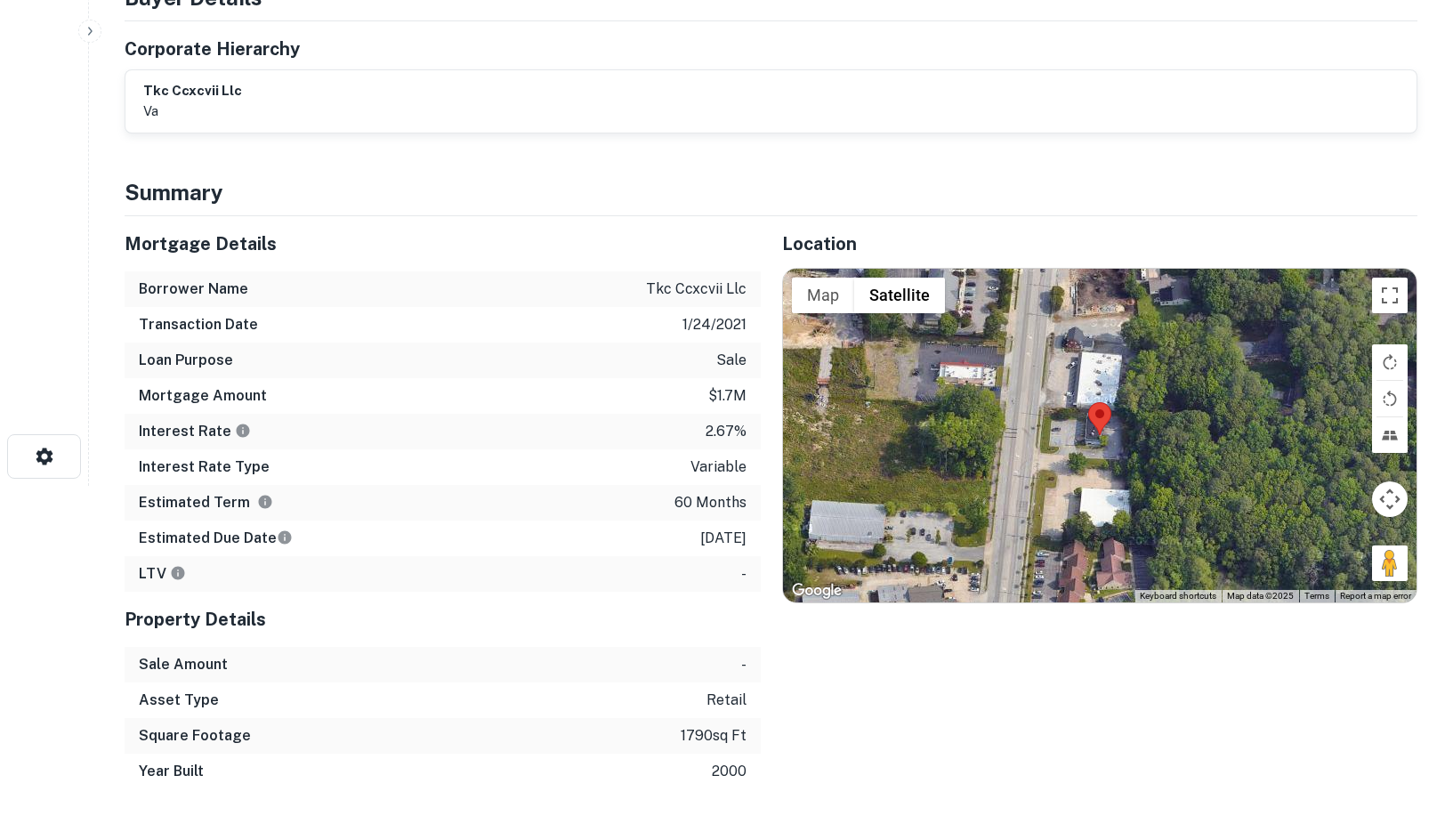 scroll, scrollTop: 356, scrollLeft: 0, axis: vertical 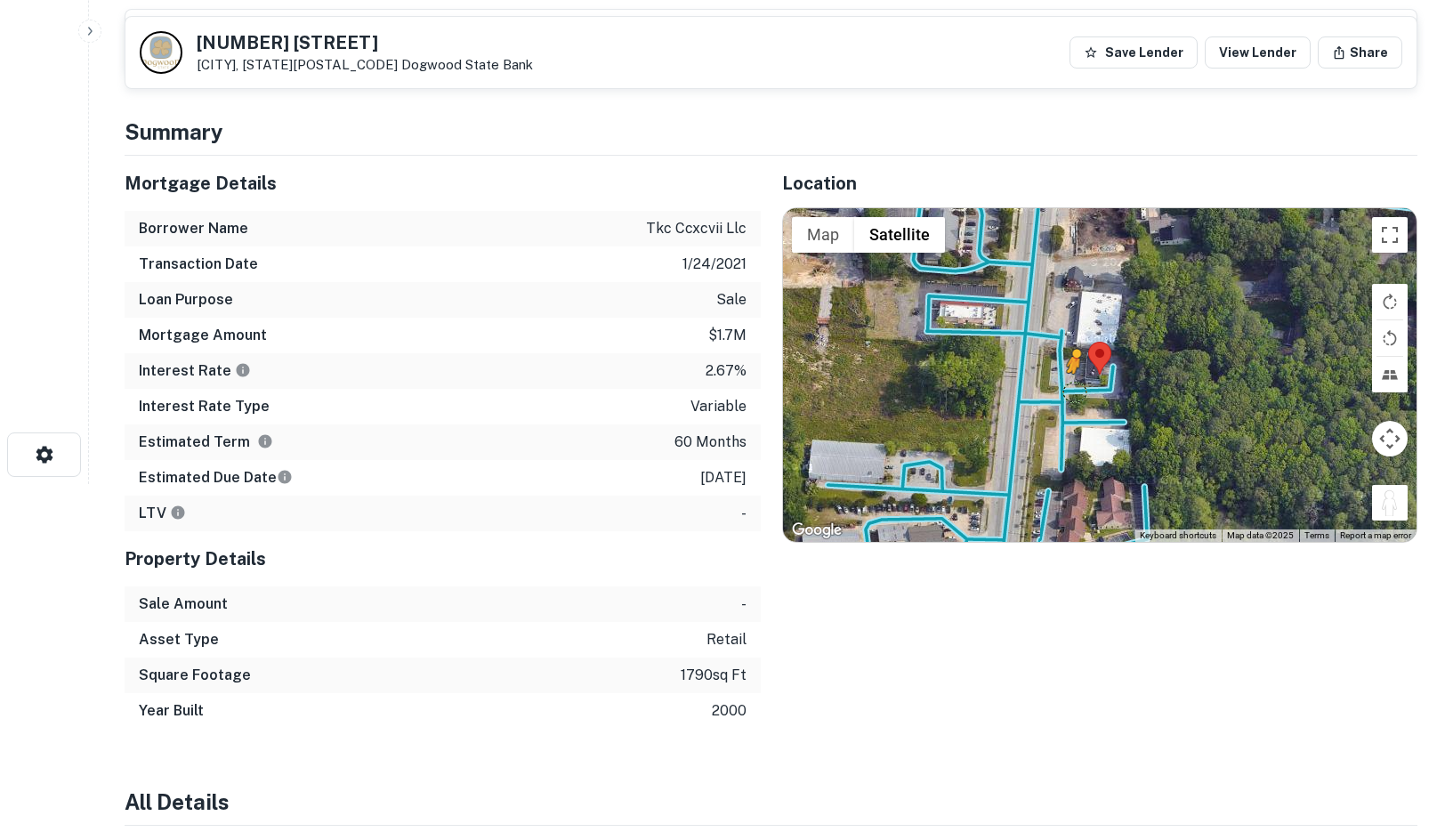 drag, startPoint x: 1399, startPoint y: 500, endPoint x: 1072, endPoint y: 392, distance: 344.37334 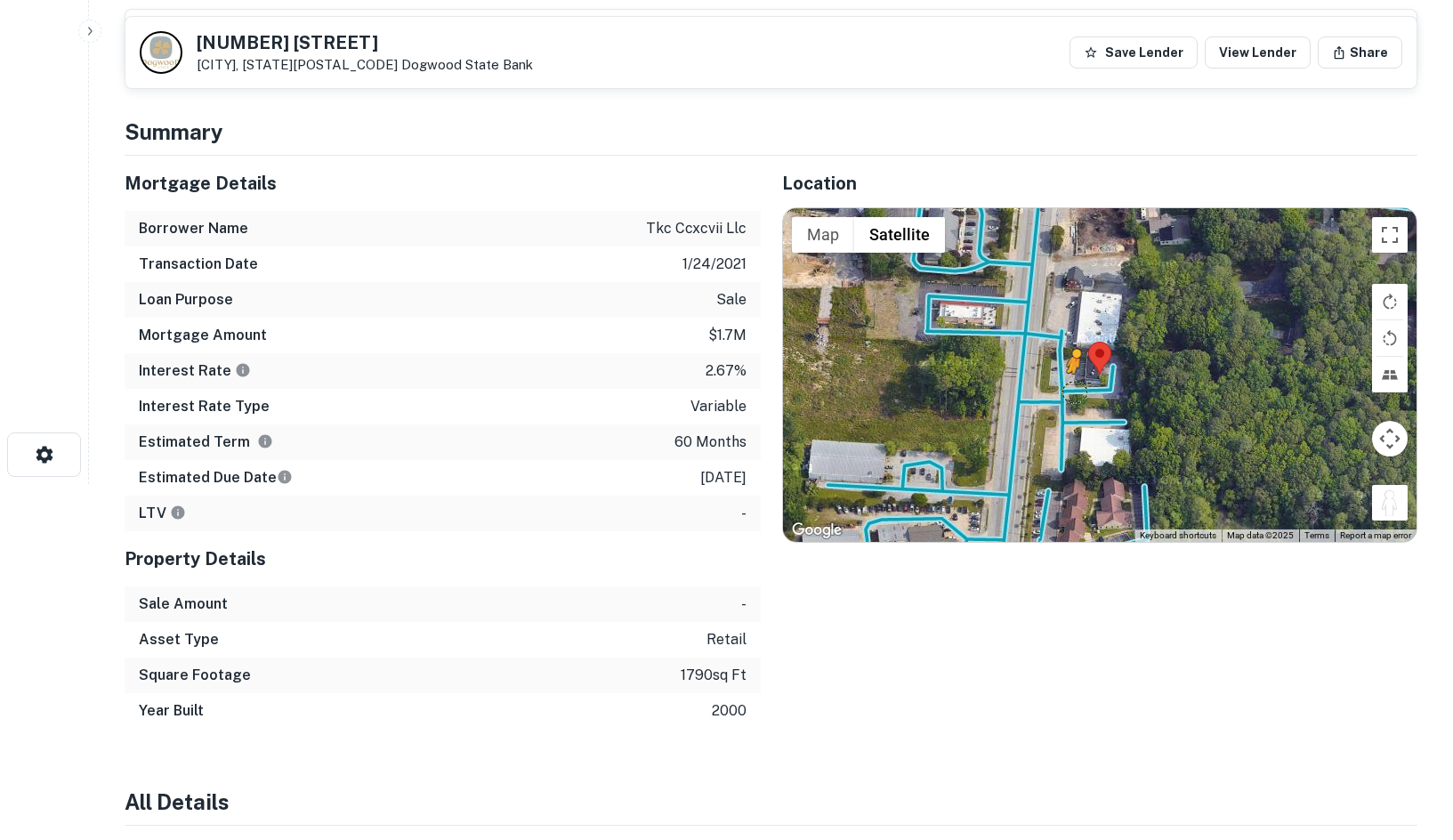 click on "To activate drag with keyboard, press Alt + Enter. Once in keyboard drag state, use the arrow keys to move the marker. To complete the drag, press the Enter key. To cancel, press Escape. Loading... Map Terrain Satellite Labels Keyboard shortcuts Map Data Map data ©2025 Map data ©2025 20 m  Click to toggle between metric and imperial units Terms Report a map error" at bounding box center [1100, 376] 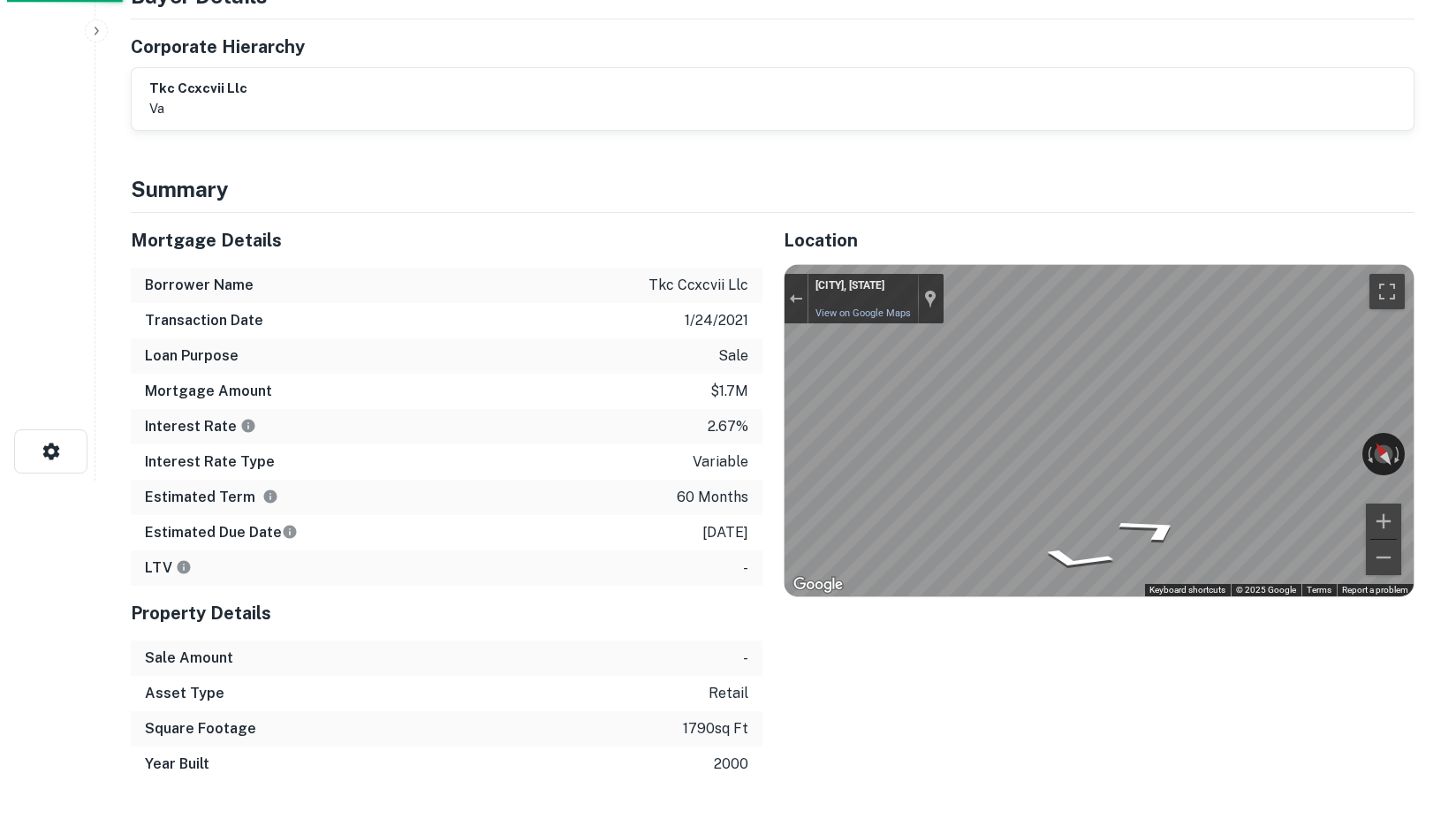 scroll, scrollTop: 0, scrollLeft: 0, axis: both 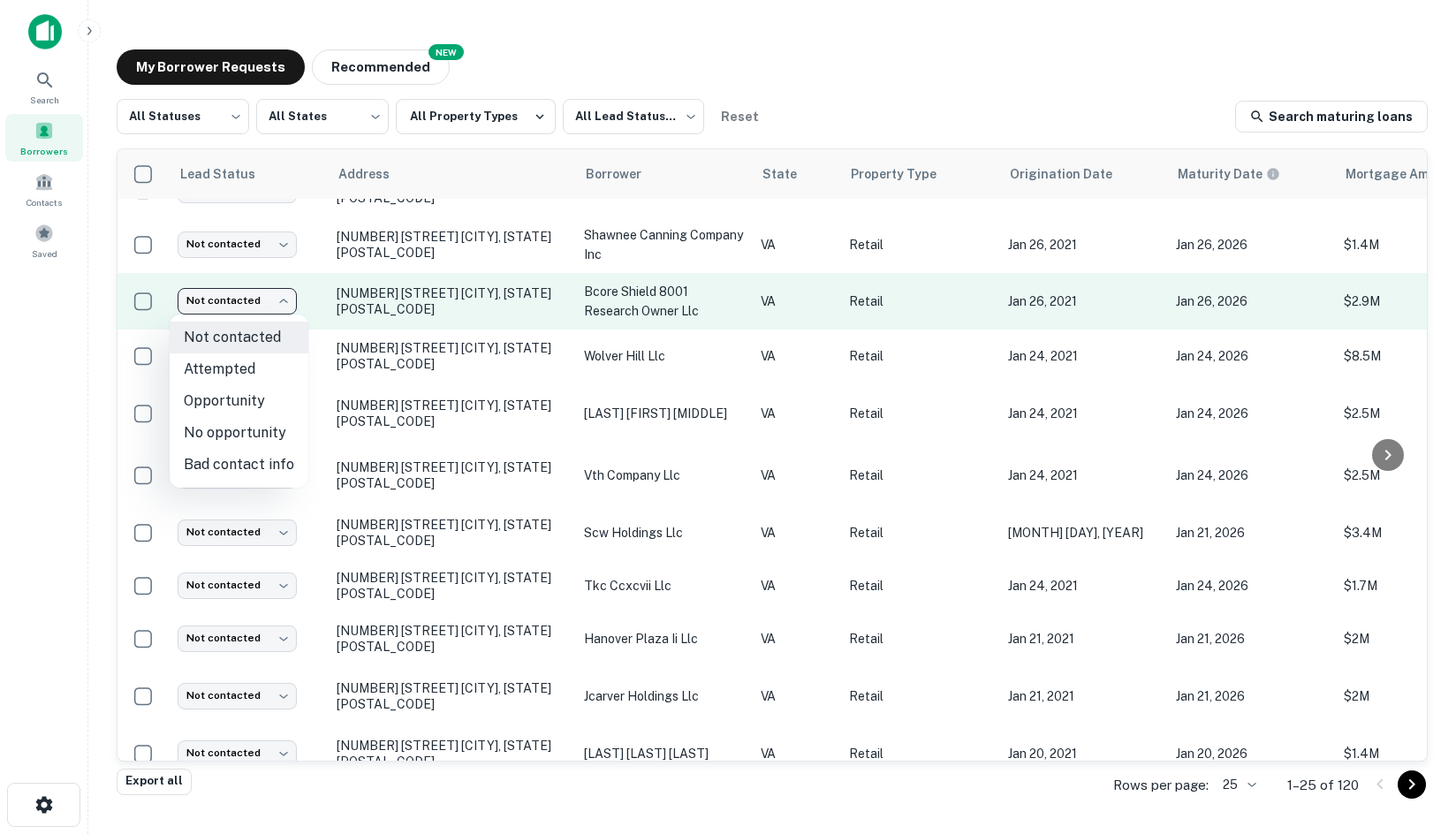 click on "Not contacted **** ​ [NUMBER] [STREET] [CITY], [STATE] [COMPANY_NAME] VA Retail [DATE] [DATE] $3M [DATE] [LENDER] Fulfilled Not contacted **** ​ [NUMBER] [STREET] [CITY], [STATE] [COMPANY_NAME] VA Retail [DATE] [DATE] $1.5M [DATE] [LENDER] Fulfilled Not contacted **** ​ [NUMBER] [STREET] [CITY], [STATE] [COMPANY_NAME] VA Retail [DATE] [DATE] $1.4M [DATE] [LENDER] Fulfilled Not contacted **** ​ [NUMBER] [STREET] [CITY], [STATE] [COMPANY_NAME] VA Retail [DATE] [DATE] $2.9M [DATE] [LENDER] Fulfilled Not contacted **** ​ VA Retail" at bounding box center (728, 417) 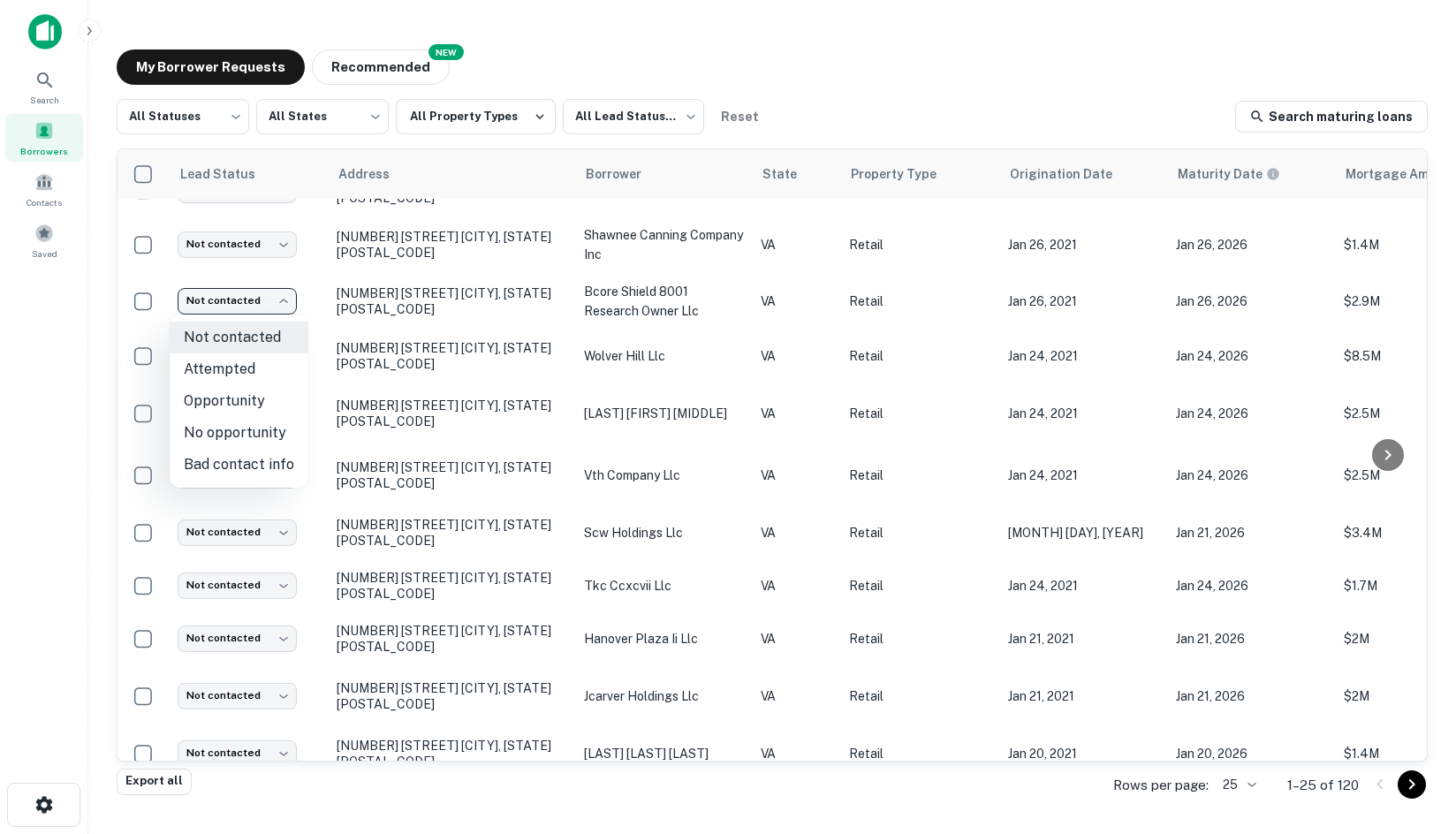 click on "No opportunity" at bounding box center [239, 433] 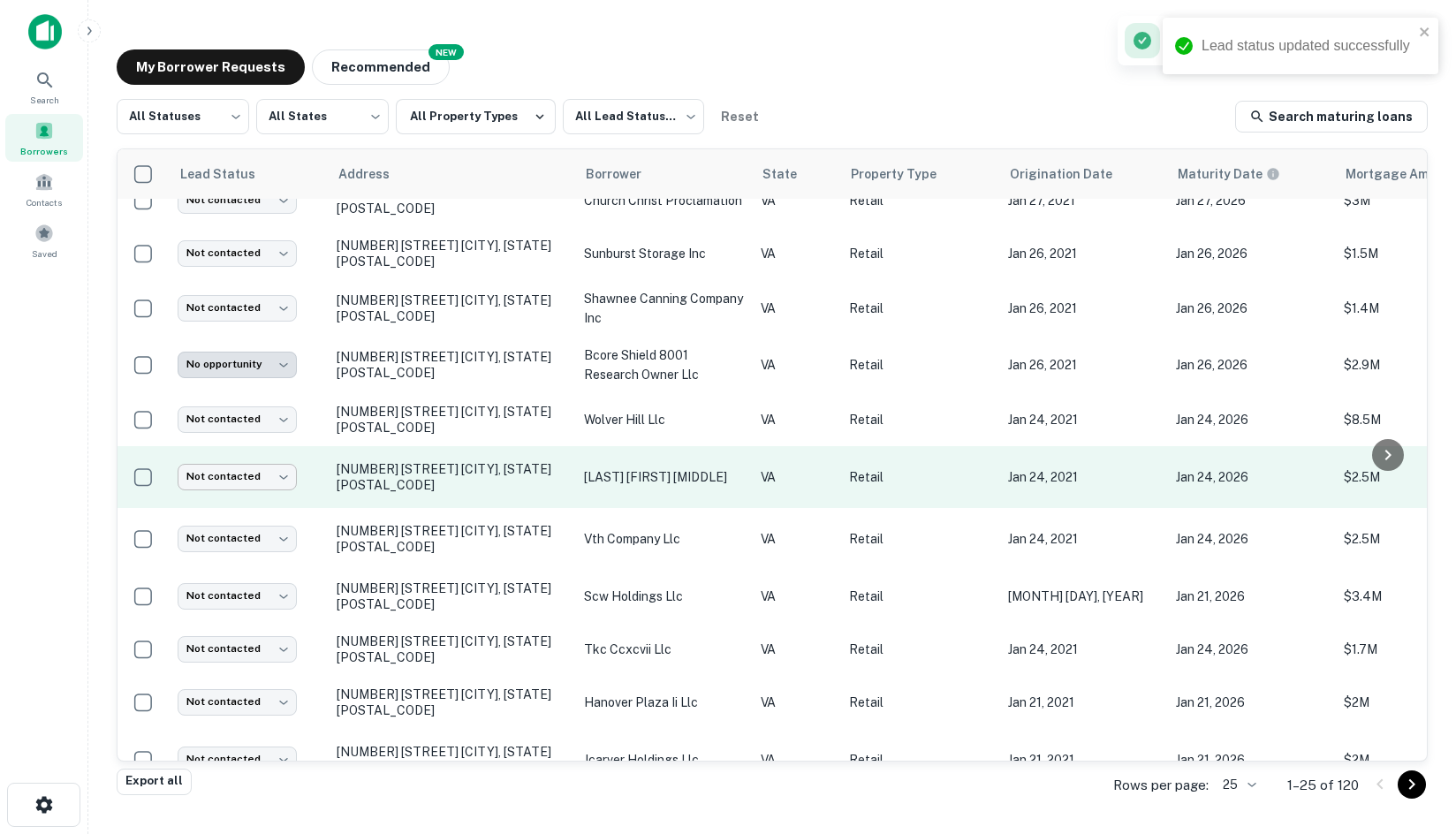 scroll, scrollTop: 0, scrollLeft: 0, axis: both 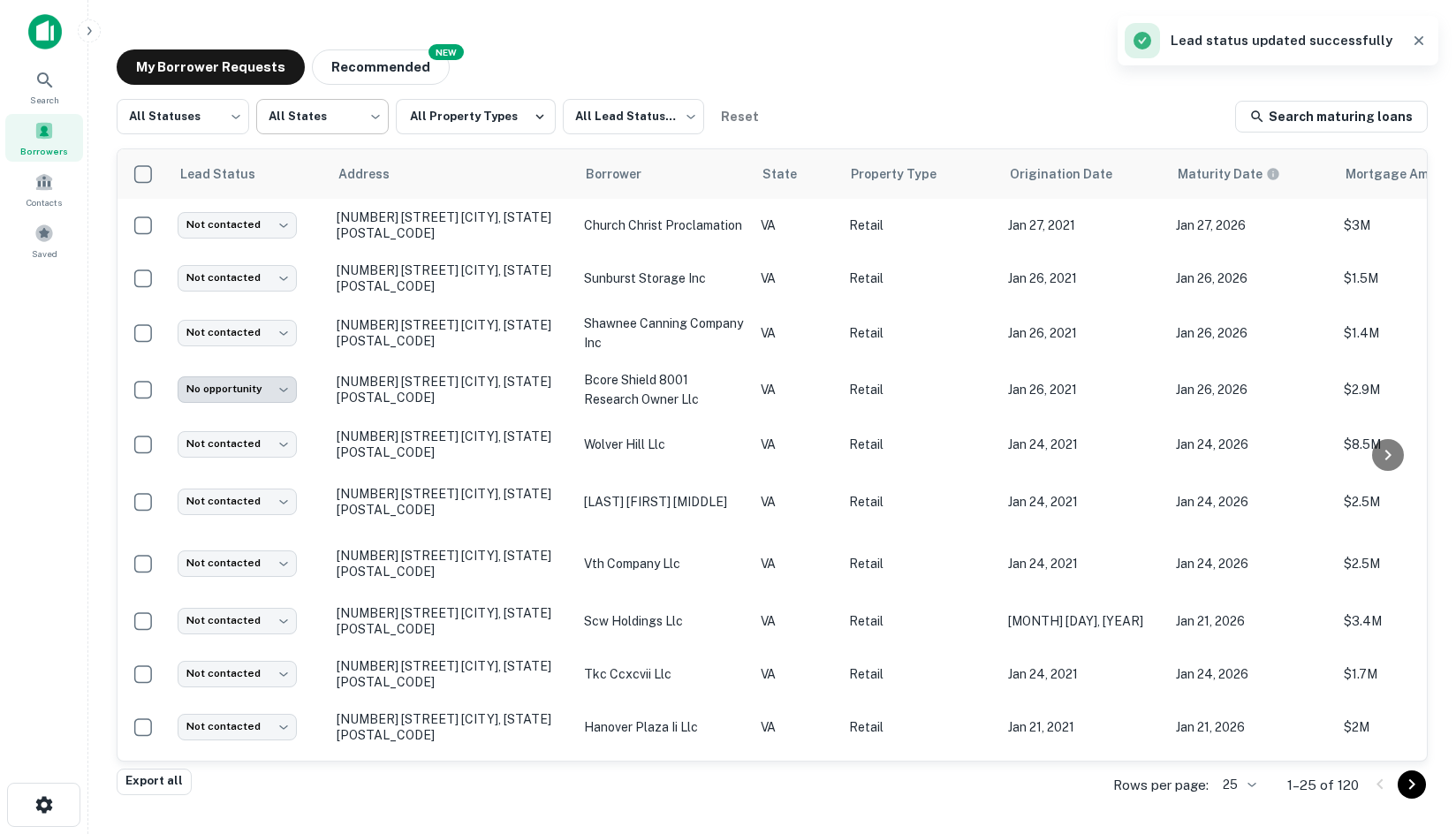 click on "**********" at bounding box center (728, 417) 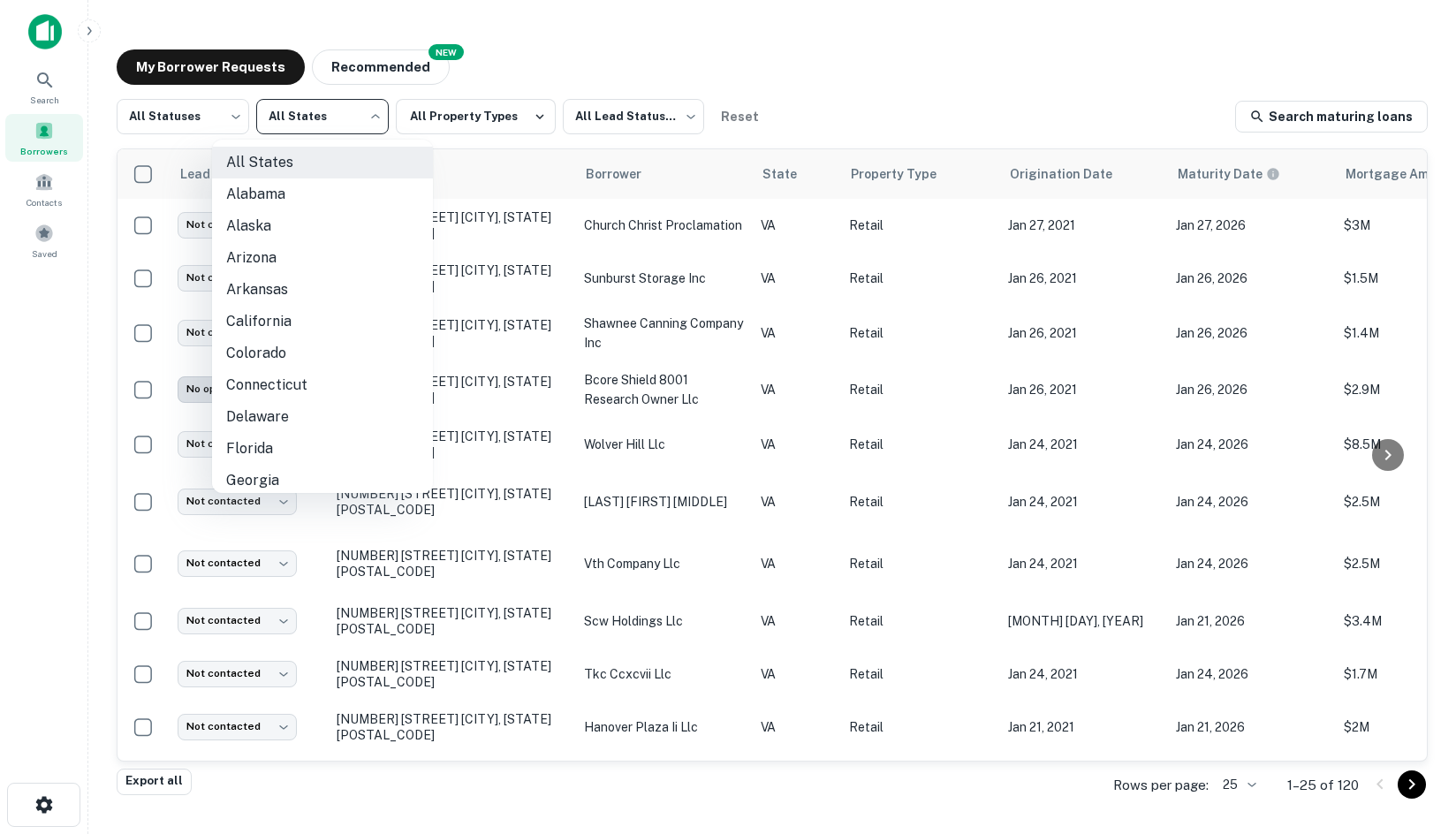 click at bounding box center (728, 417) 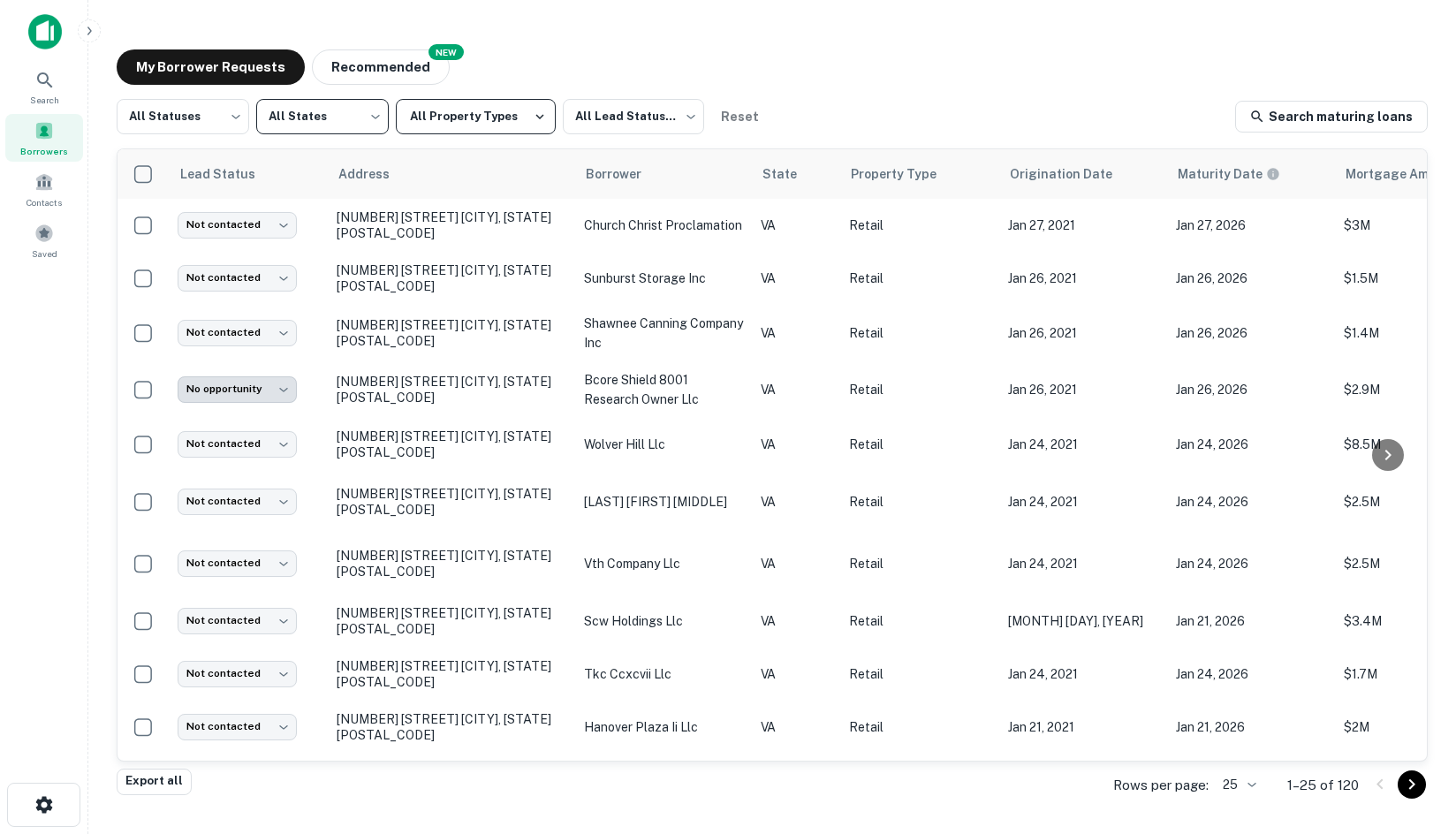 click on "All Property Types" at bounding box center (475, 117) 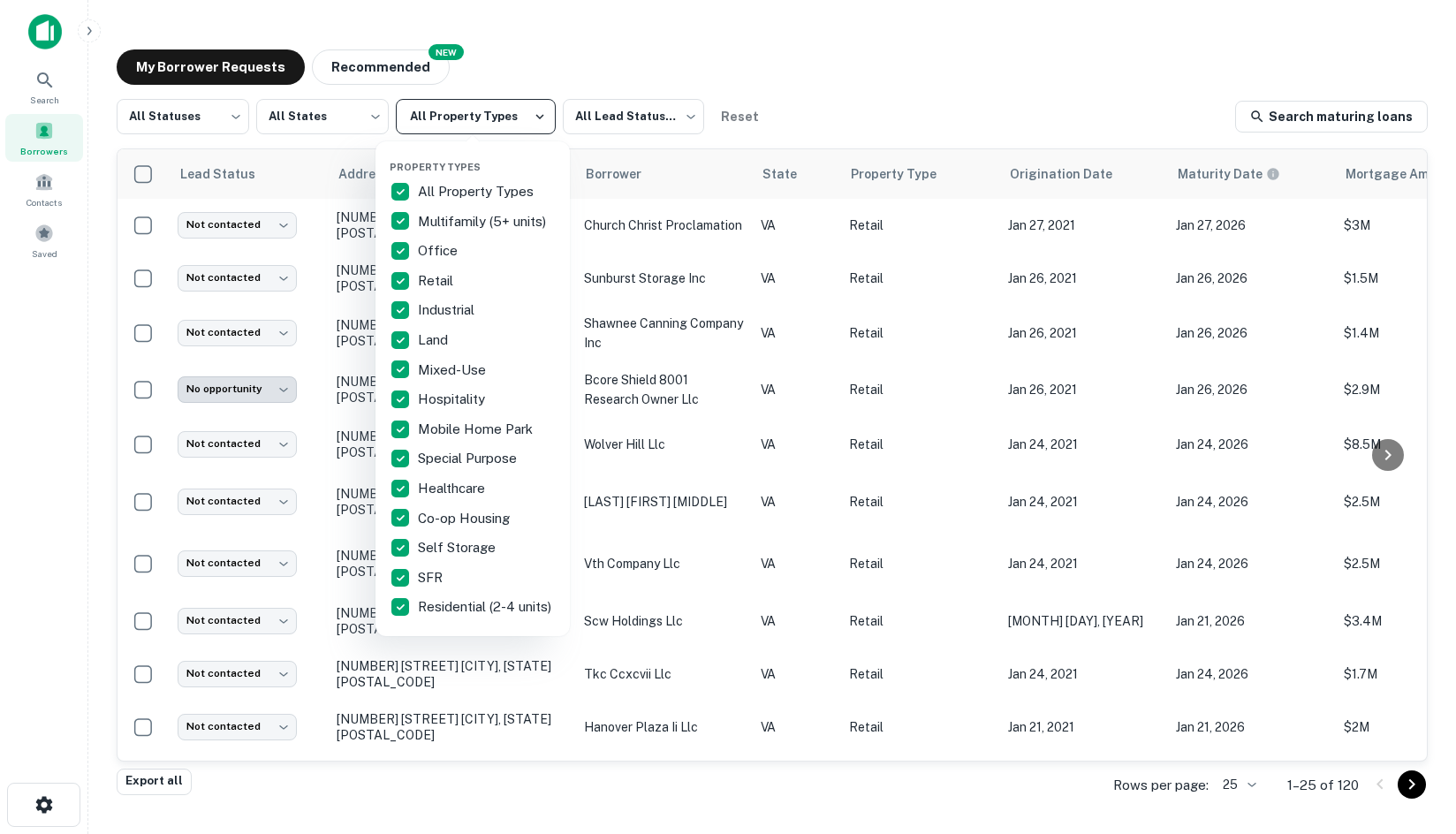 click at bounding box center [728, 417] 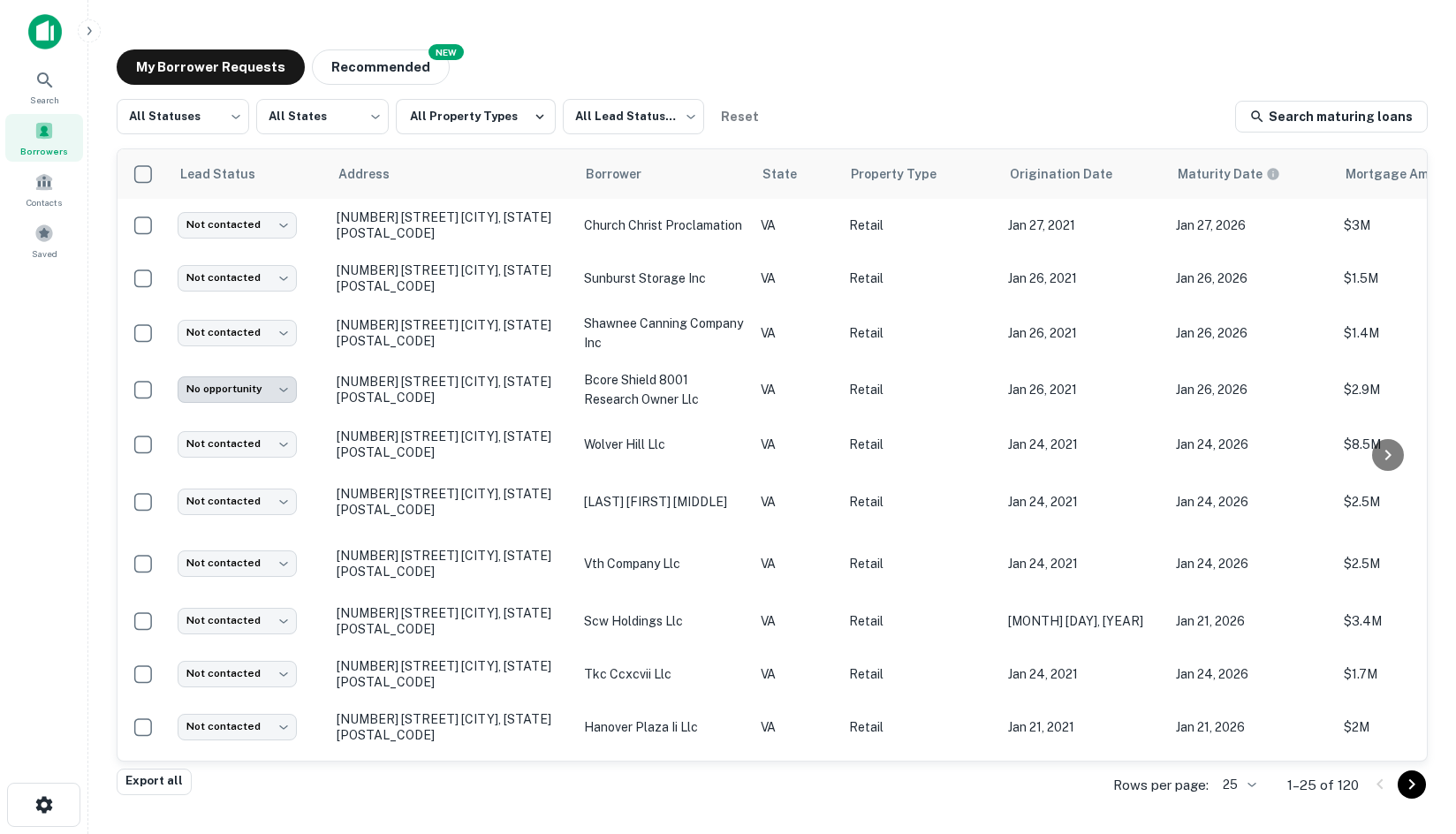 click on "Property Types All Property Types Multifamily (5+ units) Office Retail Industrial Land Mixed-Use Hospitality Mobile Home Park Special Purpose Healthcare Co-op Housing Self Storage SFR Residential (2-4 units)" at bounding box center (728, 417) 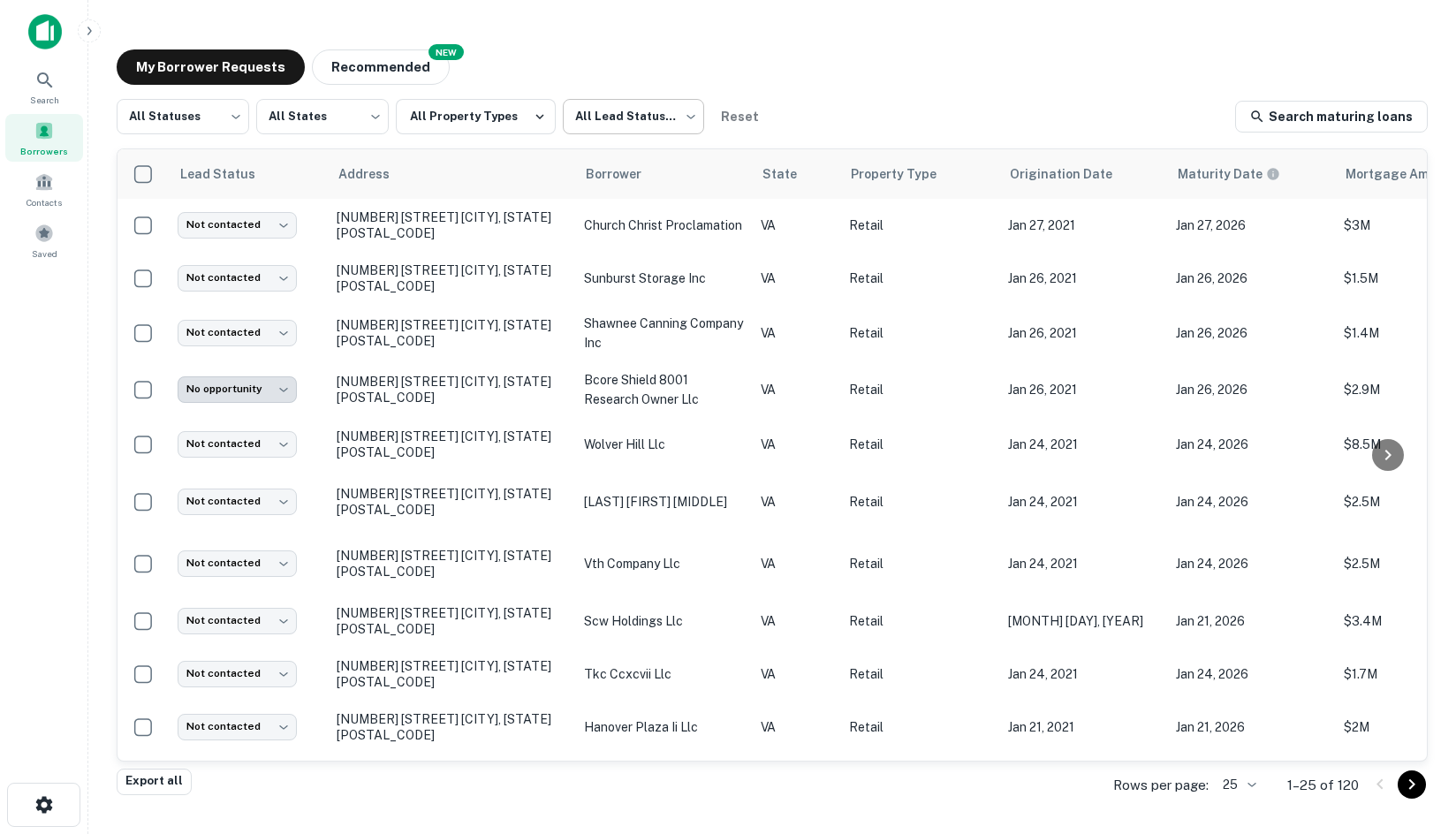 click on "**********" at bounding box center [728, 417] 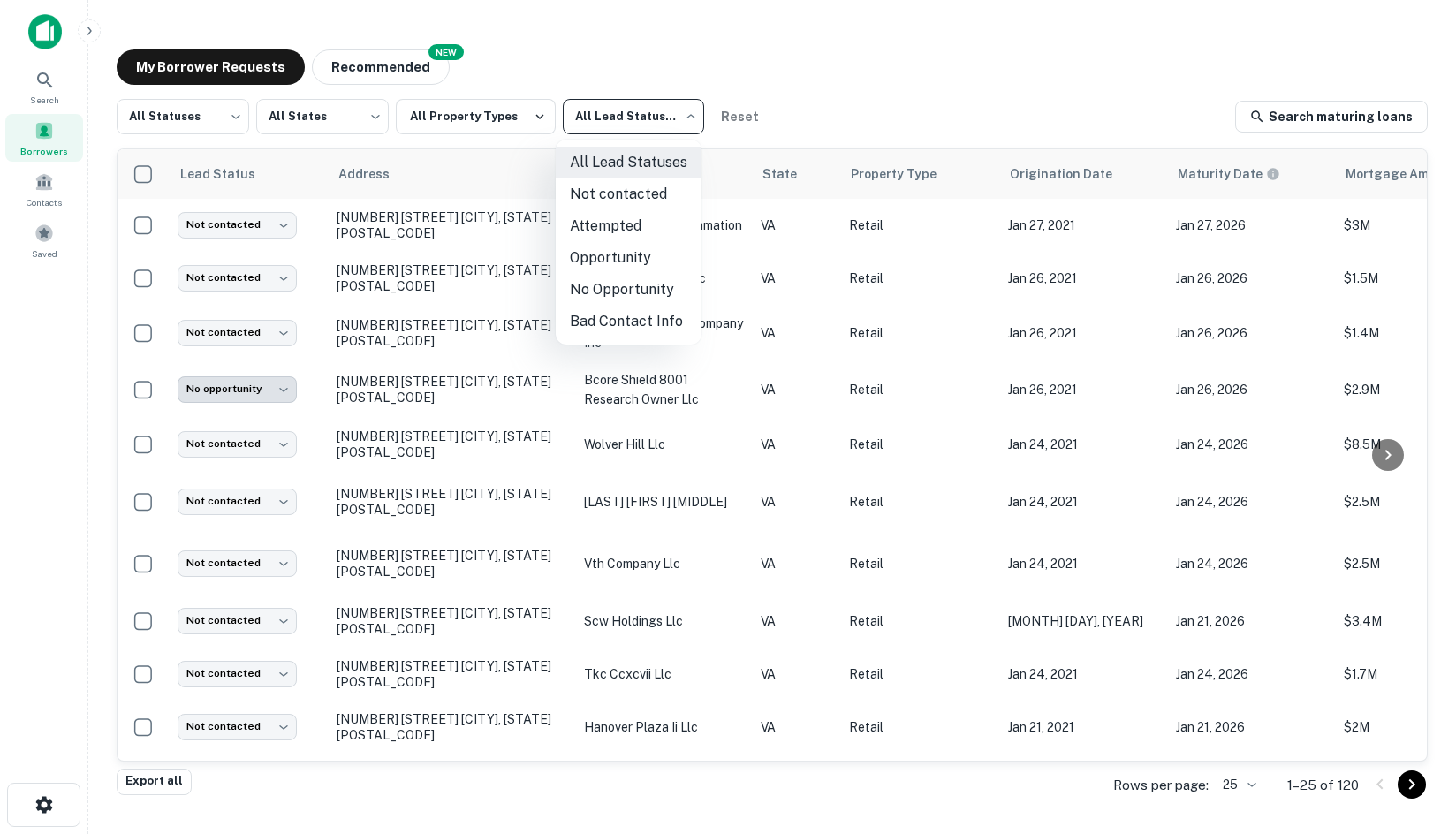 click at bounding box center [728, 417] 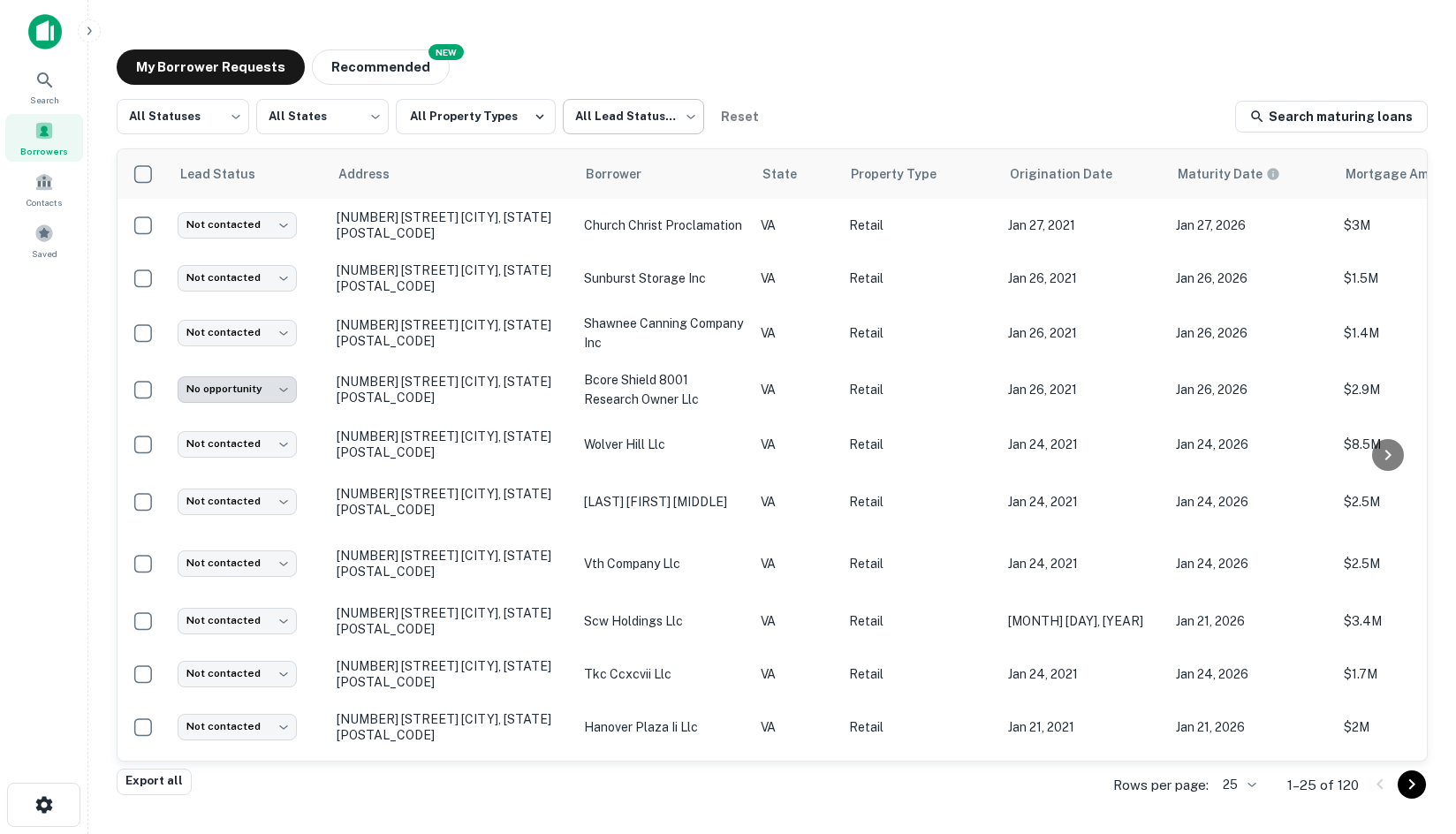 click on "[STREET] [CITY], [STATE]  [COMPANY_NAME] [STATE] [DATE] [DATE] $[AMOUNT] [DATE] [COMPANY_NAME] [STATUS] [STATUS] [STREET] [CITY], [STATE]  [COMPANY_NAME] [STATE] [DATE] [DATE] $[AMOUNT] [DATE] [COMPANY_NAME] [STATUS] [STATUS] [STREET] [CITY], [STATE]  [COMPANY_NAME] [STATE] [DATE] [DATE] $[AMOUNT] [DATE] [COMPANY_NAME] [STATUS] [STATUS] [STREET] [CITY], [STATE]  [COMPANY_NAME] [STATE] [DATE] [DATE] $[AMOUNT] [DATE] [COMPANY_NAME] [STATUS] [STATUS] [STATE]" at bounding box center (772, 434) 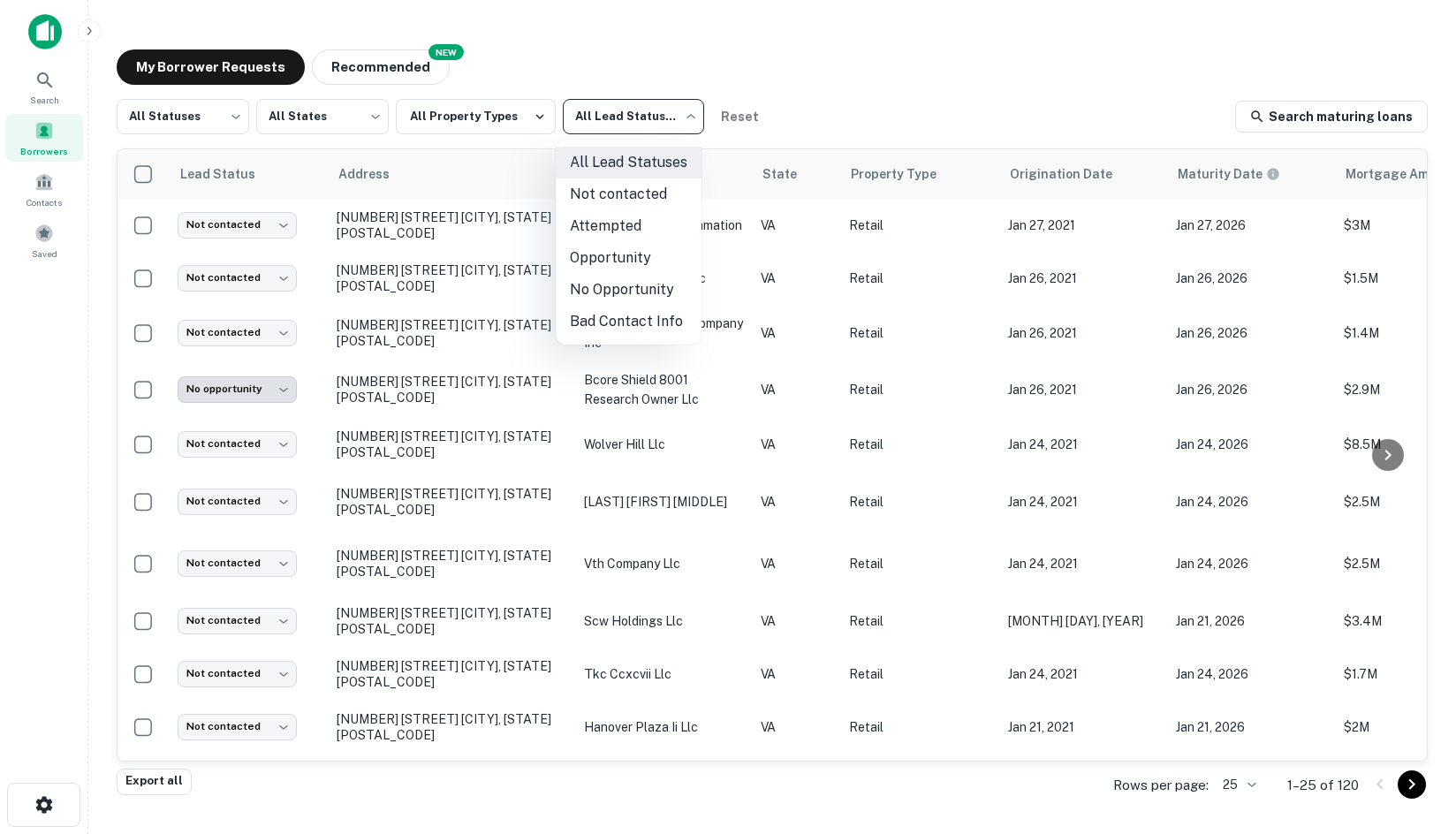 click at bounding box center [728, 417] 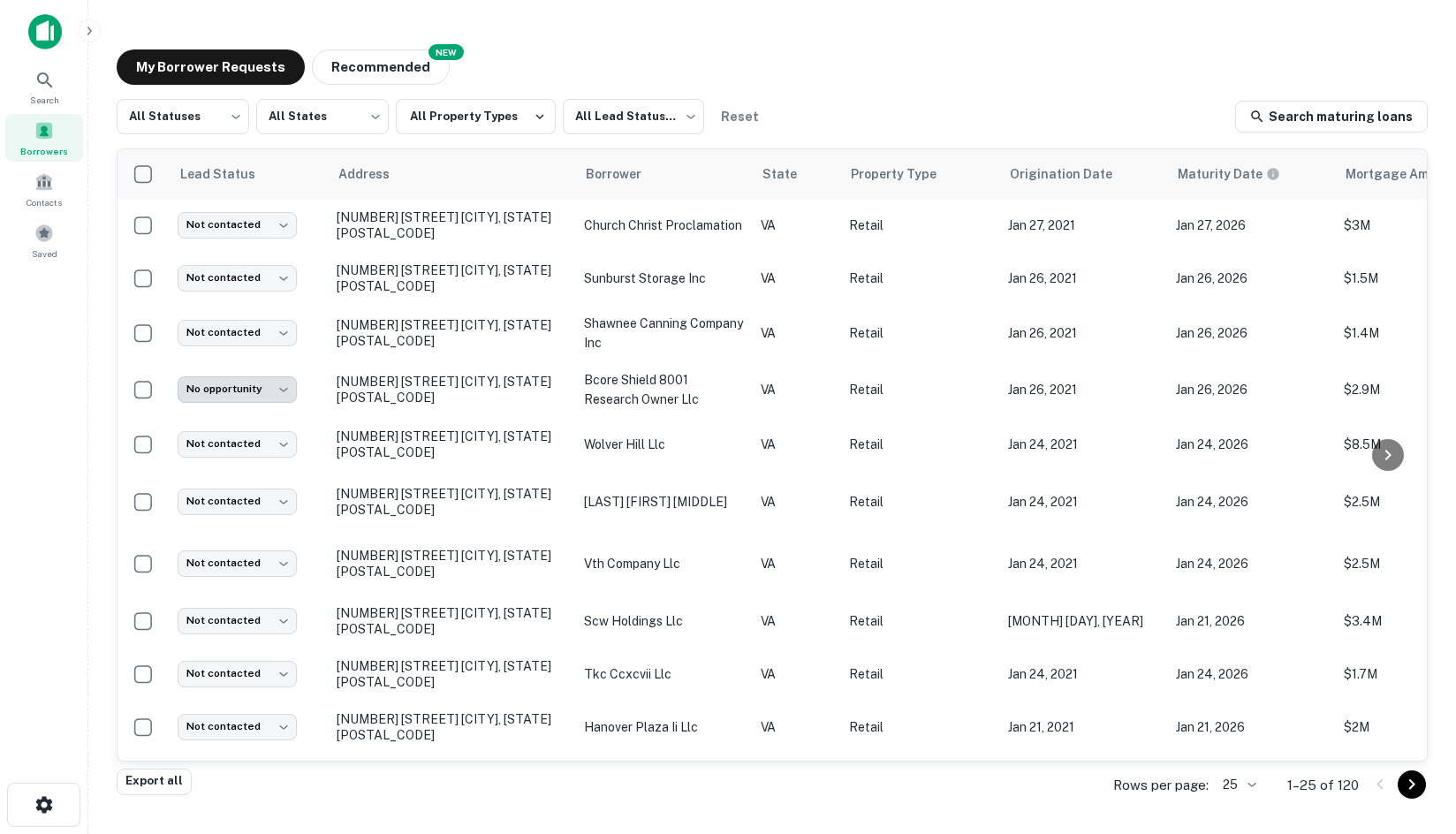 click on "My Borrower Requests NEW Recommended" at bounding box center [772, 67] 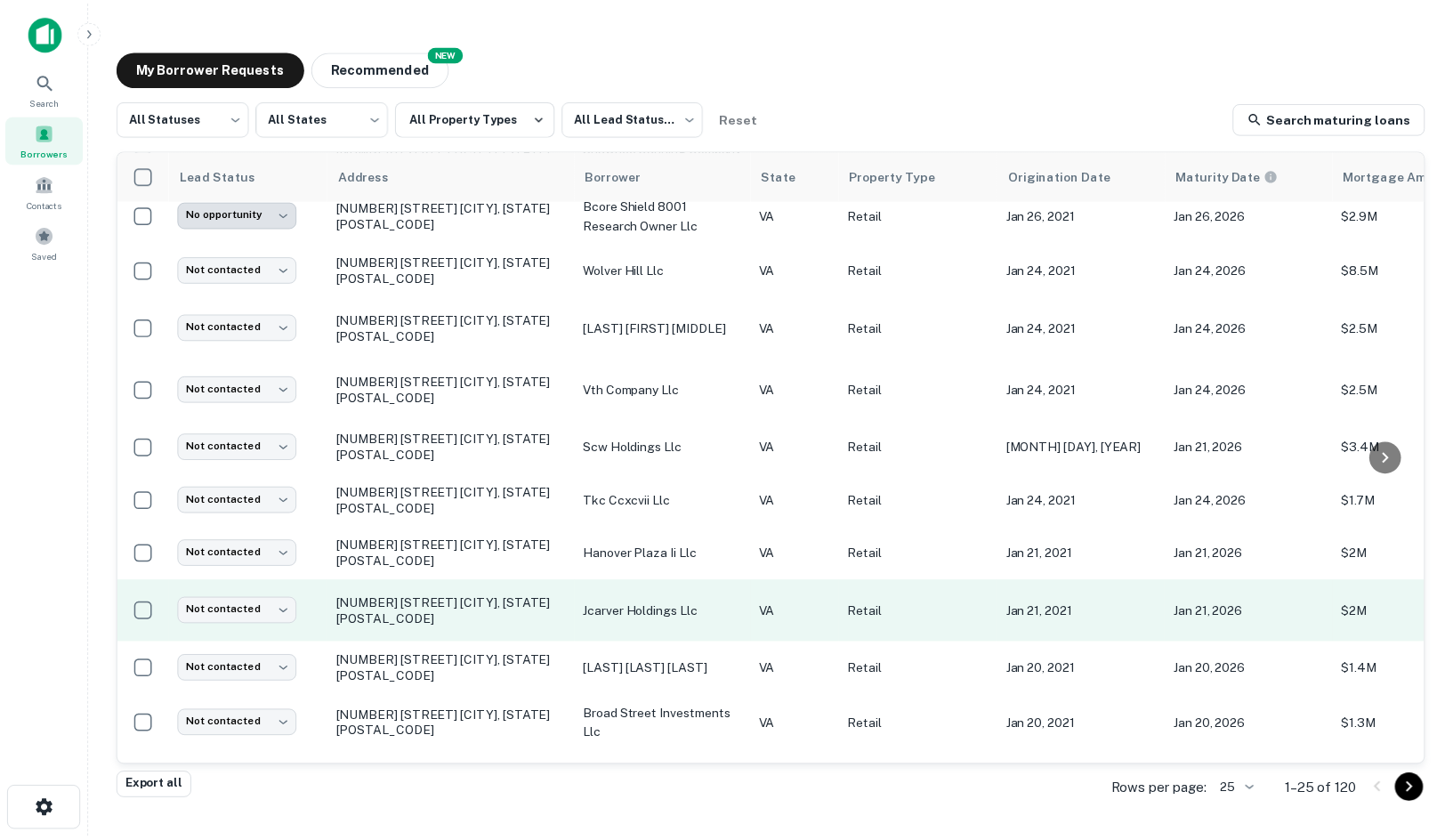 scroll, scrollTop: 801, scrollLeft: 0, axis: vertical 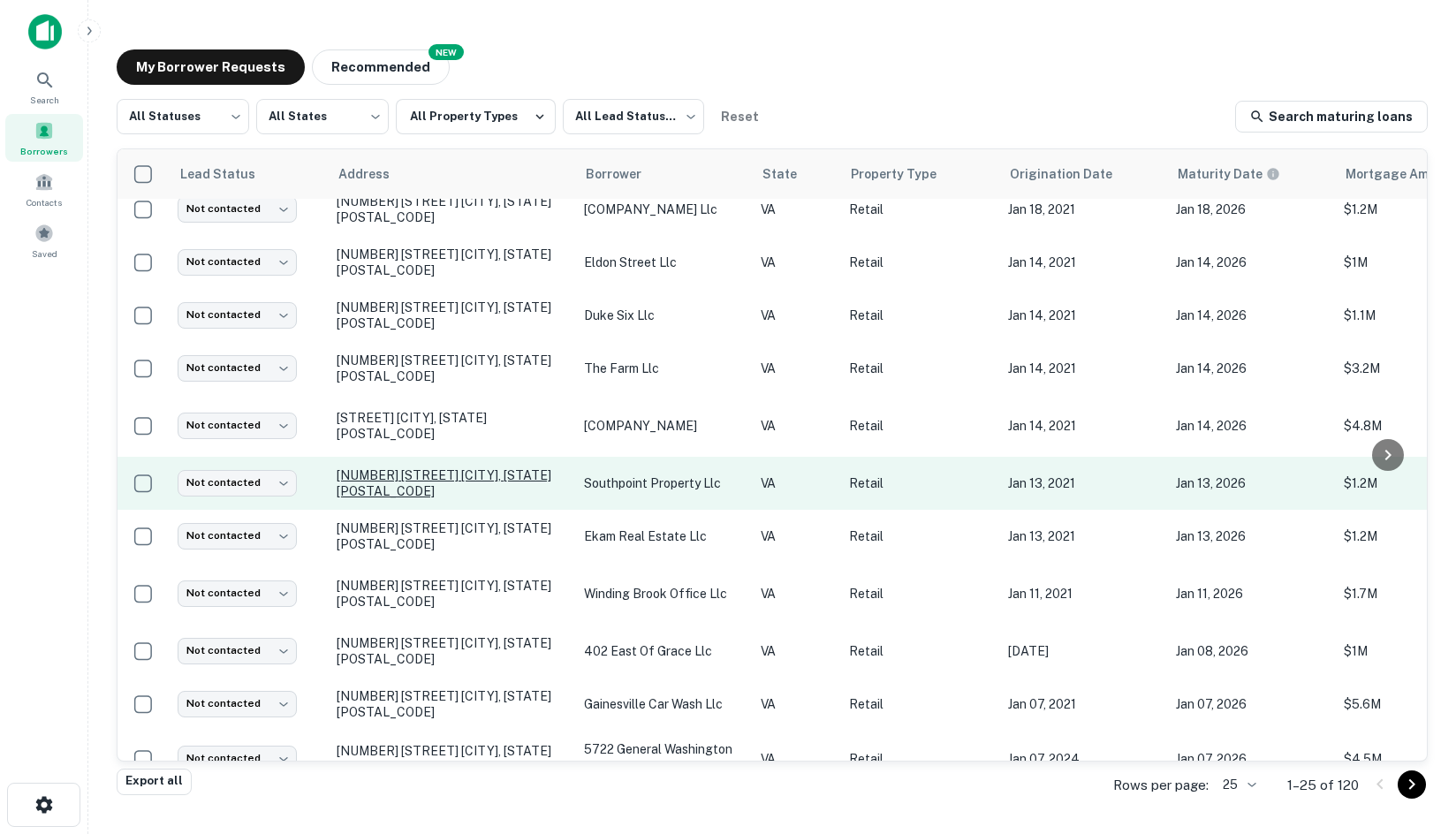 click on "[NUMBER] [STREET] [CITY], [STATE][POSTAL_CODE]" at bounding box center (451, 483) 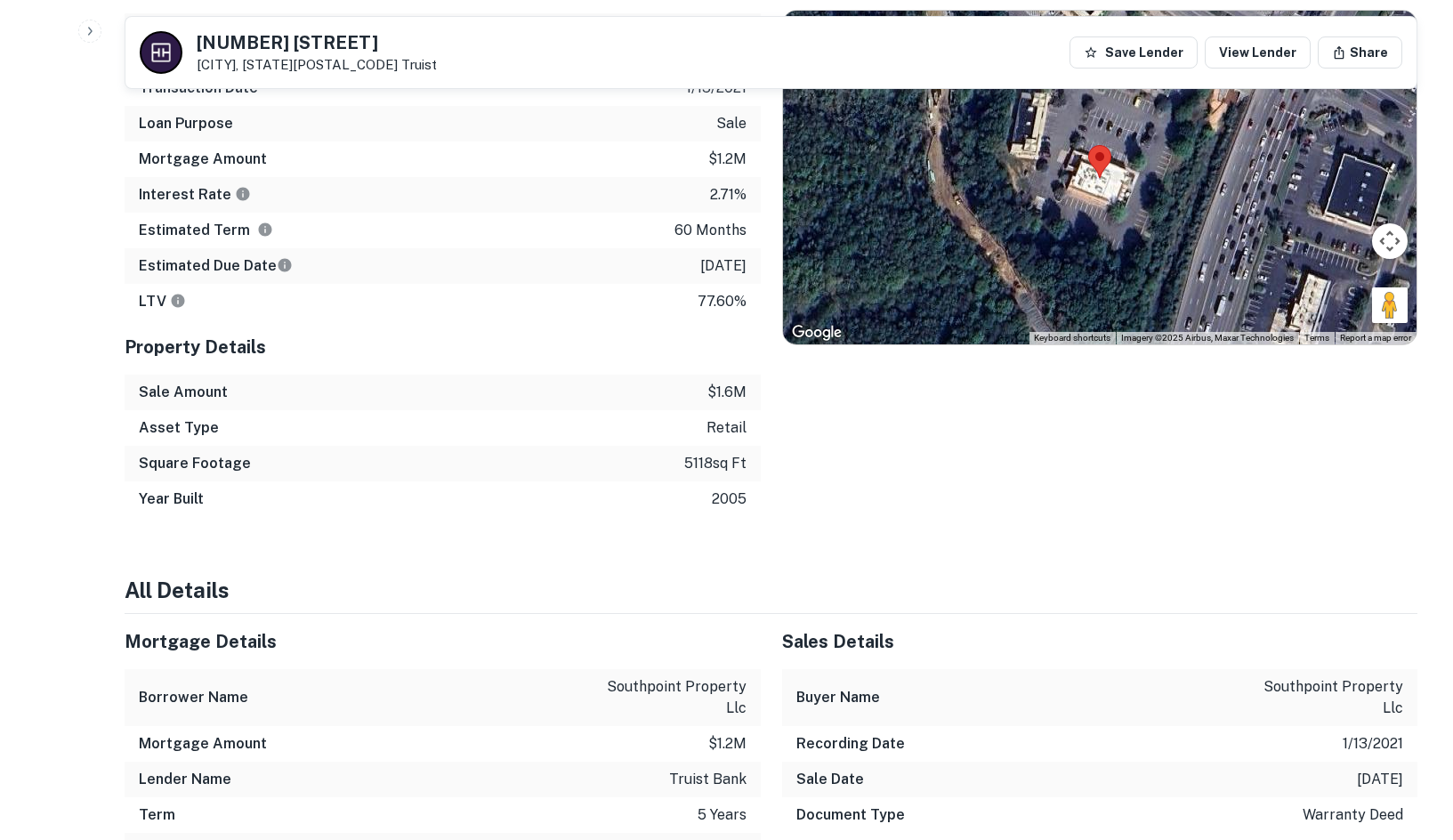 scroll, scrollTop: 890, scrollLeft: 0, axis: vertical 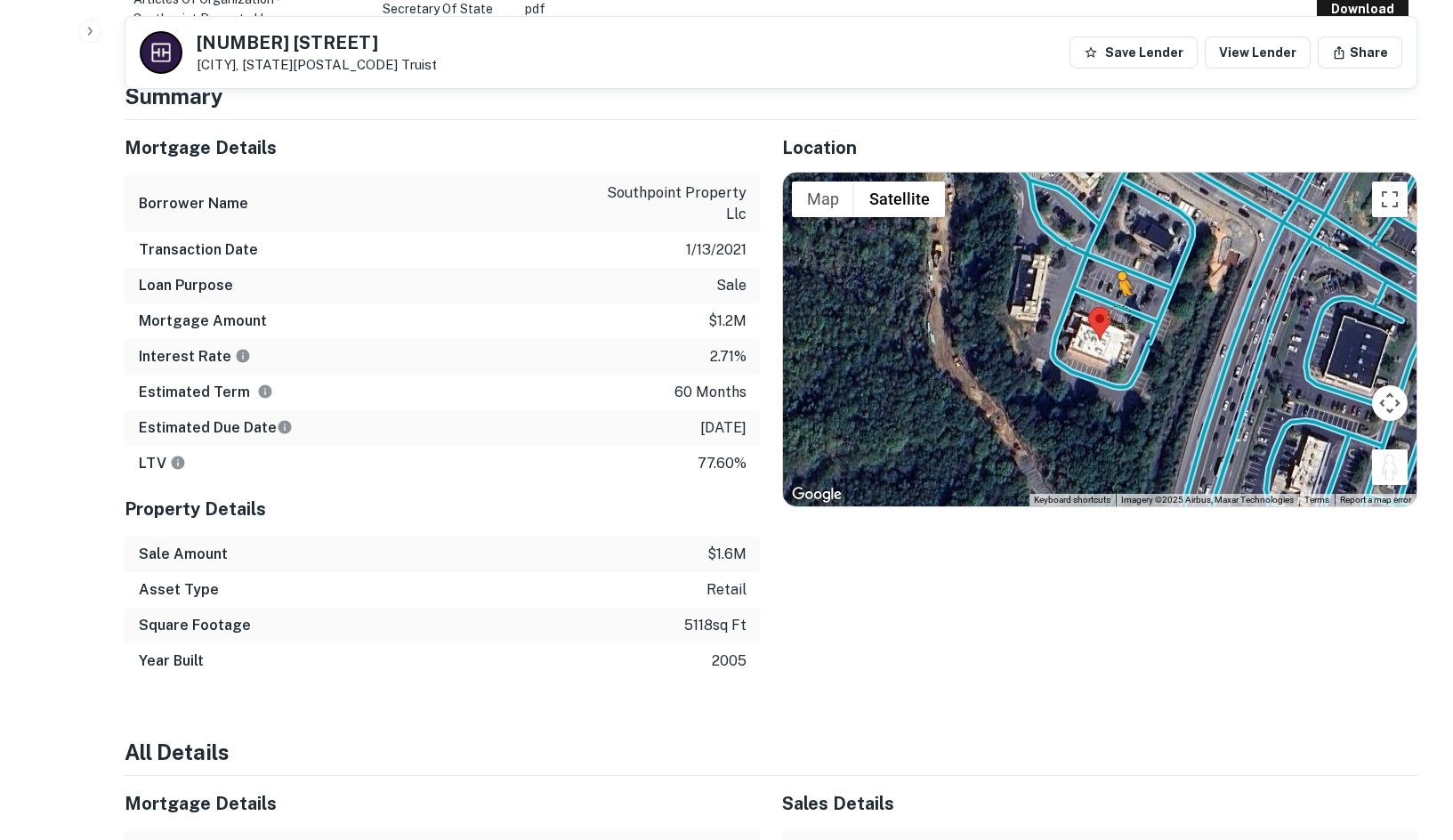 drag, startPoint x: 1386, startPoint y: 465, endPoint x: 1119, endPoint y: 313, distance: 307.2344 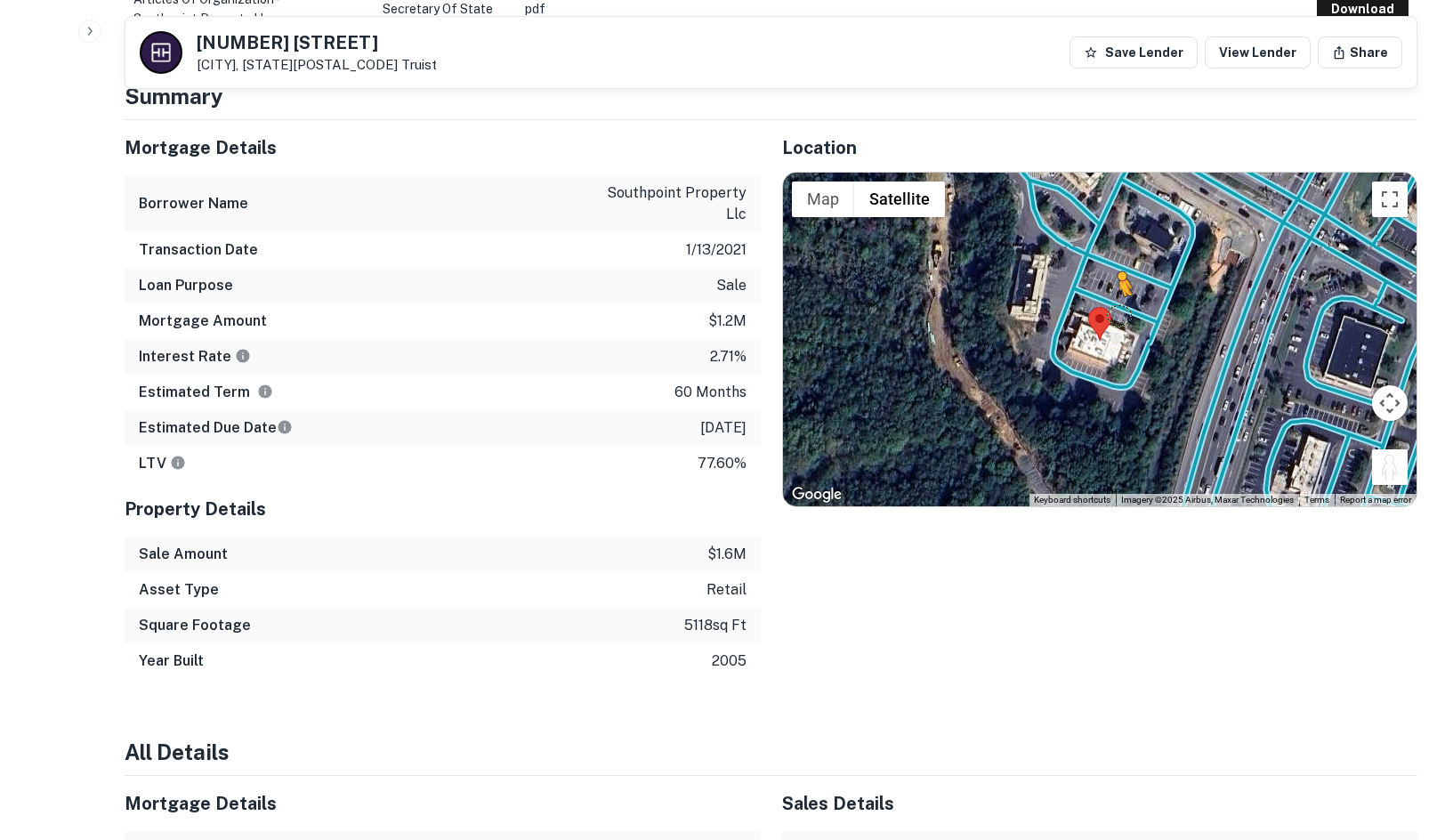 click on "To activate drag with keyboard, press Alt + Enter. Once in keyboard drag state, use the arrow keys to move the marker. To complete the drag, press the Enter key. To cancel, press Escape. Loading... Map Terrain Satellite Labels Keyboard shortcuts Map Data Imagery ©2025 Airbus, Maxar Technologies Imagery ©2025 Airbus, Maxar Technologies 20 m  Click to toggle between metric and imperial units Terms Report a map error" at bounding box center (1100, 340) 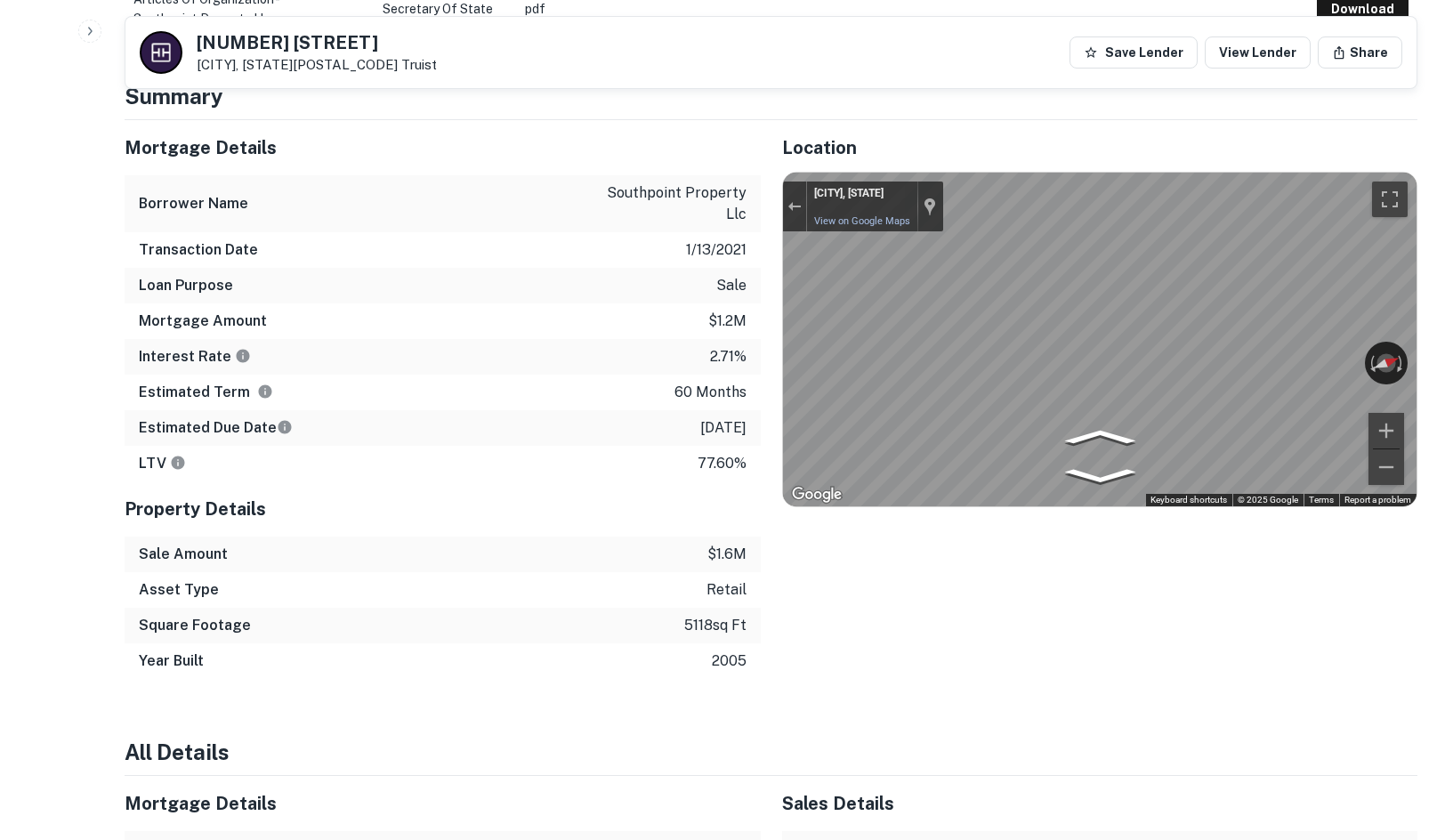 click on "Search         Borrowers         Contacts         Saved     Back to borrower requests [NUMBER] [STREET] [CITY], [STATE][POSTAL_CODE]    [COMPANY] Save Lender View Lender Share View Property Details AI fulfillment process complete.   Buyer Details Principals [LAST] [LAST] Full Name [LAST] [LAST] Email [EMAIL] Phone (Direct) [PHONE] Address [NUMBER] [STREET], [CITY], [STATE][POSTAL_CODE]  Borrower Address [STATE] Corporate Hierarchy [COMPANY] [STATE] Evidence Name Source Type articles of organization - [COMPANY] Secretary of State pdf Download Summary Mortgage Details Borrower Name [COMPANY] Transaction Date   [DATE] Loan Purpose   sale Mortgage Amount   $[NUMBER]m Interest Rate   [PERCENTAGE]% Estimated Term [NUMBER] months Estimated Due Date [DATE] LTV   [PERCENTAGE]% Property Details Sale Amount $[NUMBER]m Asset Type retail Square Footage [NUMBER]  sq ft Year Built [NUMBER] Location ← Move left → Move right ↑ Move up ↓ Move down + Zoom in - Zoom out Home Jump left by 75% End Map" at bounding box center [726, -470] 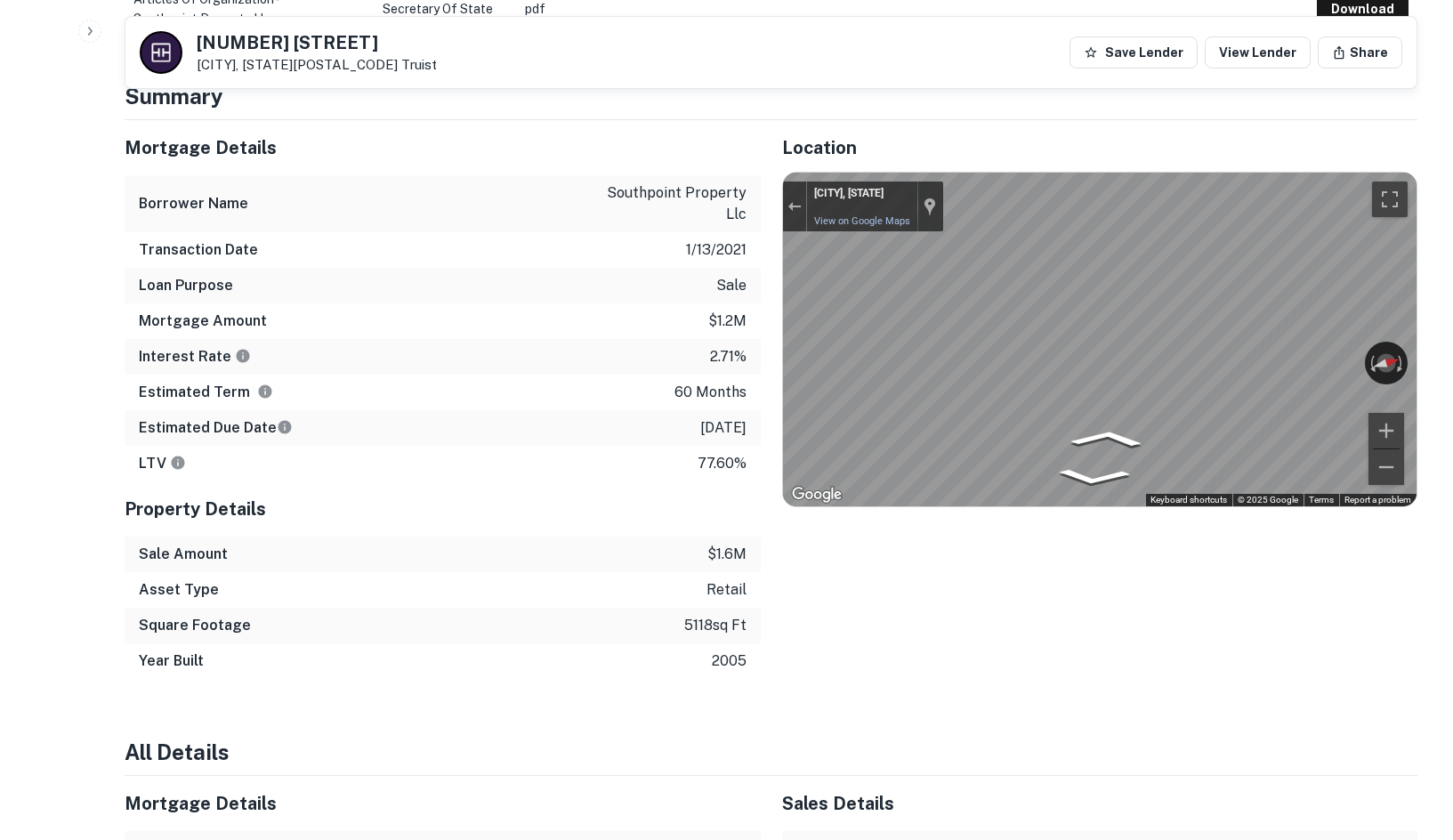 click on "Search         Borrowers         Contacts         Saved     Back to borrower requests [NUMBER] [STREET] [CITY], [STATE][POSTAL_CODE]    [COMPANY] Save Lender View Lender Share View Property Details AI fulfillment process complete.   Buyer Details Principals [LAST] [LAST] Full Name [LAST] [LAST] Email [EMAIL] Phone (Direct) [PHONE] Address [NUMBER] [STREET], [CITY], [STATE][POSTAL_CODE]  Borrower Address [STATE] Corporate Hierarchy [COMPANY] [STATE] Evidence Name Source Type articles of organization - [COMPANY] Secretary of State pdf Download Summary Mortgage Details Borrower Name [COMPANY] Transaction Date   [DATE] Loan Purpose   sale Mortgage Amount   $[NUMBER]m Interest Rate   [PERCENTAGE]% Estimated Term [NUMBER] months Estimated Due Date [DATE] LTV   [PERCENTAGE]% Property Details Sale Amount $[NUMBER]m Asset Type retail Square Footage [NUMBER]  sq ft Year Built [NUMBER] Location ← Move left → Move right ↑ Move up ↓ Move down + Zoom in - Zoom out Home Jump left by 75% End Map" at bounding box center [726, -470] 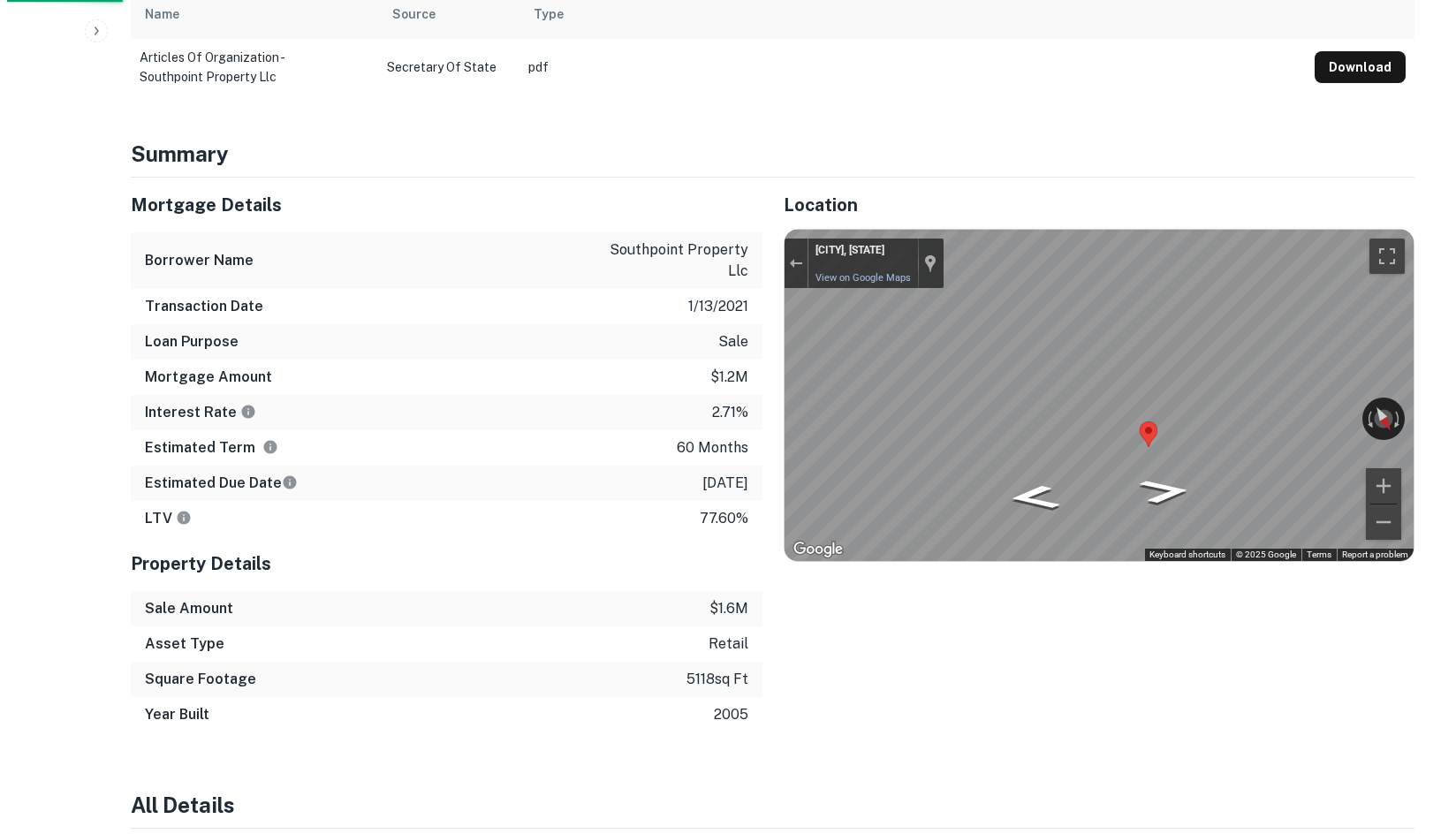 scroll, scrollTop: 0, scrollLeft: 0, axis: both 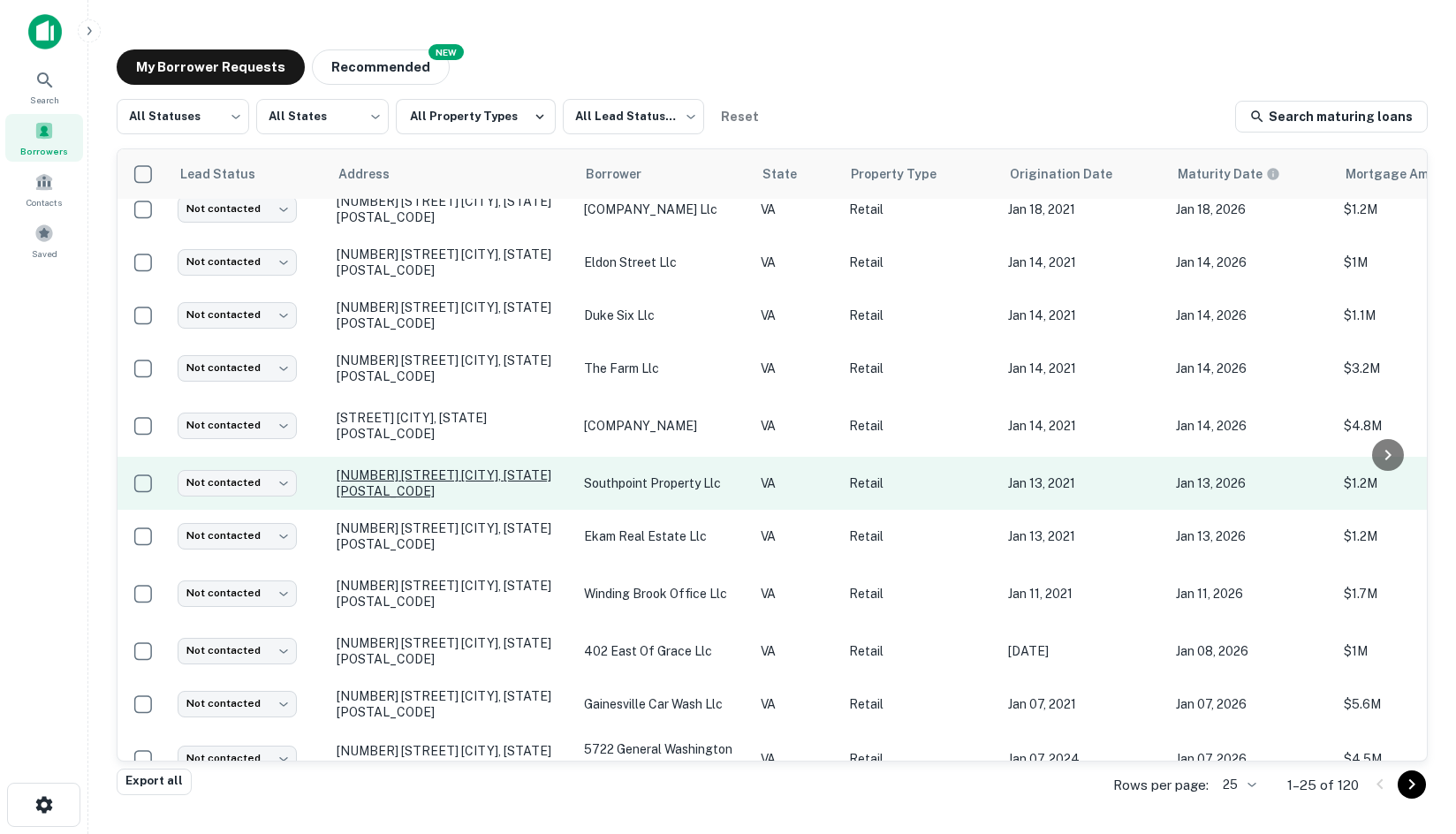 click on "[NUMBER] [STREET] [CITY], [STATE][POSTAL_CODE]" at bounding box center (451, 483) 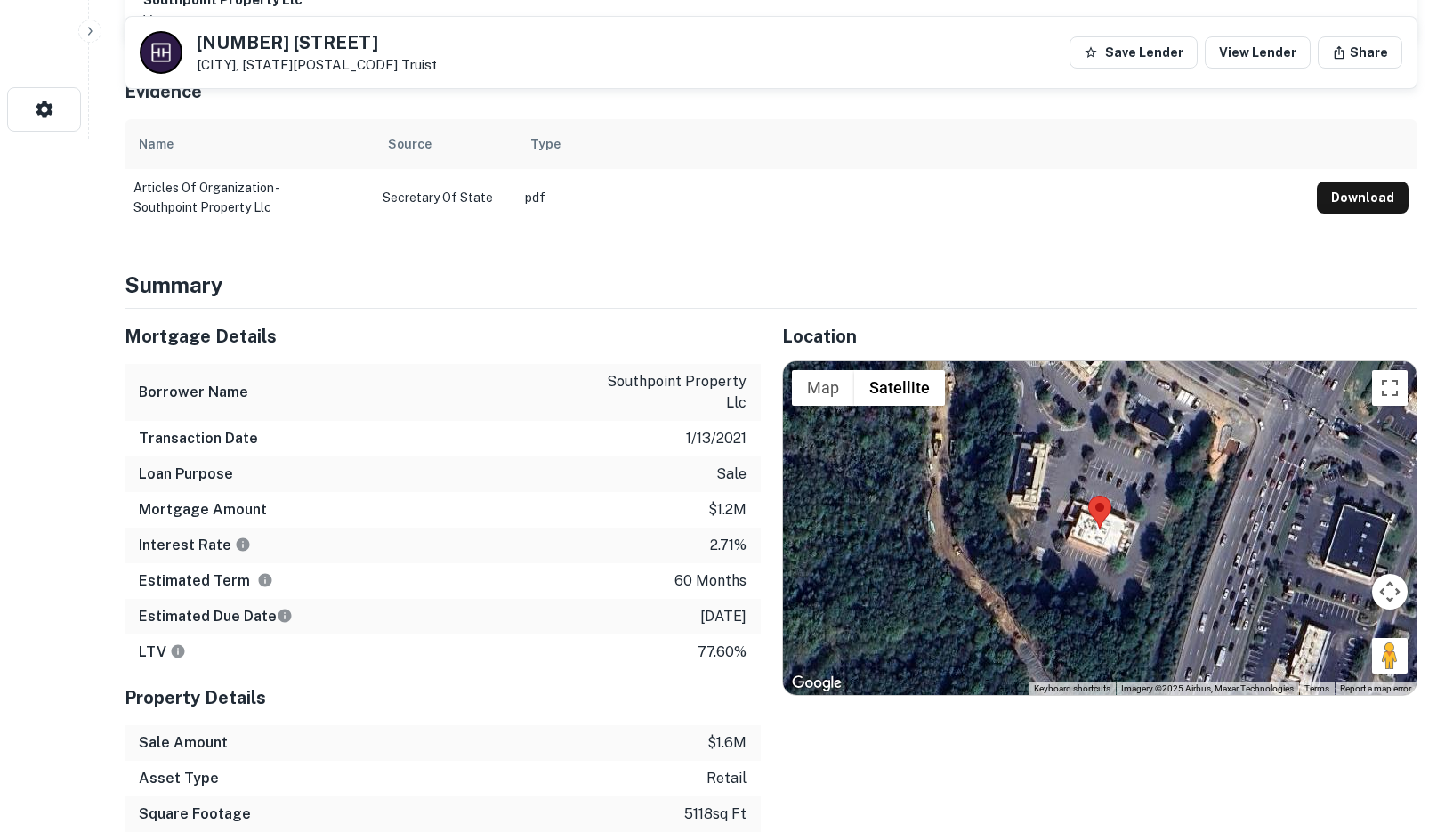 scroll, scrollTop: 712, scrollLeft: 0, axis: vertical 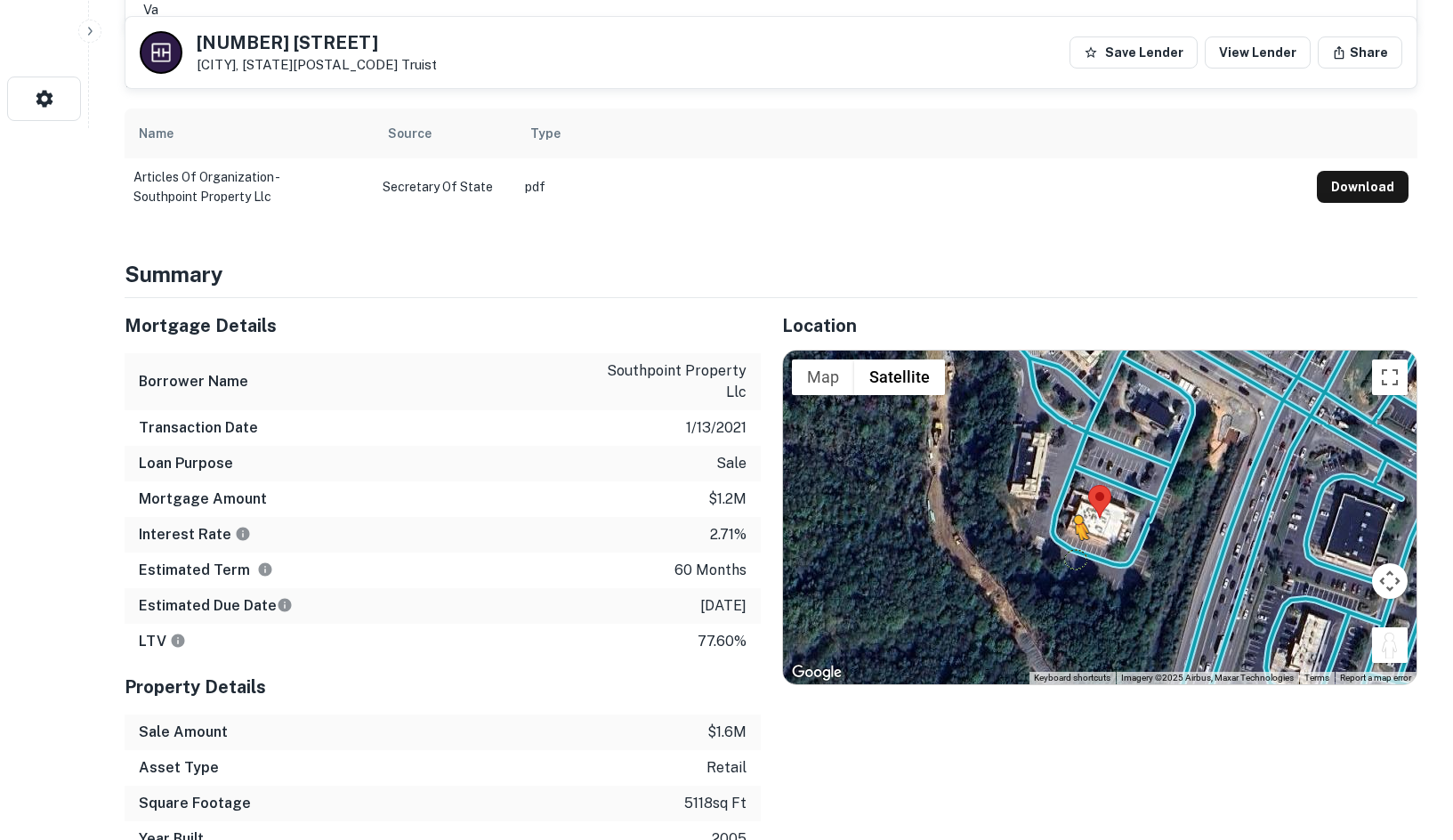 drag, startPoint x: 1383, startPoint y: 648, endPoint x: 1070, endPoint y: 547, distance: 328.8921 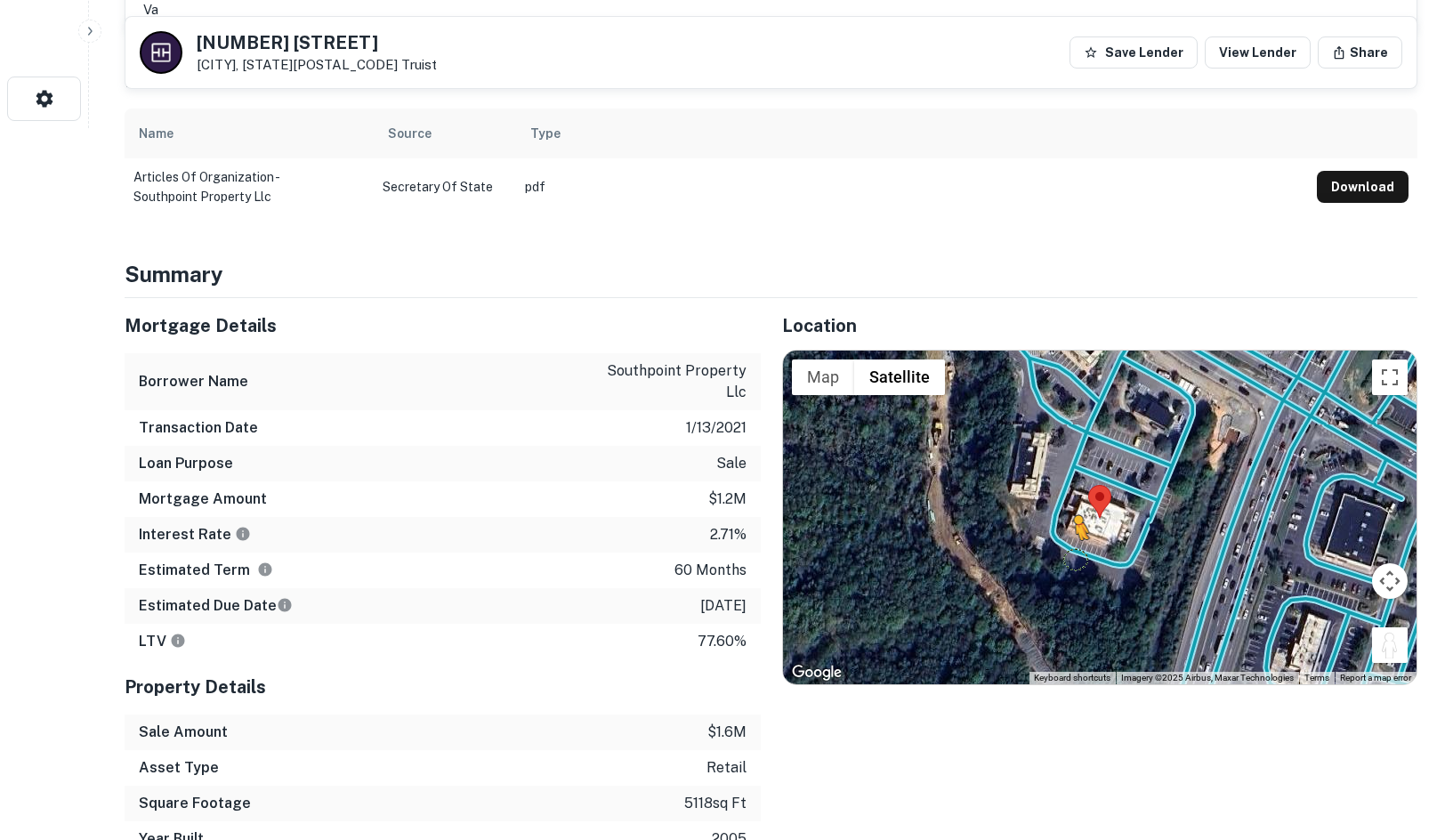 click on "To activate drag with keyboard, press Alt + Enter. Once in keyboard drag state, use the arrow keys to move the marker. To complete the drag, press the Enter key. To cancel, press Escape. Loading... Map Terrain Satellite Labels Keyboard shortcuts Map Data Imagery ©2025 Airbus, Maxar Technologies Imagery ©2025 Airbus, Maxar Technologies 20 m  Click to toggle between metric and imperial units Terms Report a map error" at bounding box center [1100, 518] 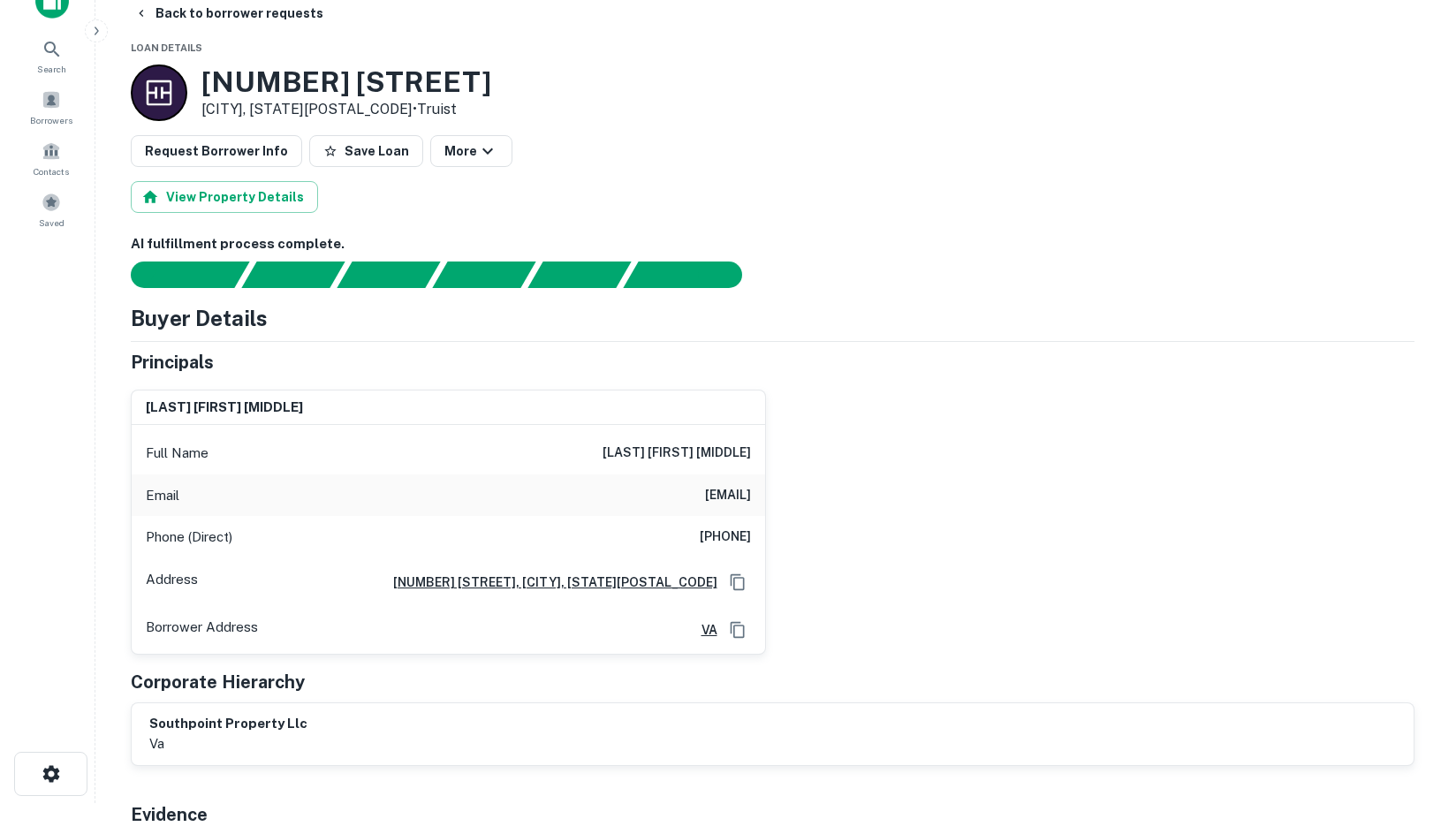 scroll, scrollTop: 0, scrollLeft: 0, axis: both 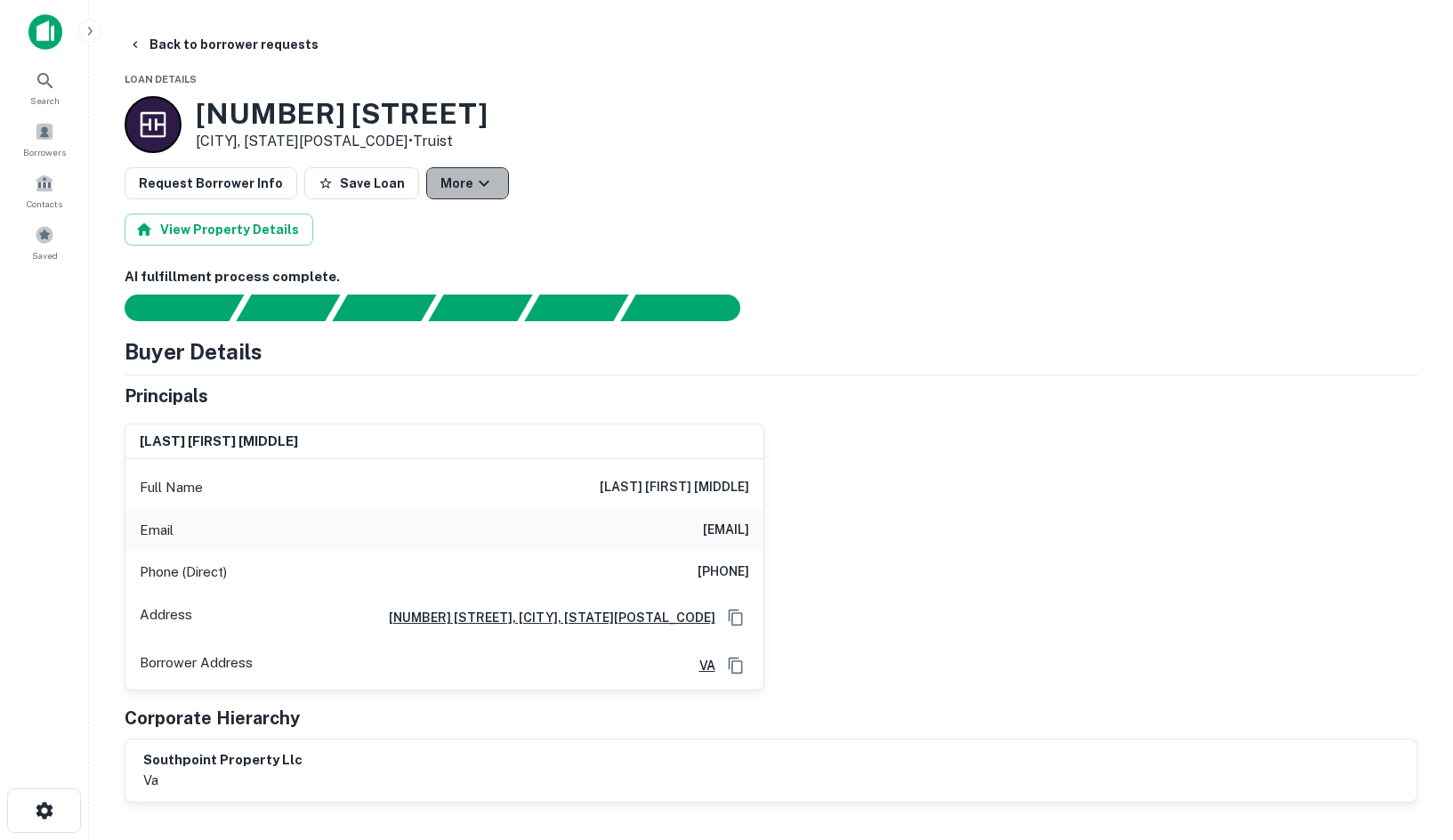 click on "More" at bounding box center [467, 183] 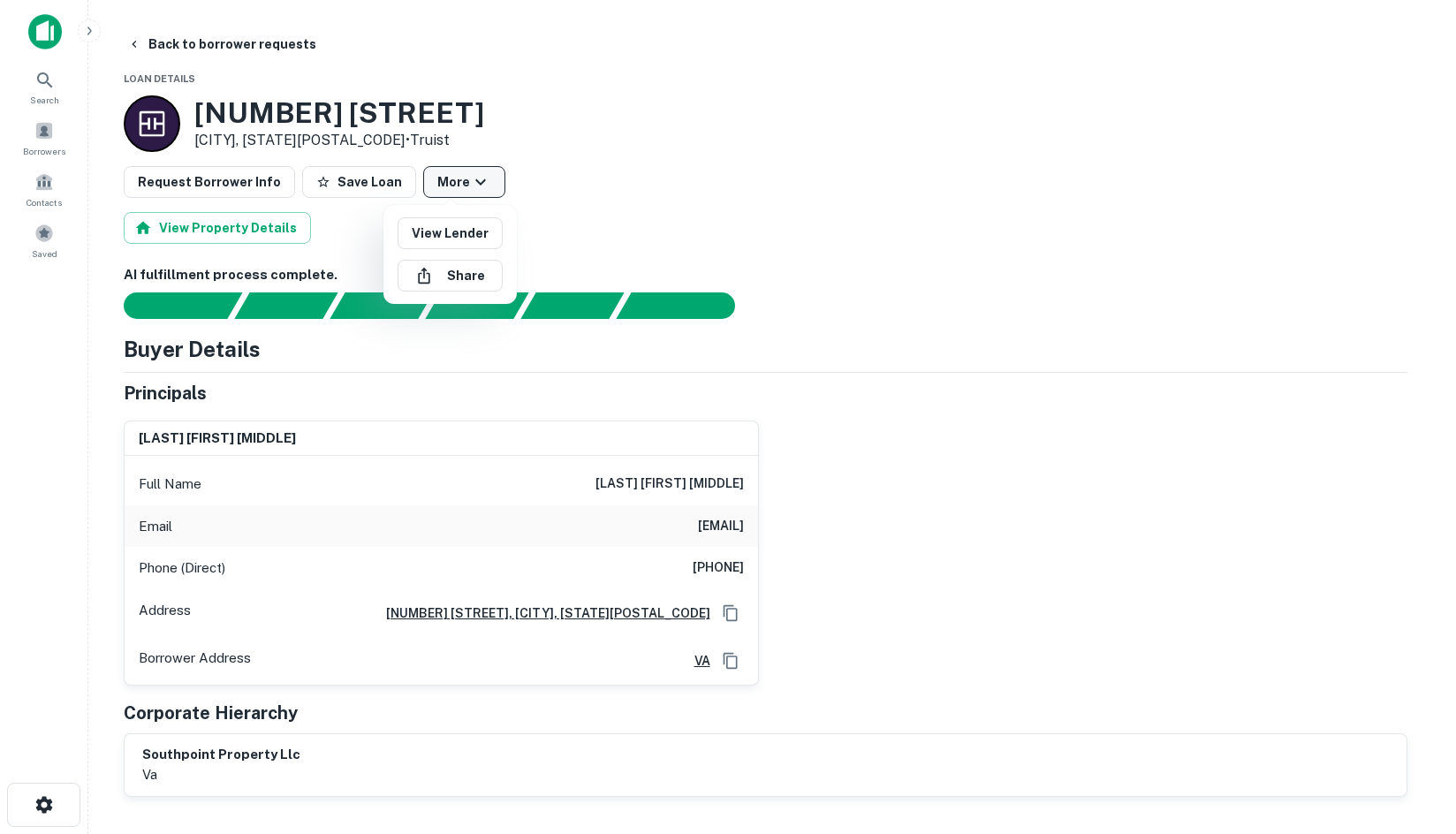 click at bounding box center (728, 417) 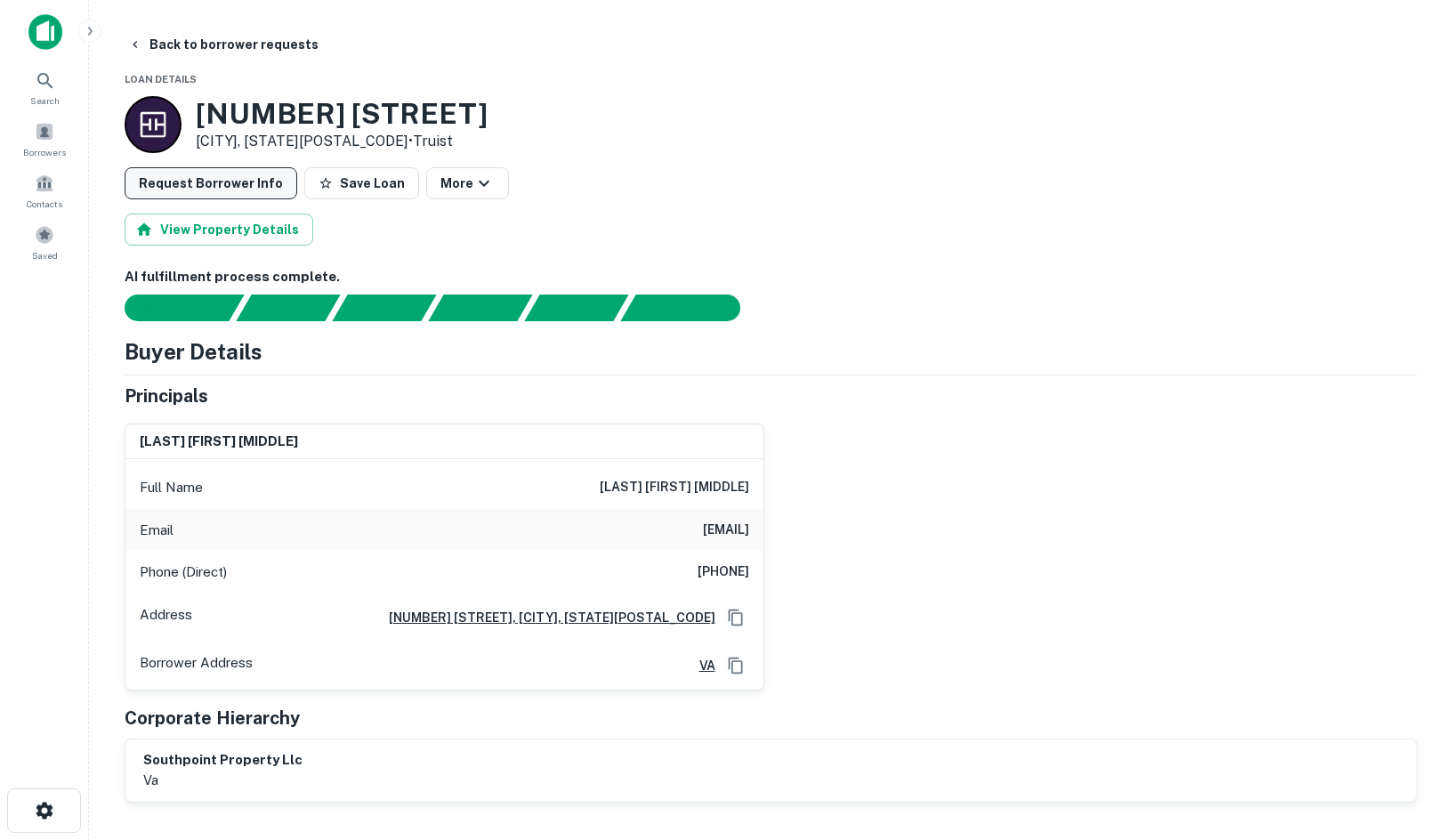 click on "Request Borrower Info" at bounding box center [211, 183] 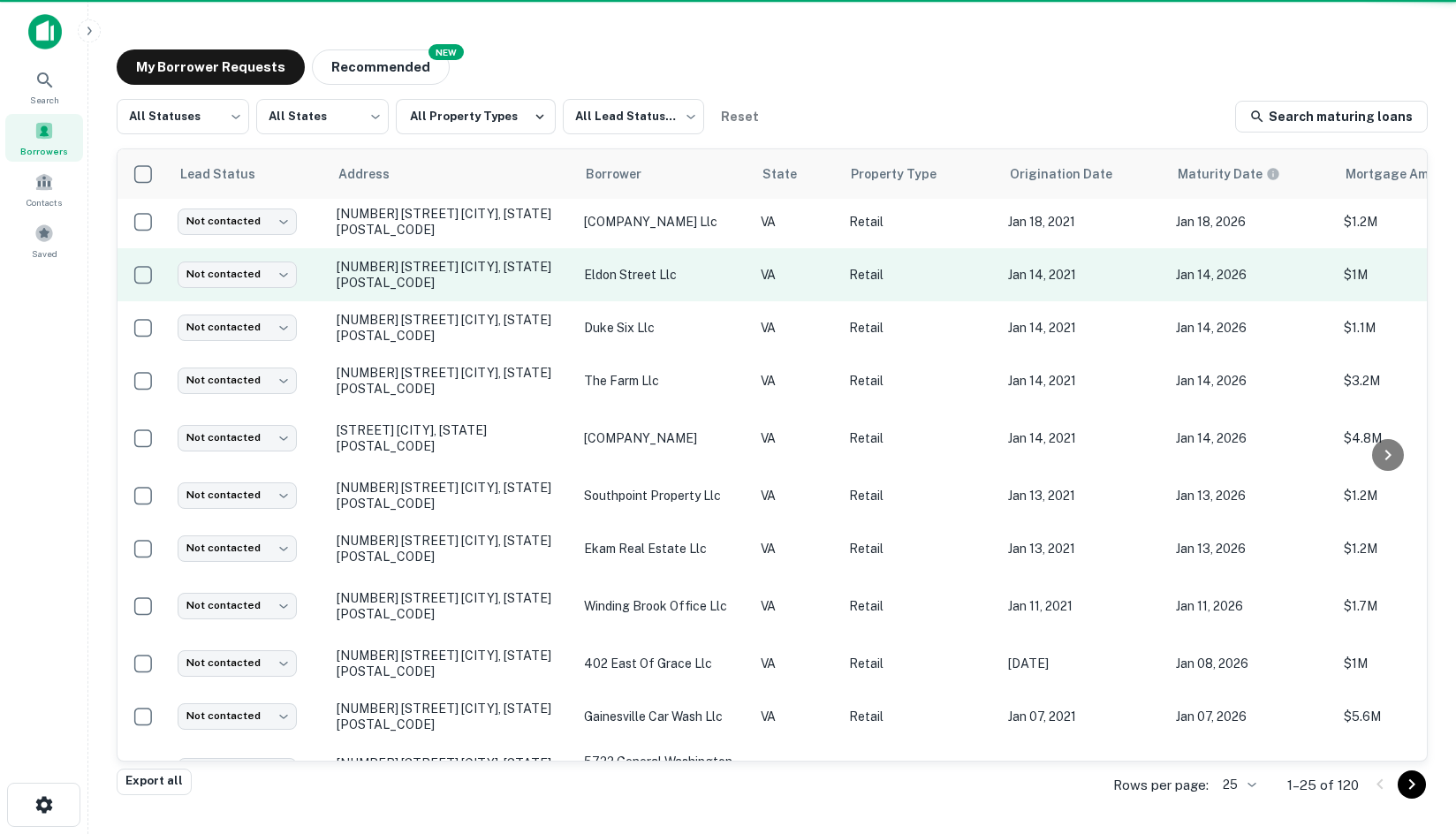 scroll, scrollTop: 795, scrollLeft: 0, axis: vertical 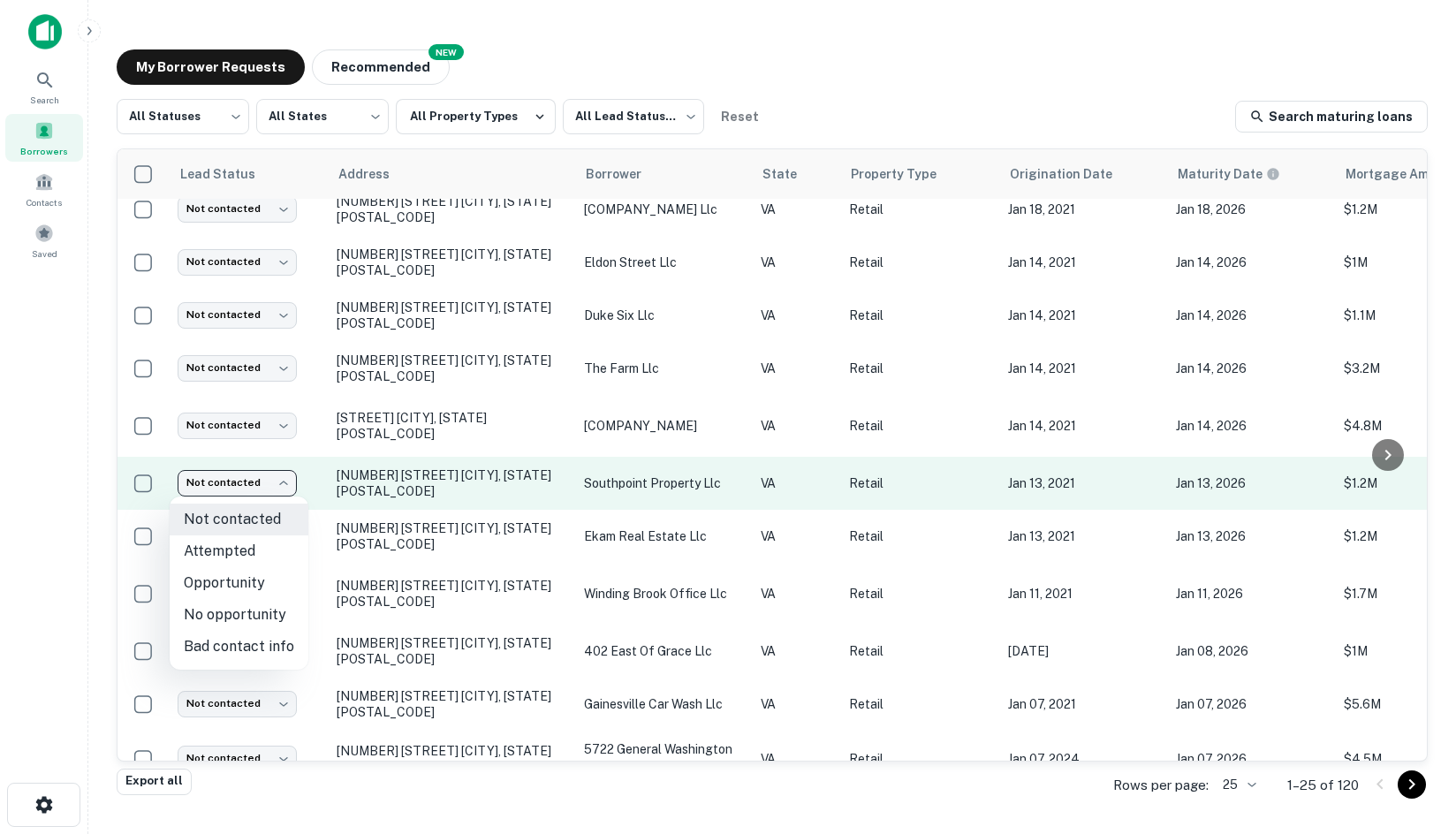 click on "**********" at bounding box center (728, 417) 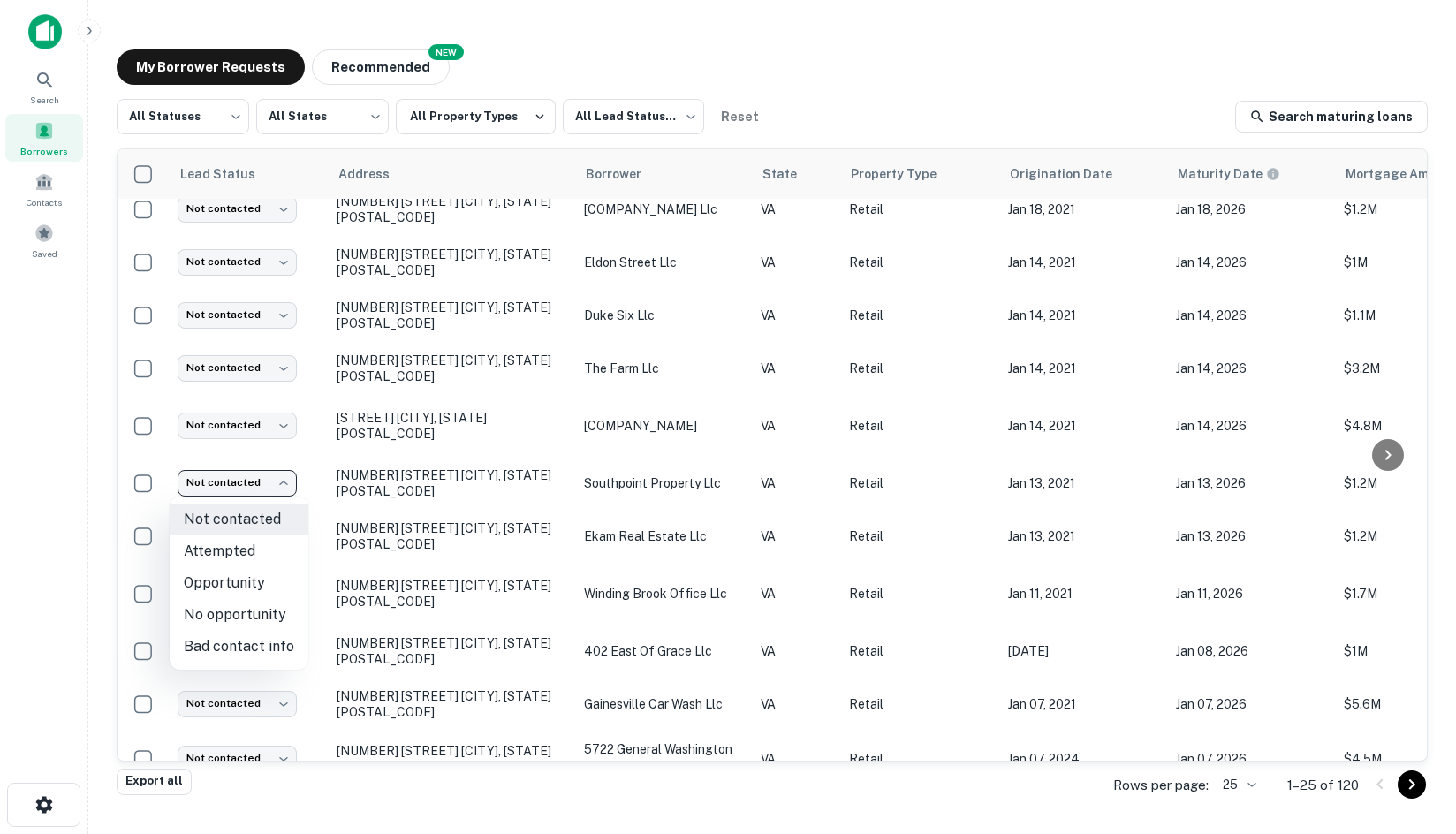 click on "Opportunity" at bounding box center (239, 583) 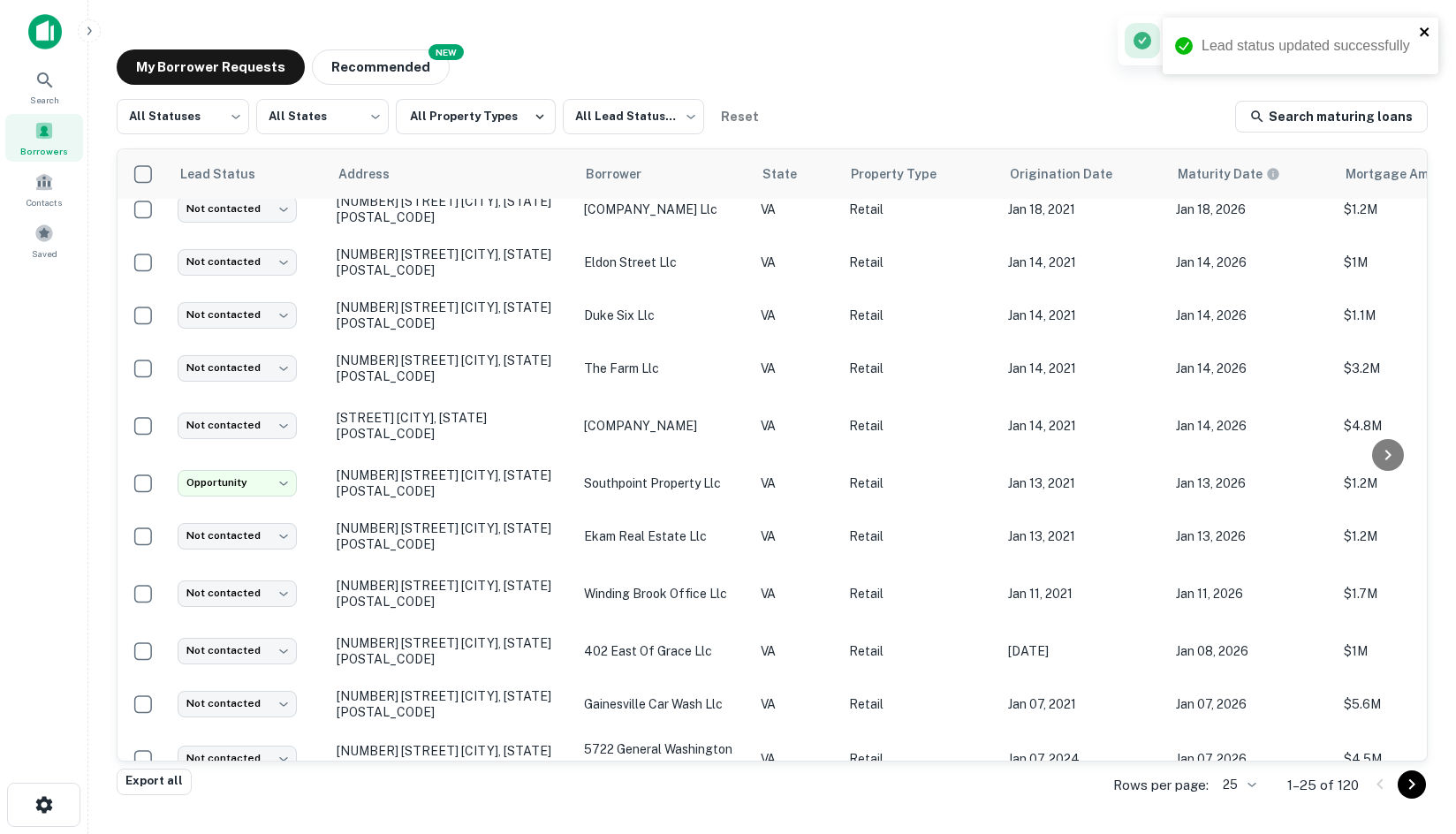 click 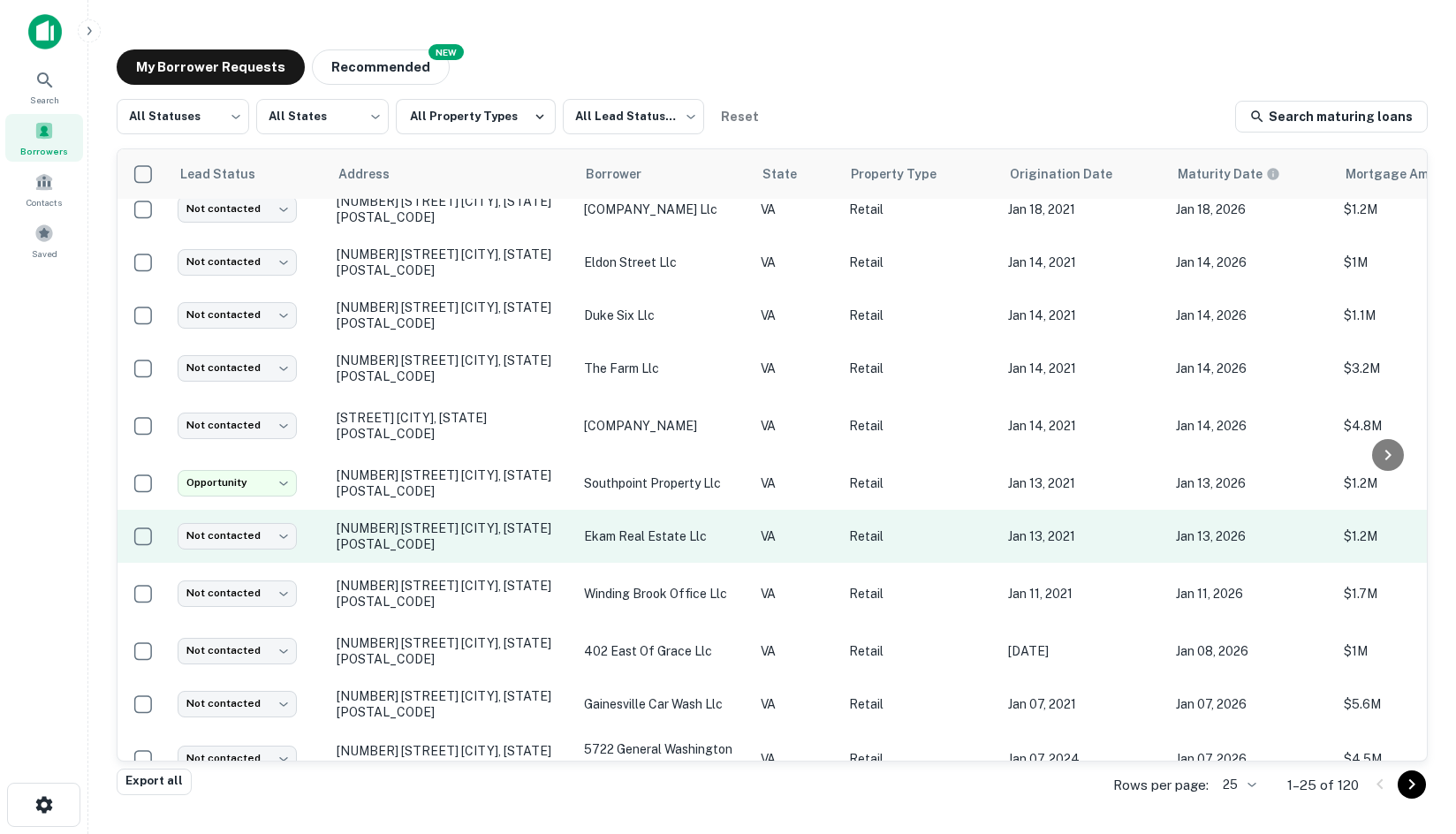 click on "[NUMBER] [STREET] [CITY], [STATE][POSTAL_CODE]" at bounding box center [451, 536] 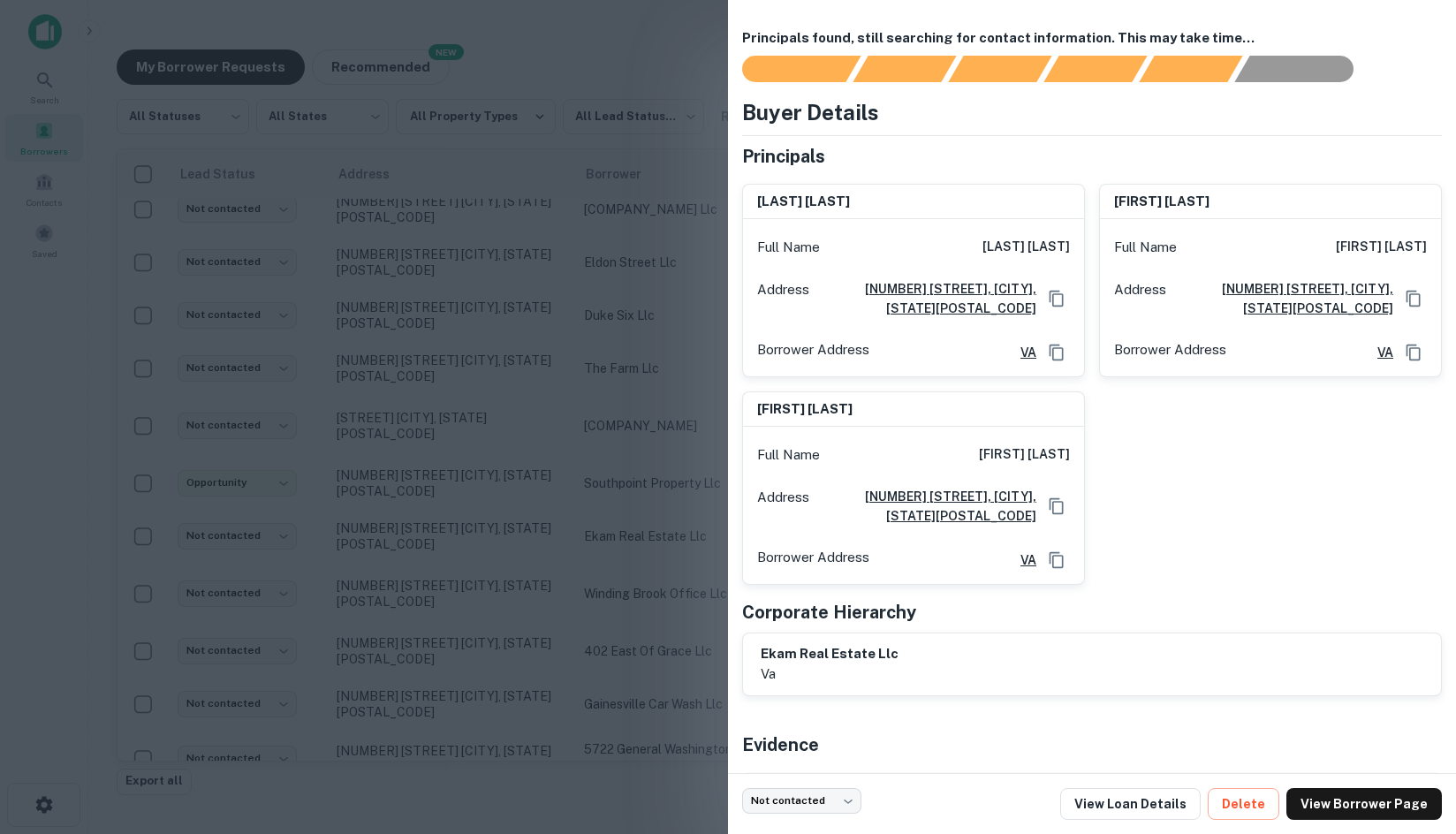 click at bounding box center [728, 417] 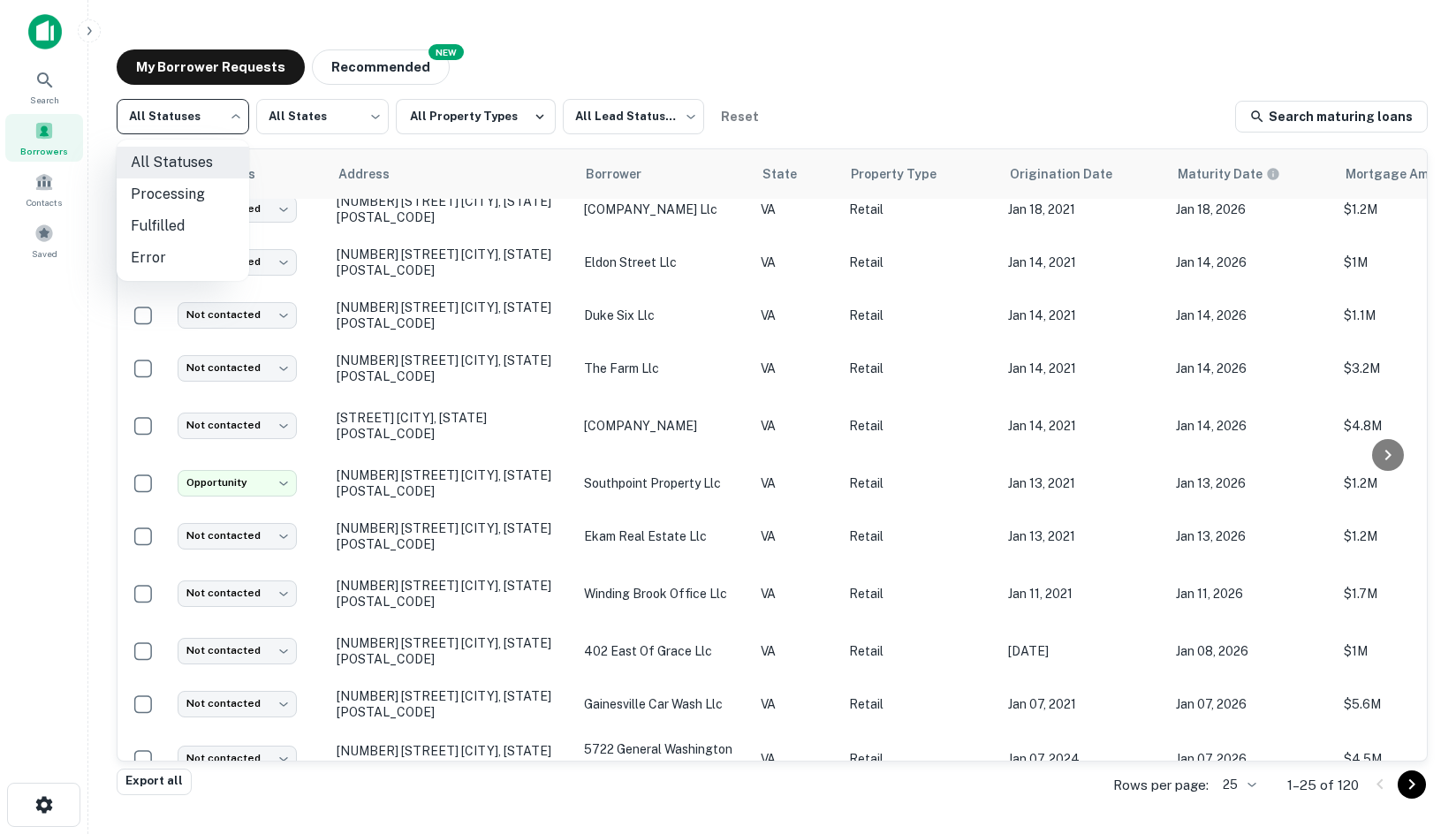 click on "**********" at bounding box center (728, 417) 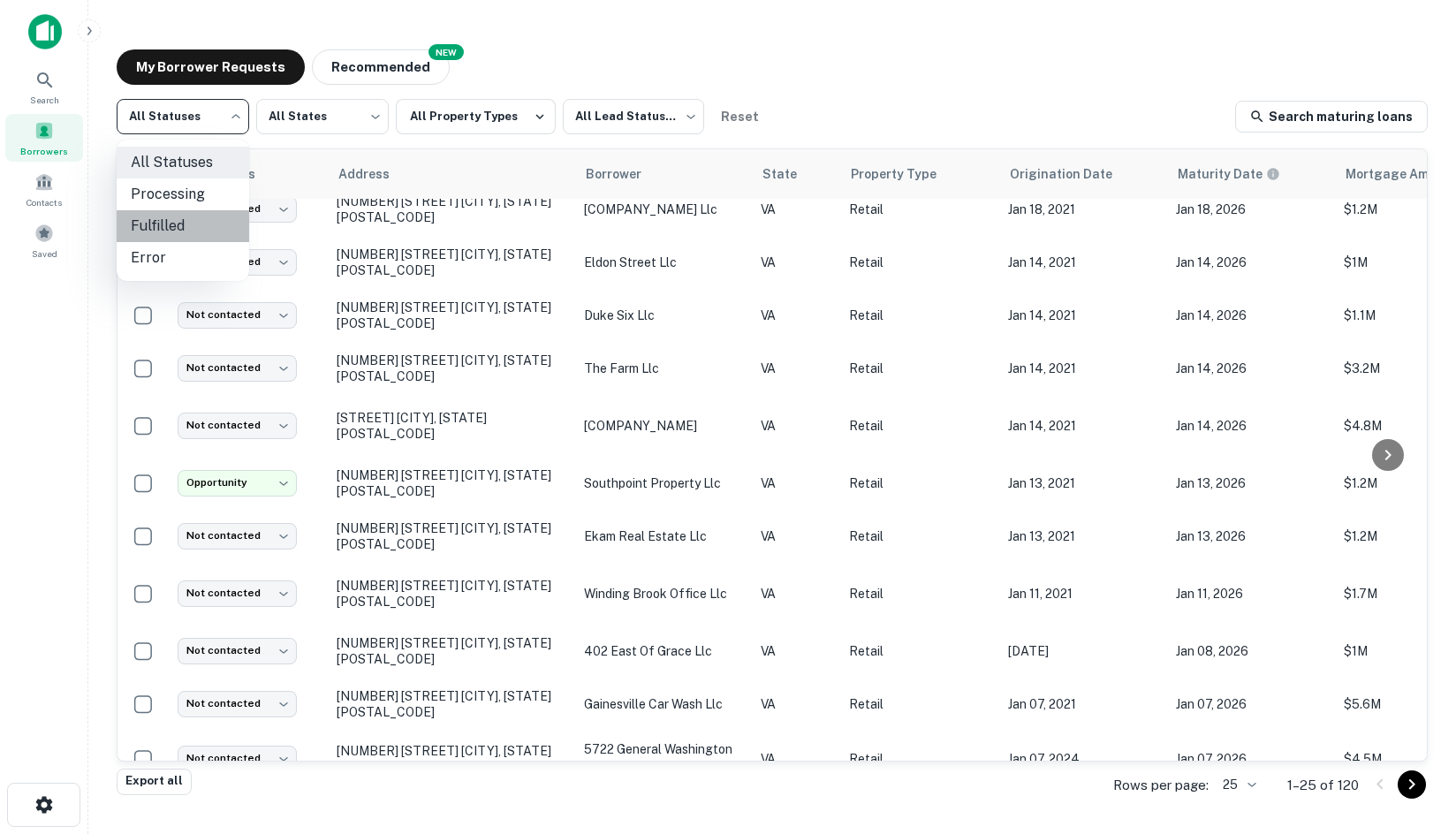 click on "Fulfilled" at bounding box center [183, 226] 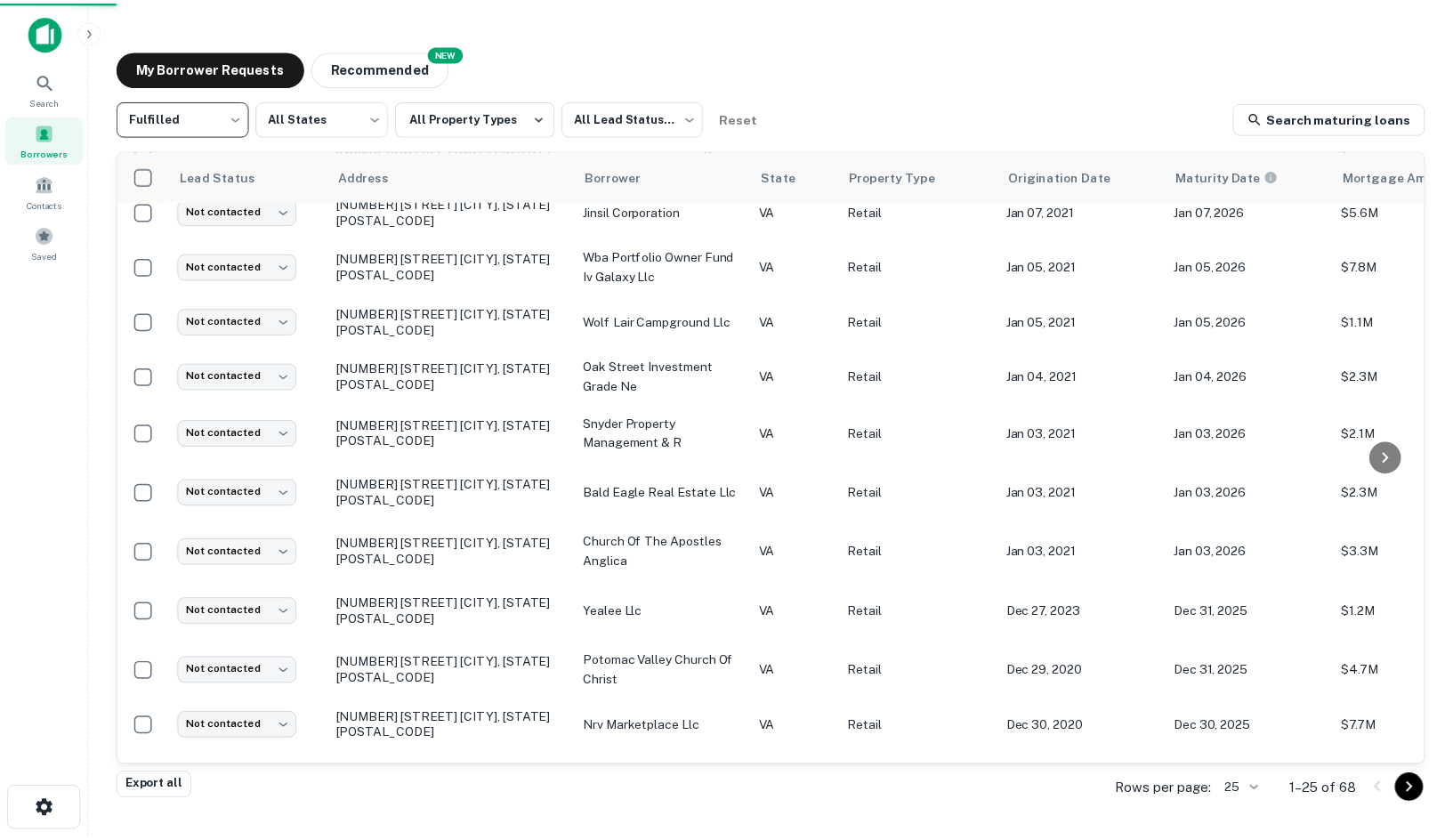 scroll, scrollTop: 361, scrollLeft: 0, axis: vertical 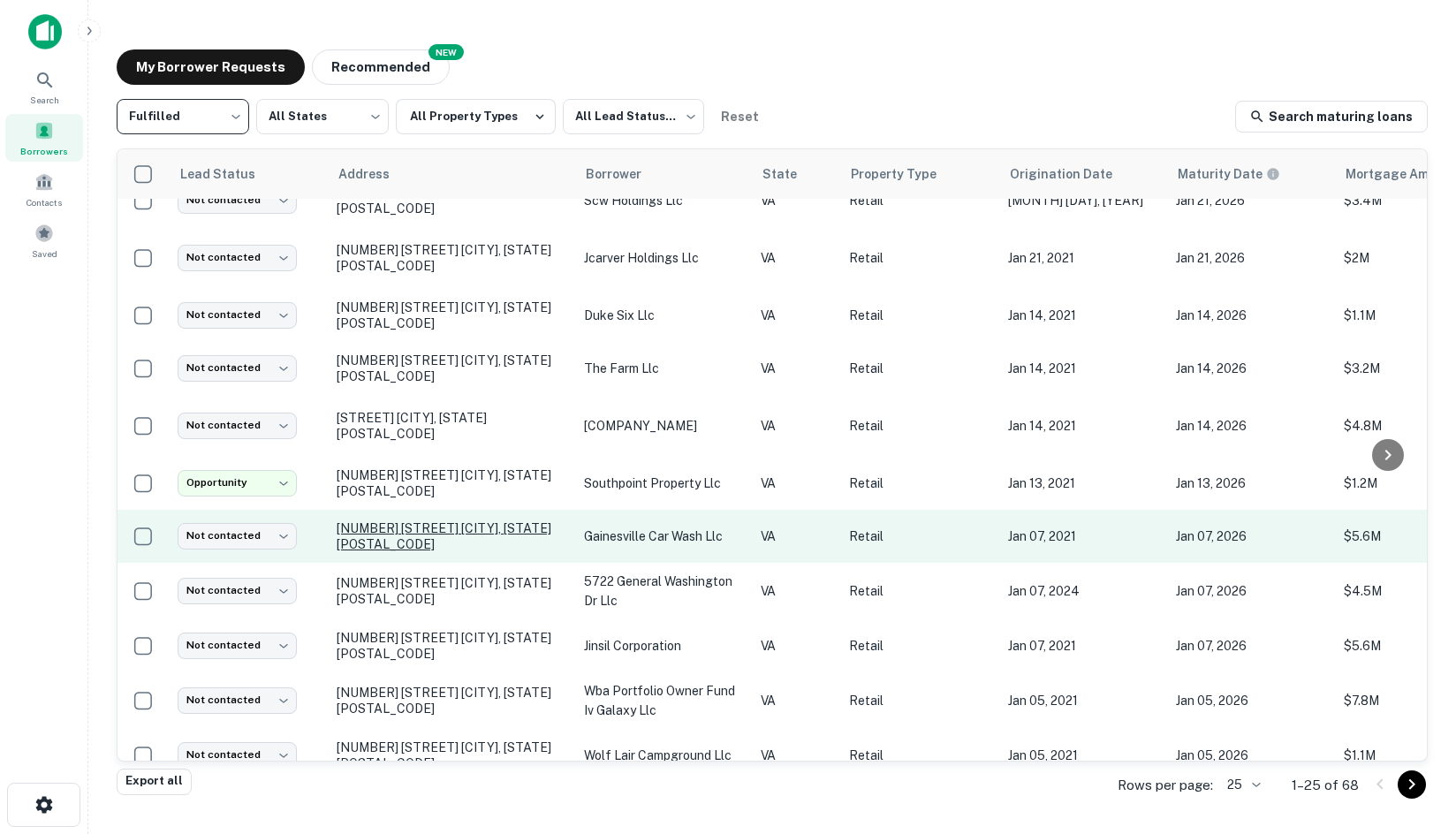 click on "[NUMBER] [STREET] [CITY], [STATE][POSTAL_CODE]" at bounding box center (451, 536) 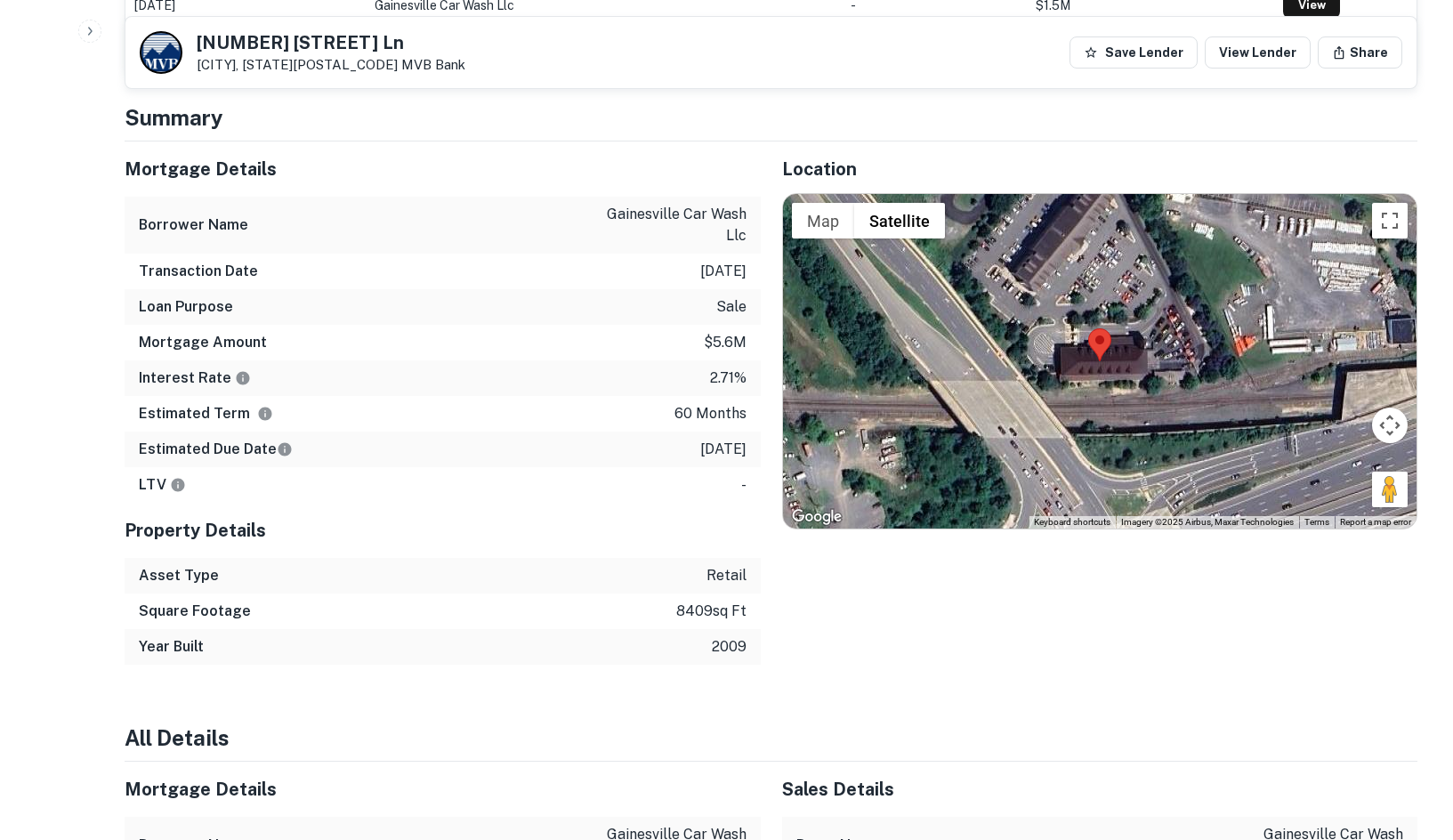scroll, scrollTop: 1246, scrollLeft: 0, axis: vertical 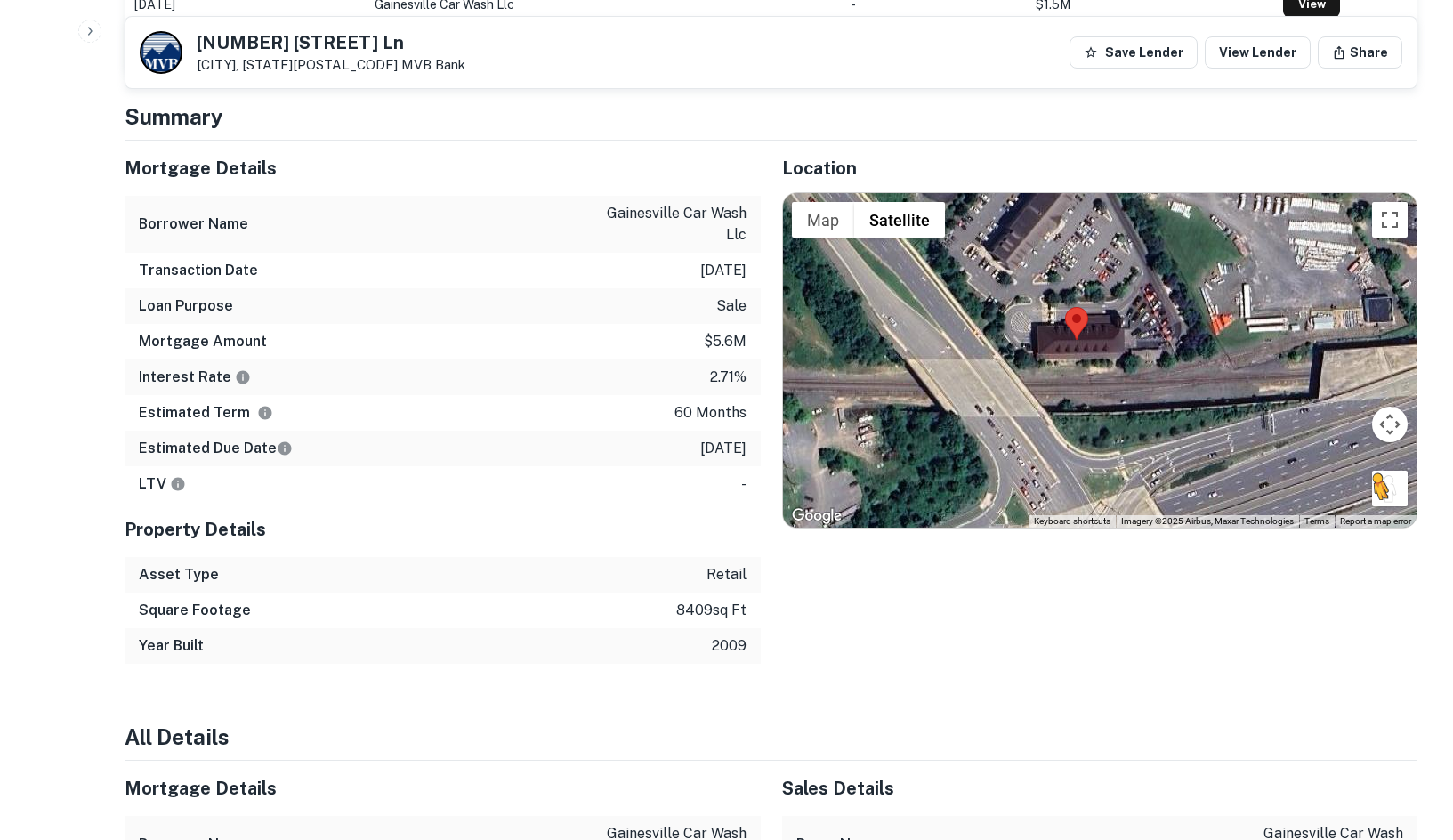 drag, startPoint x: 1408, startPoint y: 497, endPoint x: 1382, endPoint y: 476, distance: 33.42155 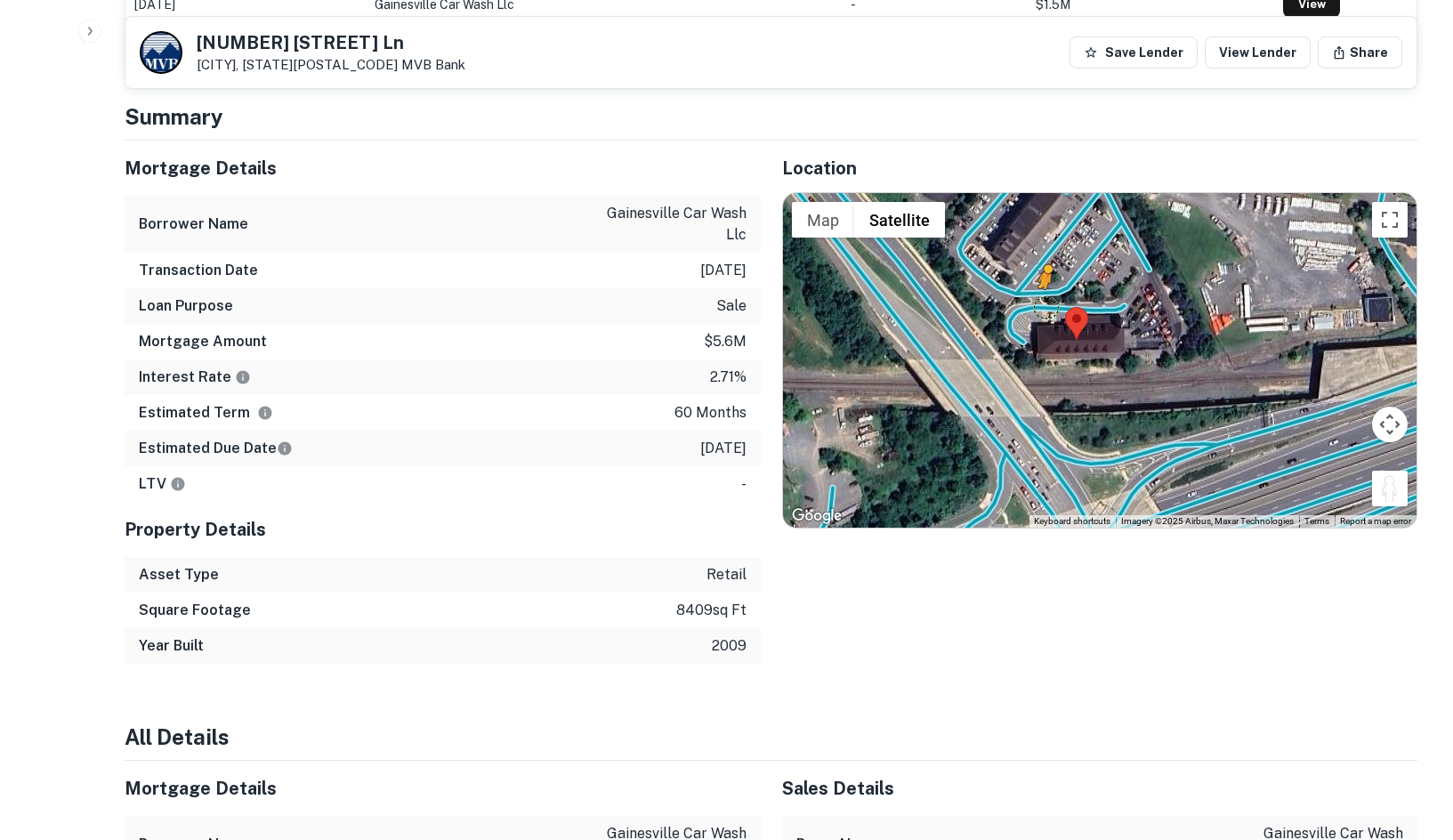 drag, startPoint x: 1375, startPoint y: 484, endPoint x: 1044, endPoint y: 307, distance: 375.3532 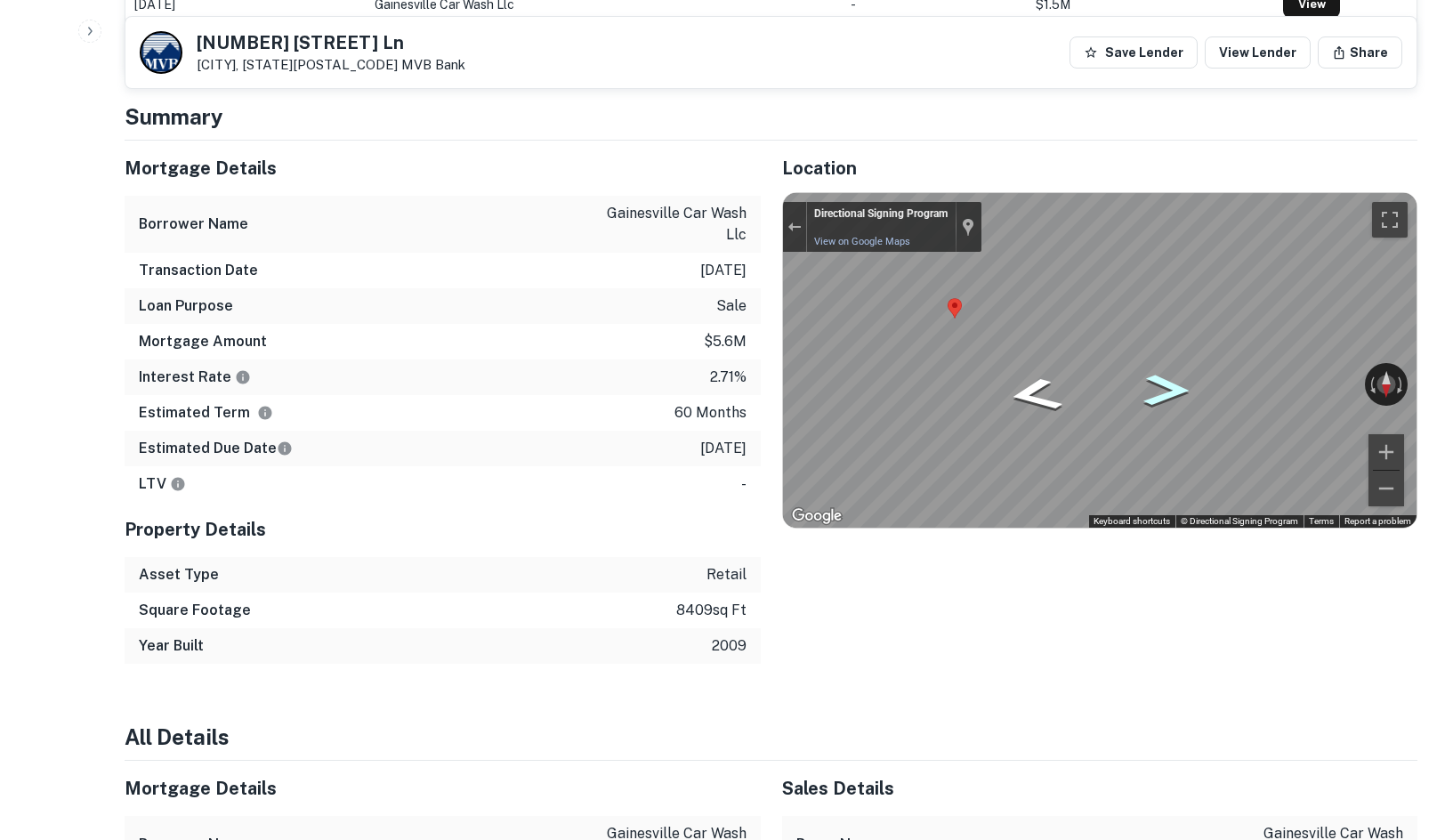 click 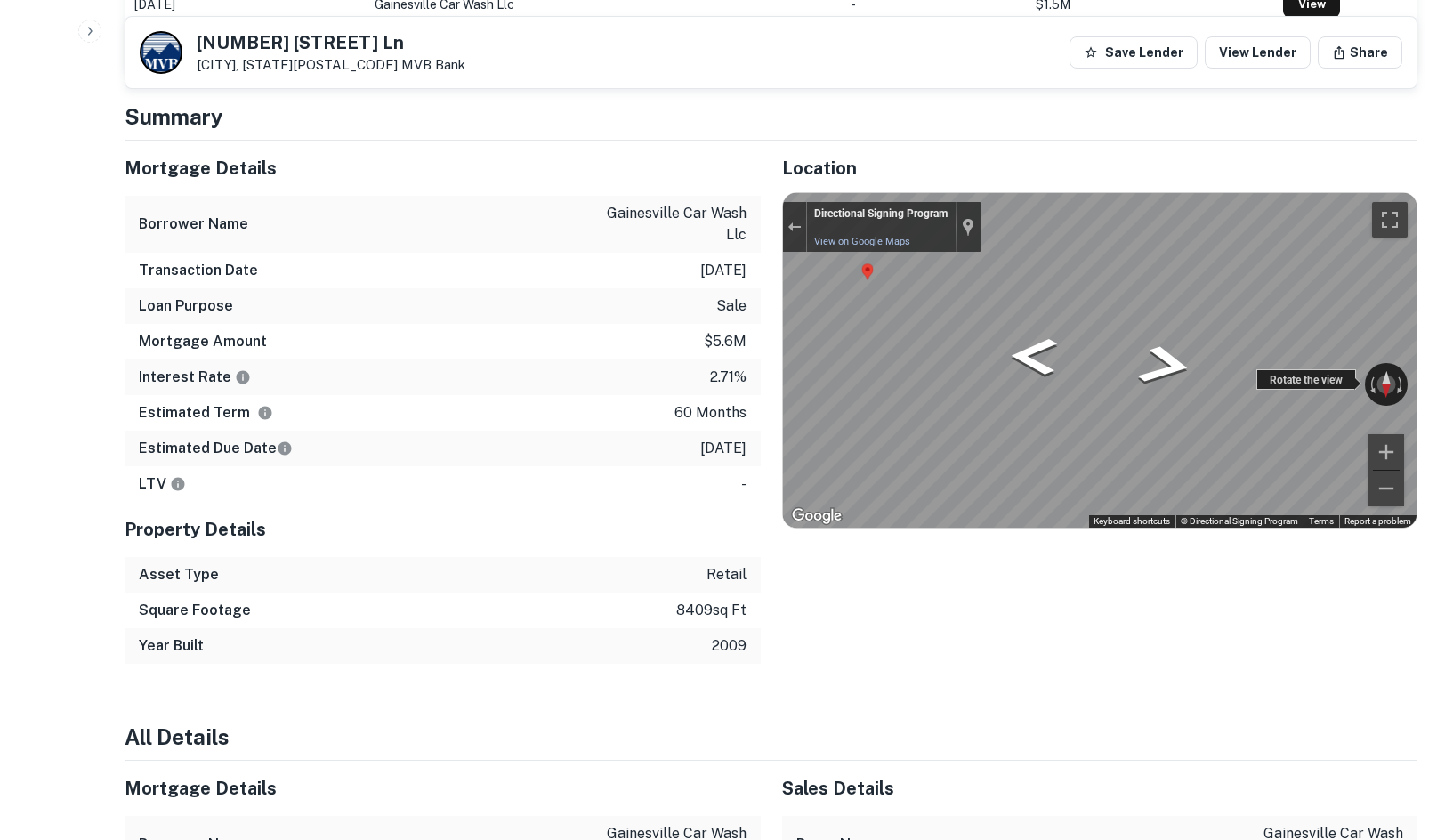 click on "Rotate the view" at bounding box center [1306, 379] 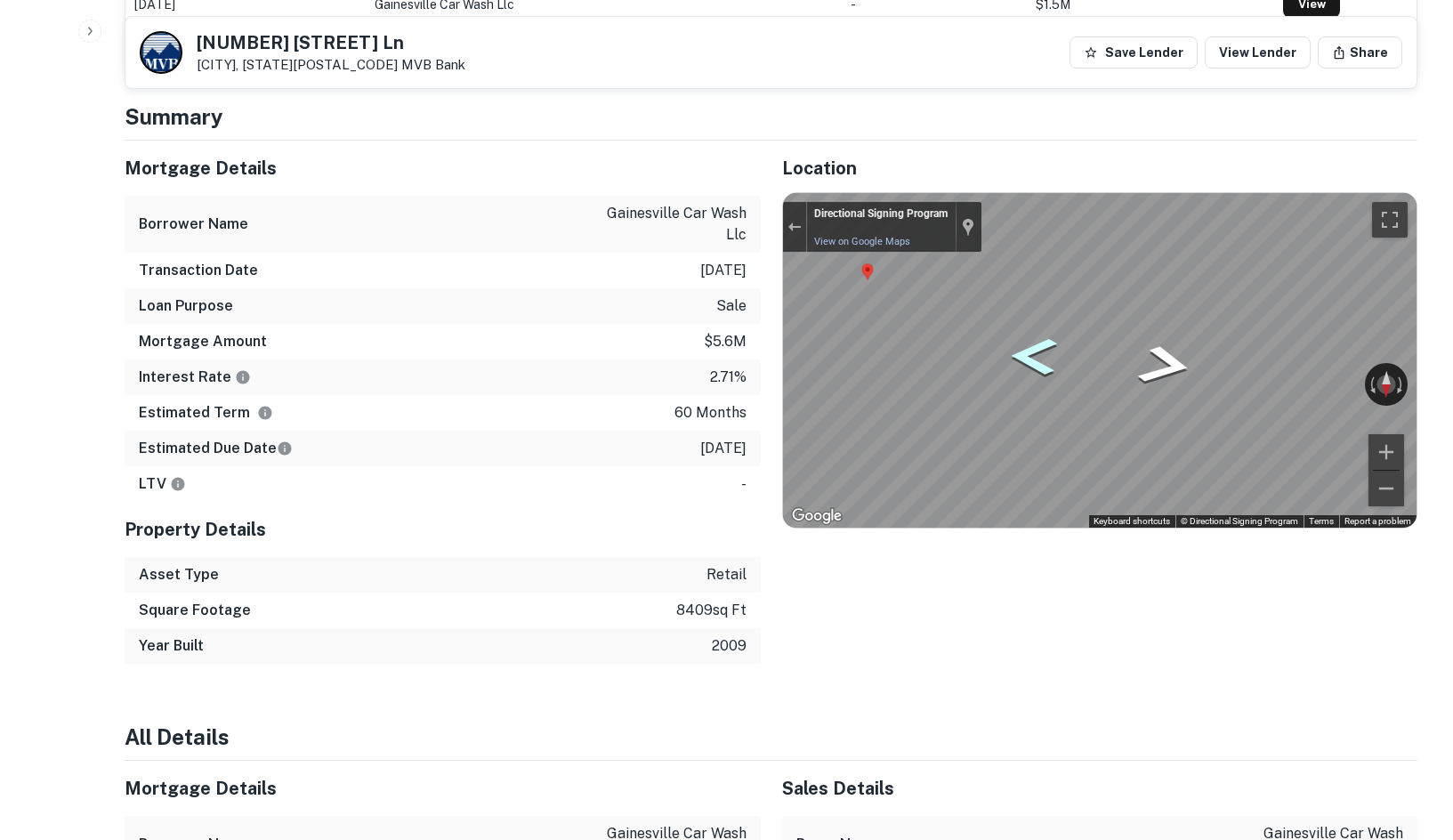 click 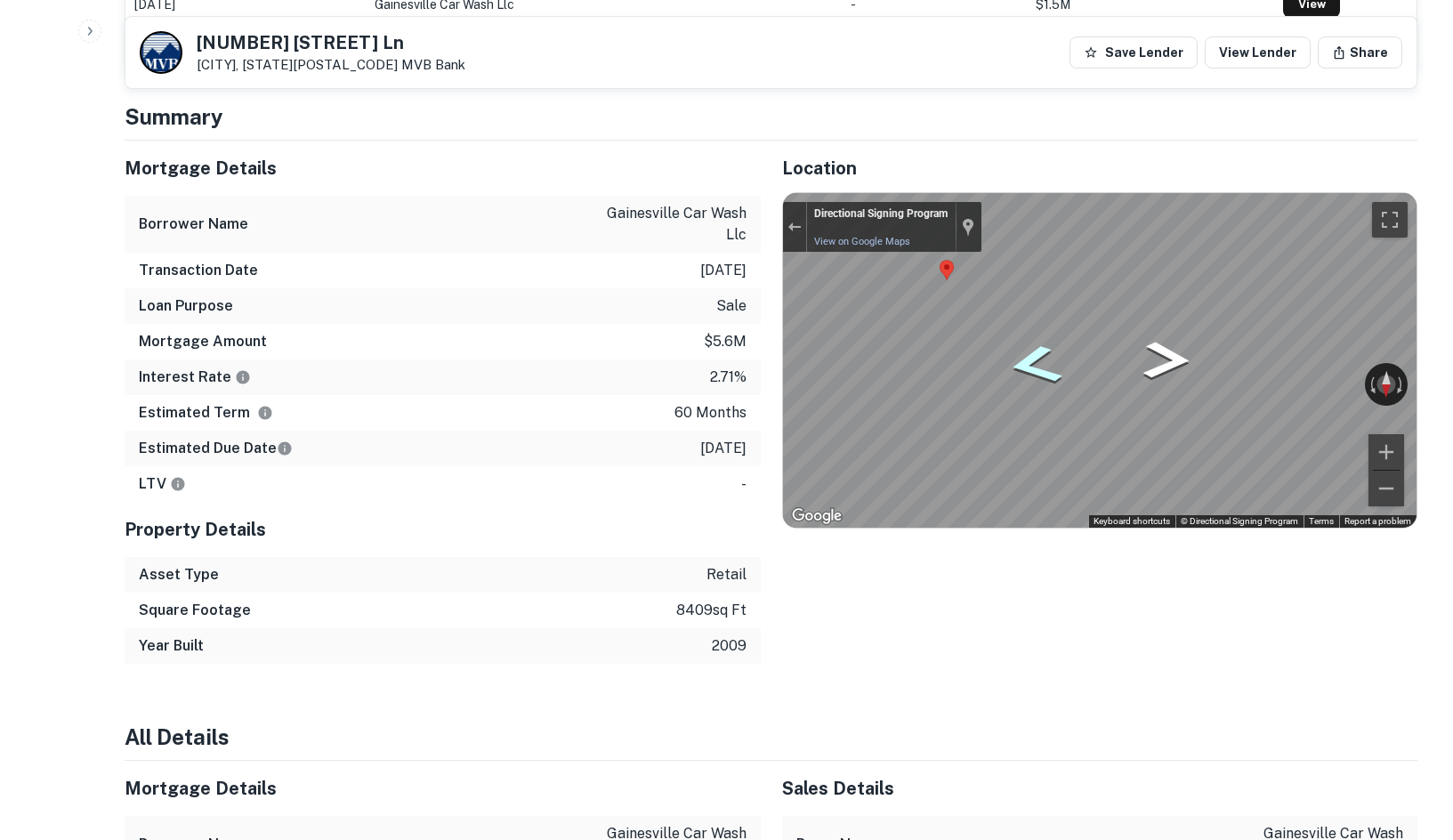 click 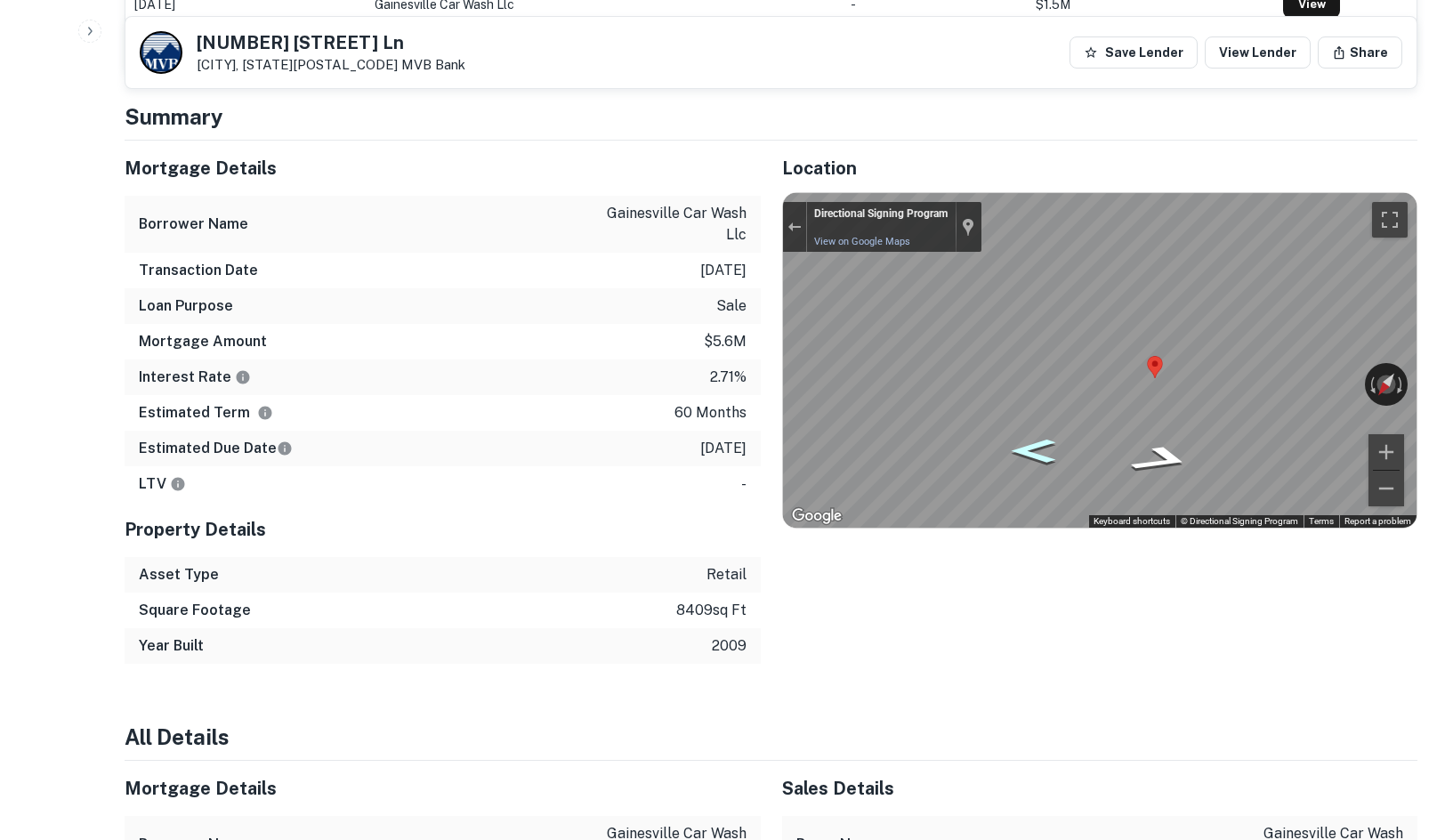 click 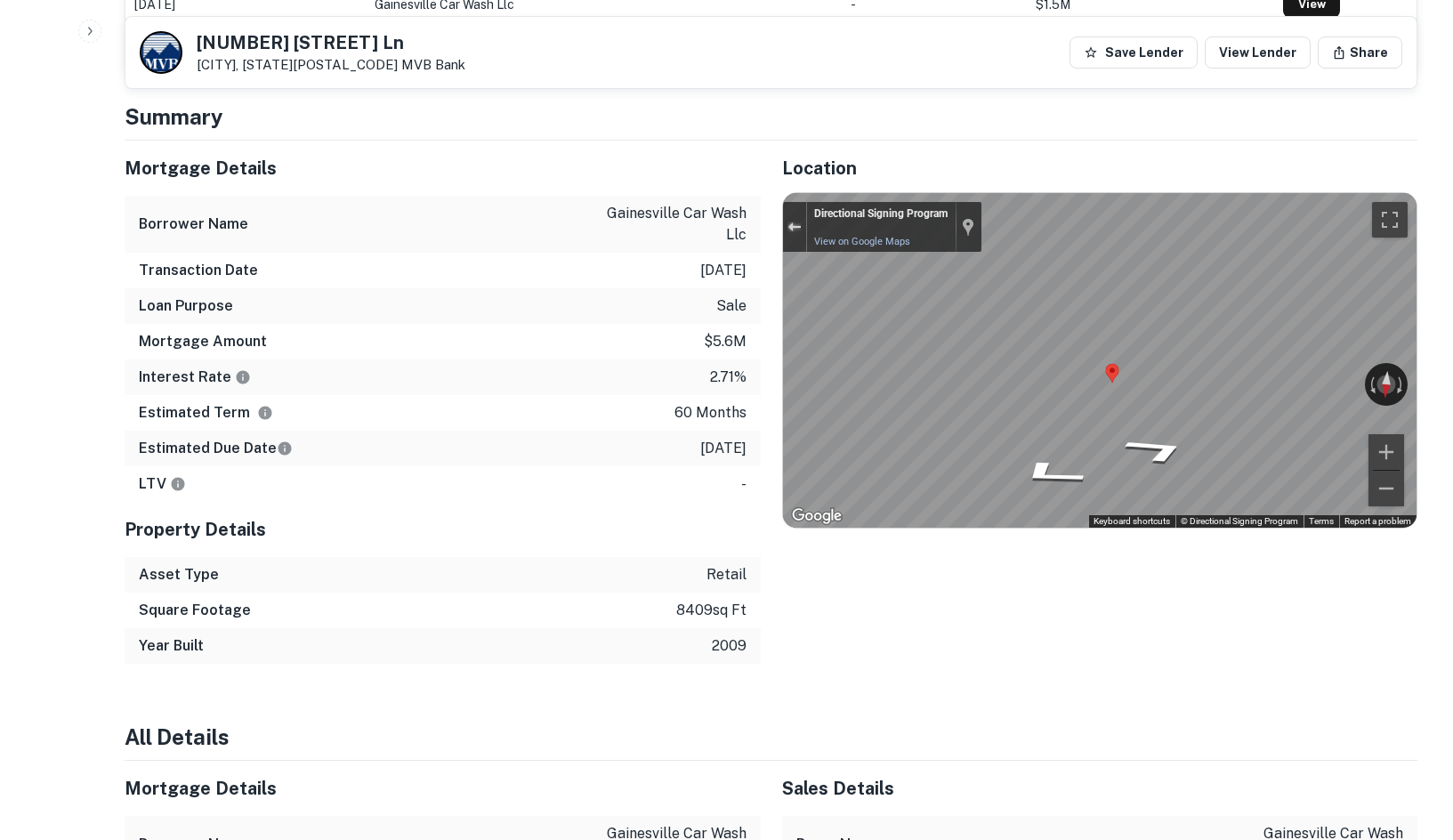 click at bounding box center [794, 227] 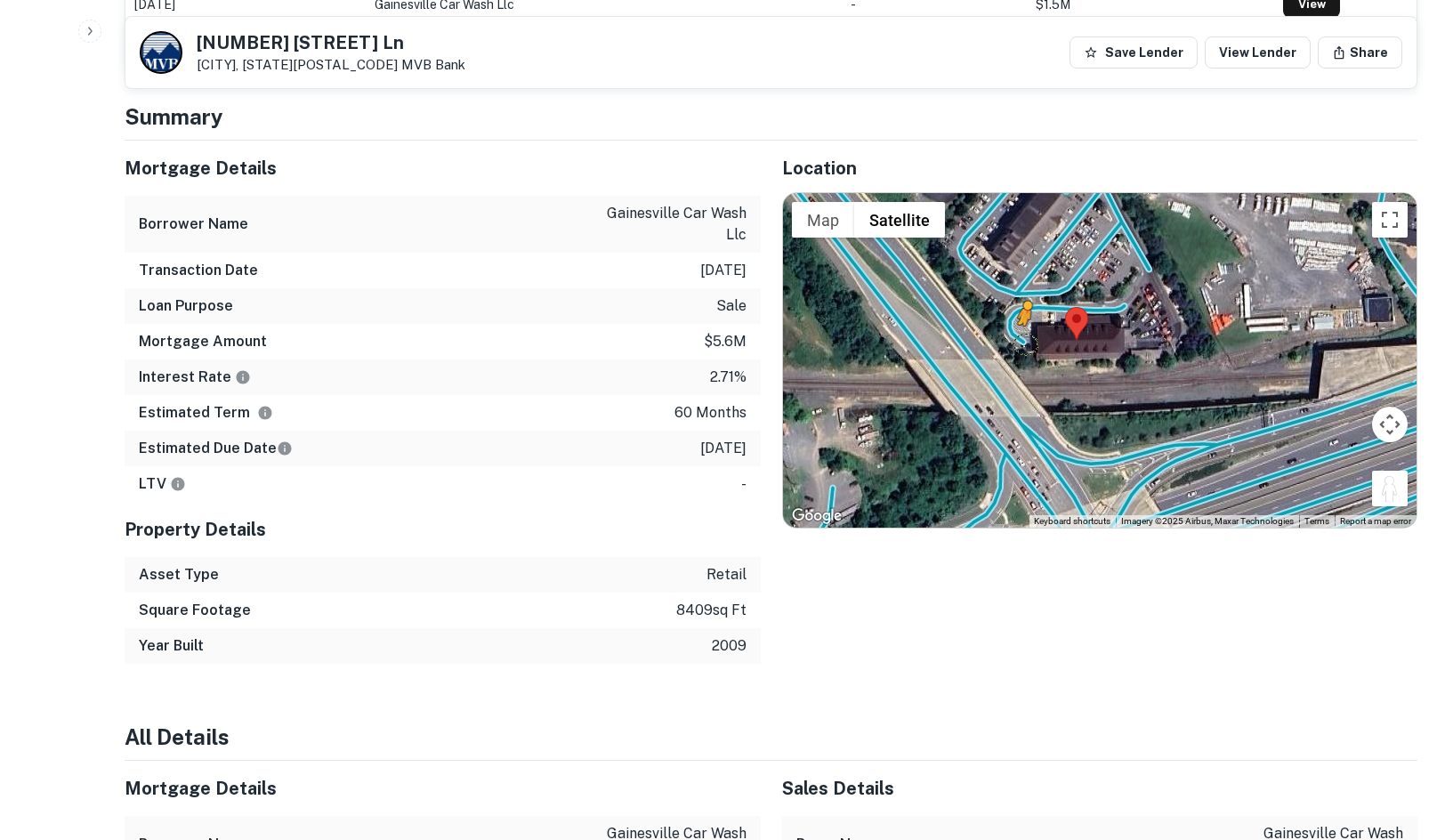 drag, startPoint x: 1381, startPoint y: 489, endPoint x: 1010, endPoint y: 338, distance: 400.55212 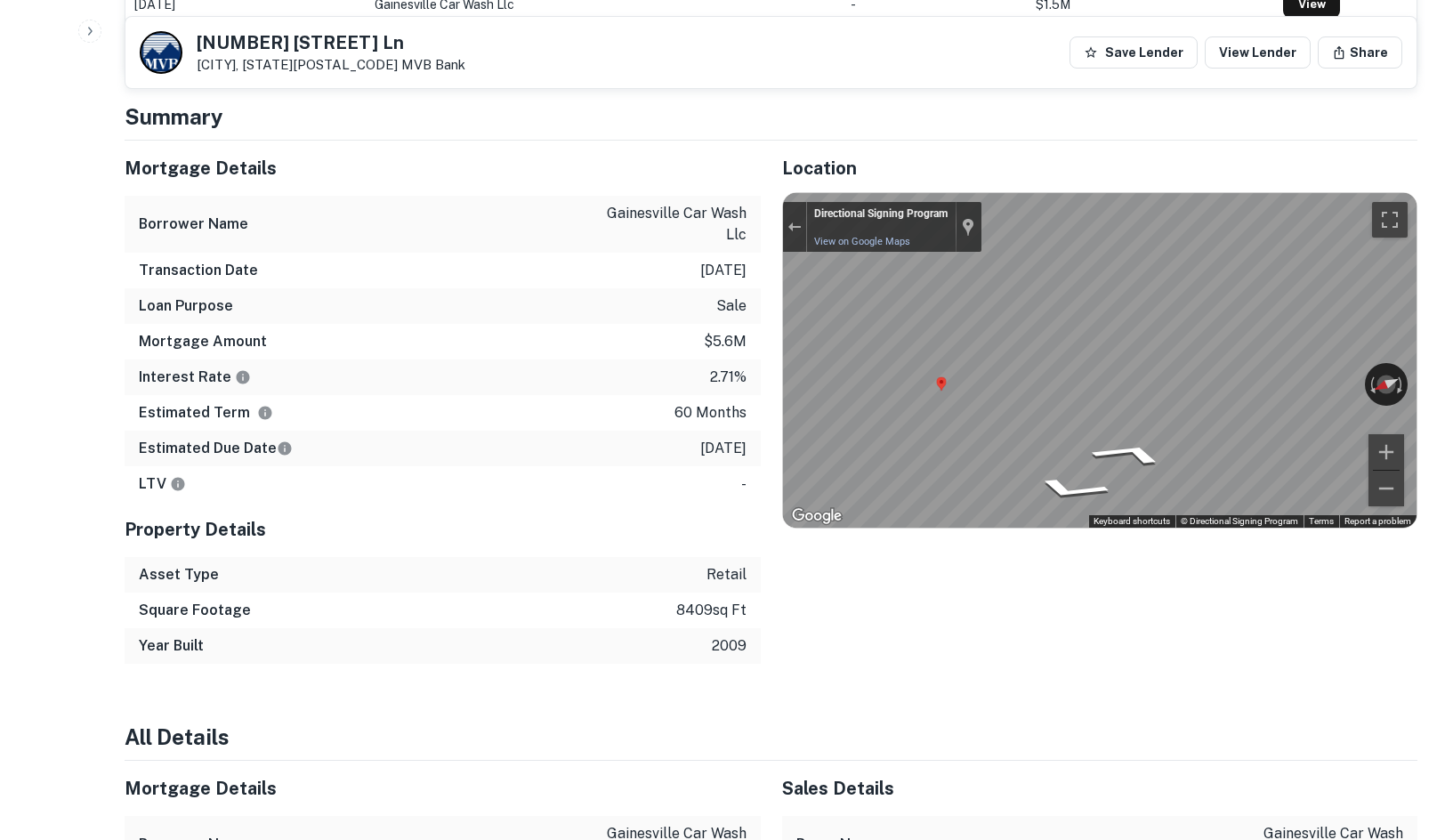 click on "Search         Borrowers         Contacts         Saved     Back to borrower requests [NUMBER] [STREET] [CITY], [STATE][POSTAL_CODE]    [COMPANY] Save Lender View Lender Share View Property Details AI fulfillment process complete.   Buyer Details Principals [FIRST] [LAST] Full Name [FIRST] [LAST] Company [COMPANY] Title President Email [EMAIL] Phone (Mobile) [PHONE] LinkedIn URL View Link Address [CITY], [STATE]  Borrower Address [NUMBER] [STREET], [CITY], [STATE], [POSTAL_CODE] Corporate Hierarchy [COMPANY], [STATE] [NUMBER] [STREET], [CITY], [STATE], [POSTAL_CODE] Evidence Name Source Type [NUMBER] [STREET] - deed.pdf Mortgage Deed pdf Download Other Mortgages on Property Transaction Date Buyer Name [COMPANY] - $[NUMBER]M View $[NUMBER]M View $[NUMBER]M View Summary Mortgage Details Borrower Name [COMPANY] Transaction Date   [DATE] Loan Purpose   sale" at bounding box center [726, -826] 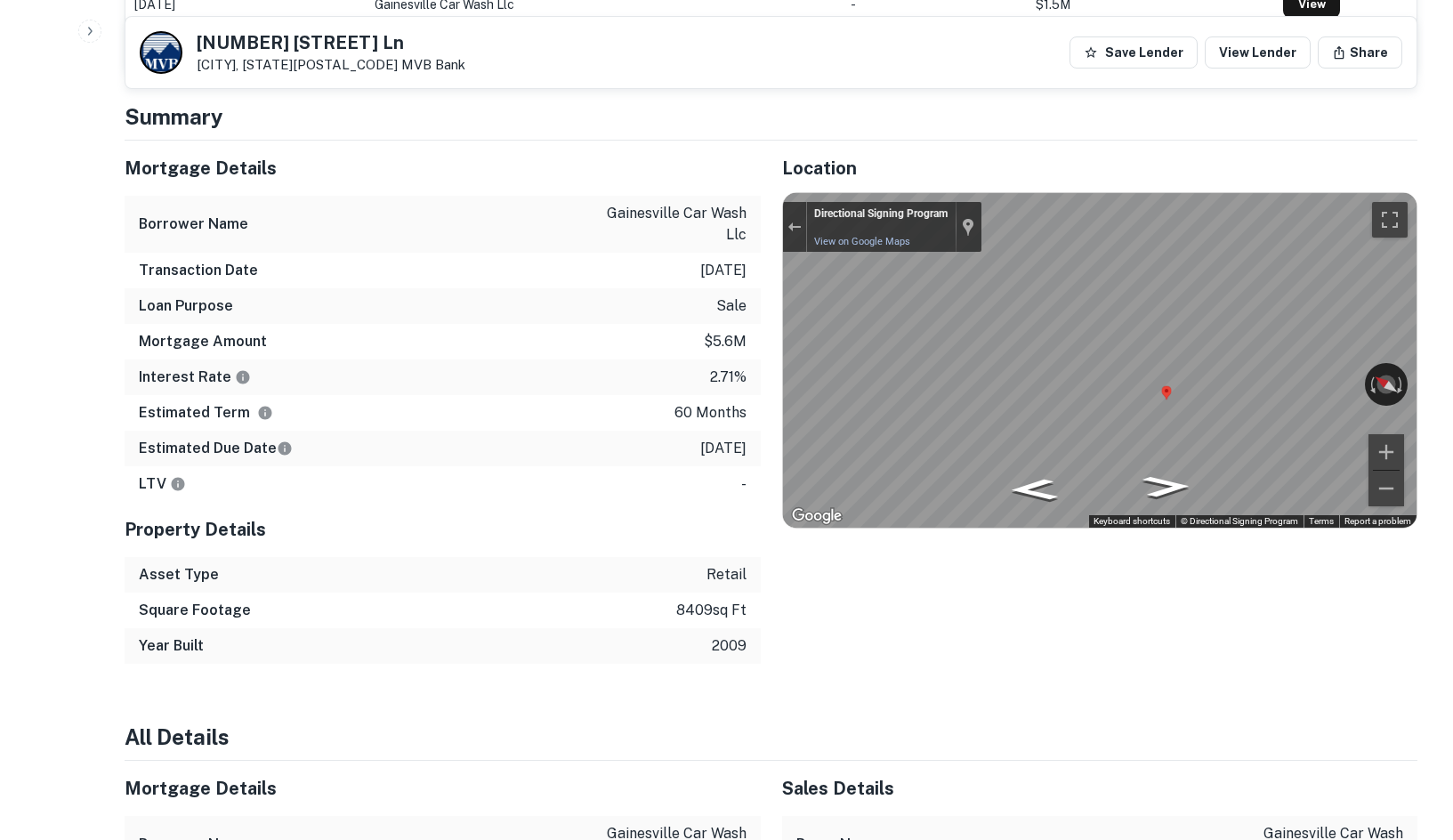 click at bounding box center (795, 227) 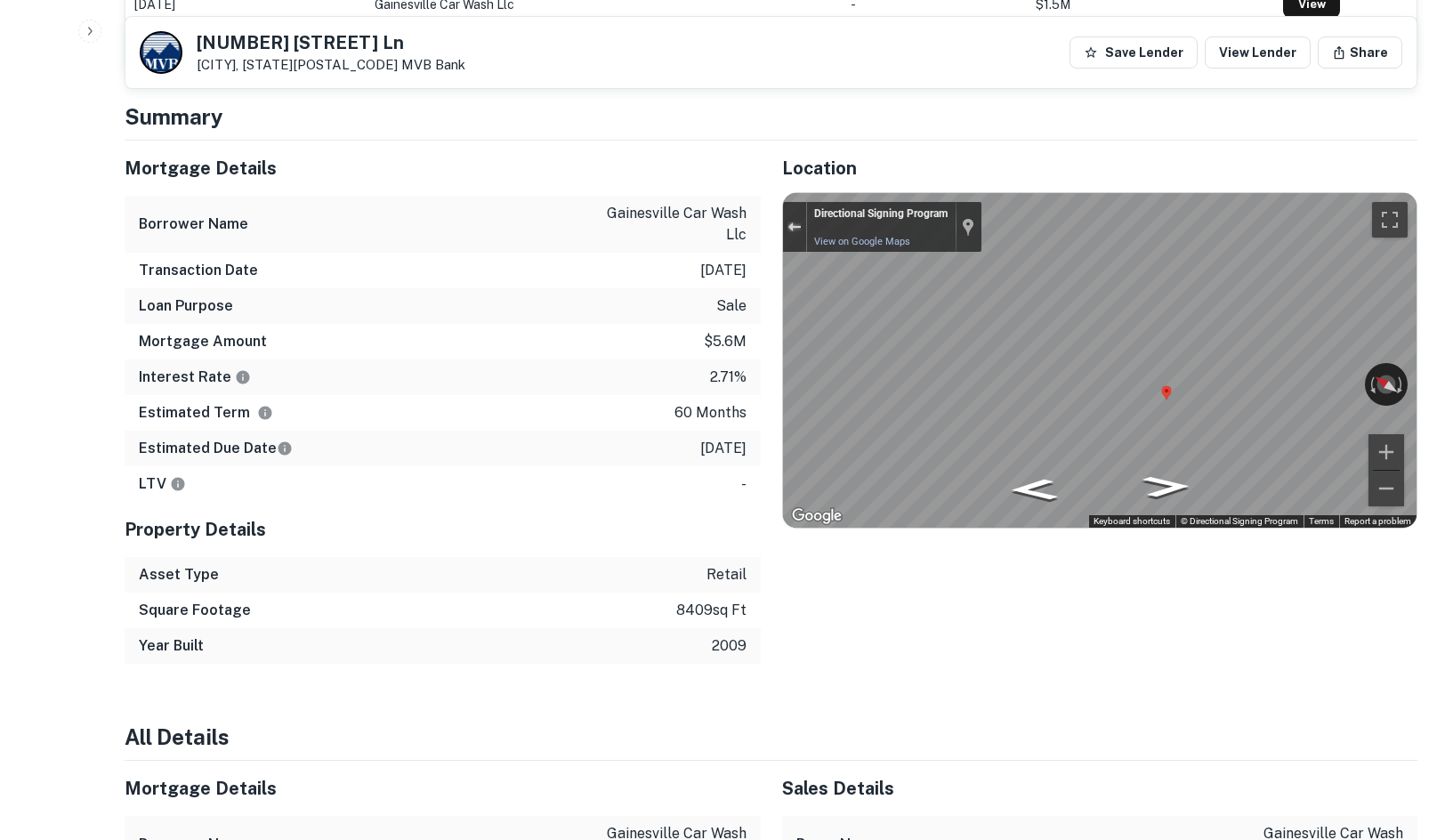click at bounding box center (795, 227) 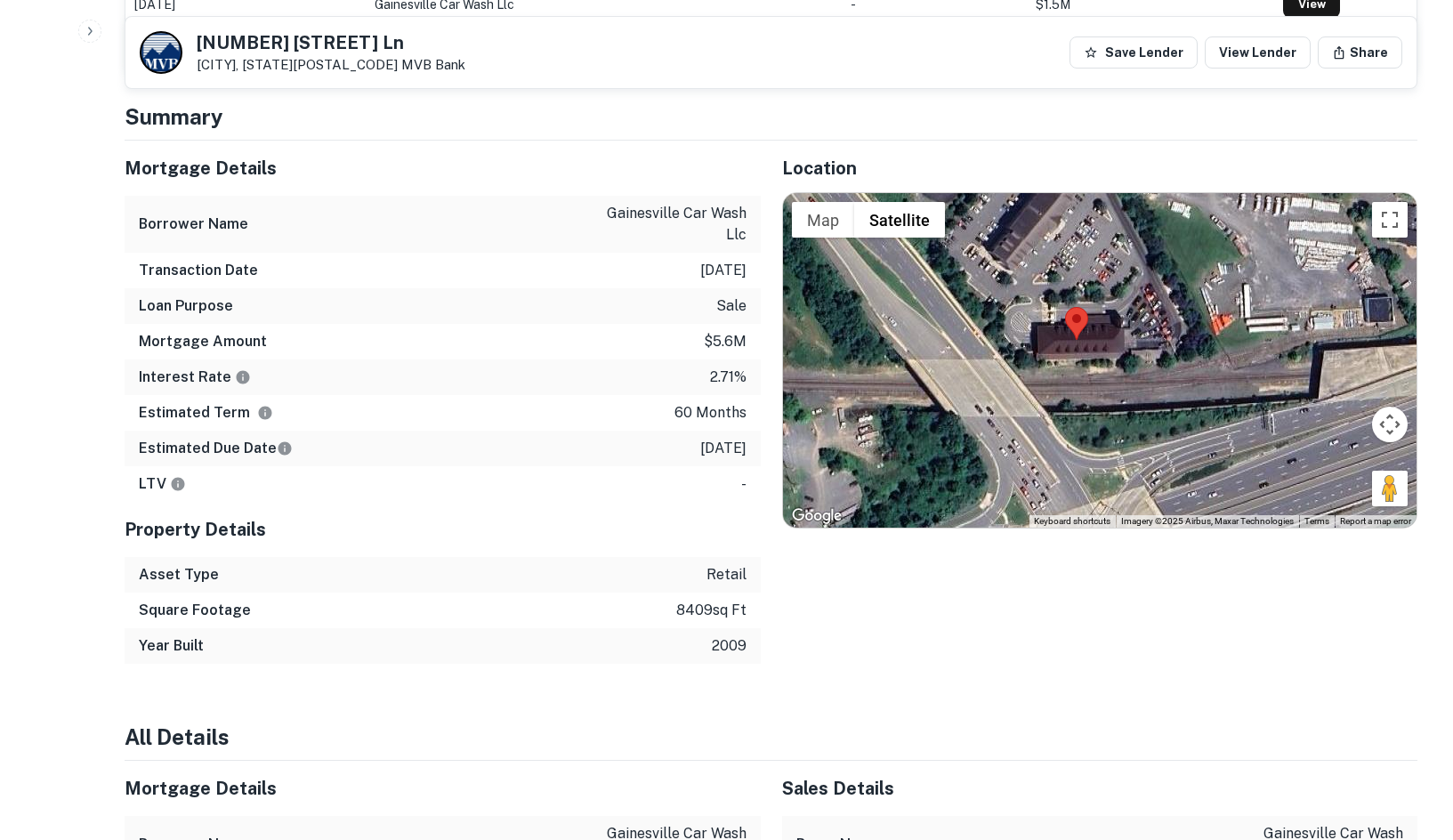 drag, startPoint x: 1380, startPoint y: 481, endPoint x: 1162, endPoint y: 363, distance: 247.8871 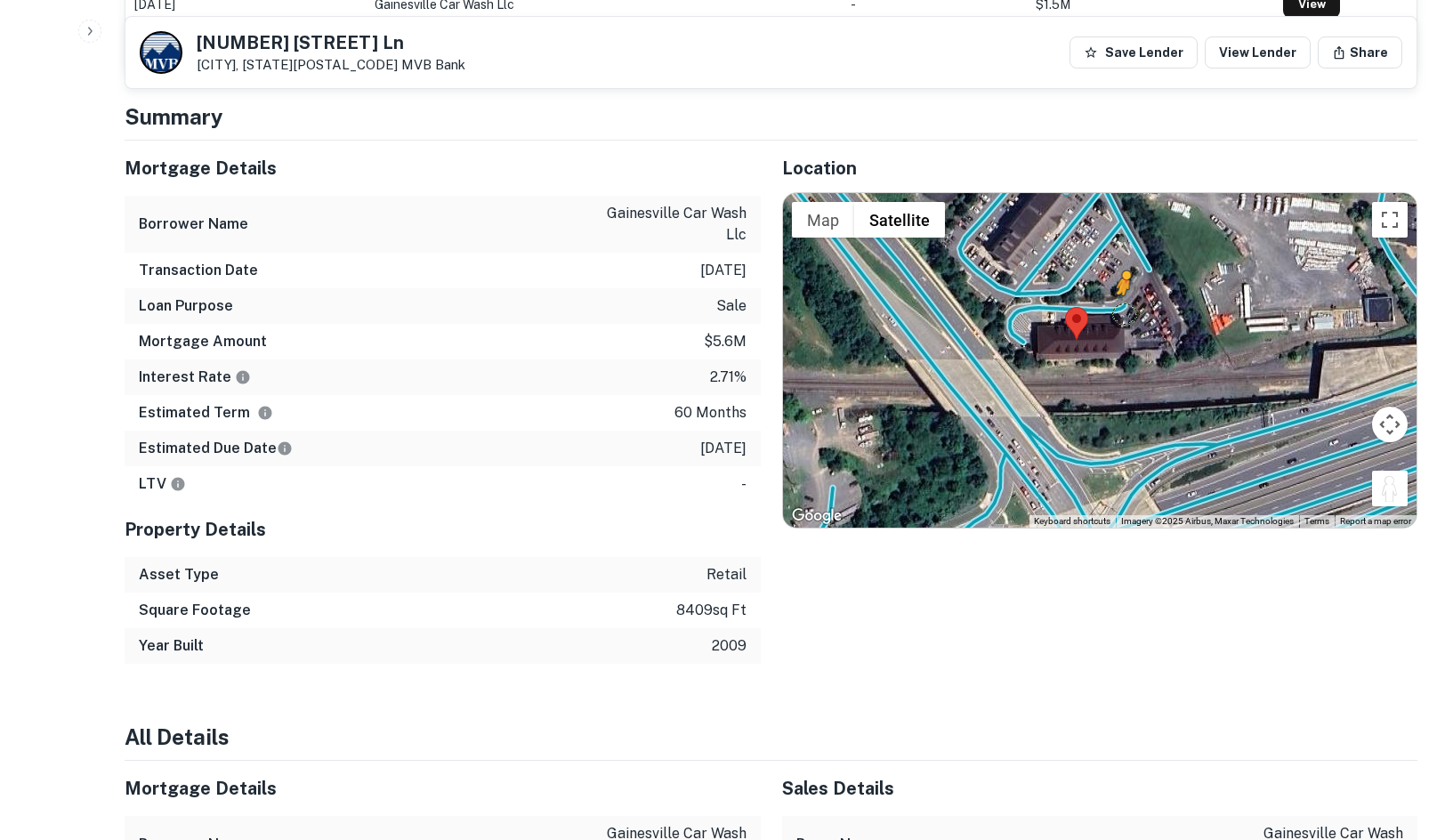 drag, startPoint x: 1388, startPoint y: 497, endPoint x: 1124, endPoint y: 311, distance: 322.94272 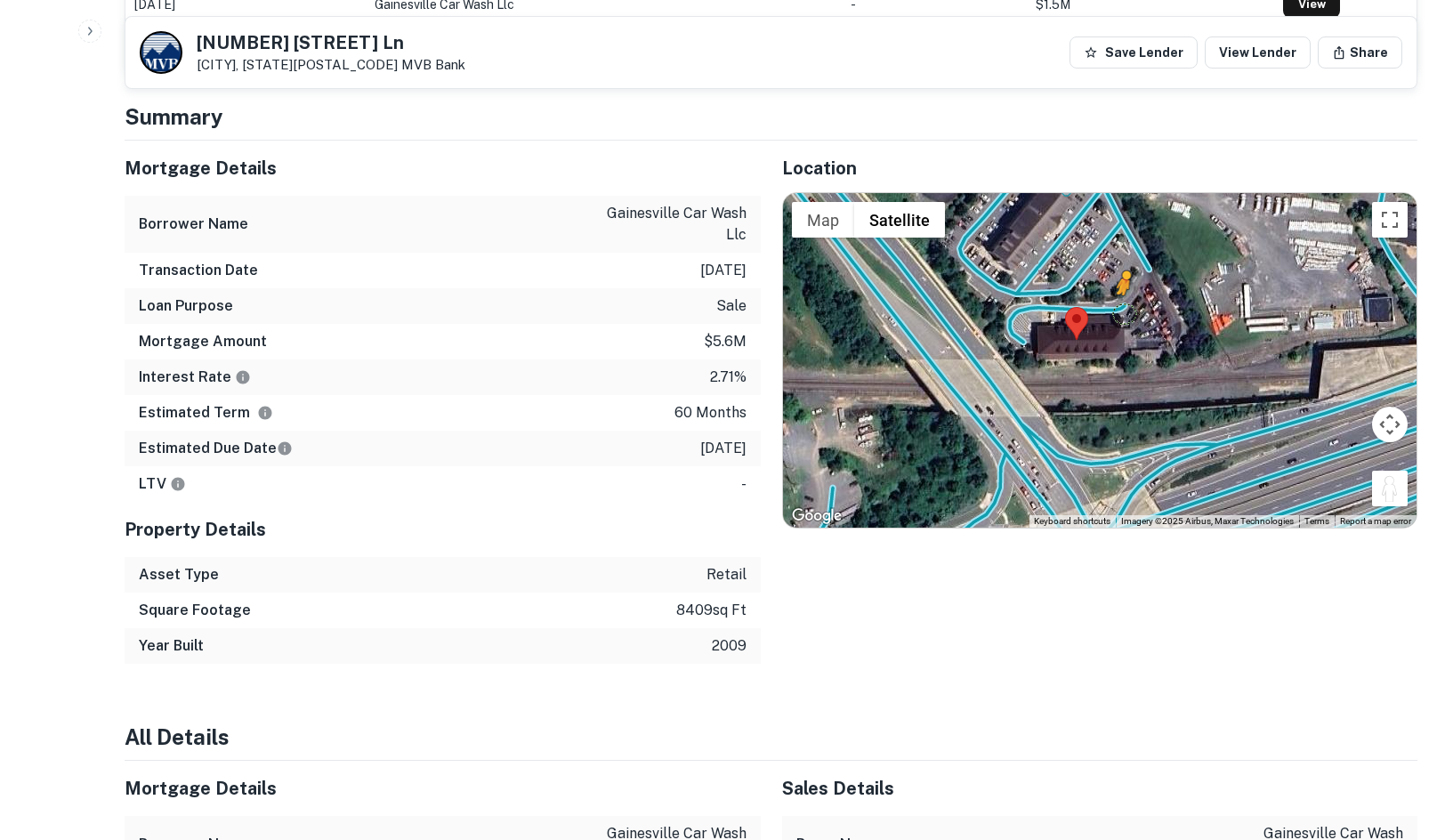 click on "To activate drag with keyboard, press Alt + Enter. Once in keyboard drag state, use the arrow keys to move the marker. To complete the drag, press the Enter key. To cancel, press Escape. Loading... Map Terrain Satellite Labels Keyboard shortcuts Map Data Imagery ©2025 Airbus, Maxar Technologies Imagery ©2025 Airbus, Maxar Technologies 20 m  Click to toggle between metric and imperial units Terms Report a map error" at bounding box center [1100, 360] 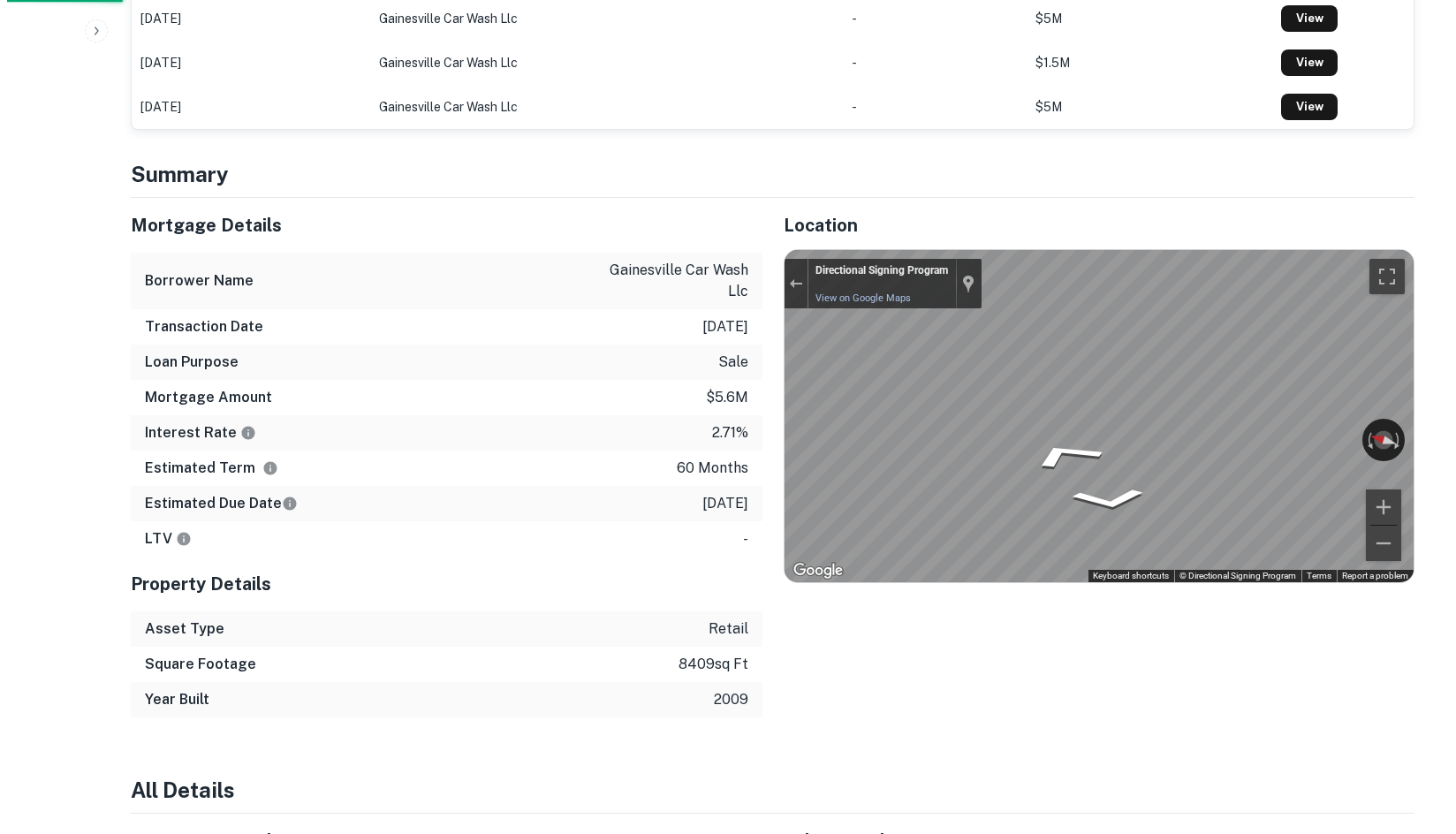 scroll, scrollTop: 0, scrollLeft: 0, axis: both 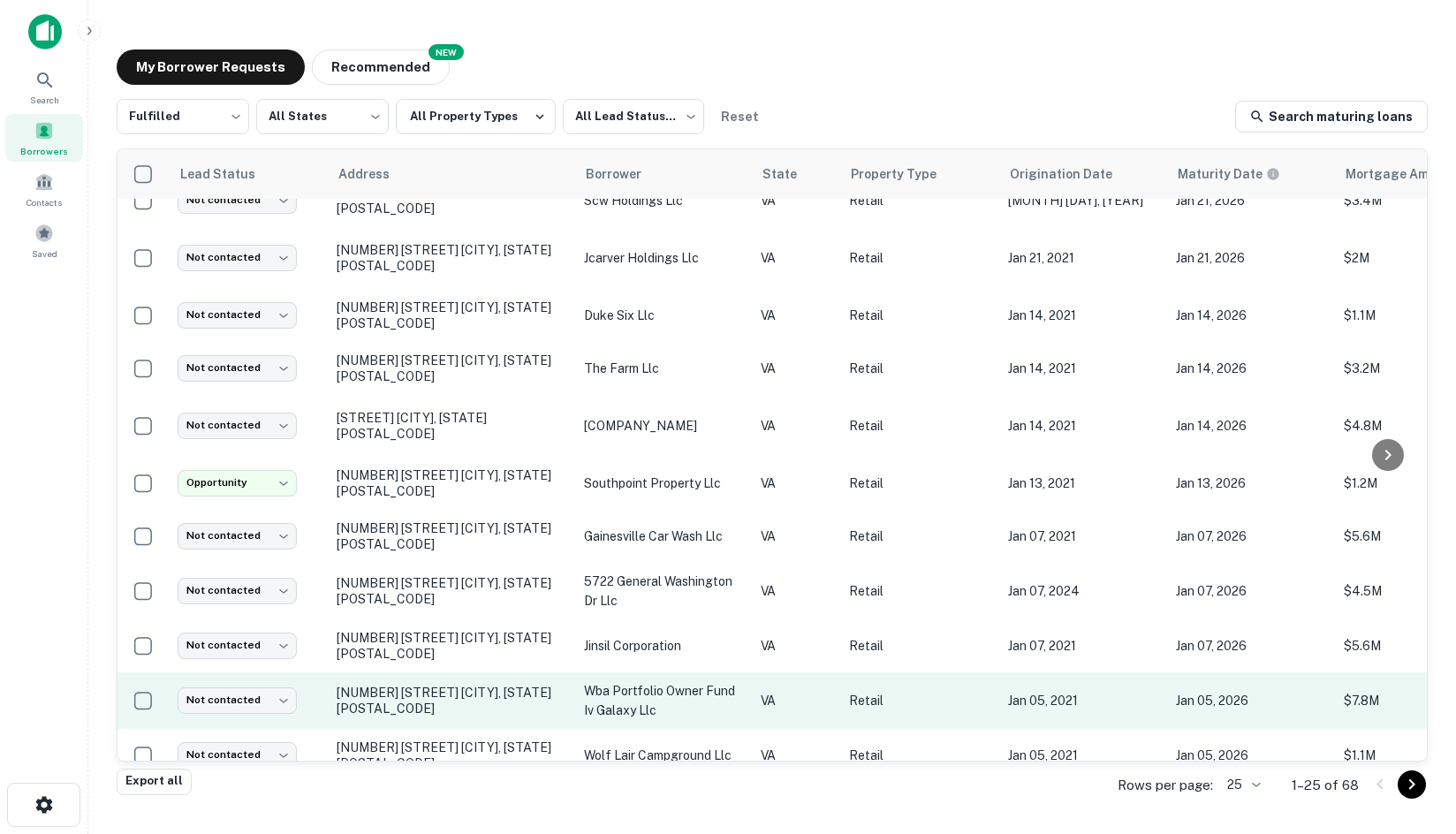 click on "[NUMBER] [STREET] [CITY], [STATE][POSTAL_CODE]" at bounding box center [451, 701] 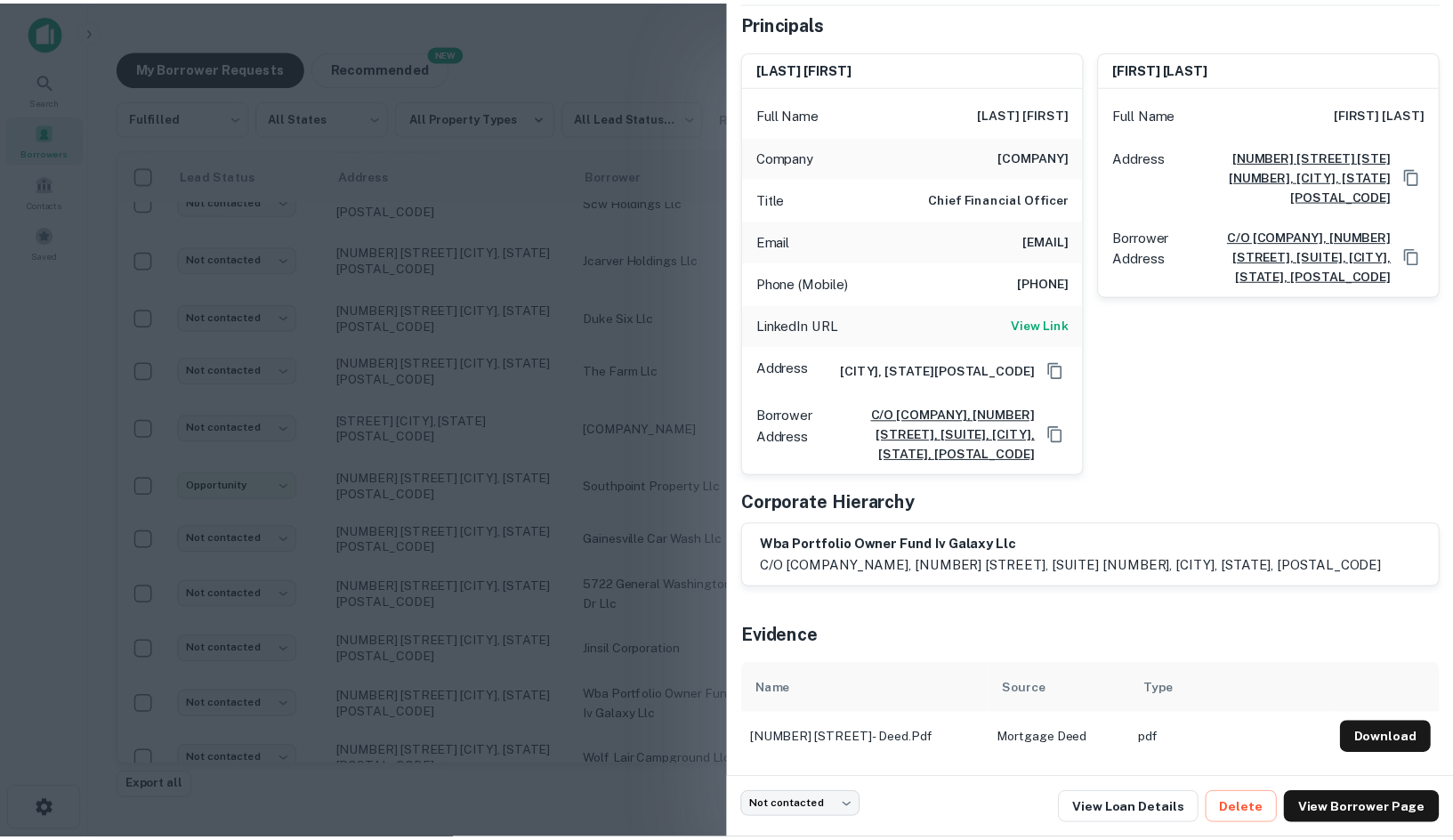 scroll, scrollTop: 154, scrollLeft: 0, axis: vertical 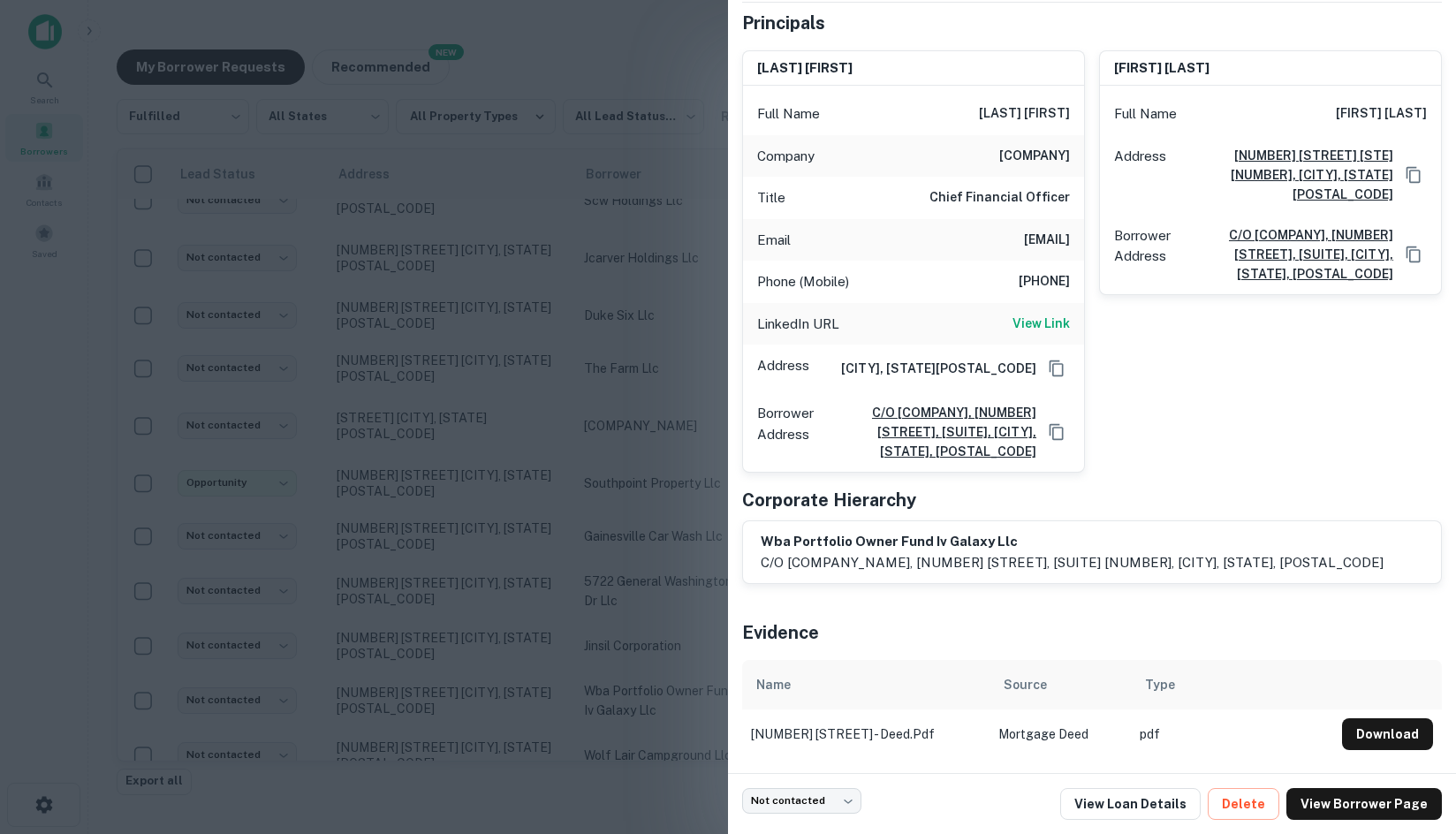 click at bounding box center [728, 417] 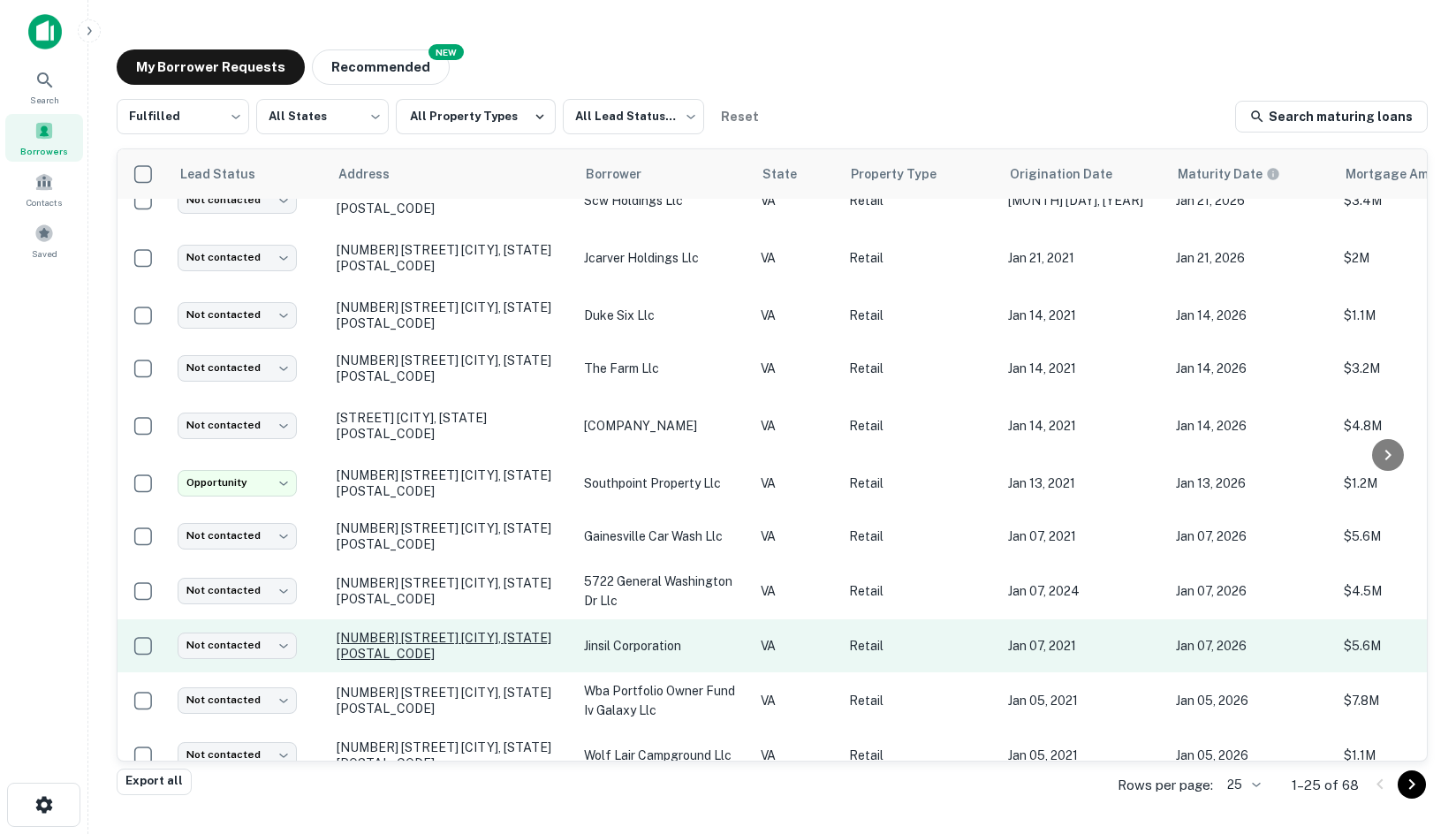 click on "[NUMBER] [STREET] [CITY], [STATE][POSTAL_CODE]" at bounding box center [451, 646] 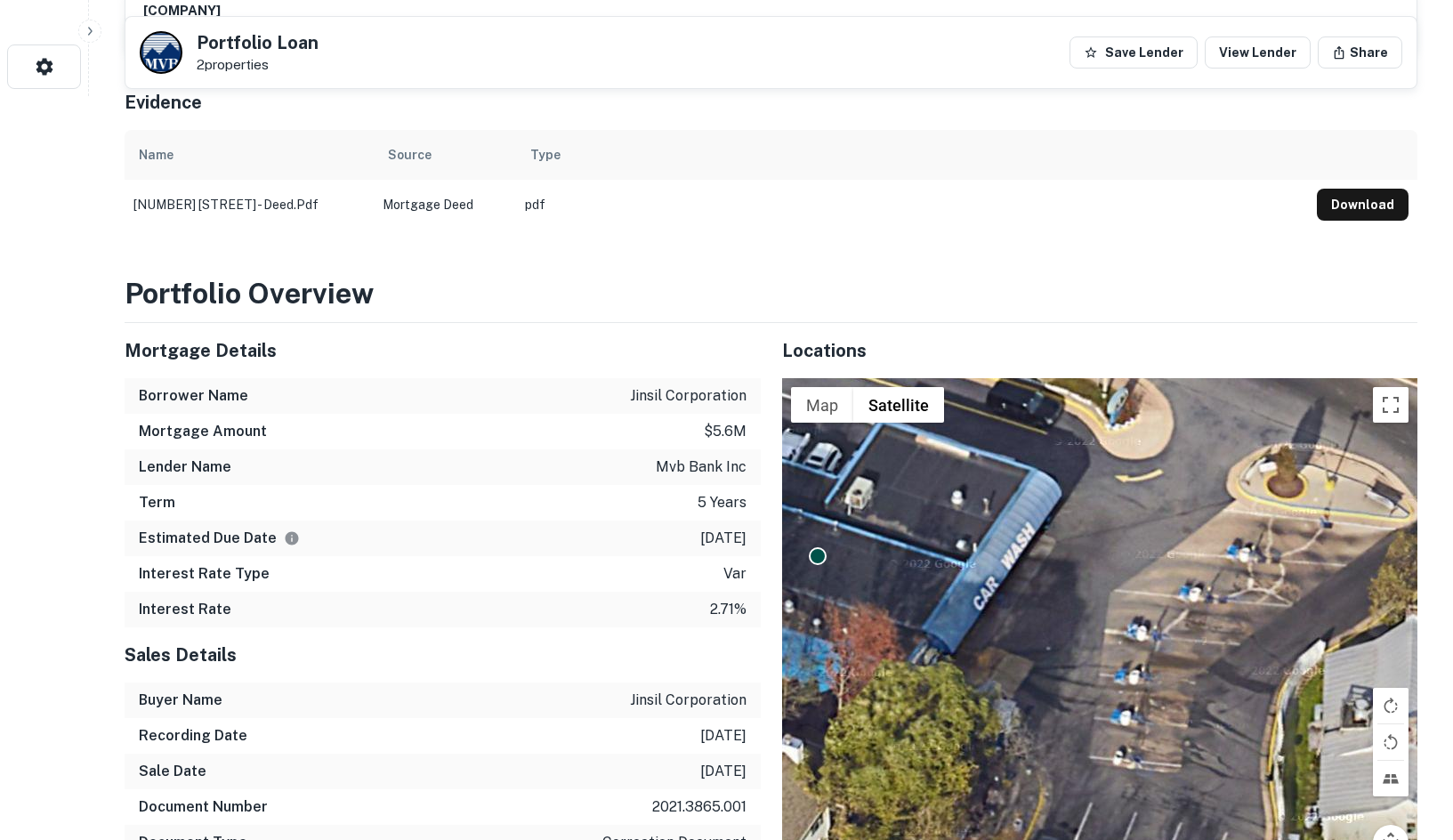 scroll, scrollTop: 1068, scrollLeft: 0, axis: vertical 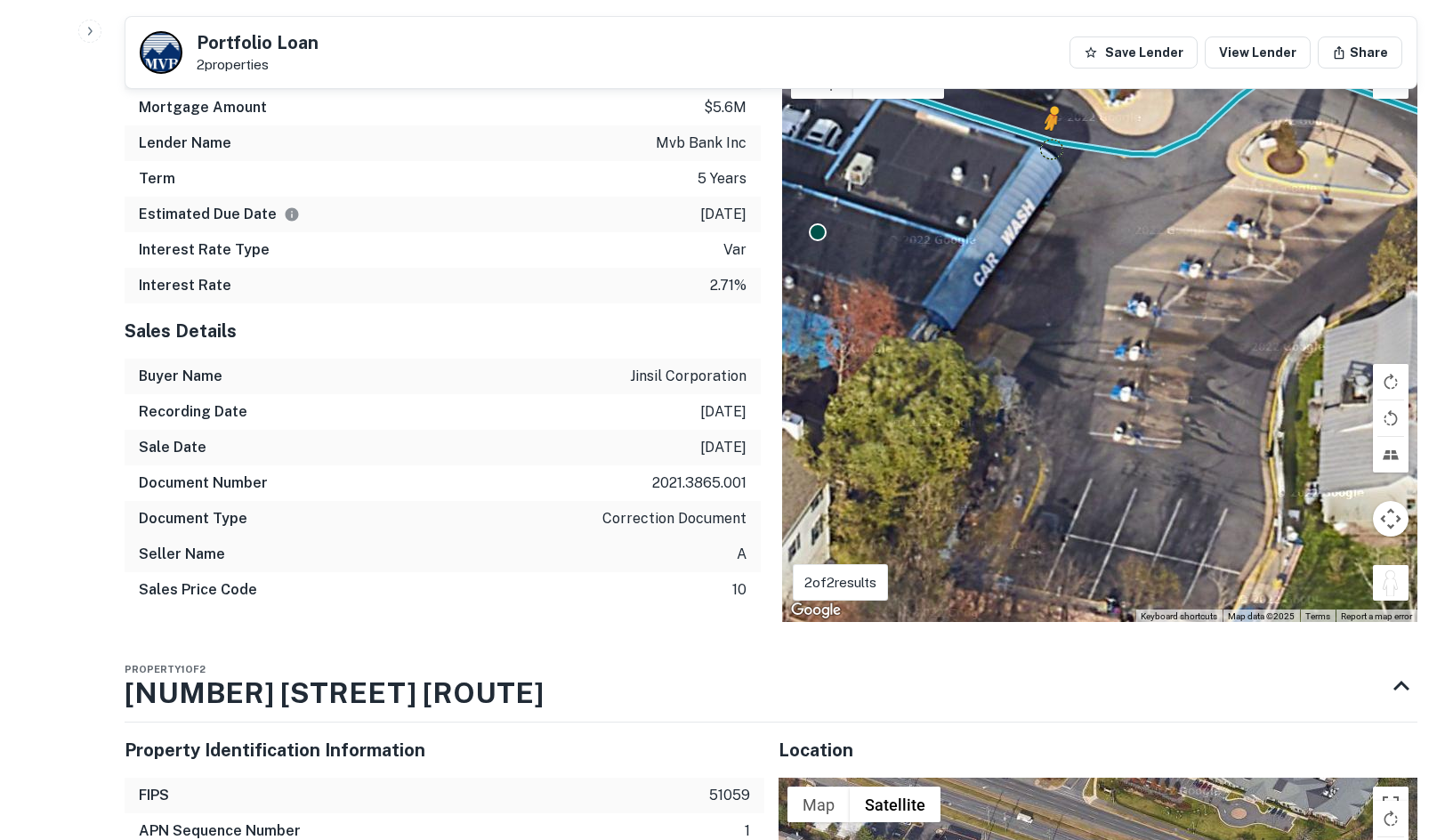 drag, startPoint x: 1401, startPoint y: 593, endPoint x: 1049, endPoint y: 141, distance: 572.8944 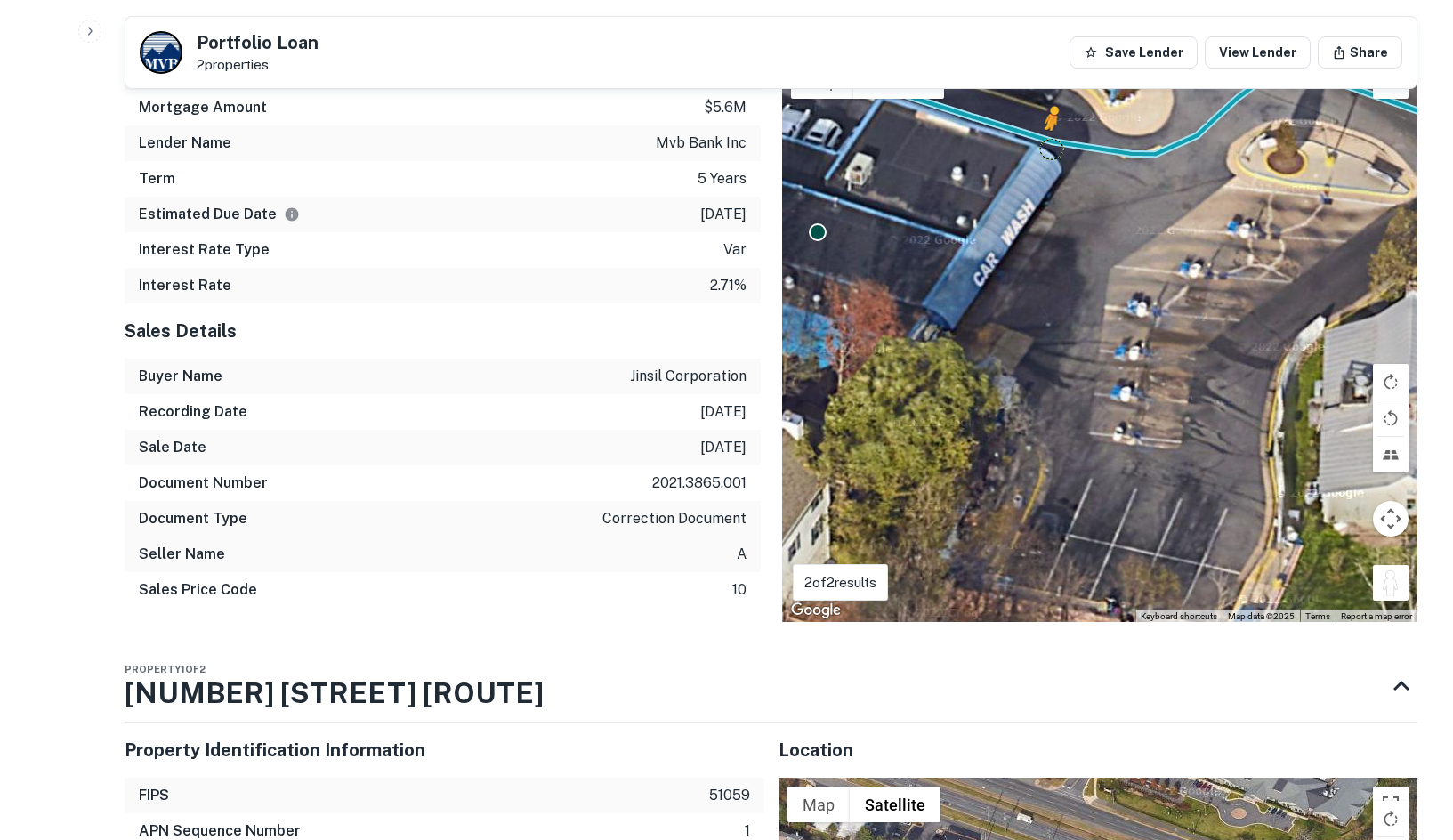 click on "To activate drag with keyboard, press Alt + Enter. Once in keyboard drag state, use the arrow keys to move the marker. To complete the drag, press the Enter key. To cancel, press Escape. Loading... Map Terrain Satellite Labels Keyboard shortcuts Map Data Map data ©2025 Map data ©2025 2 m  Click to toggle between metric and imperial units Terms Report a map error" at bounding box center (1100, 338) 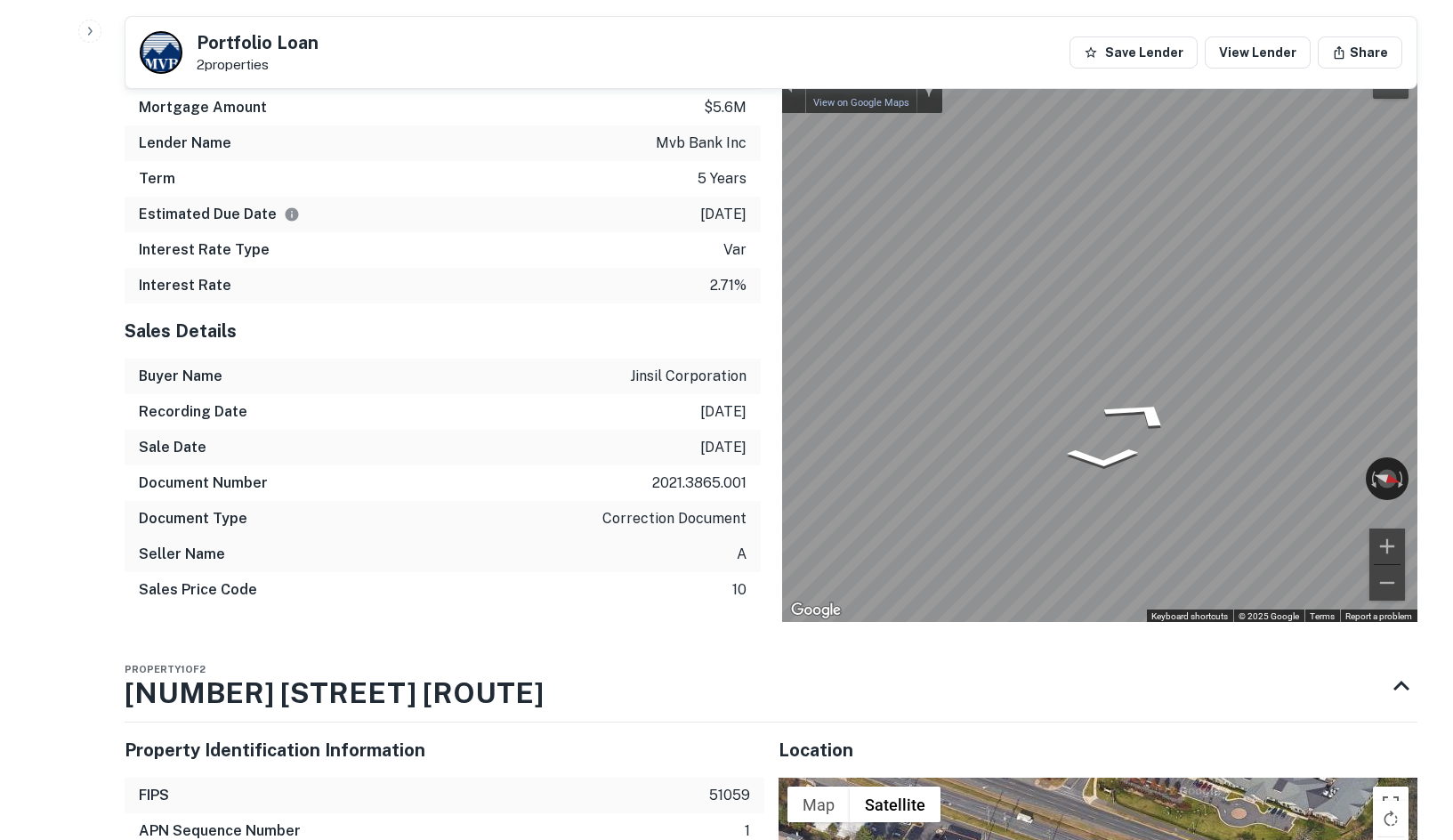 click on "Mortgage Details Borrower Name [COMPANY_NAME] Mortgage Amount $[AMOUNT] Lender Name [COMPANY_NAME] Term 5 years Estimated Due Date [DATE] Interest Rate Type var Interest Rate [RATE]% Sales Details Buyer Name [COMPANY_NAME] Recording Date [DATE] Sale Date [DATE] Document Number [DOCUMENT_NUMBER] Document Type correction document Seller Name [COMPANY_NAME] Locations ← Move left → Move right ↑ Move up ↓ Move down + Zoom in - Zoom out Home Jump left by 75% End Jump right by 75% Page Up Jump up by 75% Page Down Jump down by 75% To activate drag with keyboard, press Alt + Enter. Once in keyboard drag state, use the arrow keys to move the marker. To complete the drag, press the Enter key. To cancel, press Escape. Loading... Map Terrain Satellite Labels Keyboard shortcuts Map Data Map data ©2025 Map data ©2025 2 m  Click to toggle between metric and imperial units Terms Report a map error                 ← Move left → Move right ↑ Move up ↓ Move down + Zoom in - Zoom out" at bounding box center [760, 311] 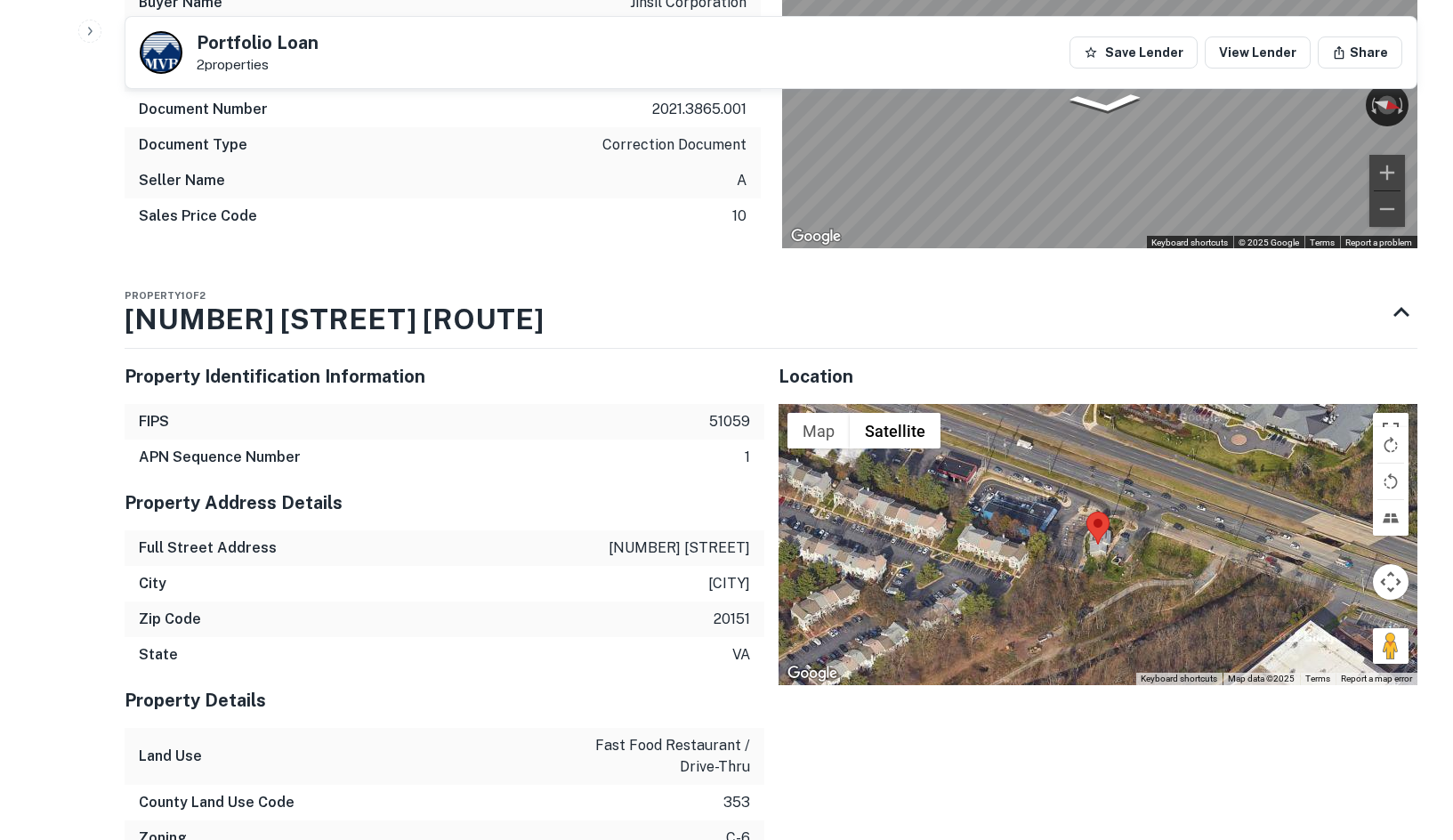 scroll, scrollTop: 1691, scrollLeft: 0, axis: vertical 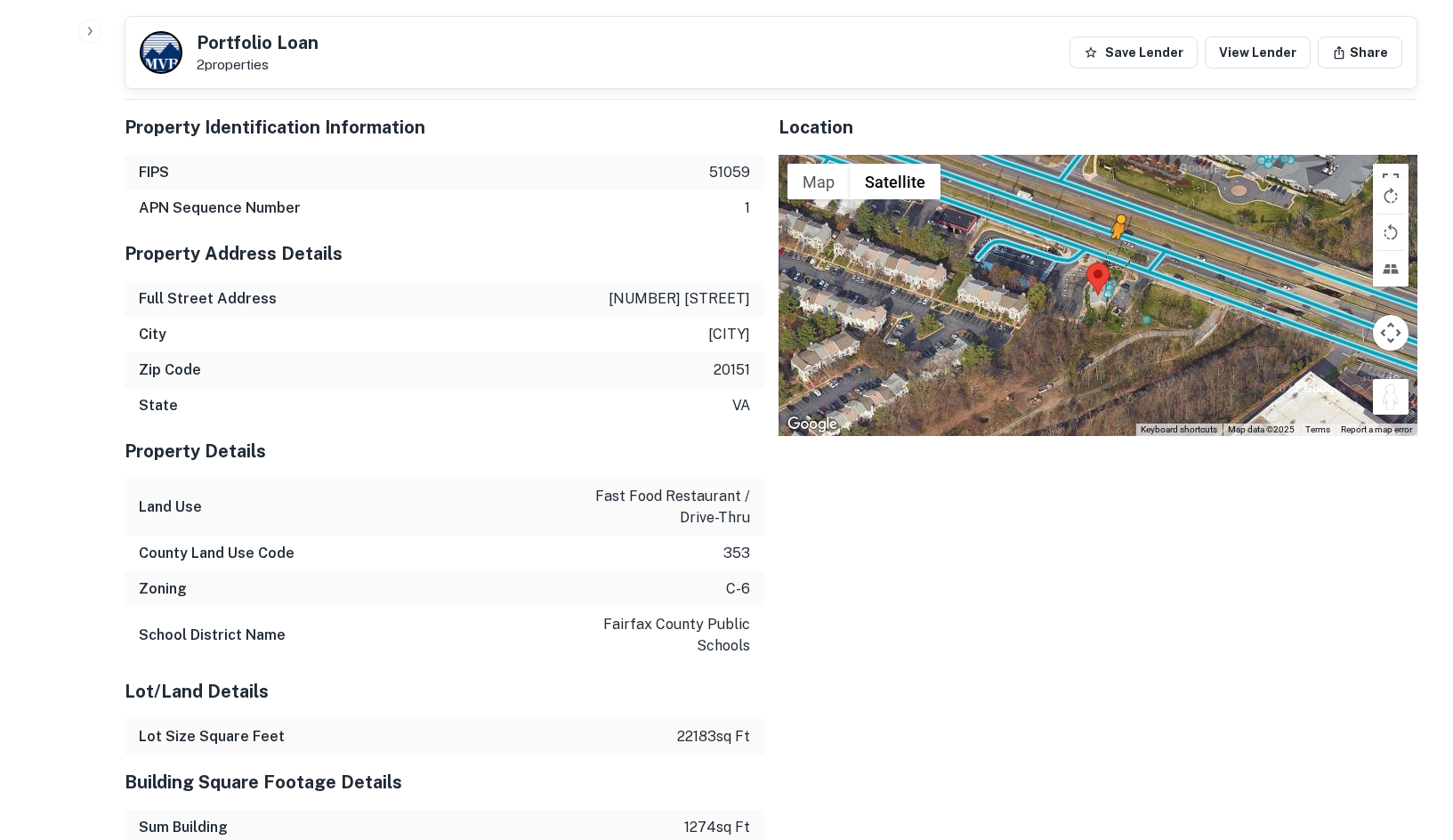 drag, startPoint x: 1386, startPoint y: 387, endPoint x: 1114, endPoint y: 253, distance: 303.21609 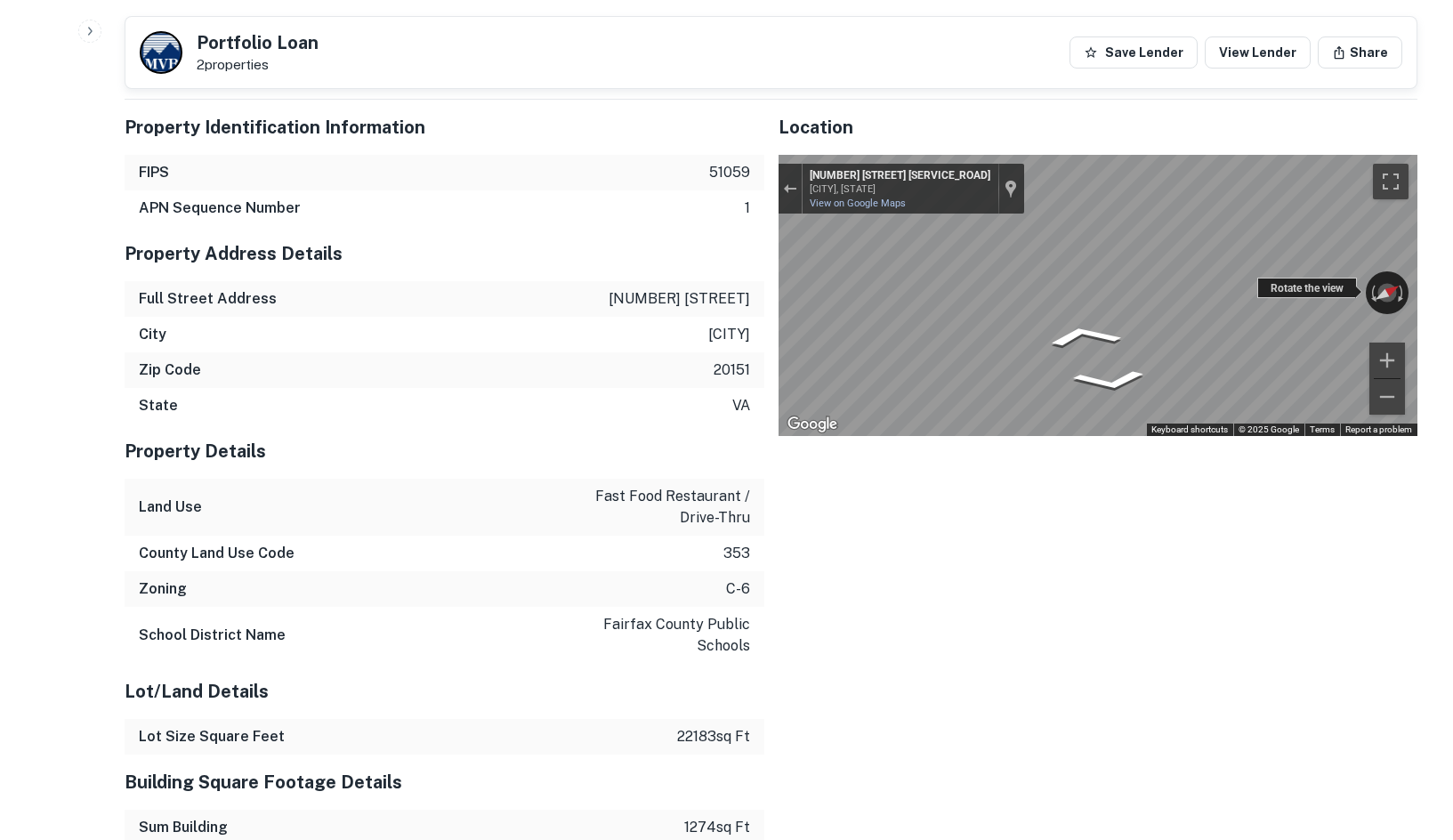 click on "← Move left → Move right ↑ Move up ↓ Move down + Zoom in - Zoom out             [NUMBER] [STREET] [SERVICE_ROAD]   [CITY], [STATE]       [NUMBER] [STREET] [SERVICE_ROAD]            View on Google Maps        Custom Imagery                 This image is no longer available                                      Rotate the view          Keyboard shortcuts Map Data © 2025 Google © 2025 Google Terms Report a problem" at bounding box center [1098, 295] 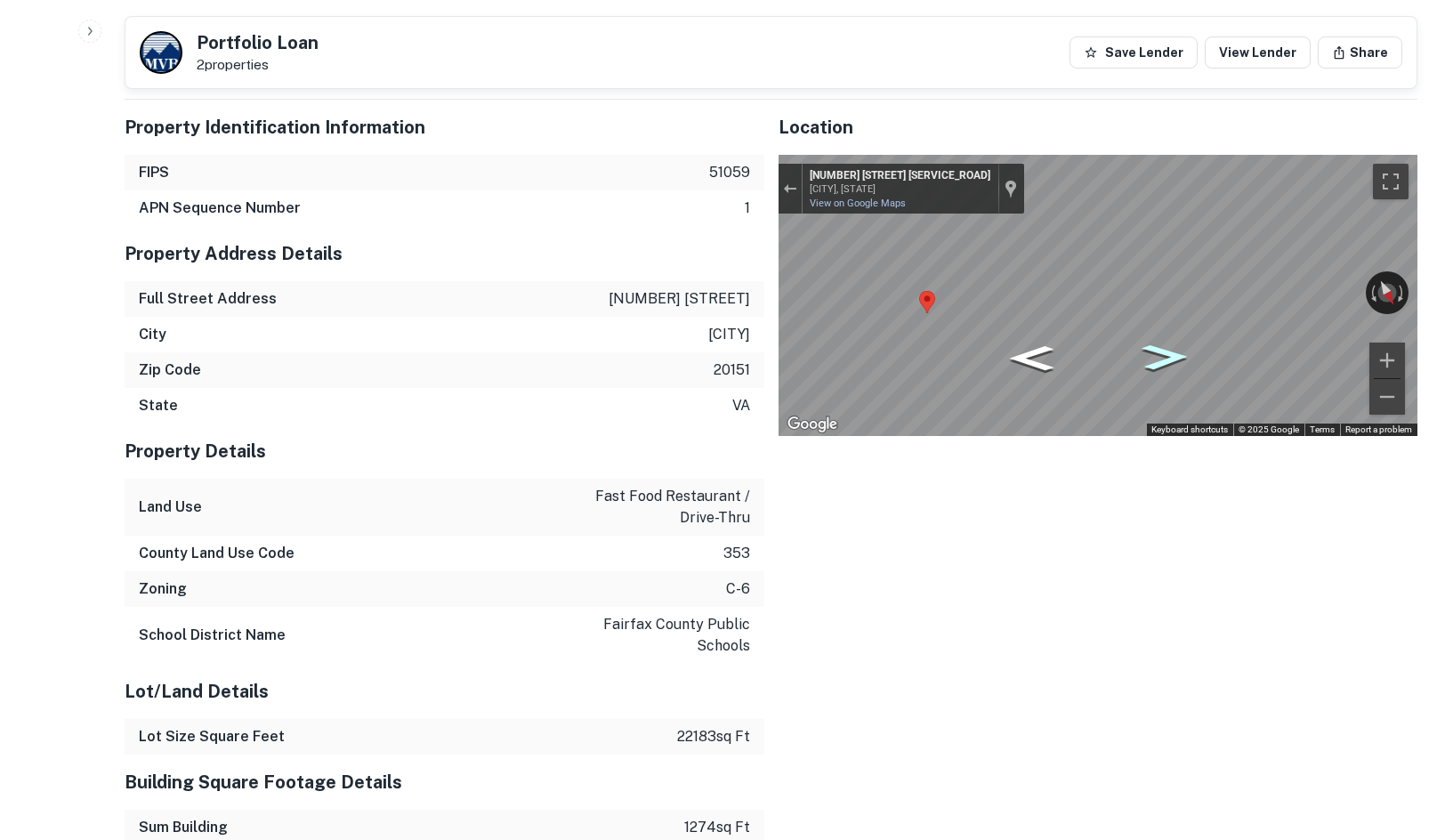 click 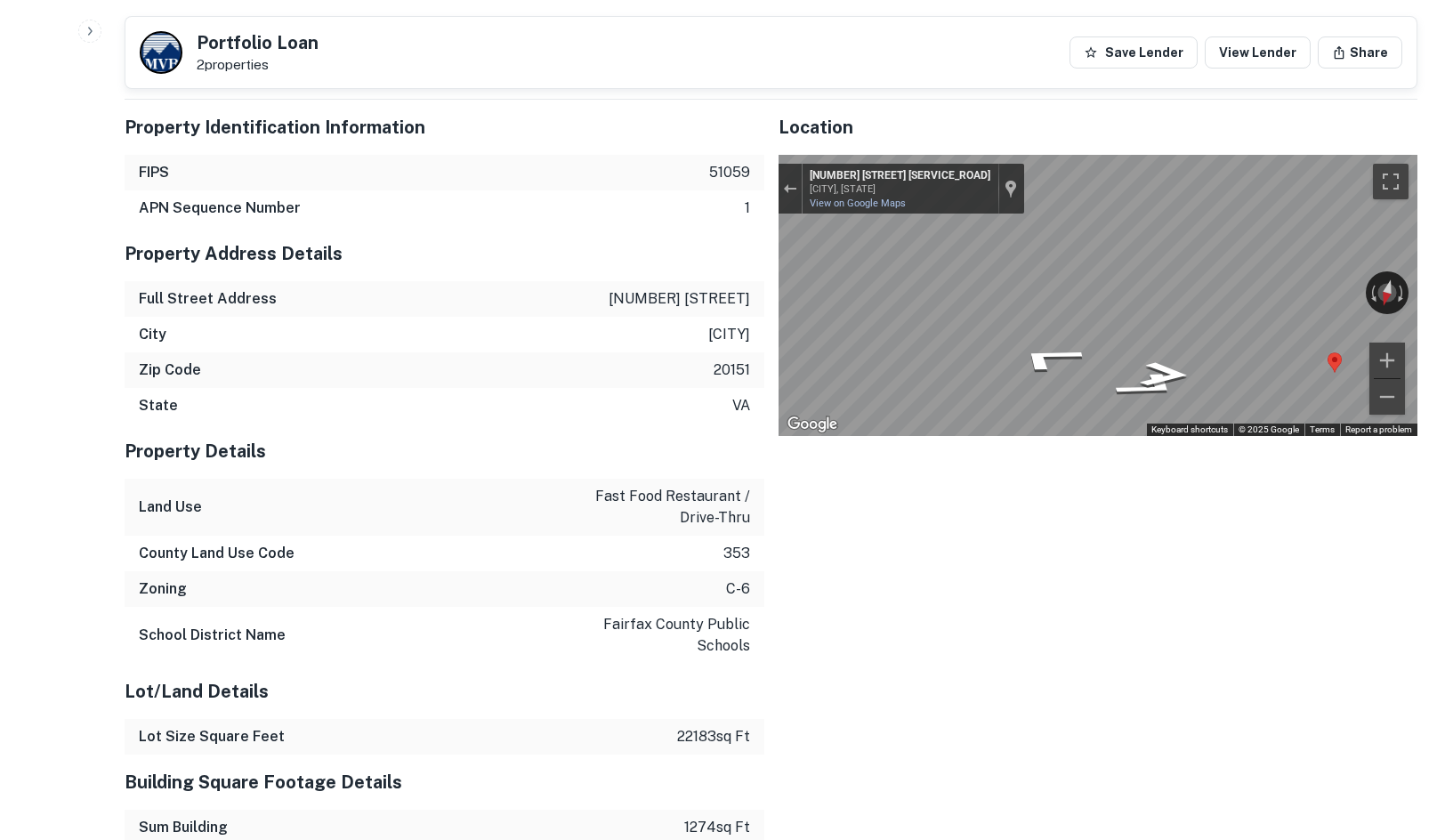 click on "Buyer Details Principals [FIRST] [LAST] Full Name [FIRST] [LAST] Company [COMPANY_NAME] Title Chief Financial Officer Email [EMAIL] Phone (Mobile) [PHONE] Address [STATE][POSTAL_CODE]  Borrower Address c/o [COMPANY_NAME], [ADDRESS], [STATE], [POSTAL_CODE] Corporate Hierarchy [COMPANY_NAME] [STATE] [COMPANY_NAME], [ADDRESS], [STATE], [POSTAL_CODE] Evidence Name Source Type [NUMBER] [STREET] - deed.pdf Mortgage Deed pdf Download Portfolio Overview Mortgage Details Borrower Name [COMPANY_NAME] Mortgage Amount $[AMOUNT] Lender Name [COMPANY_NAME] Term 5 years Estimated Due Date [DATE] Interest Rate Type var Interest Rate [RATE]% Sales Details Buyer Name [COMPANY_NAME] Recording Date [DATE] Sale Date [DATE] Document Number Seller Name" at bounding box center (726, -1271) 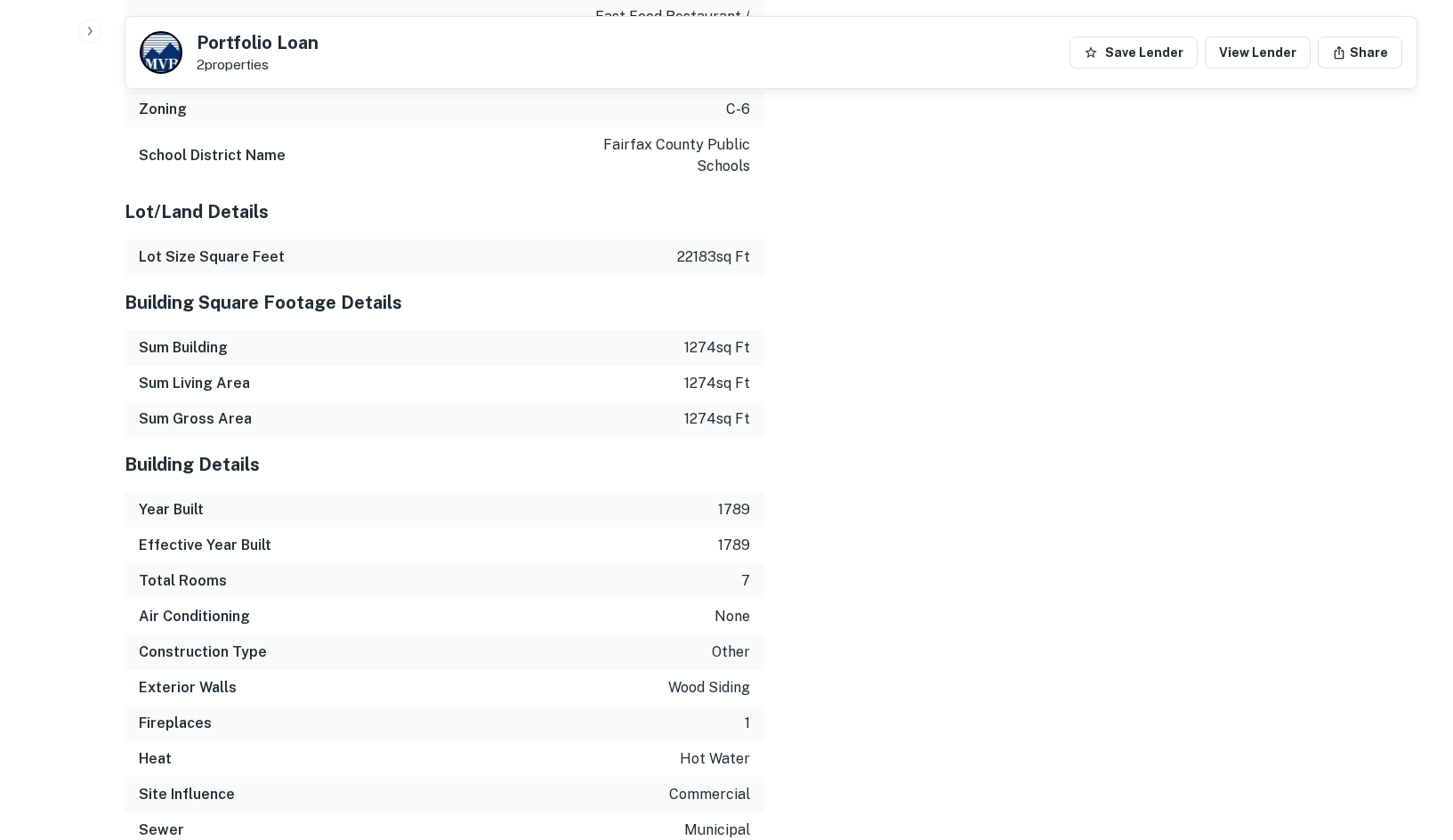 scroll, scrollTop: 2492, scrollLeft: 0, axis: vertical 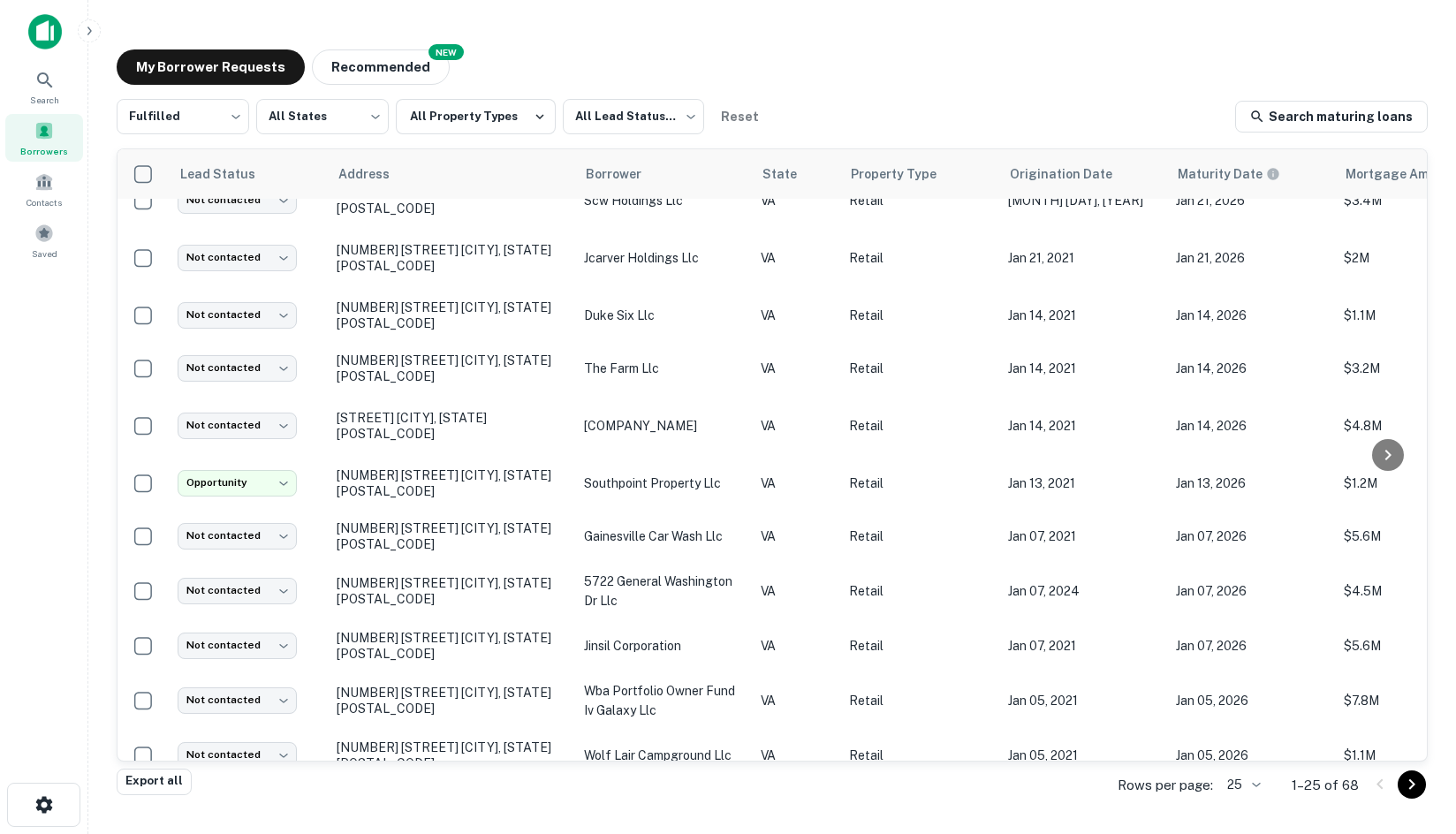 drag, startPoint x: 273, startPoint y: 18, endPoint x: 389, endPoint y: 4, distance: 116.84177 